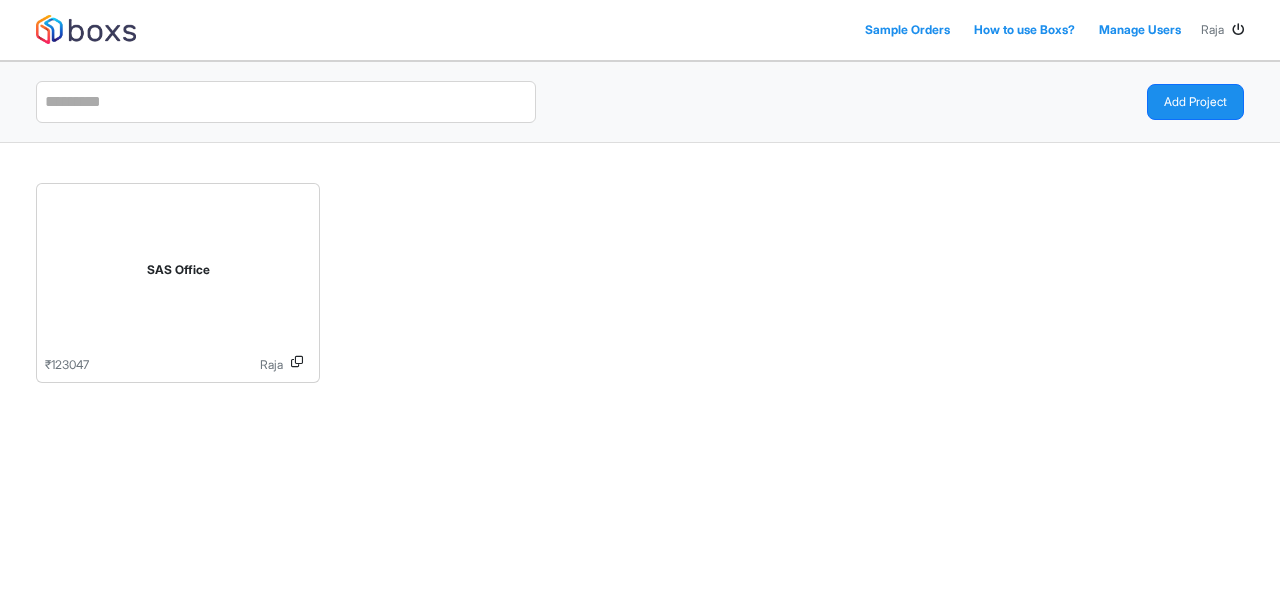 scroll, scrollTop: 0, scrollLeft: 0, axis: both 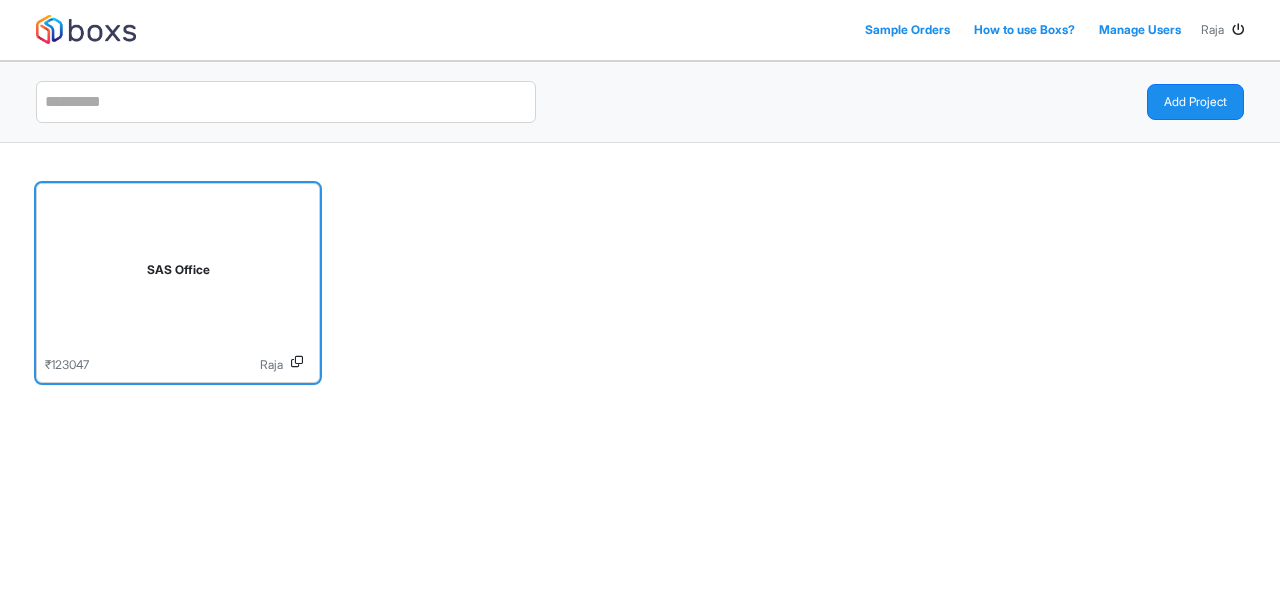click on "₹ 123047 [LAST]" at bounding box center [178, 365] 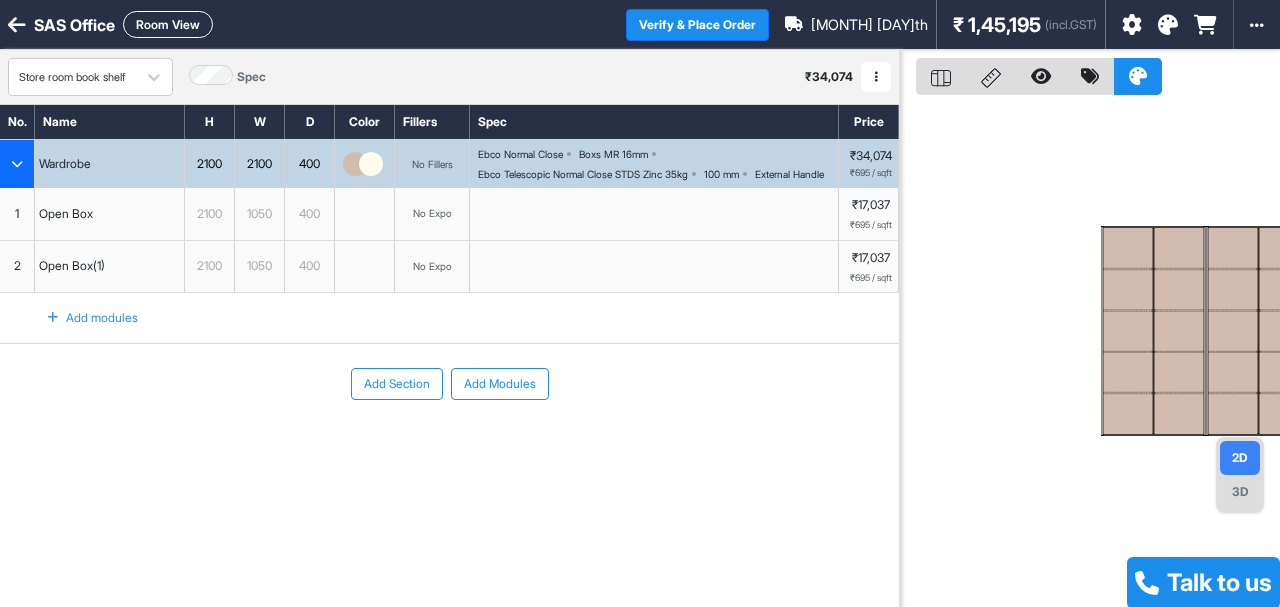 click at bounding box center [17, 164] 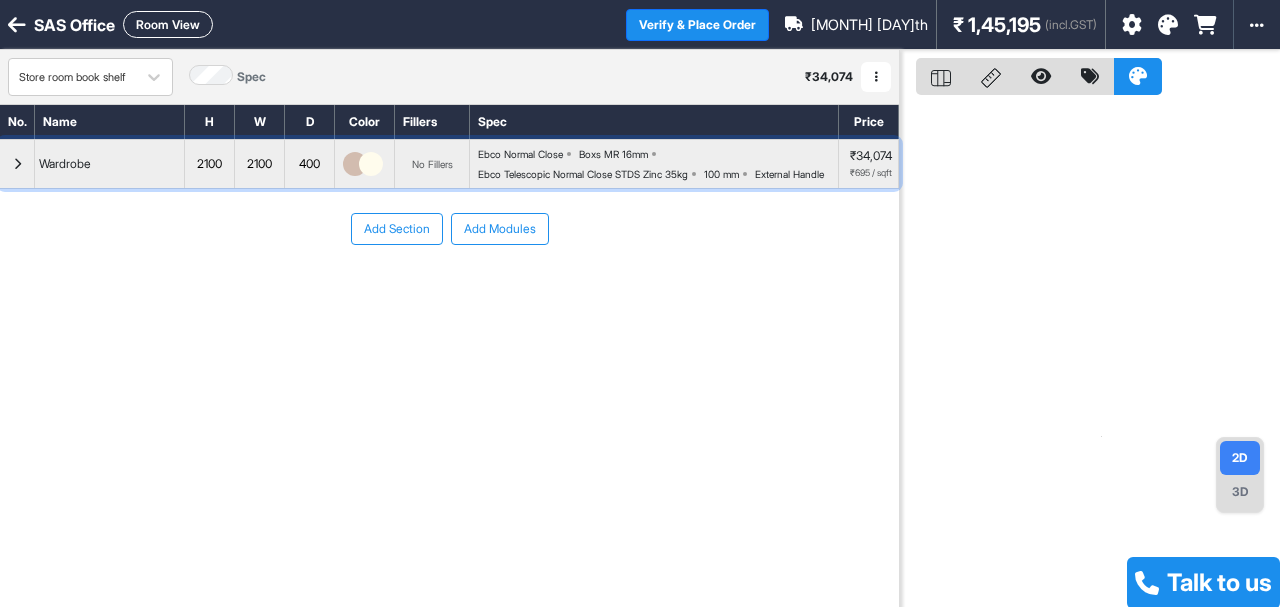 click at bounding box center [17, 164] 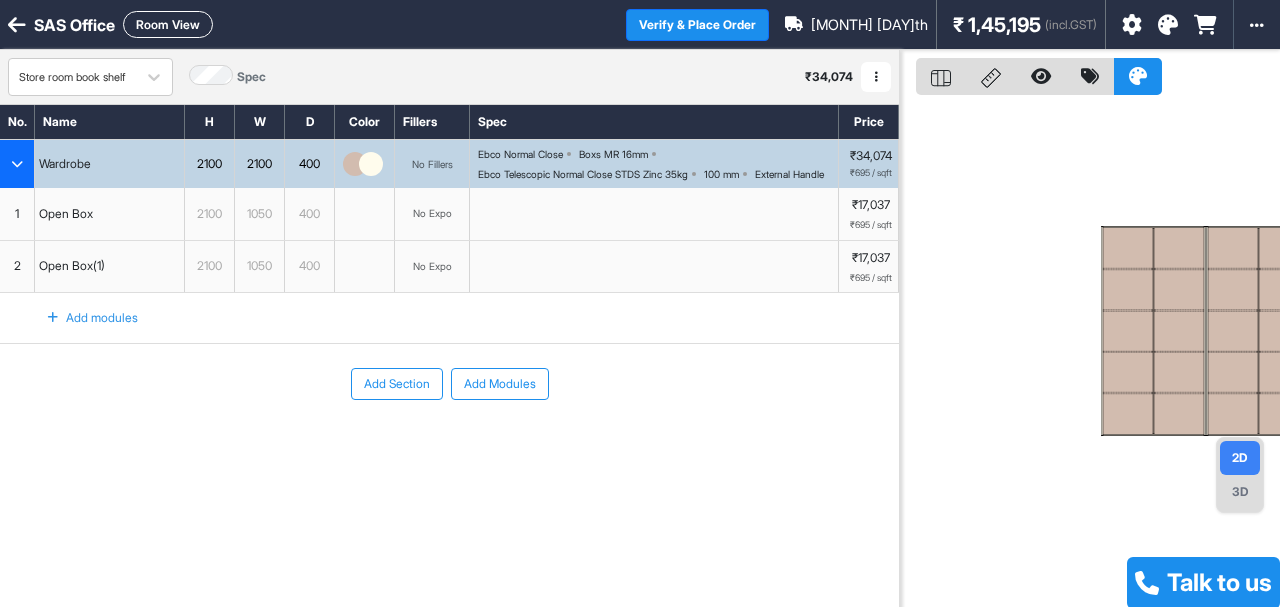 click on "3D" at bounding box center (1240, 492) 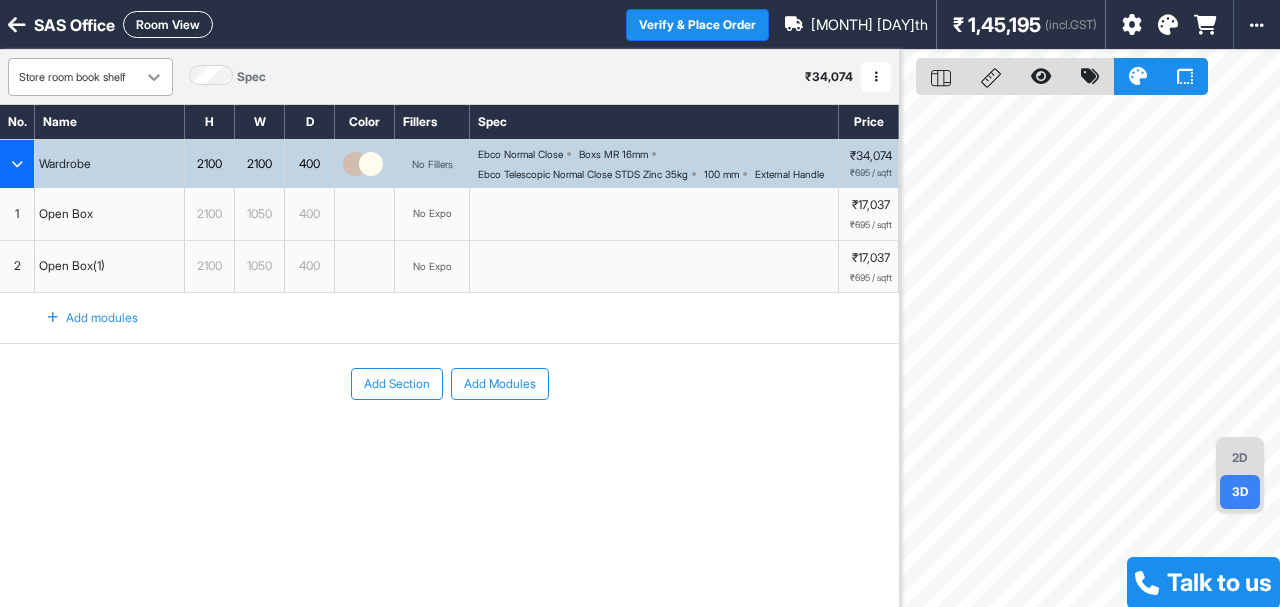 click 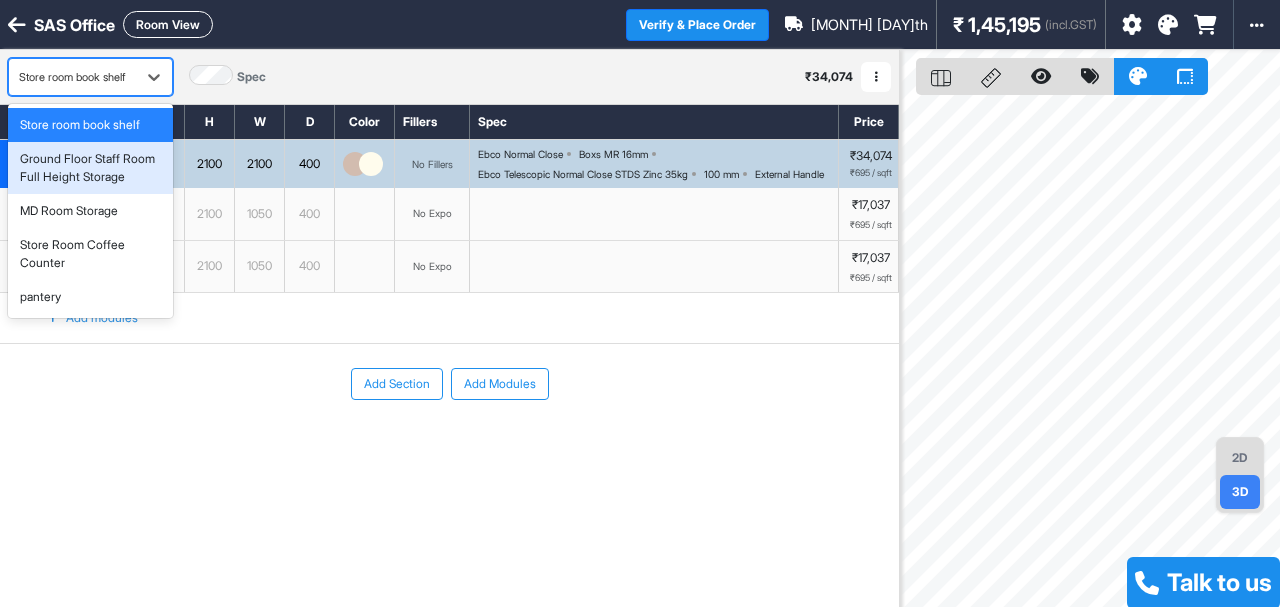 click on "Ground Floor Staff Room Full Height Storage" at bounding box center [90, 168] 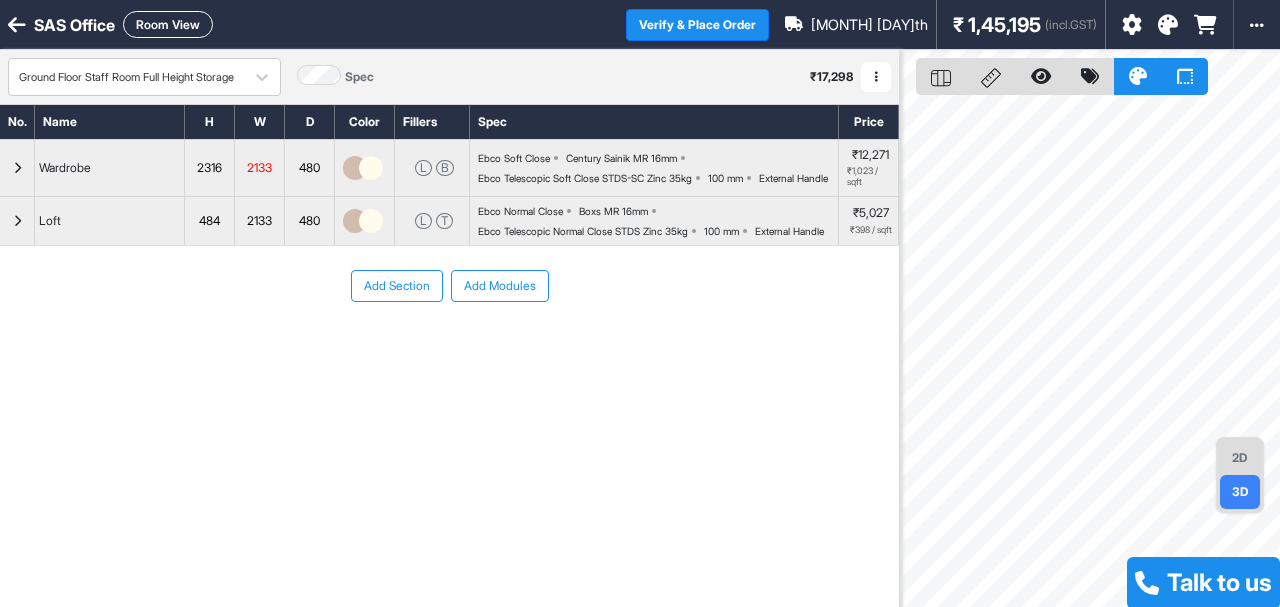 click on "2D" at bounding box center (1240, 458) 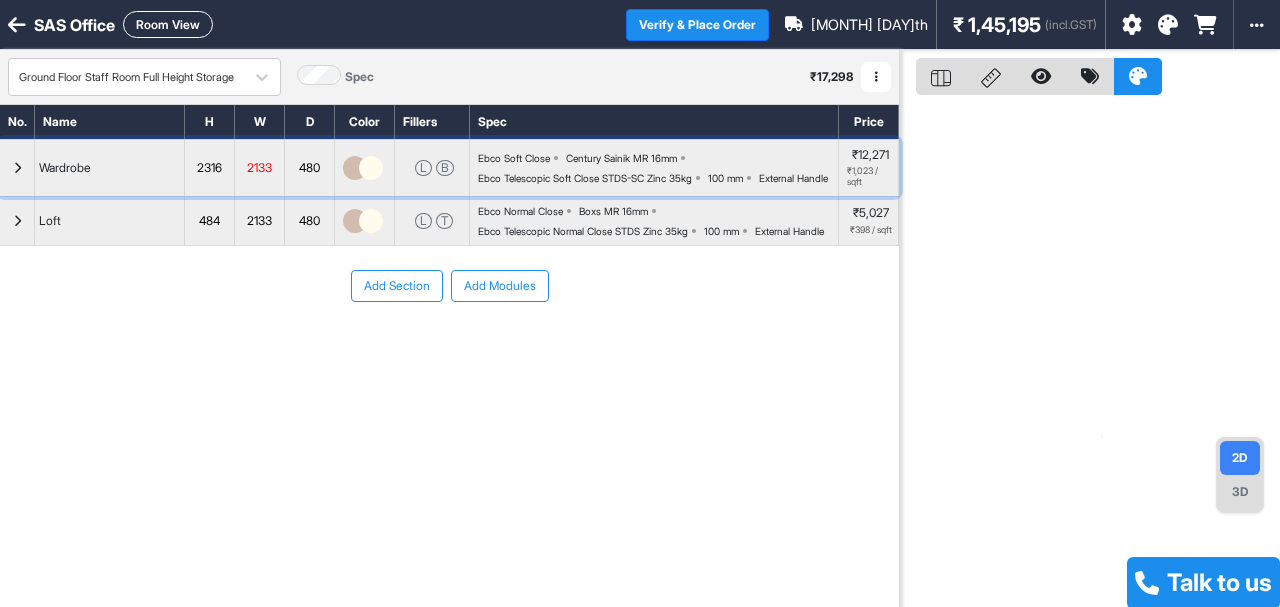 click at bounding box center [17, 168] 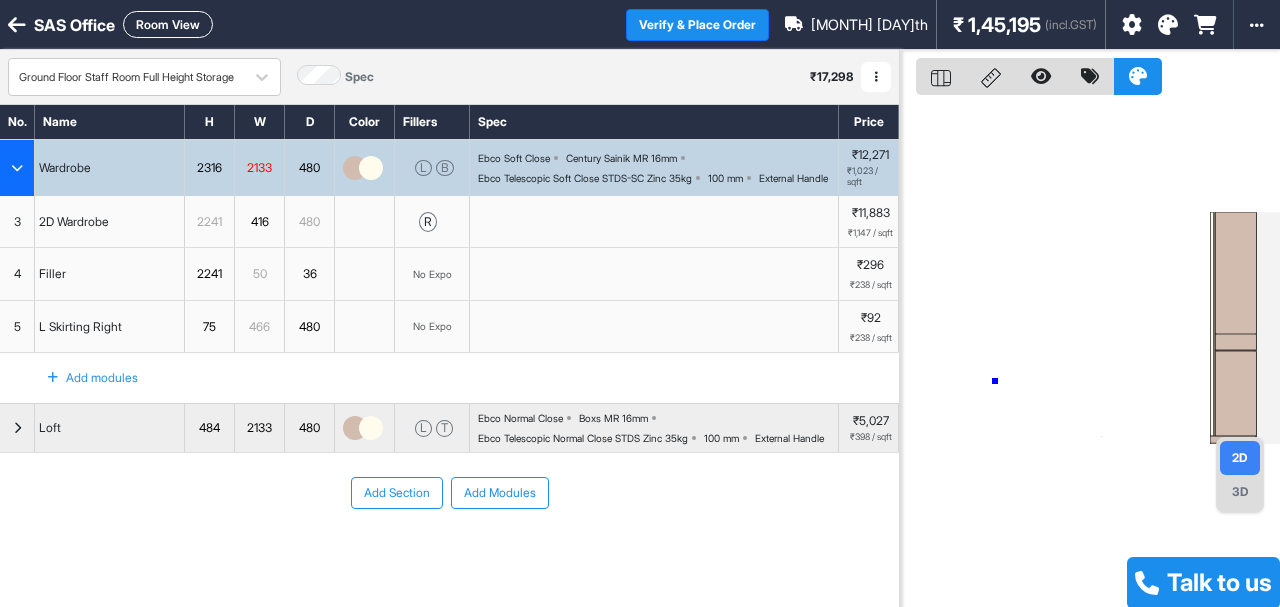 click at bounding box center [1090, 353] 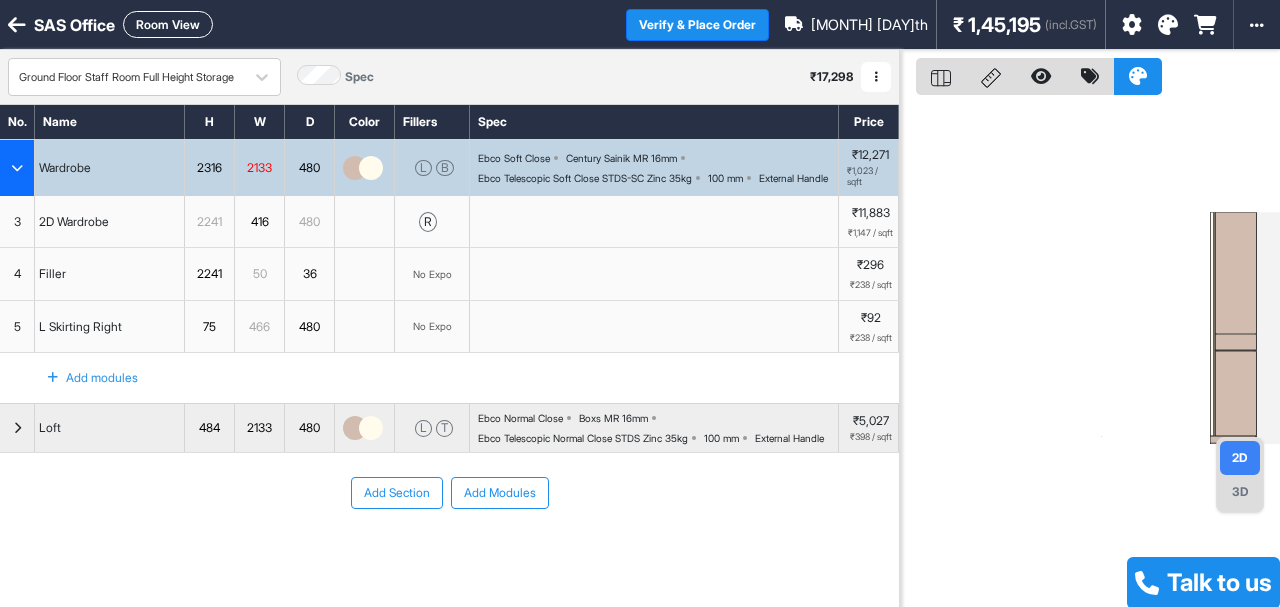 drag, startPoint x: 200, startPoint y: 166, endPoint x: 209, endPoint y: 173, distance: 11.401754 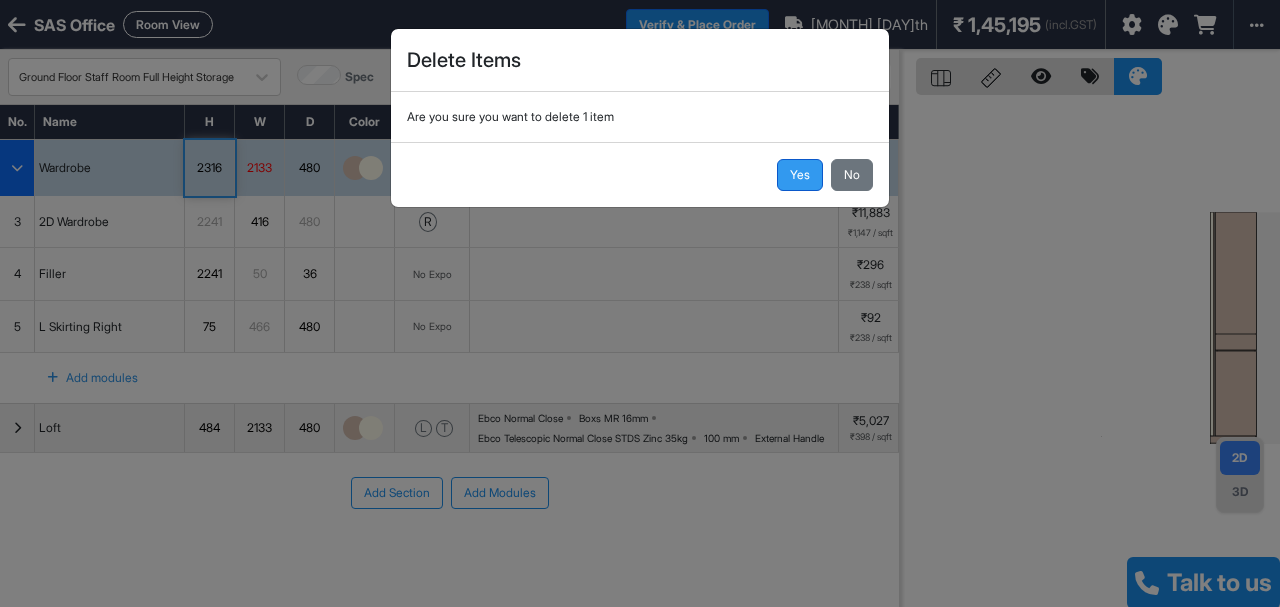 click on "Yes" at bounding box center (800, 175) 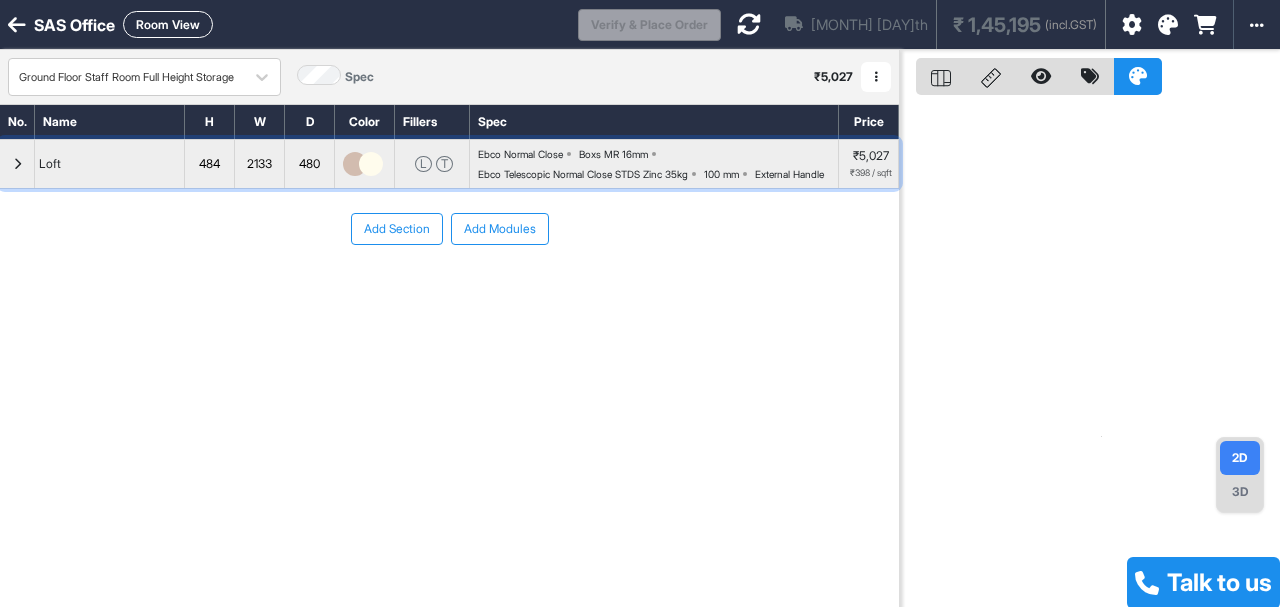 click at bounding box center [17, 164] 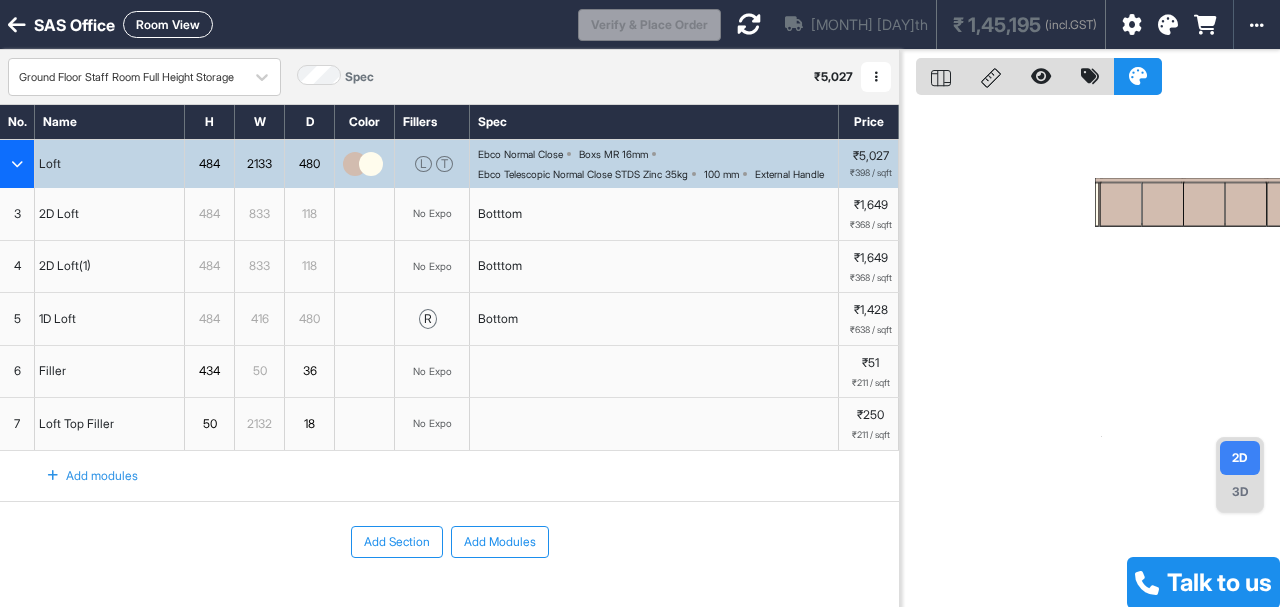 click at bounding box center (17, 164) 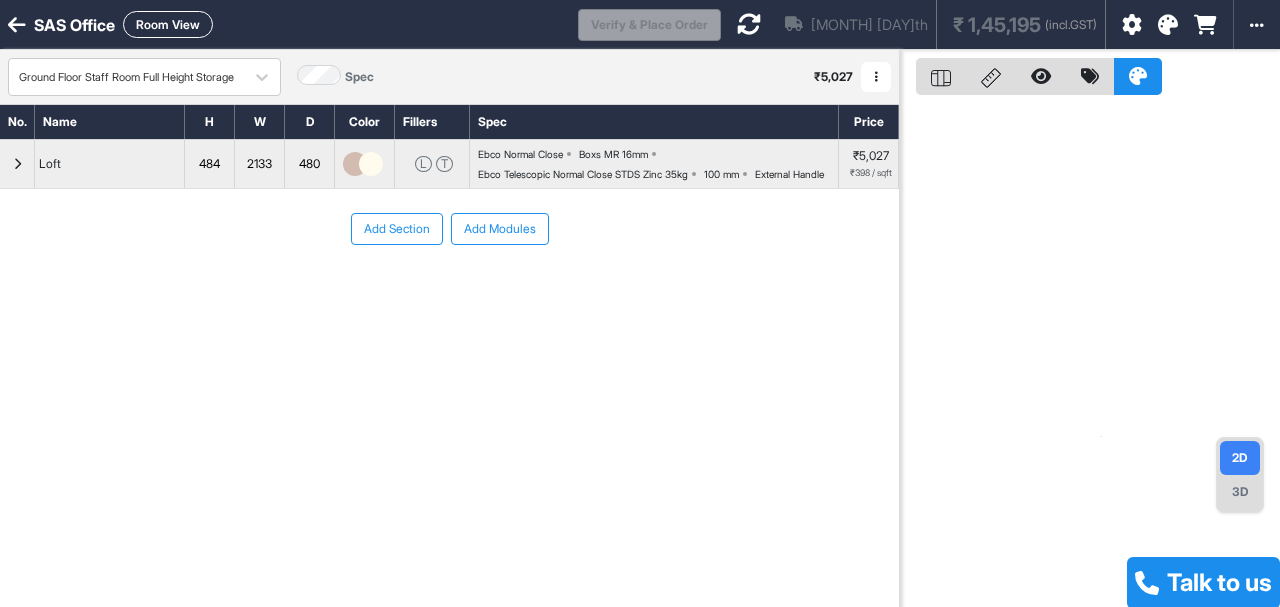 click on "Add Section" at bounding box center (397, 229) 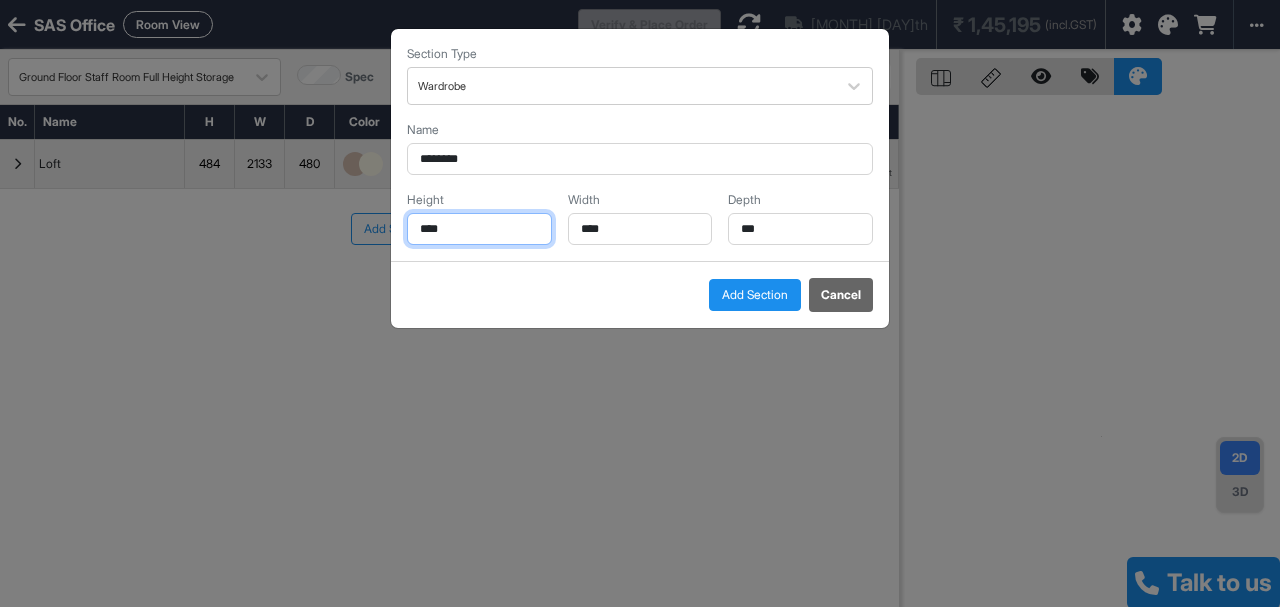 click on "****" at bounding box center [479, 229] 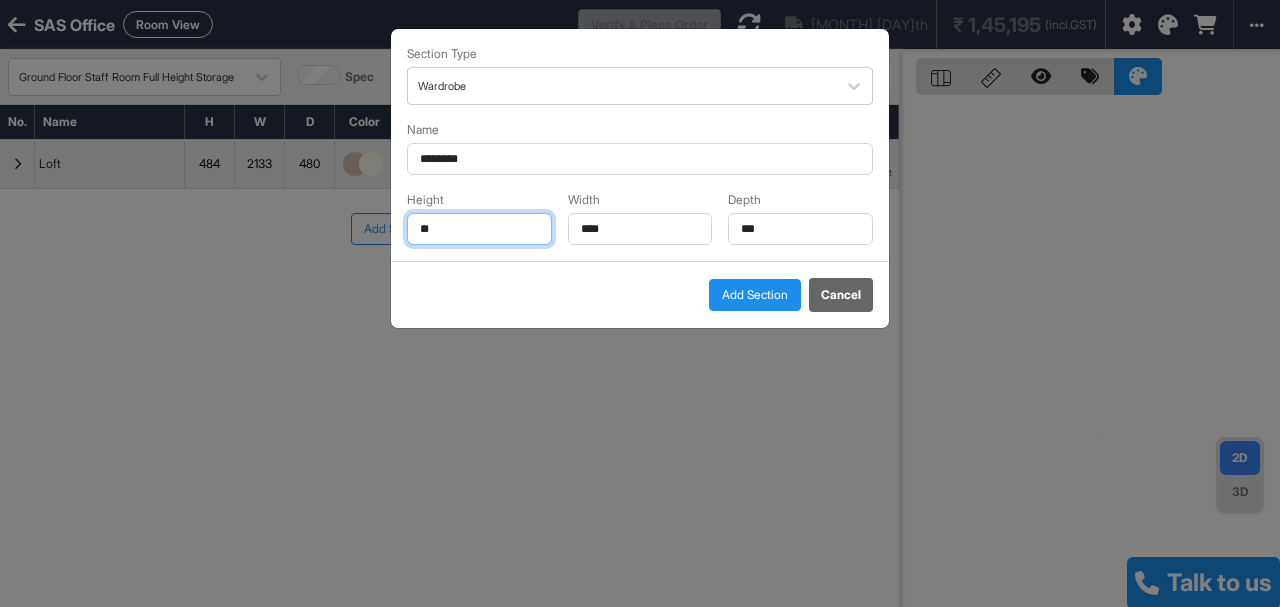 type on "*" 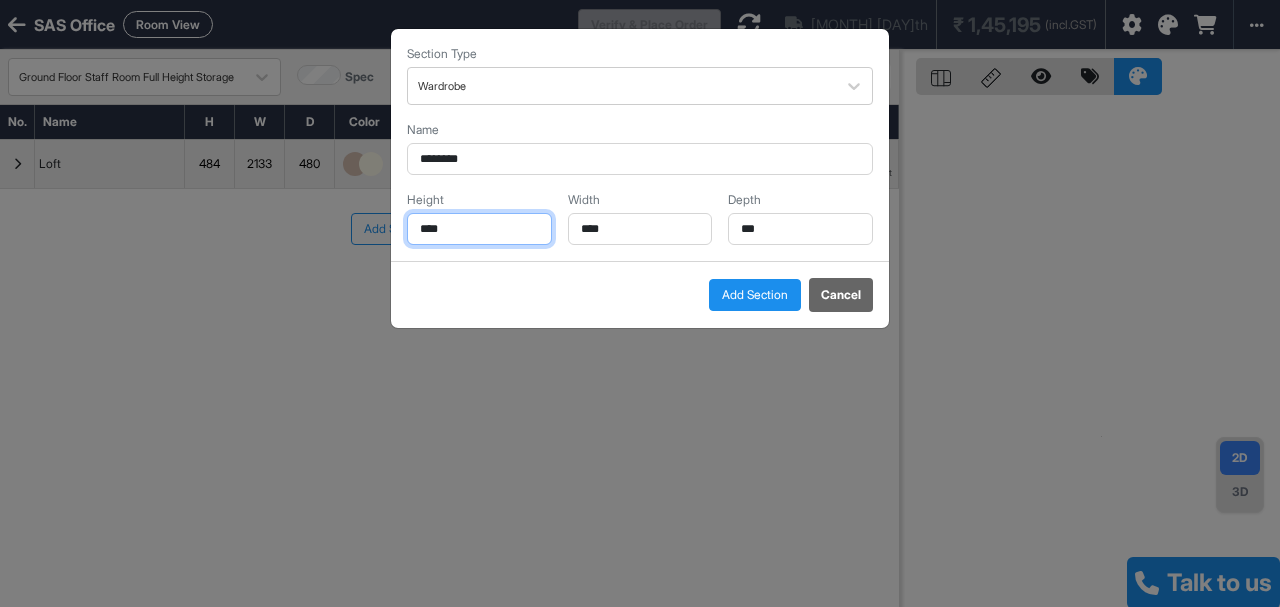 type on "****" 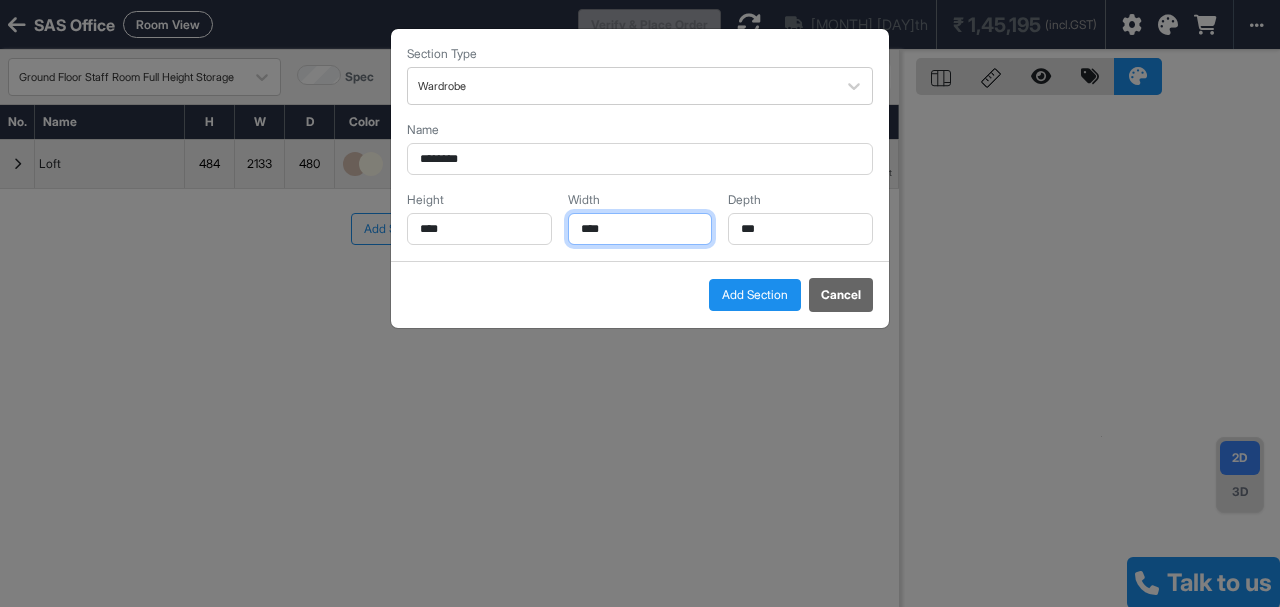 click on "****" at bounding box center (640, 229) 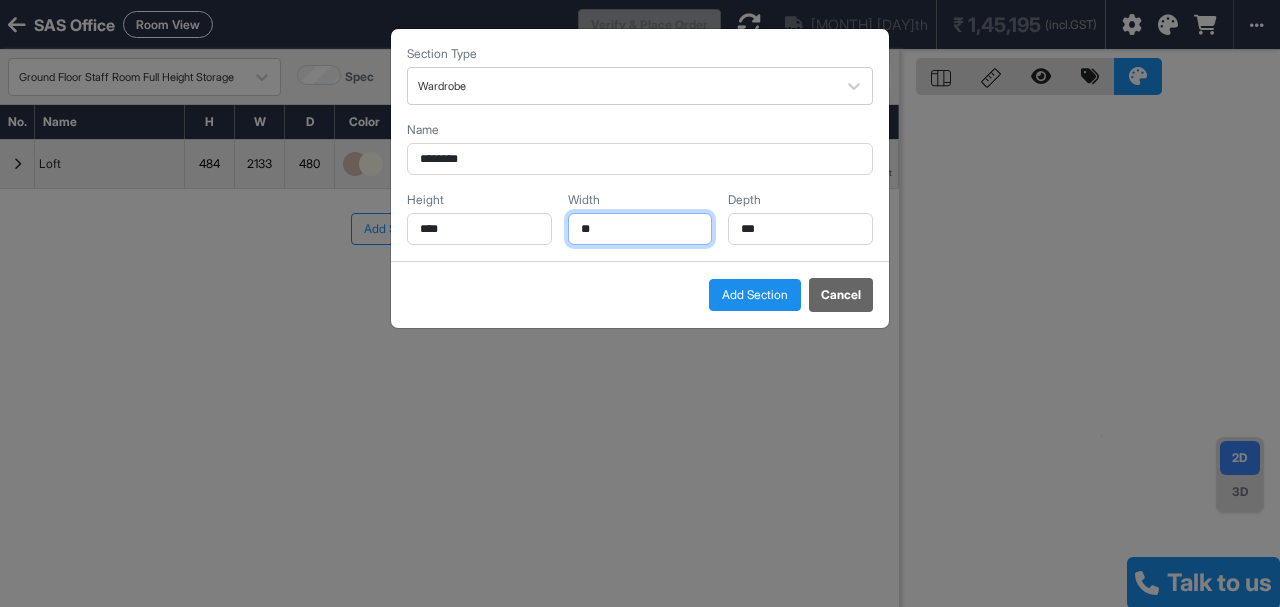 type on "*" 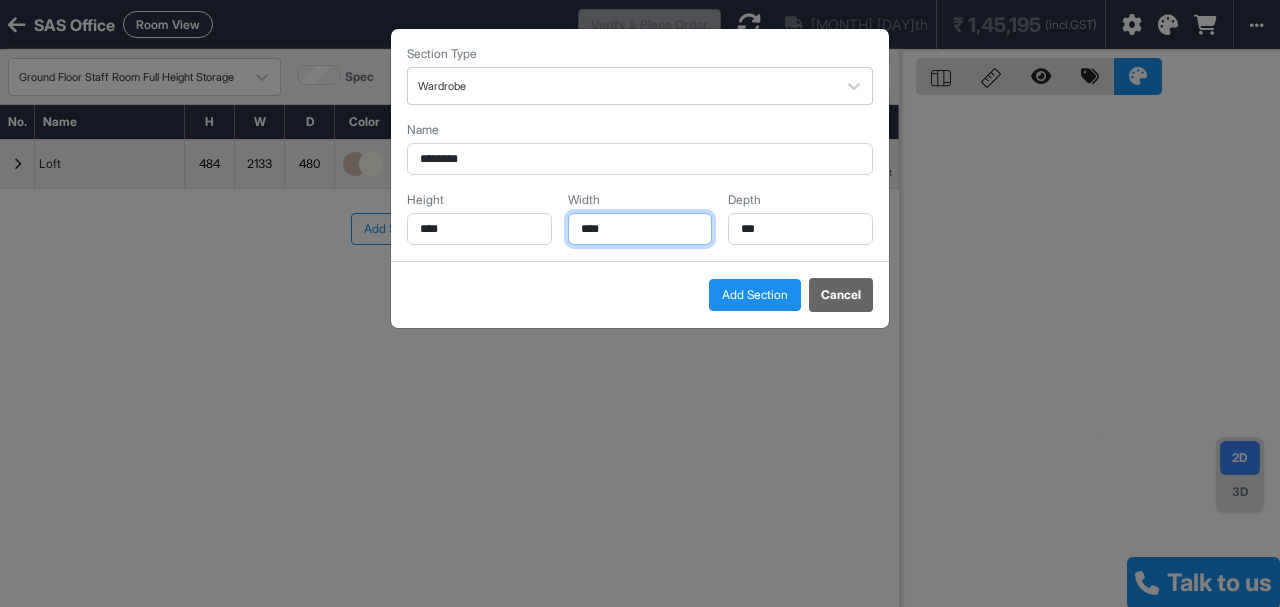 type on "****" 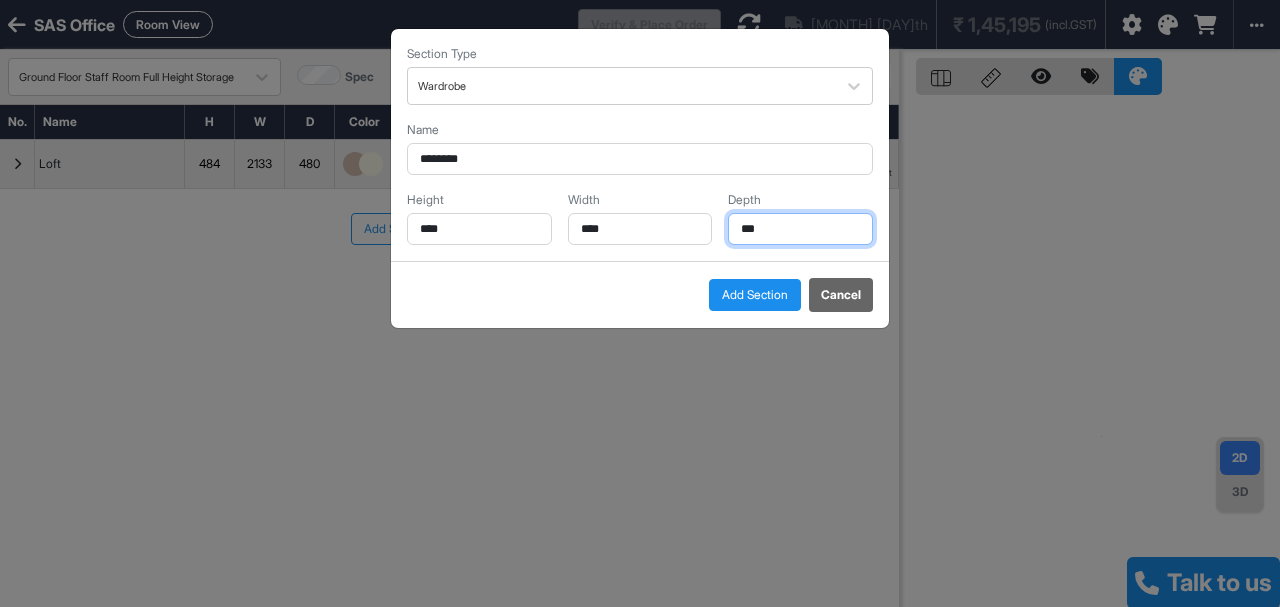 click on "***" at bounding box center (800, 229) 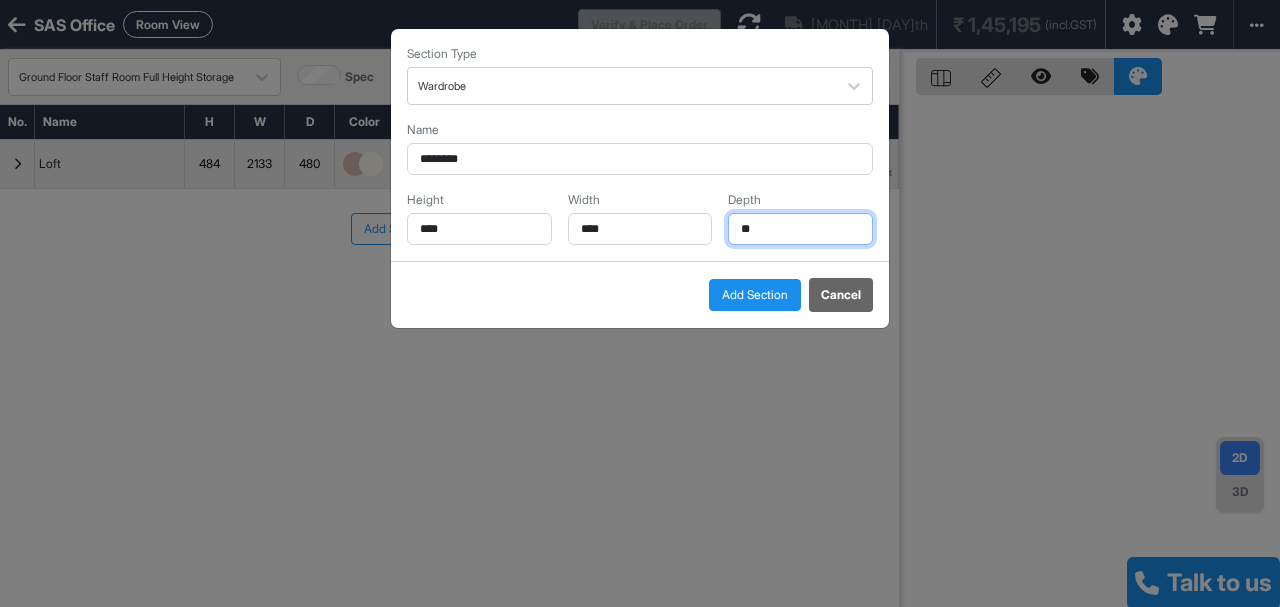 type on "*" 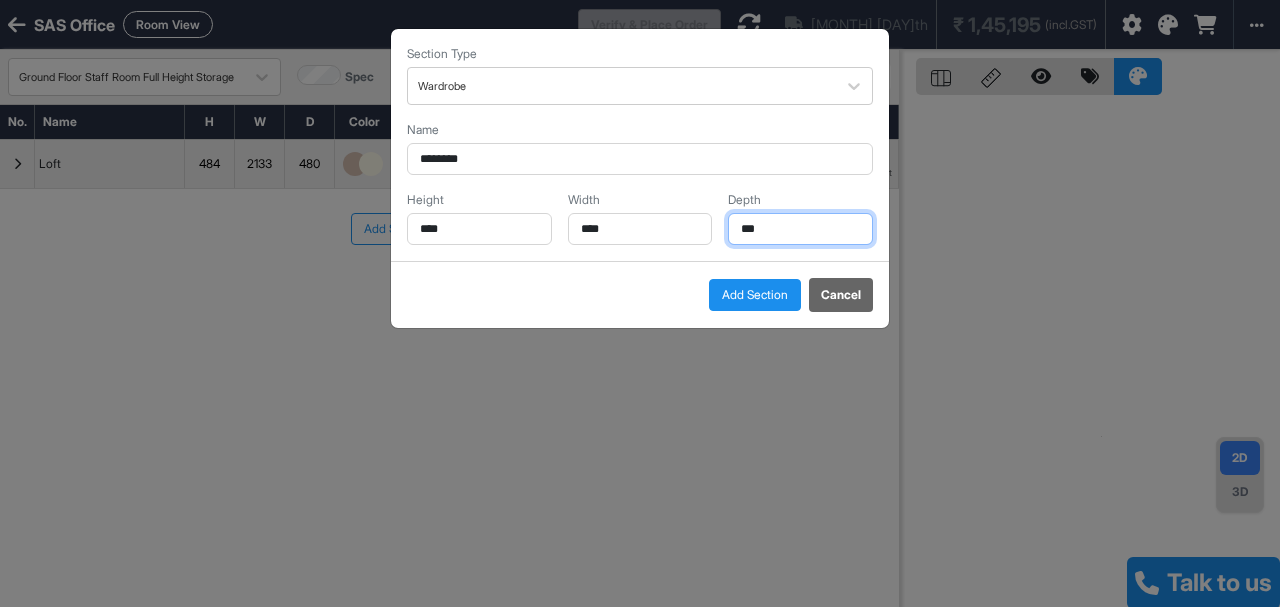 type on "***" 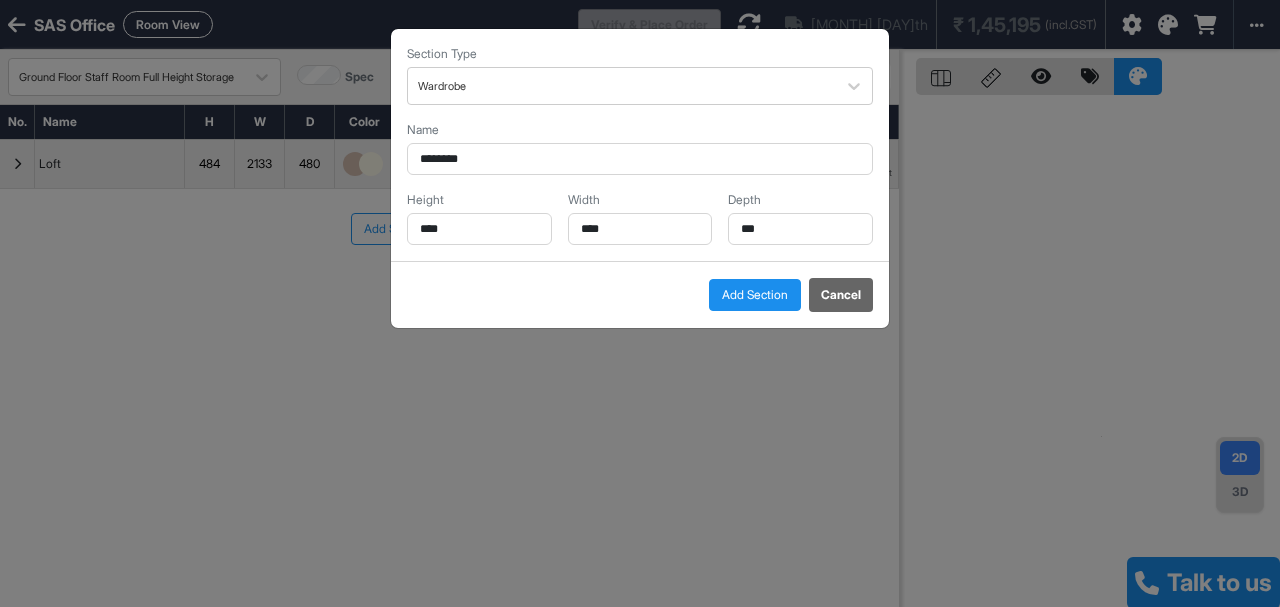 click on "Add Section" at bounding box center [755, 295] 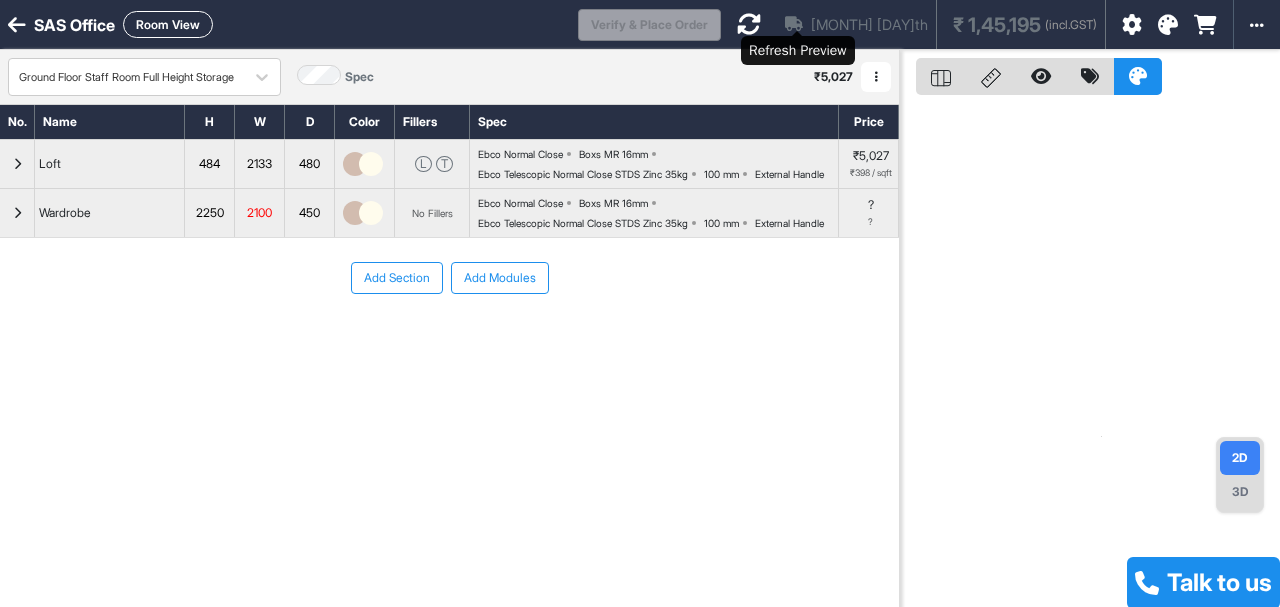 click at bounding box center (749, 24) 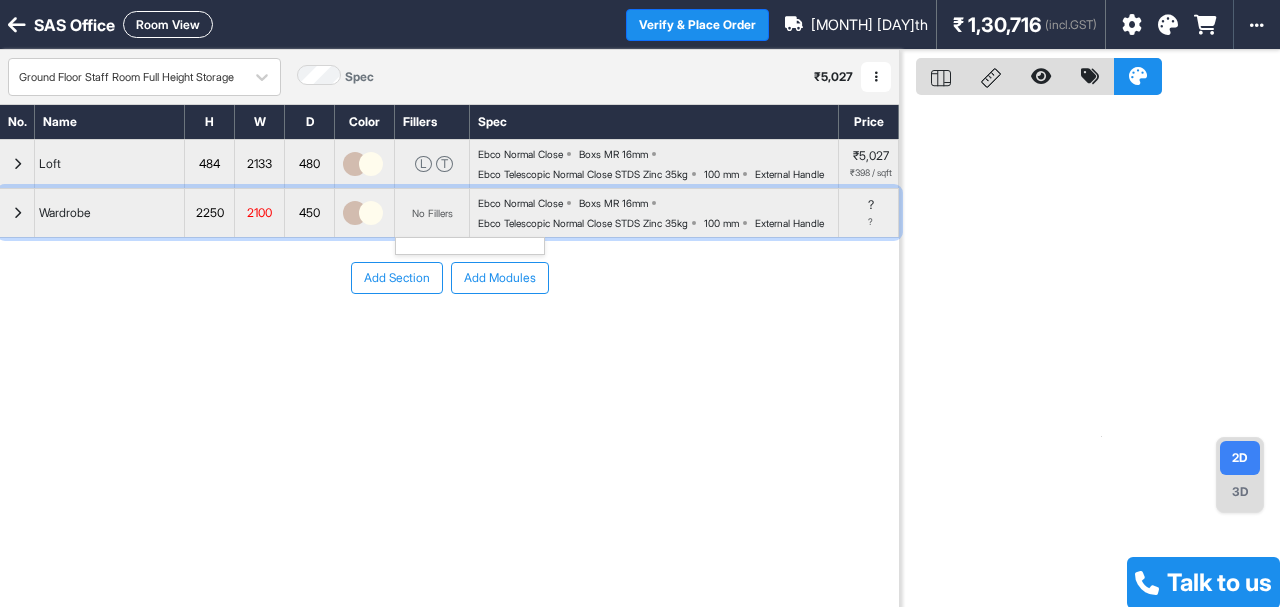 click on "No Fillers" at bounding box center (432, 213) 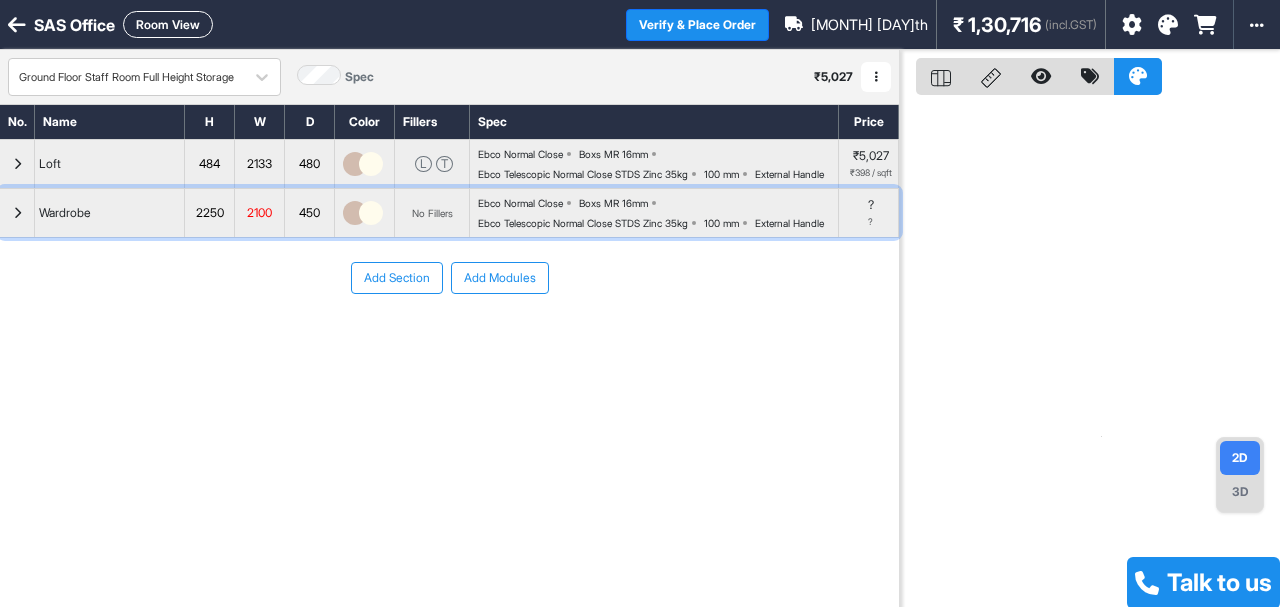 click at bounding box center [17, 213] 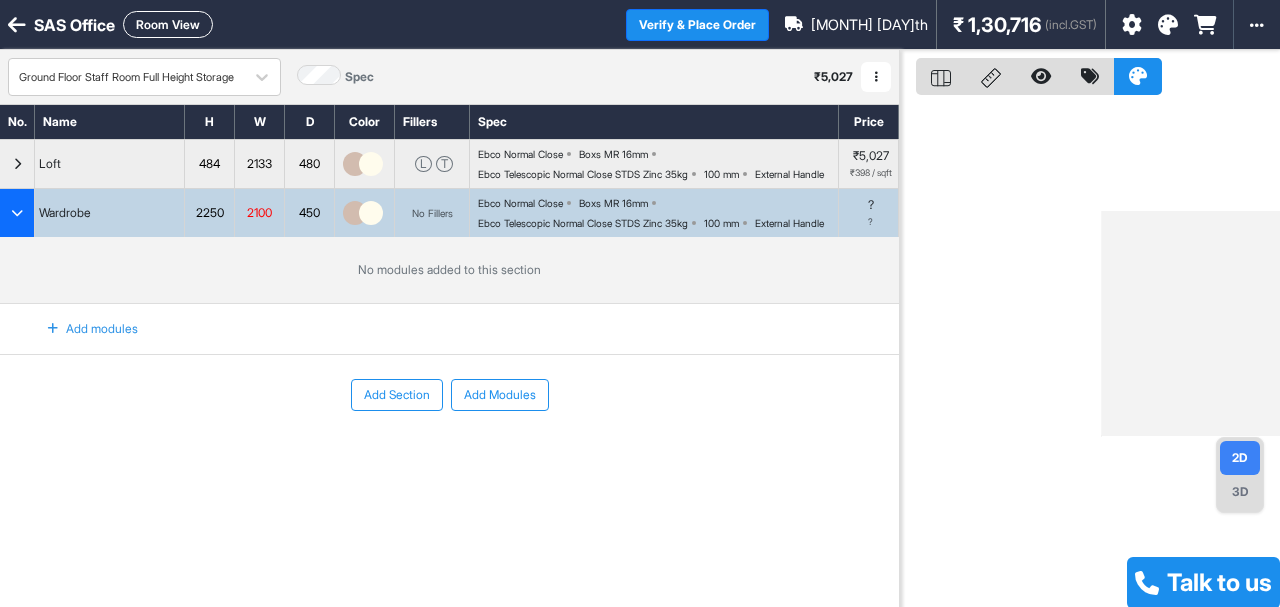 click on "Add modules" at bounding box center [81, 329] 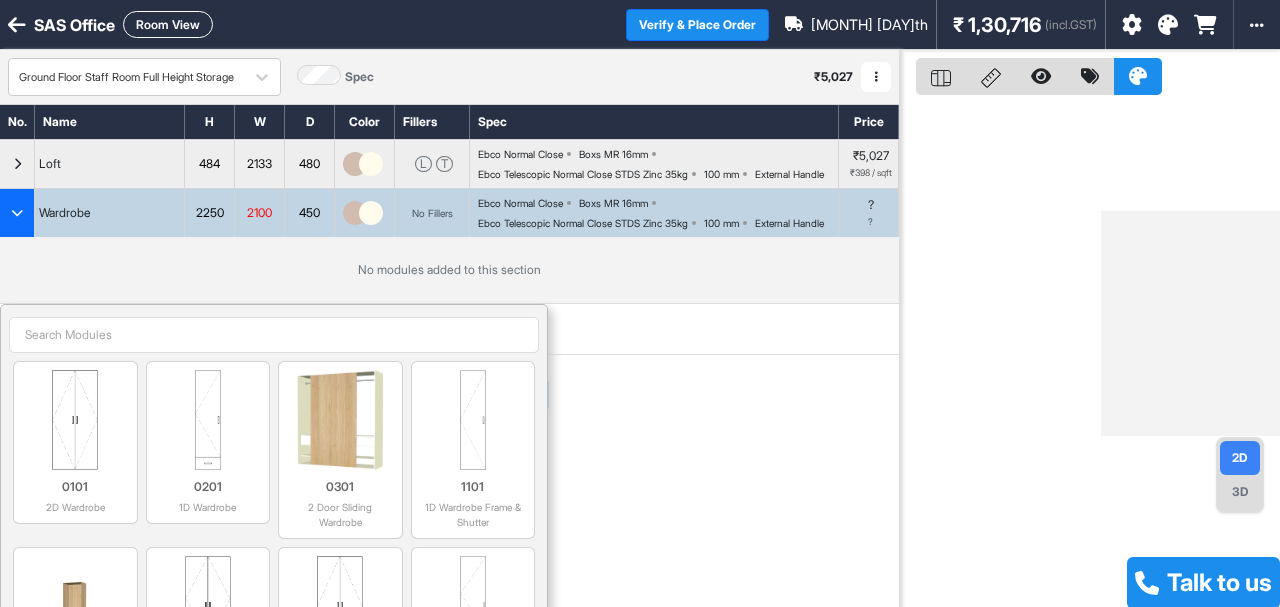 click at bounding box center (274, 335) 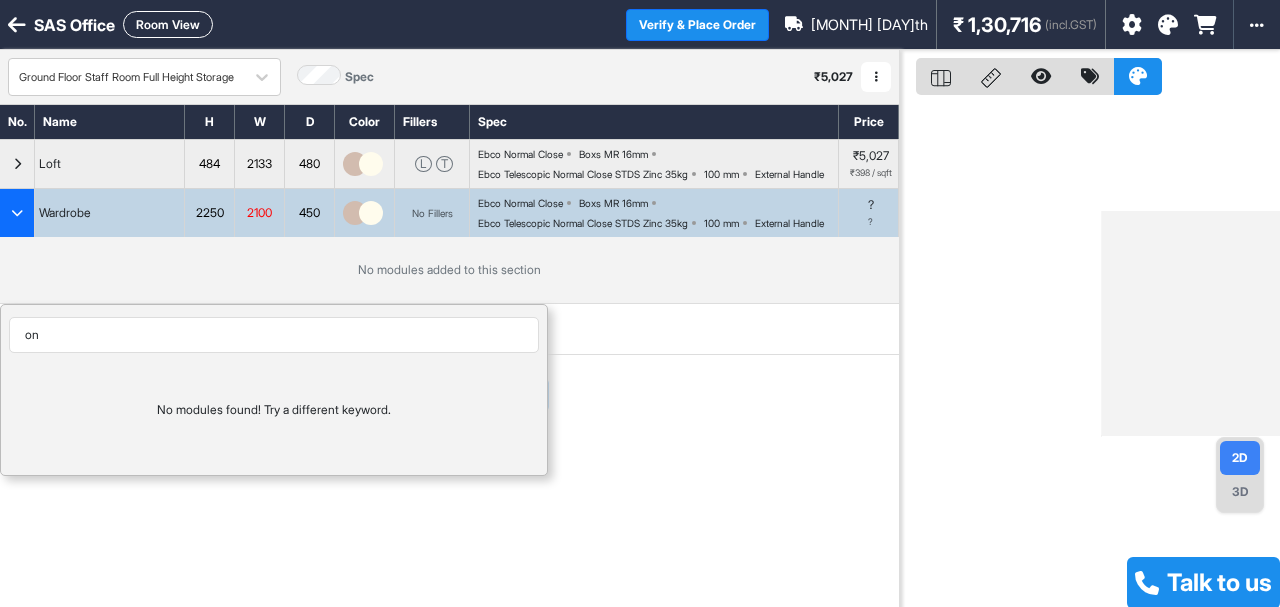 type on "o" 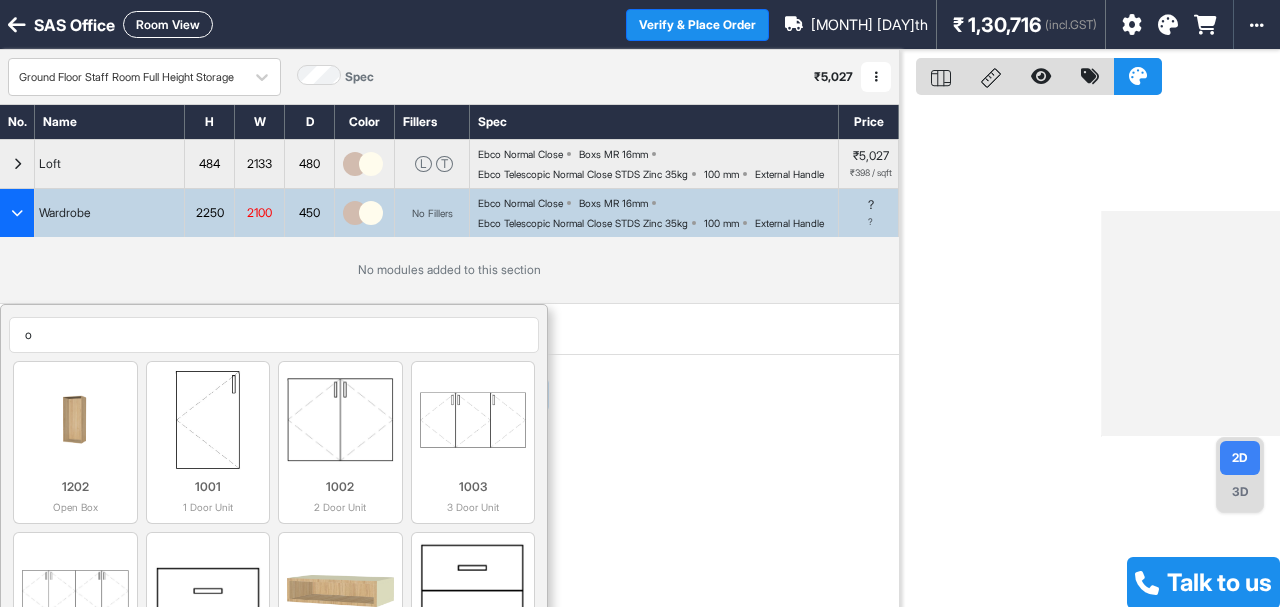 type 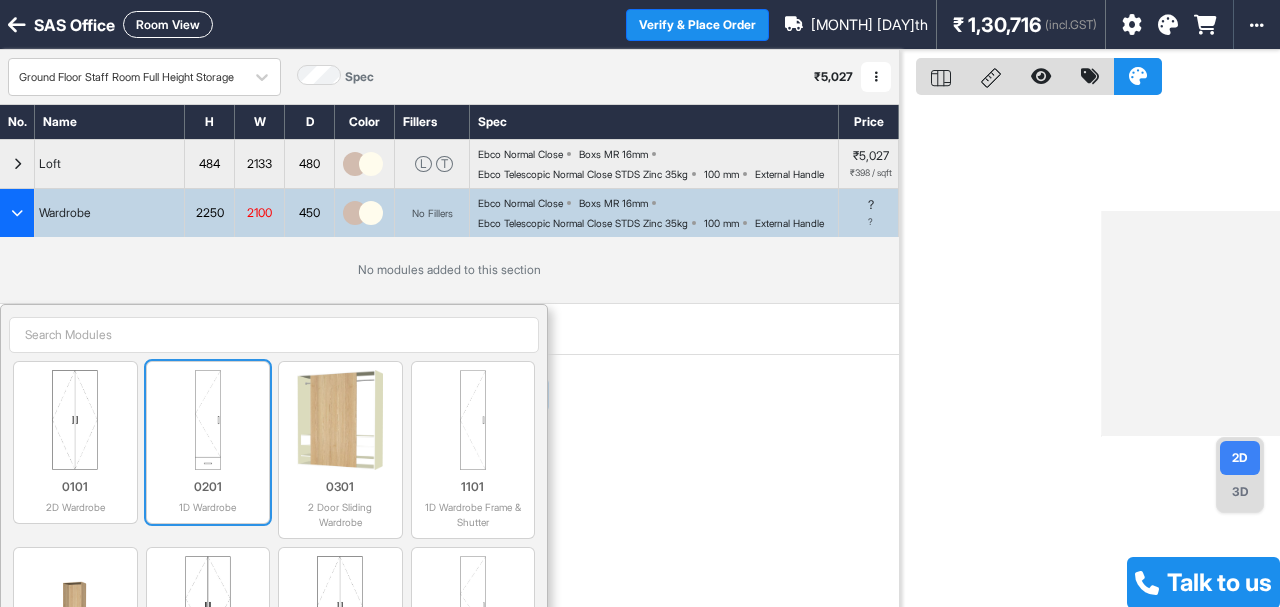 click at bounding box center (208, 420) 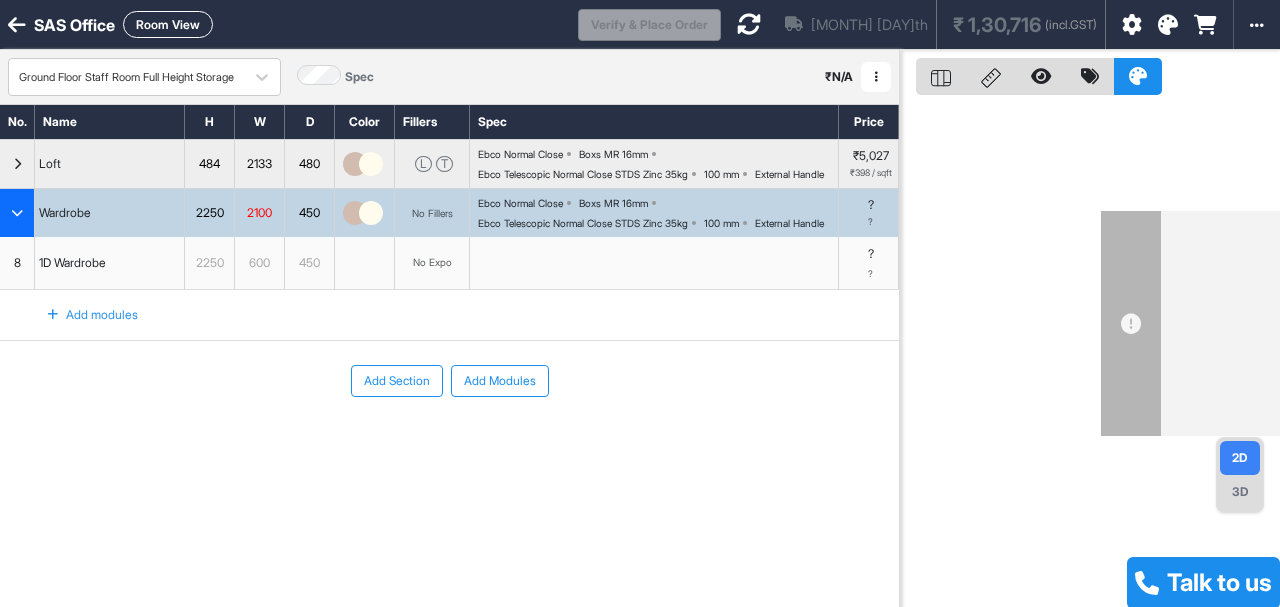 click on "2250" at bounding box center [209, 263] 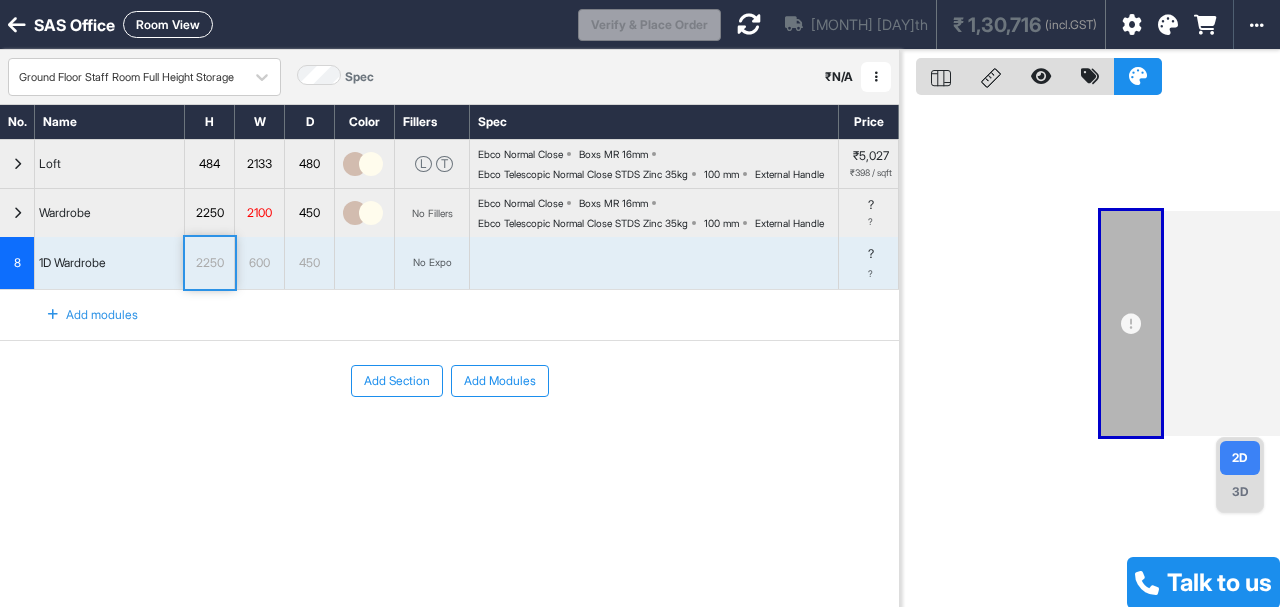 click on "2250" at bounding box center [209, 263] 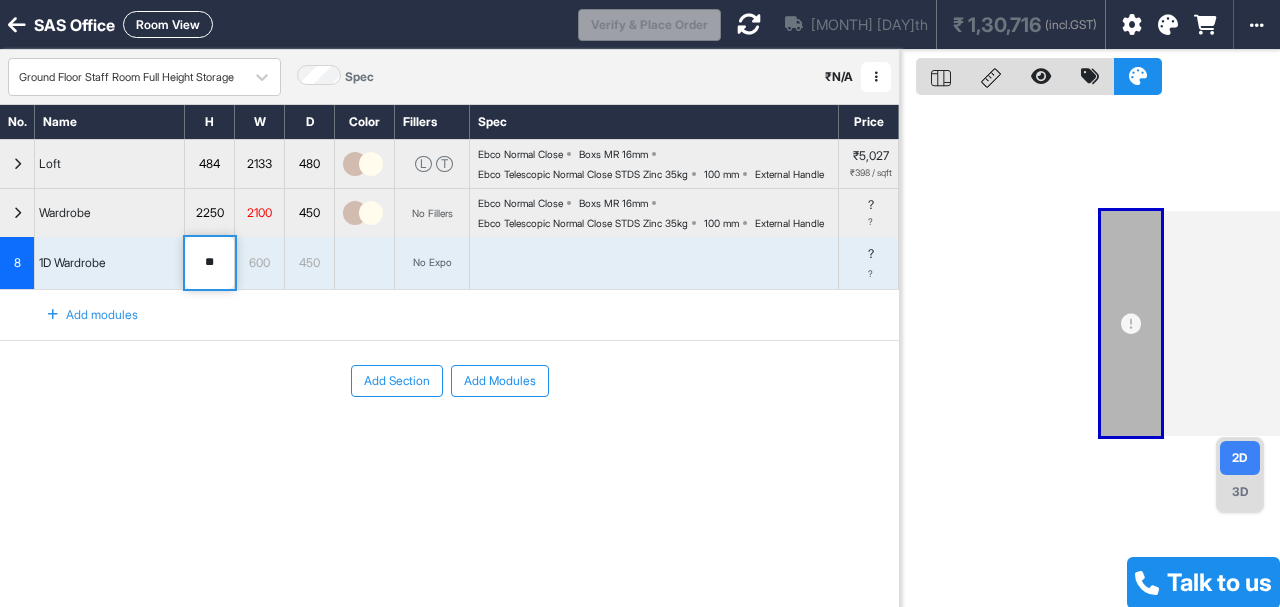 type on "*" 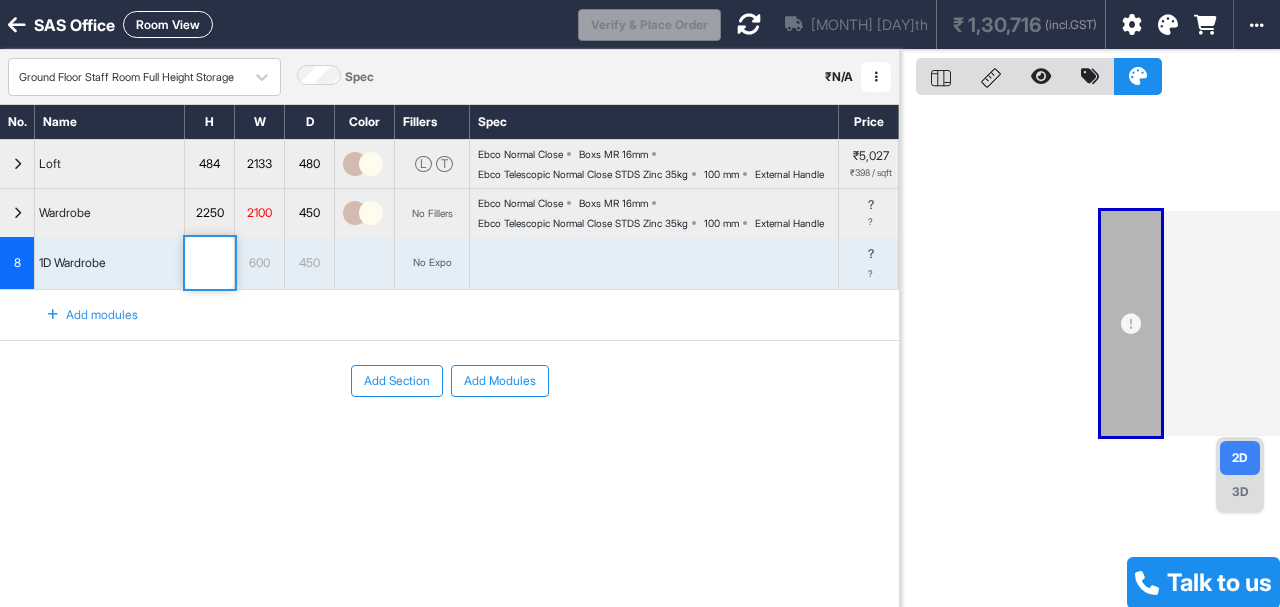 type 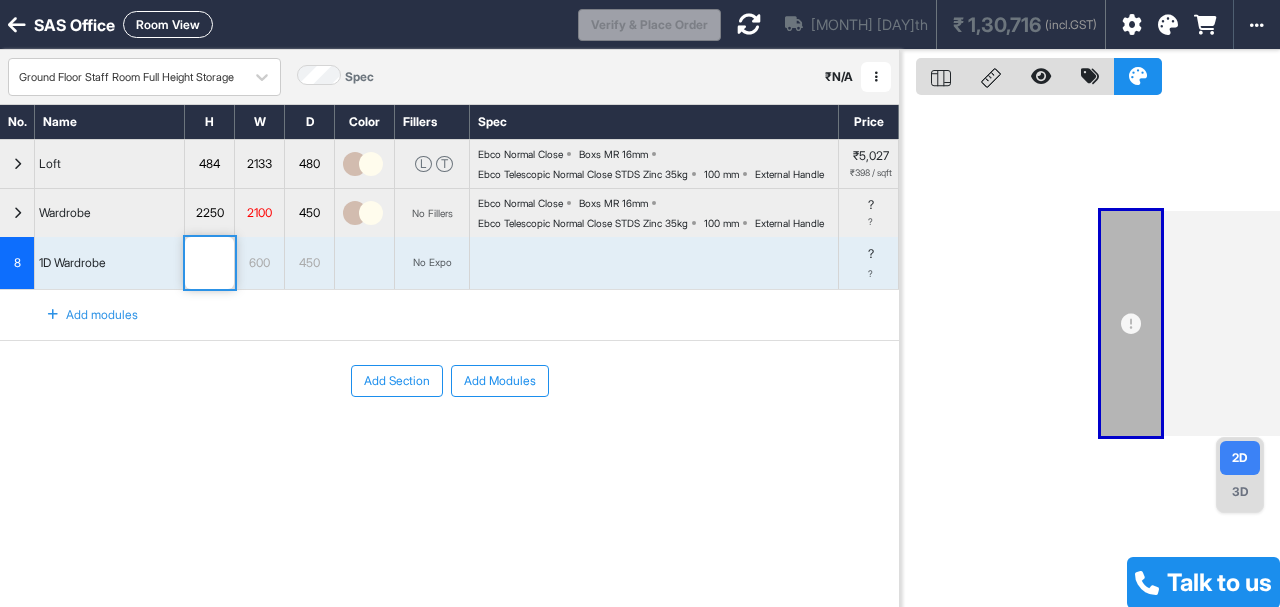 click on "8" at bounding box center (17, 263) 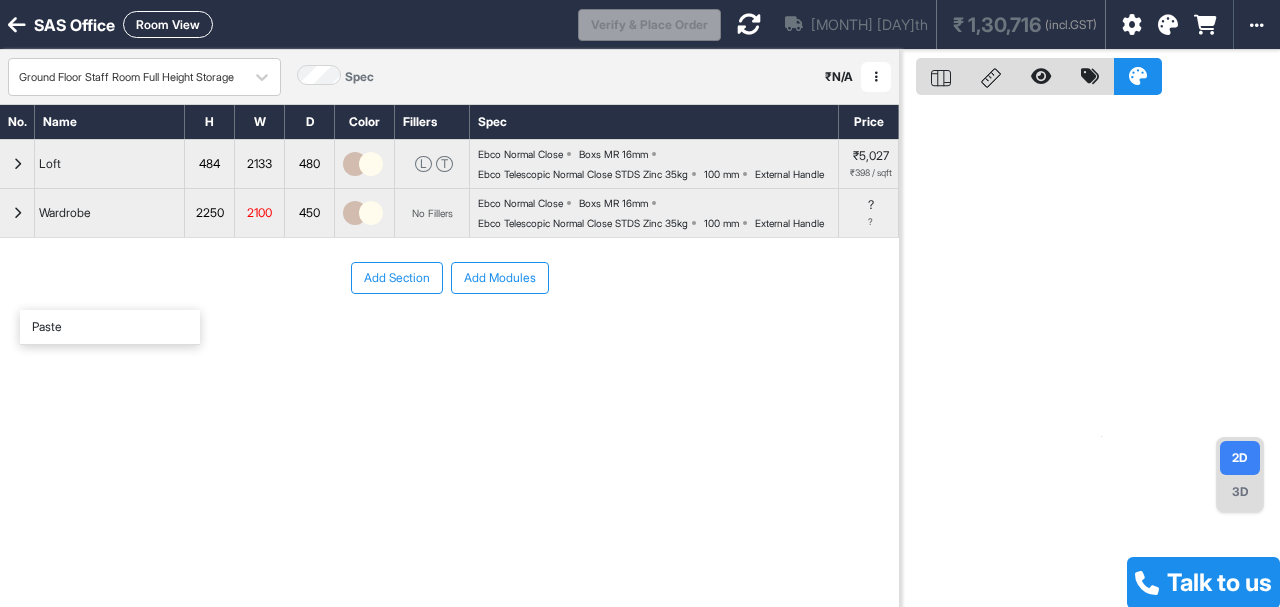 click at bounding box center [17, 213] 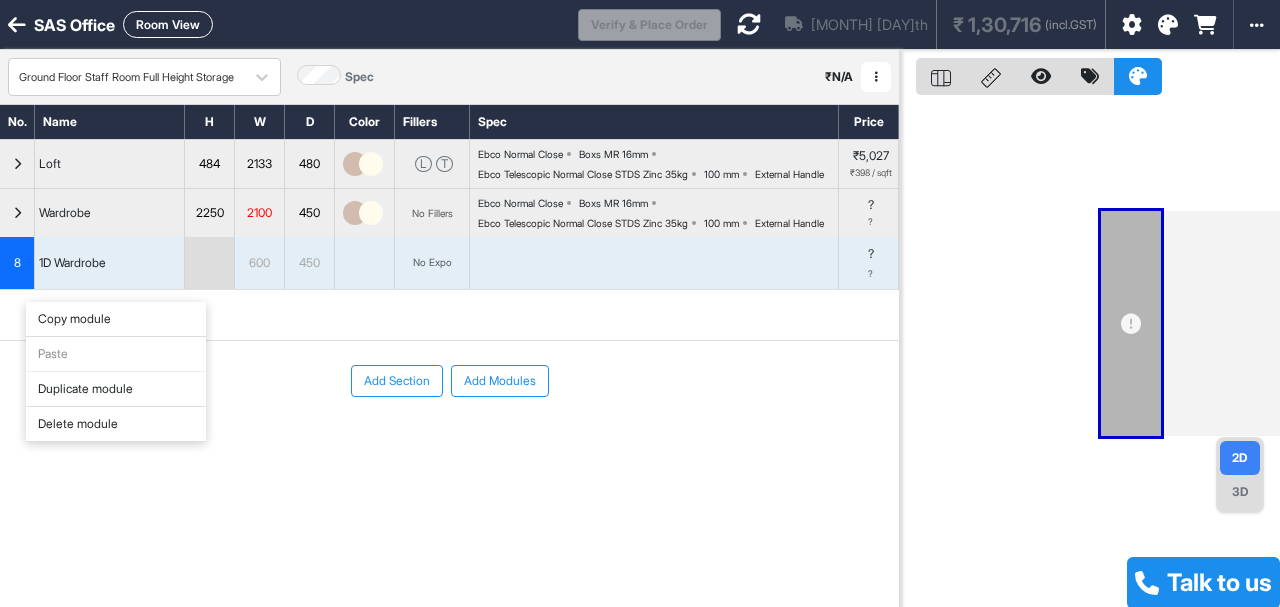 click on "Delete module" at bounding box center [116, 424] 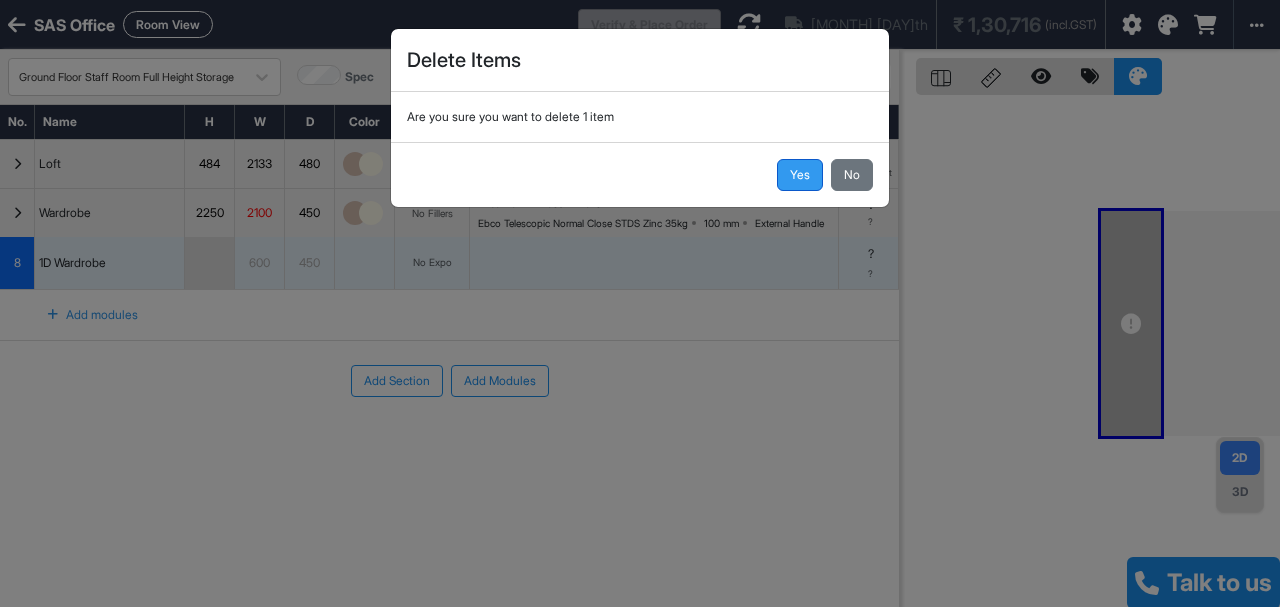 click on "Yes" at bounding box center [800, 175] 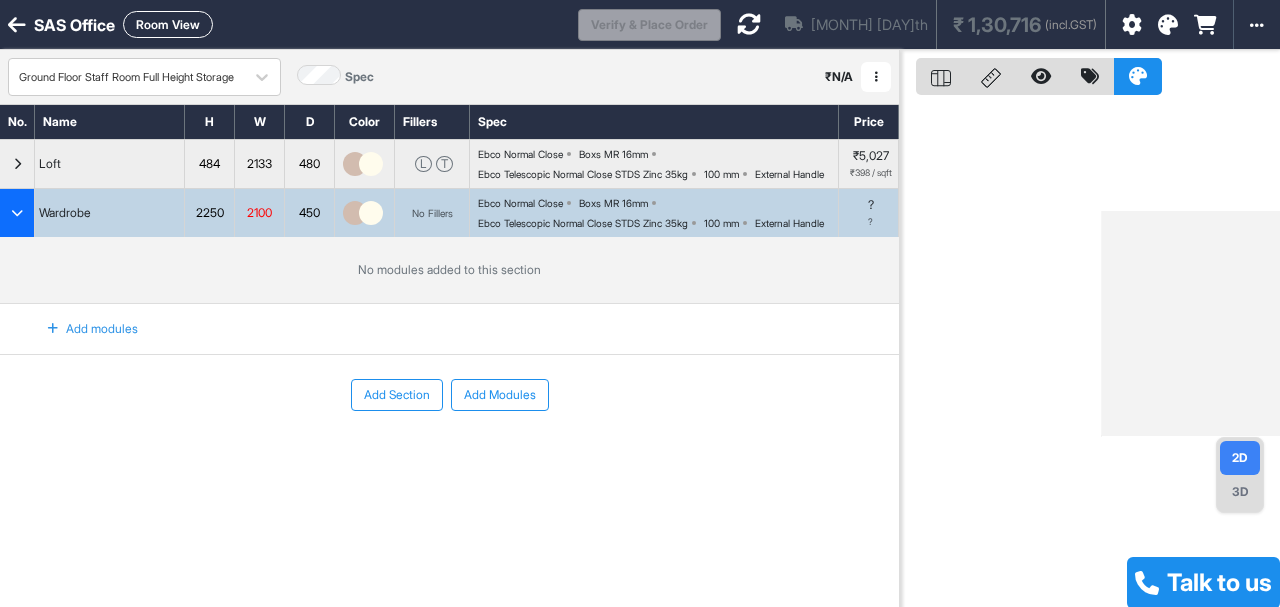 click on "Add Section Add Modules" at bounding box center (449, 455) 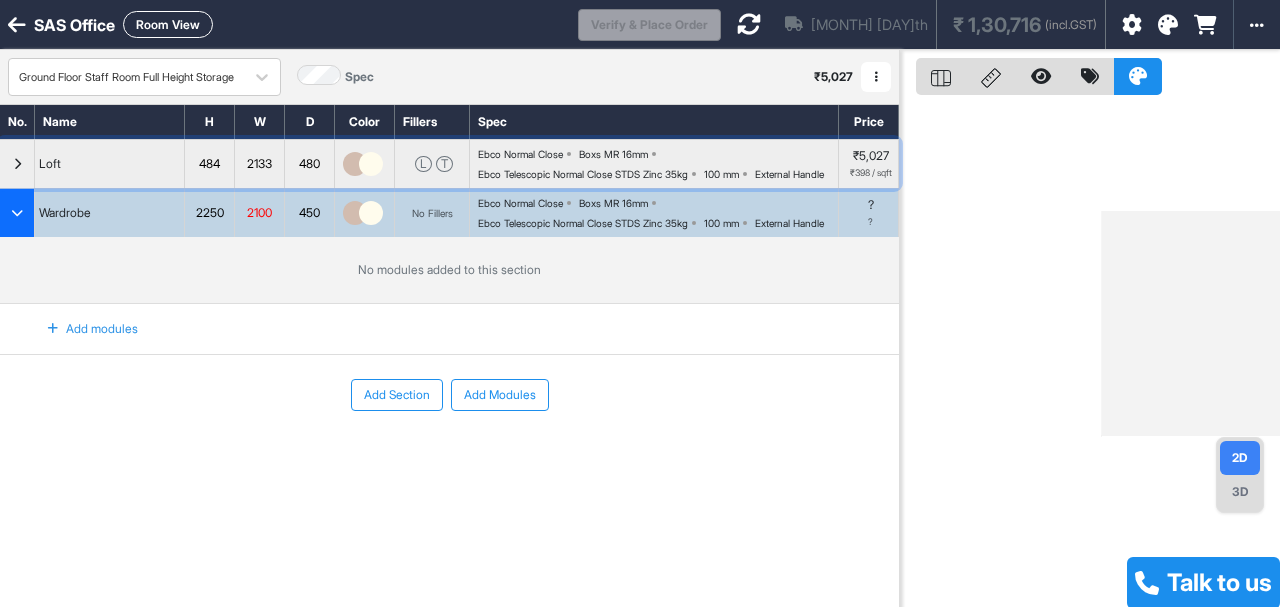 click at bounding box center [17, 164] 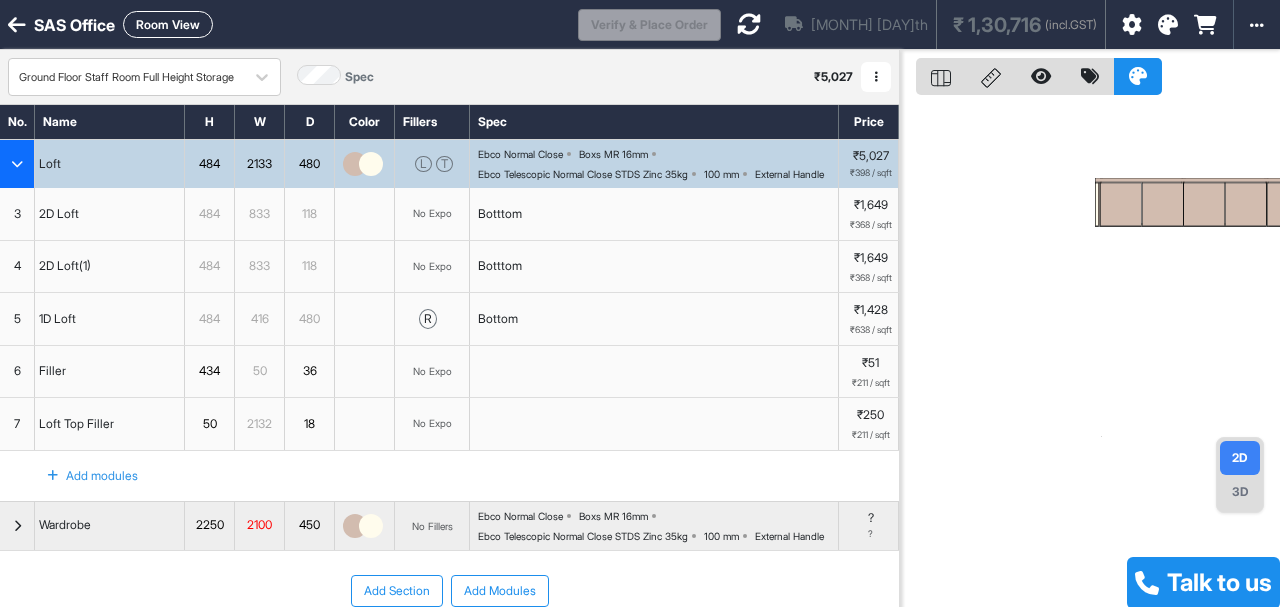 click at bounding box center (17, 164) 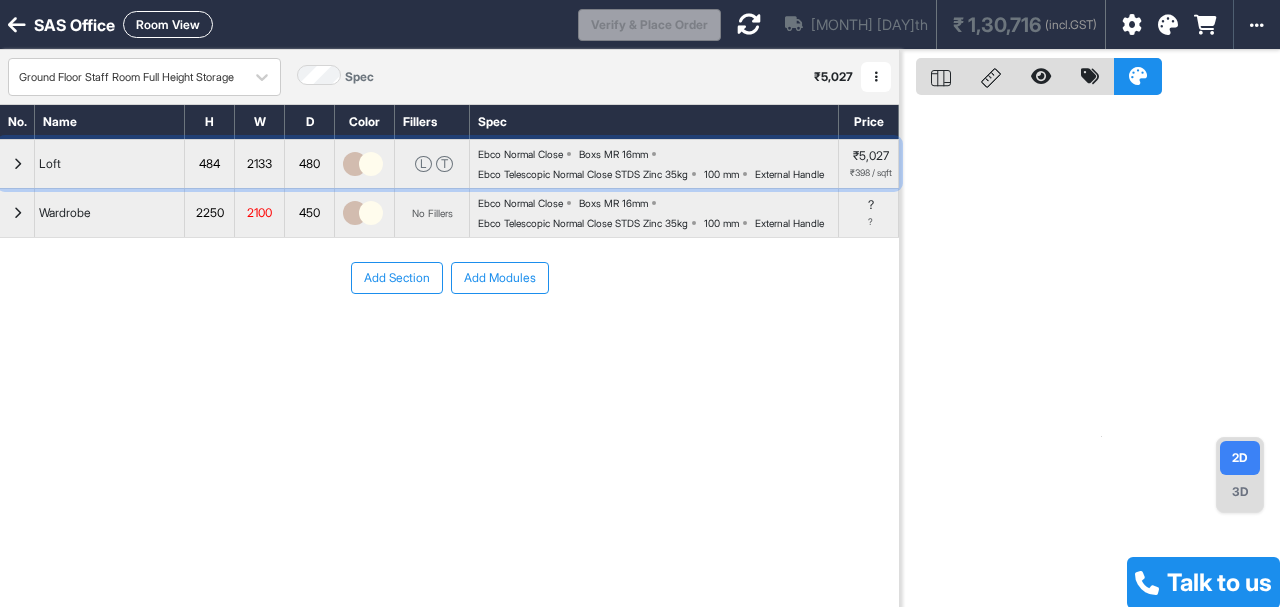 click at bounding box center [17, 164] 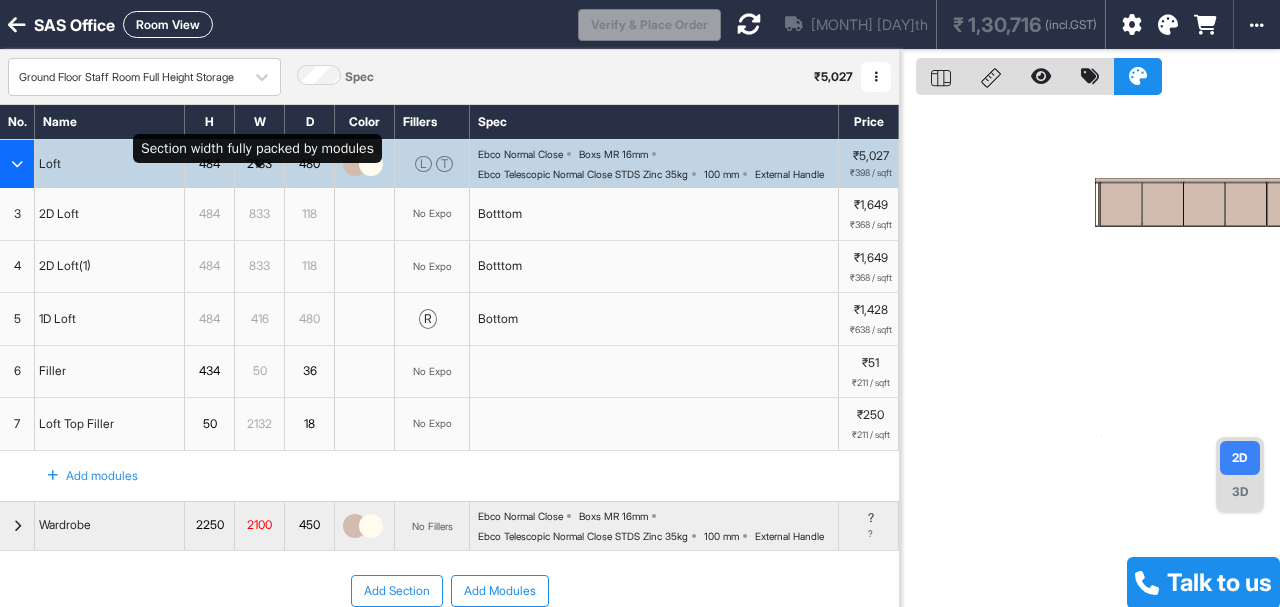 click on "2133" at bounding box center [259, 164] 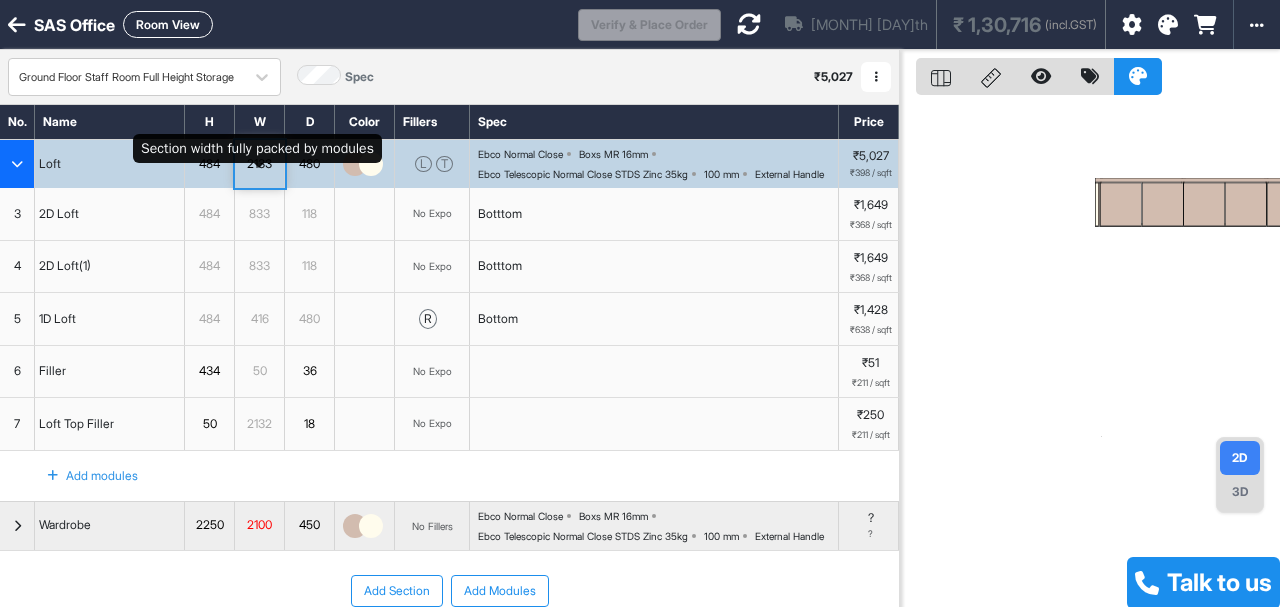 click on "2133" at bounding box center [259, 164] 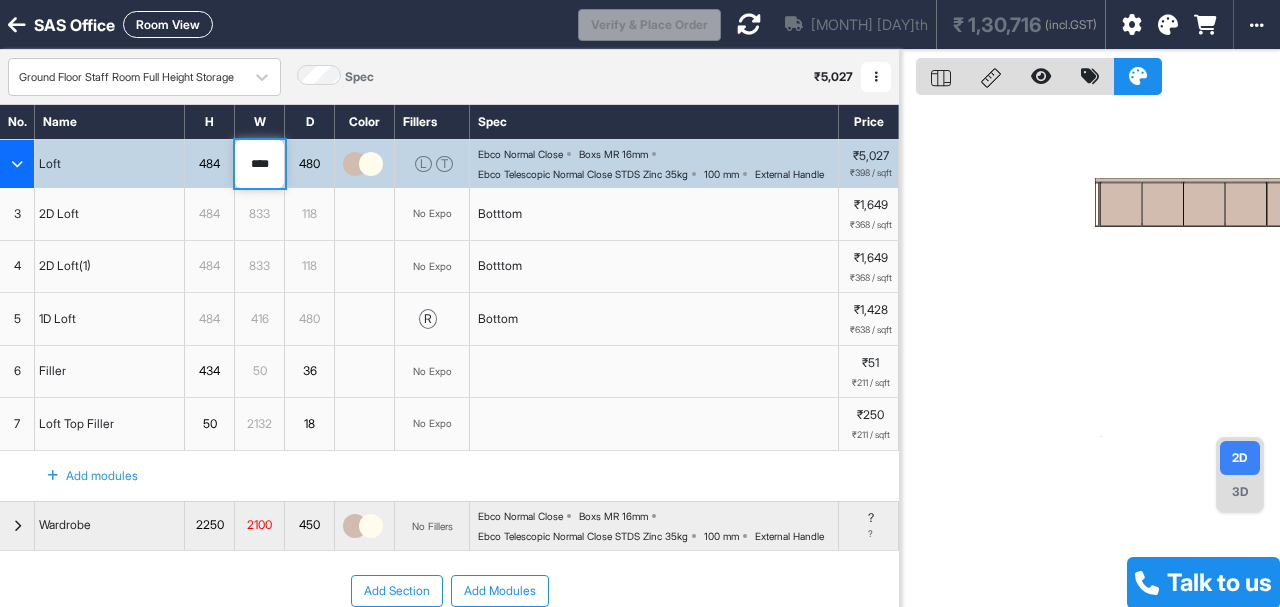 type on "****" 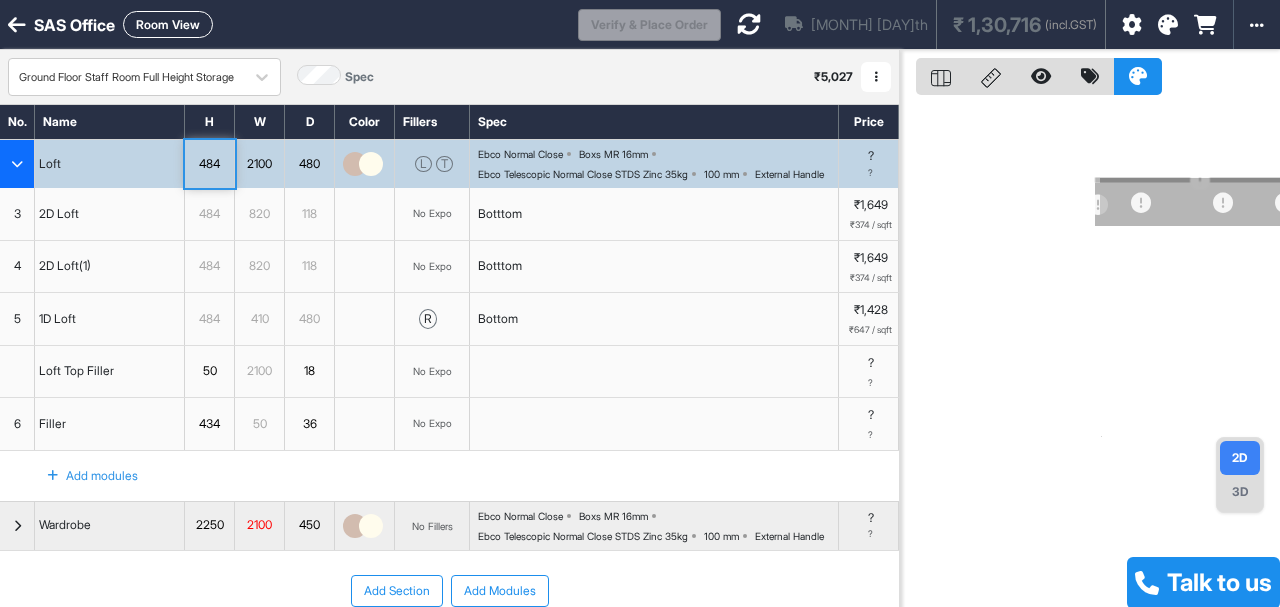click at bounding box center [1090, 353] 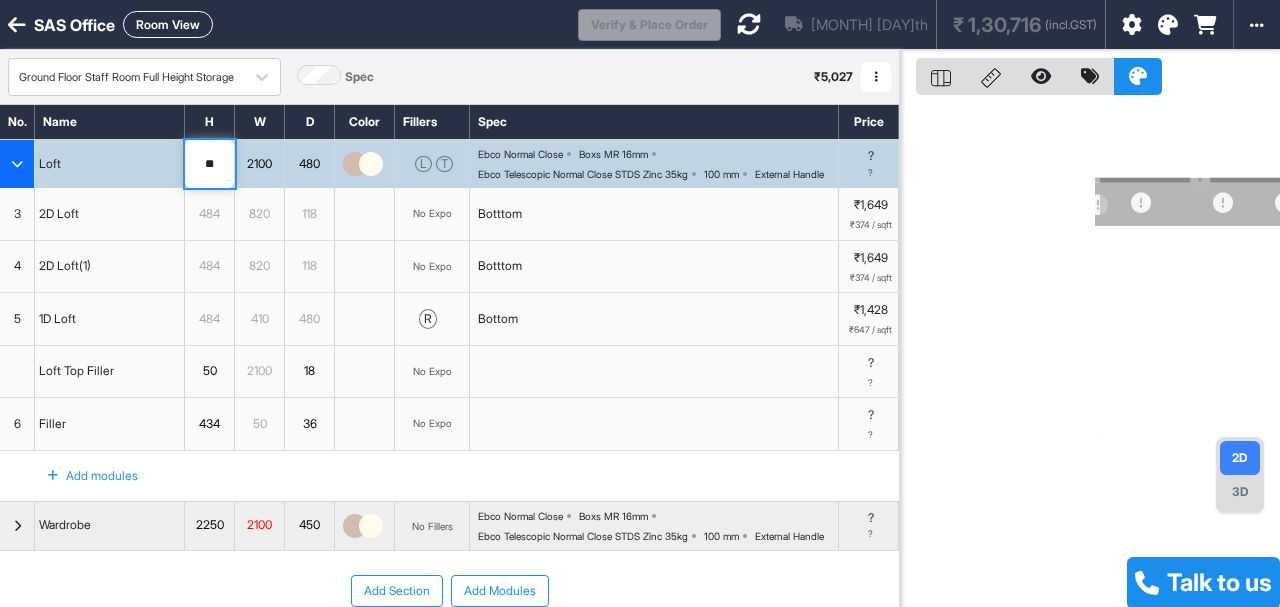 type on "*" 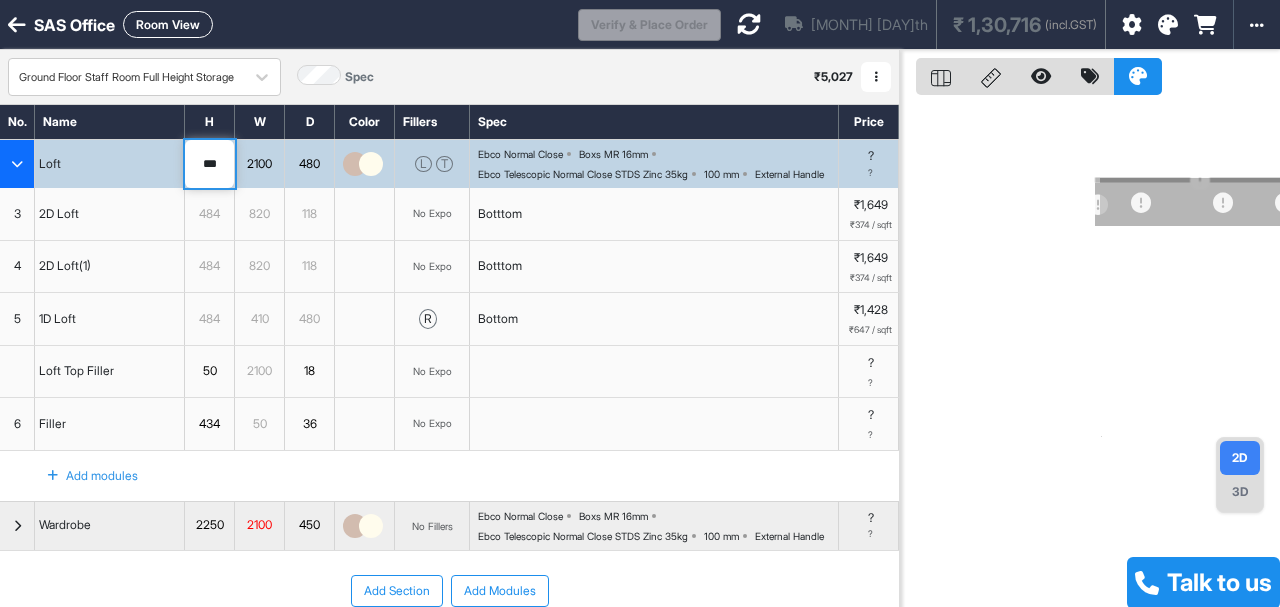 type on "***" 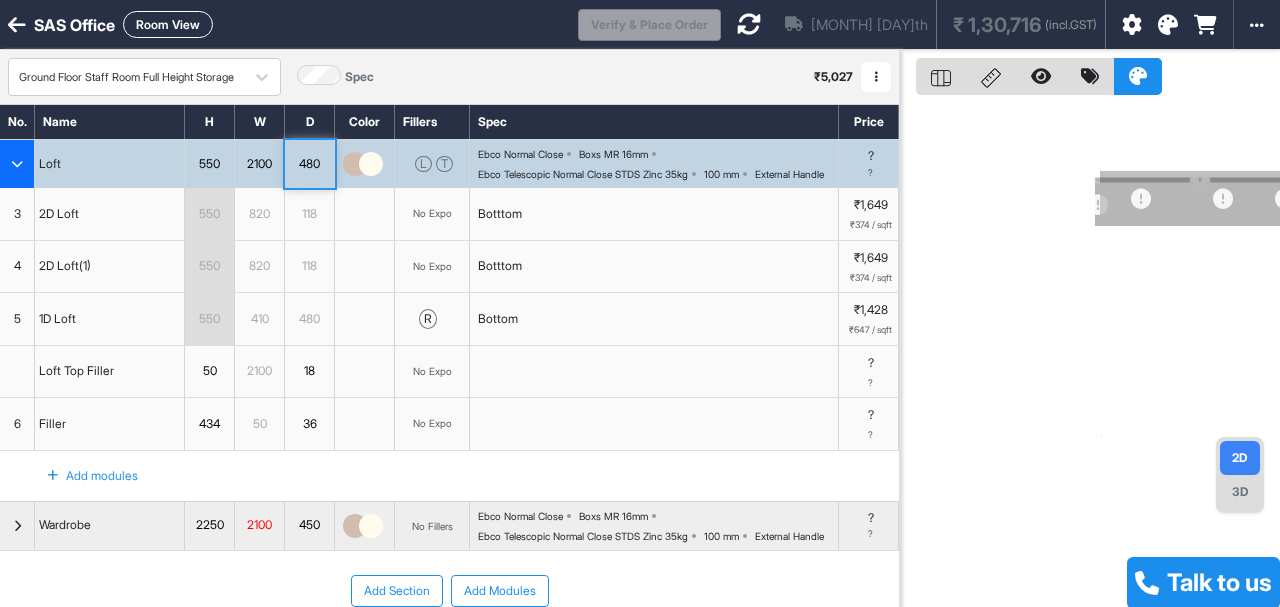 click on "480" at bounding box center [309, 164] 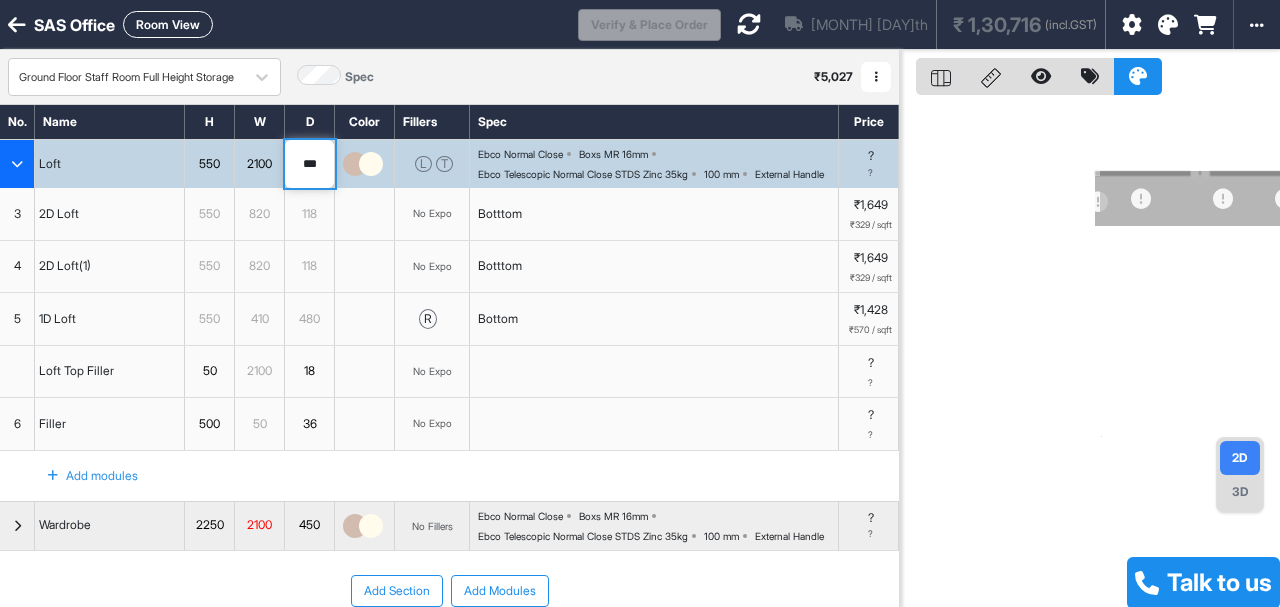 type on "***" 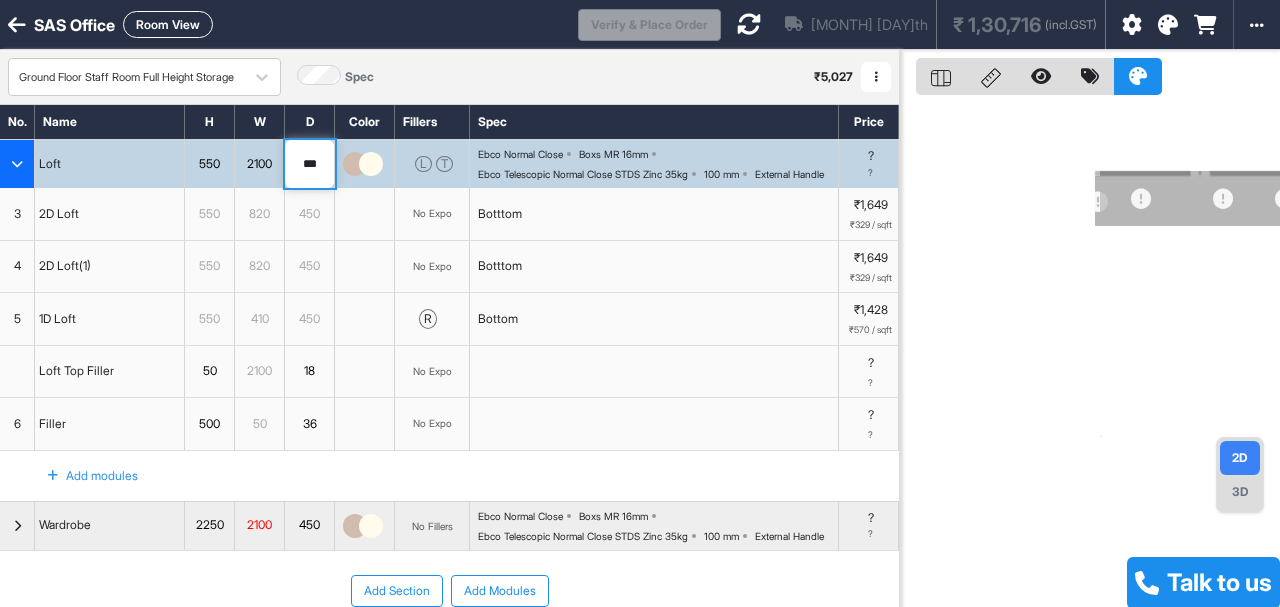 click at bounding box center (749, 24) 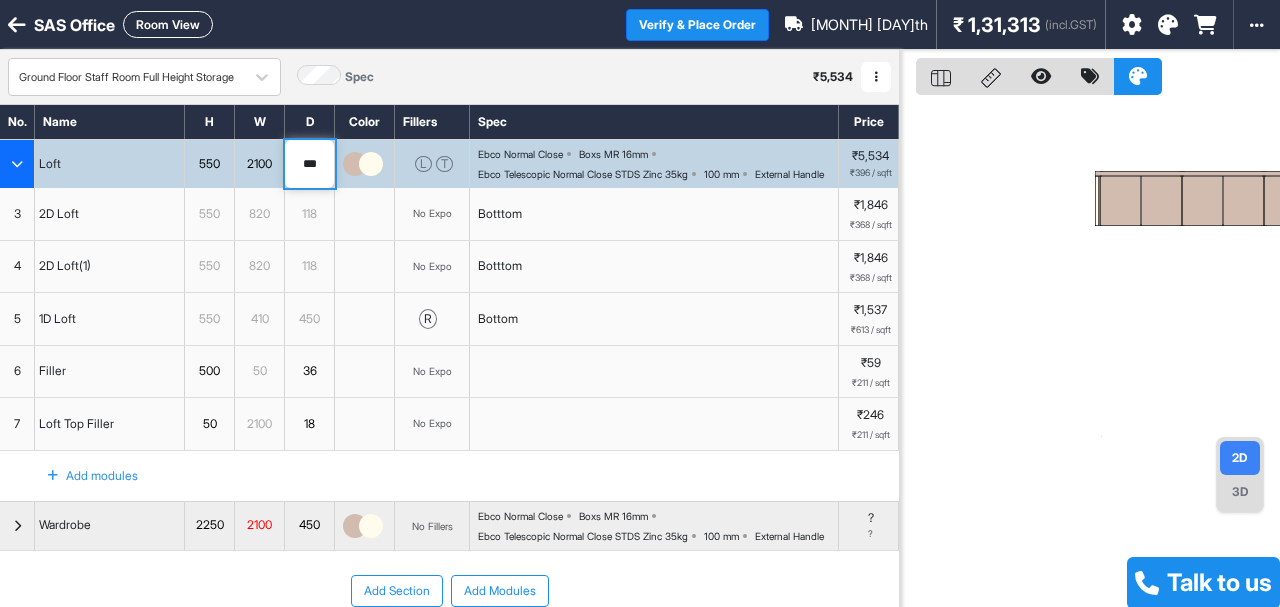 click on "3D" at bounding box center (1240, 492) 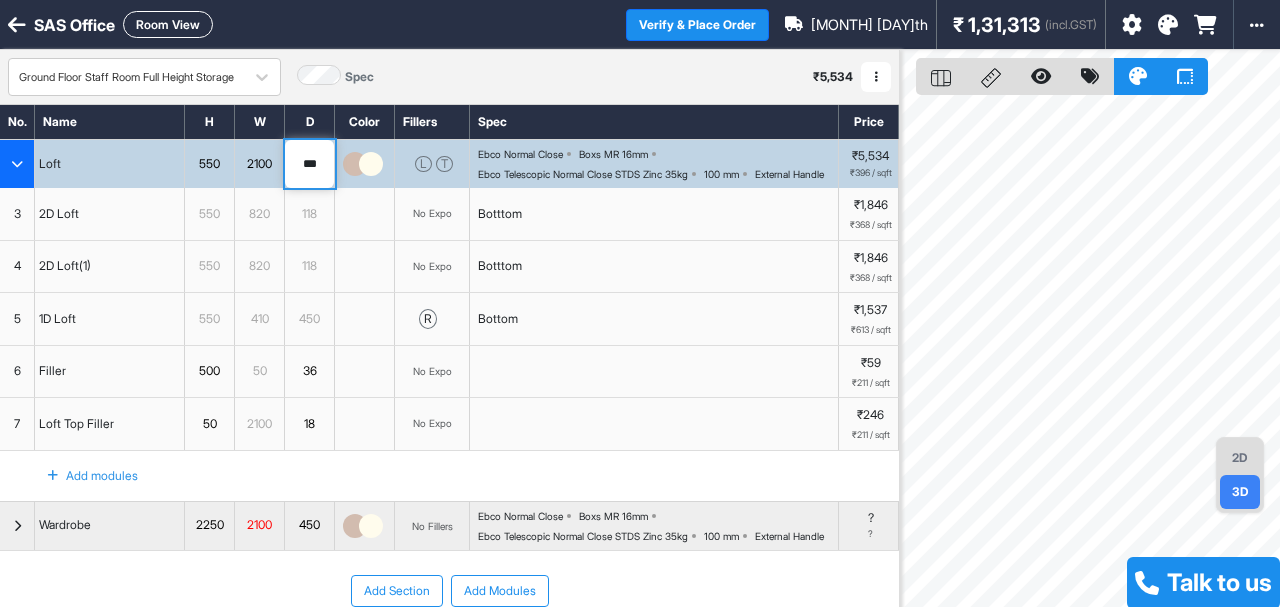 click on "Room View" at bounding box center [168, 24] 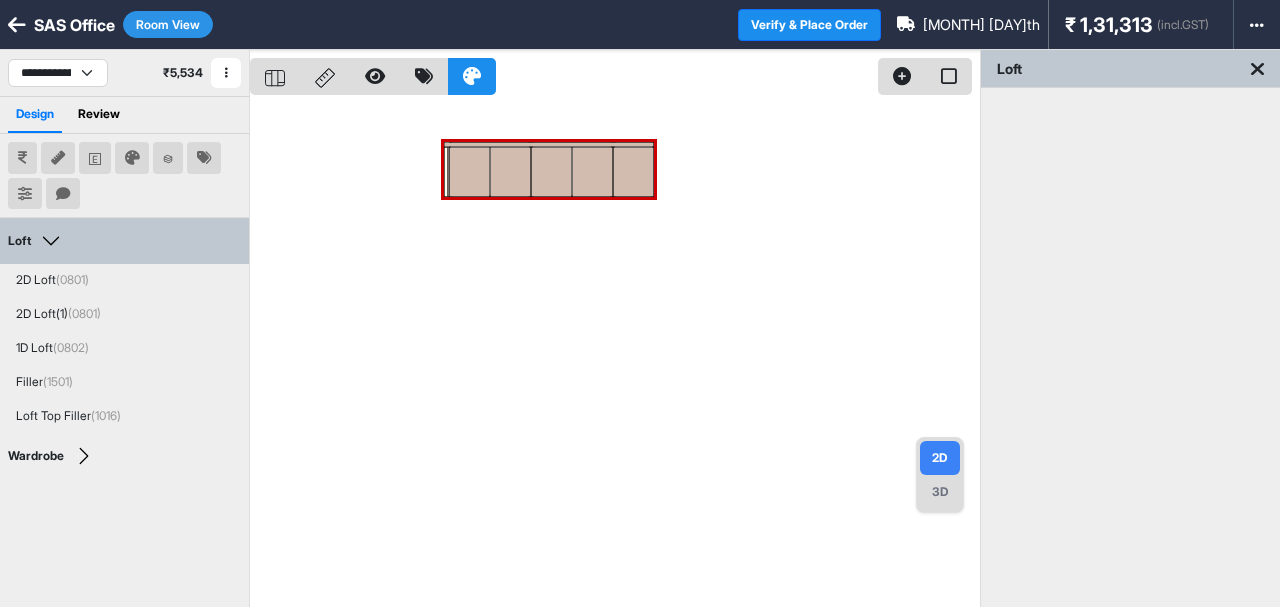 click on "3D" at bounding box center (940, 492) 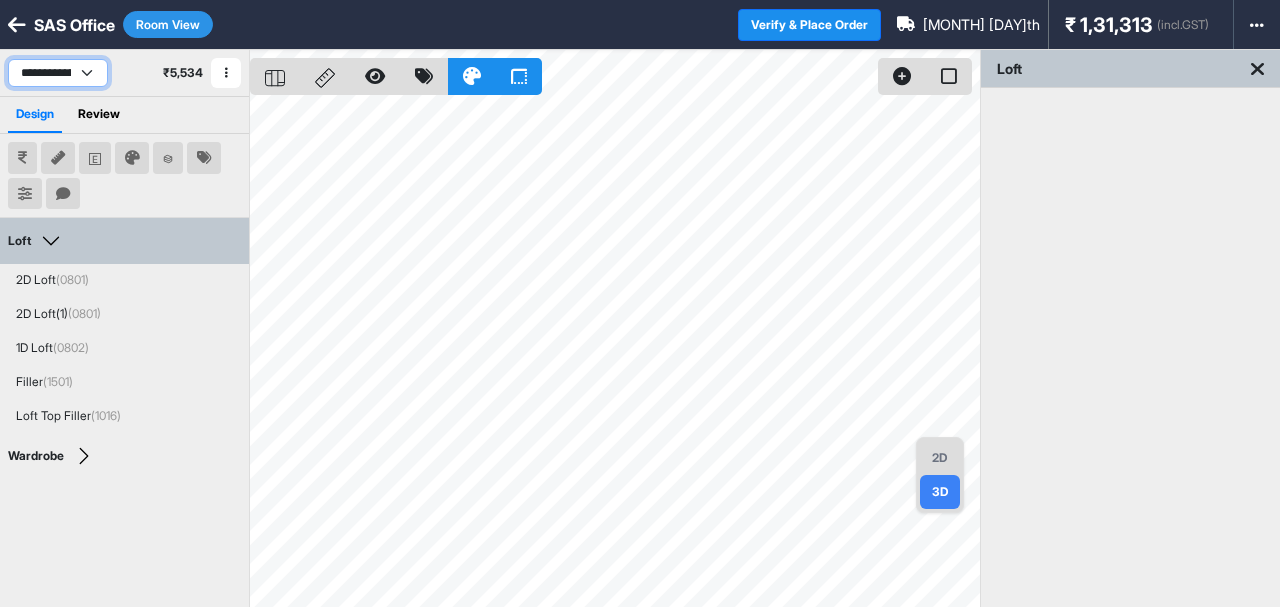 click on "**********" at bounding box center [58, 73] 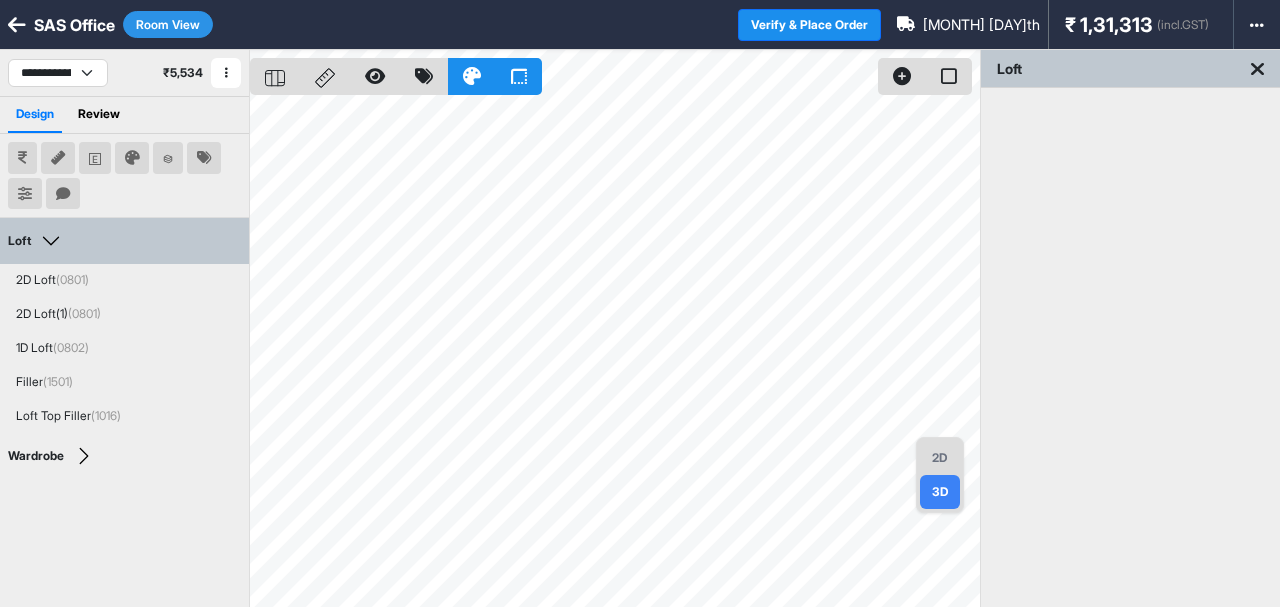 click on "Room View" at bounding box center [168, 24] 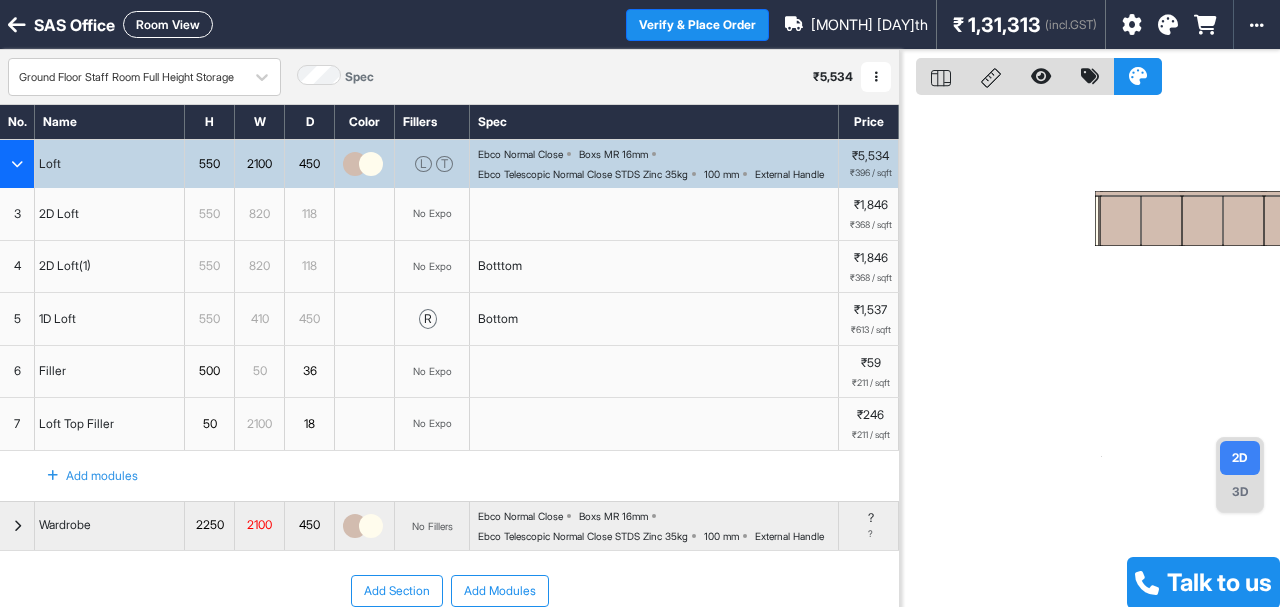 click on "3D" at bounding box center (1240, 492) 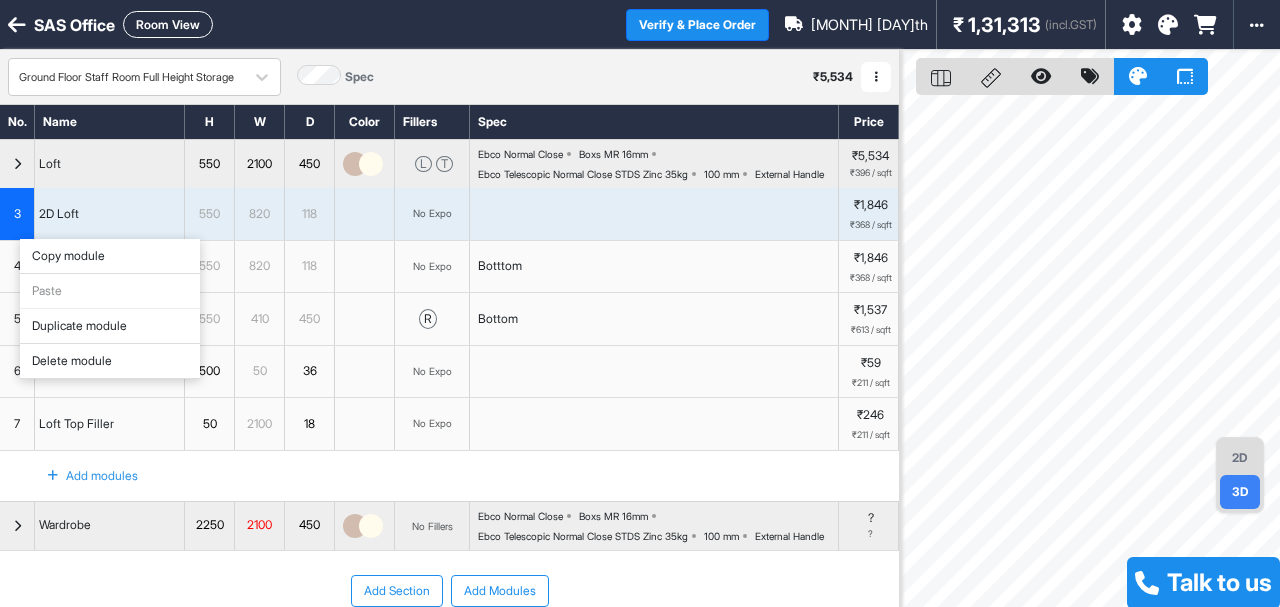 click on "Delete module" at bounding box center (110, 361) 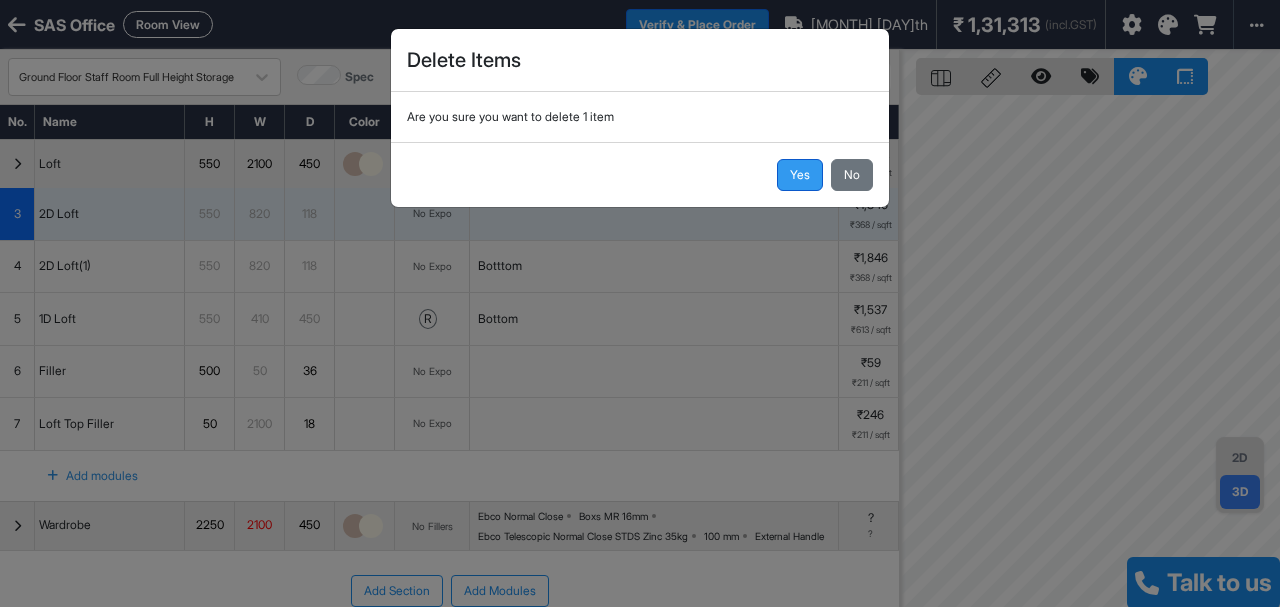 click on "Yes" at bounding box center [800, 175] 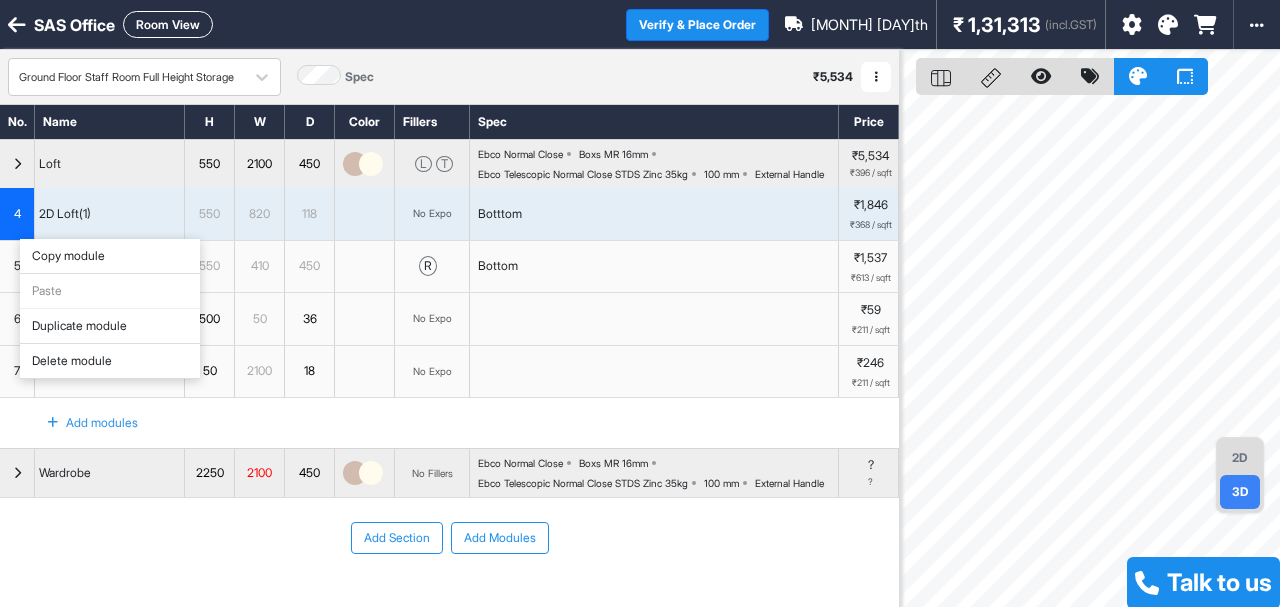 click on "Delete module" at bounding box center (110, 361) 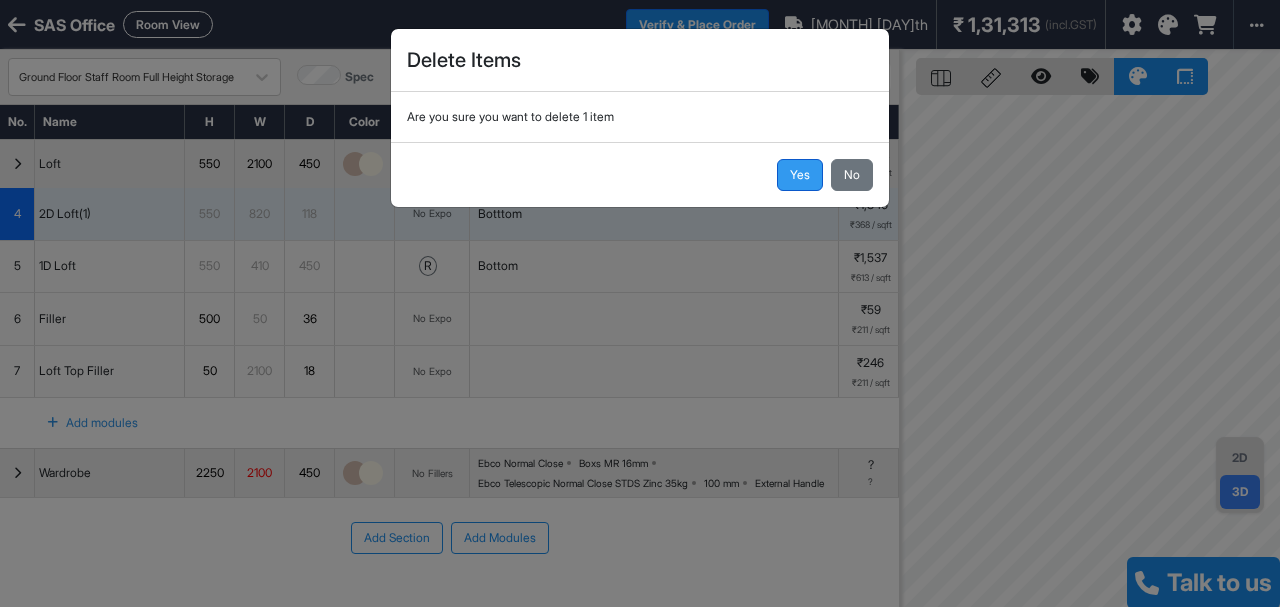 click on "Yes" at bounding box center (800, 175) 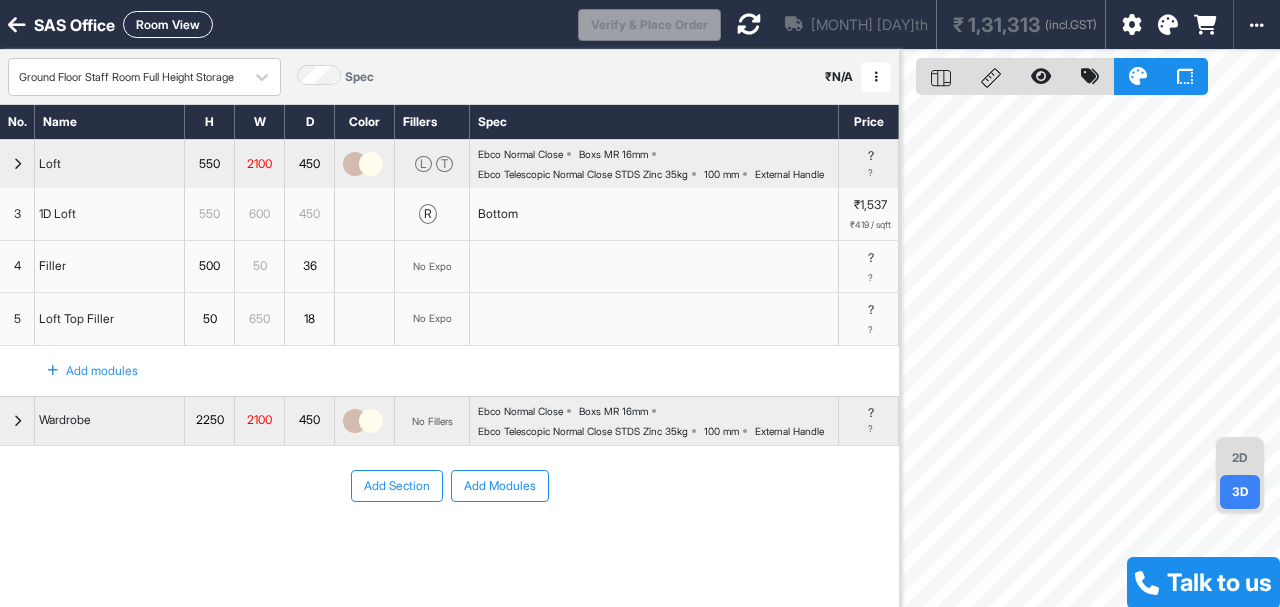 click at bounding box center (17, 164) 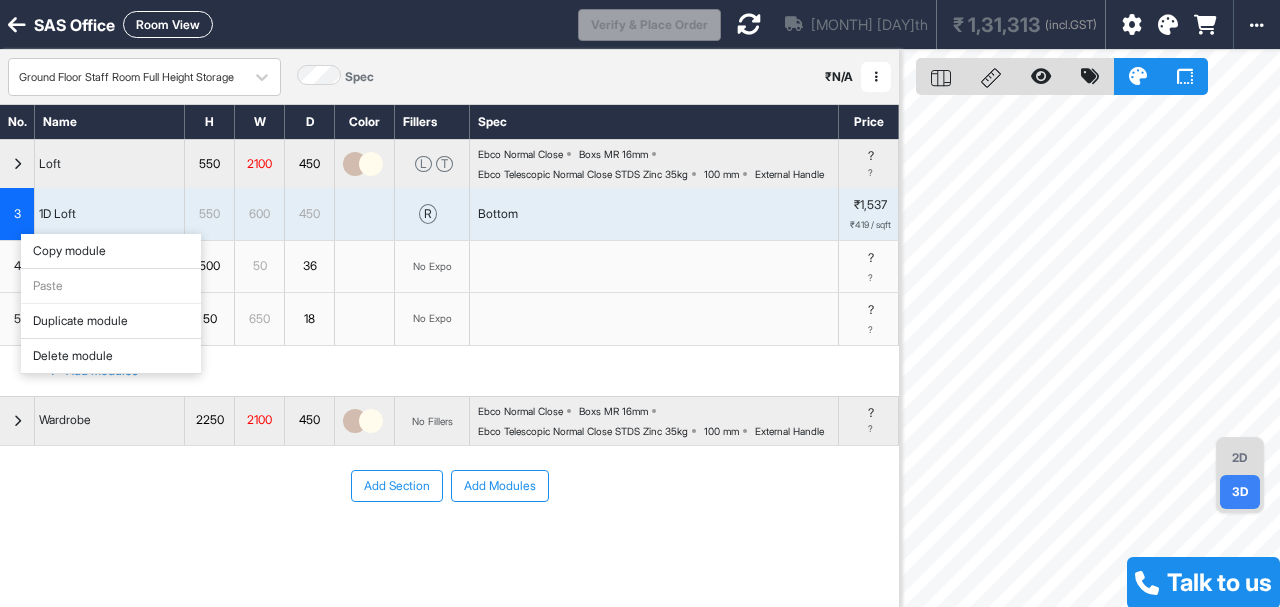 click on "Delete module" at bounding box center (111, 356) 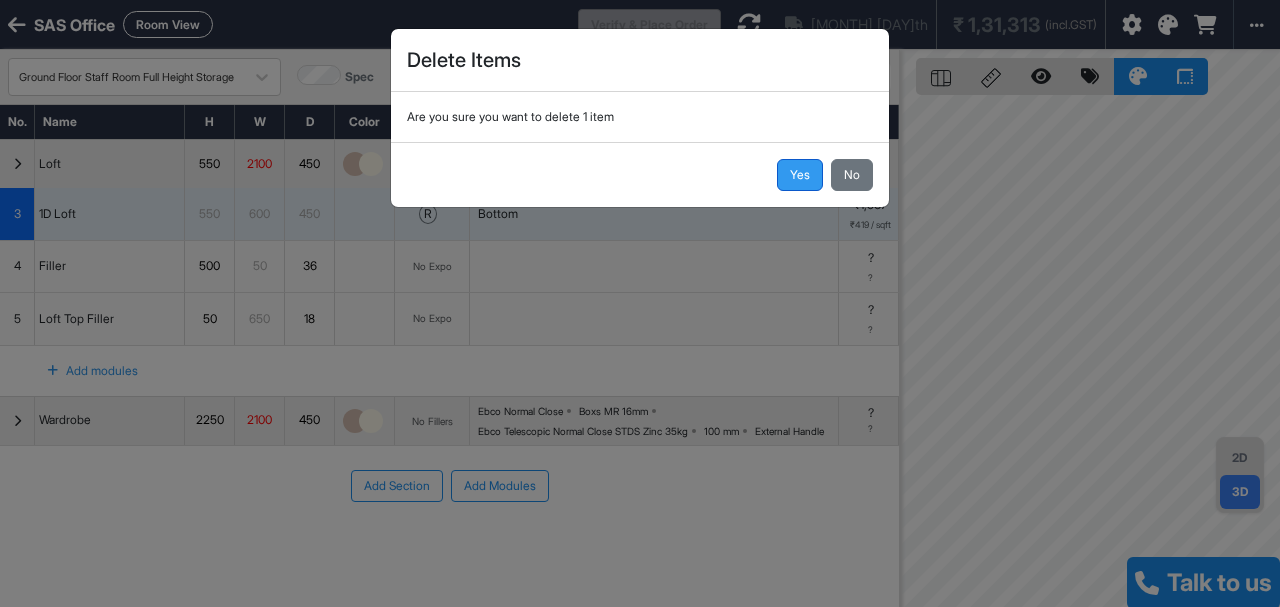 click on "Yes" at bounding box center (800, 175) 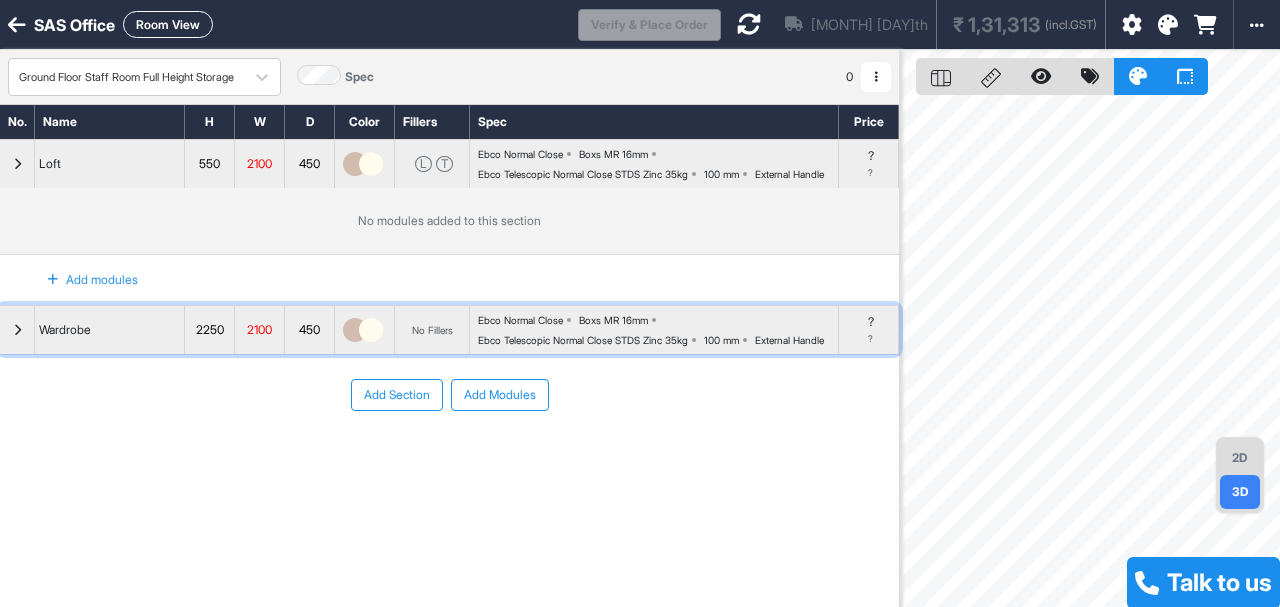 click on "Wardrobe" at bounding box center (110, 330) 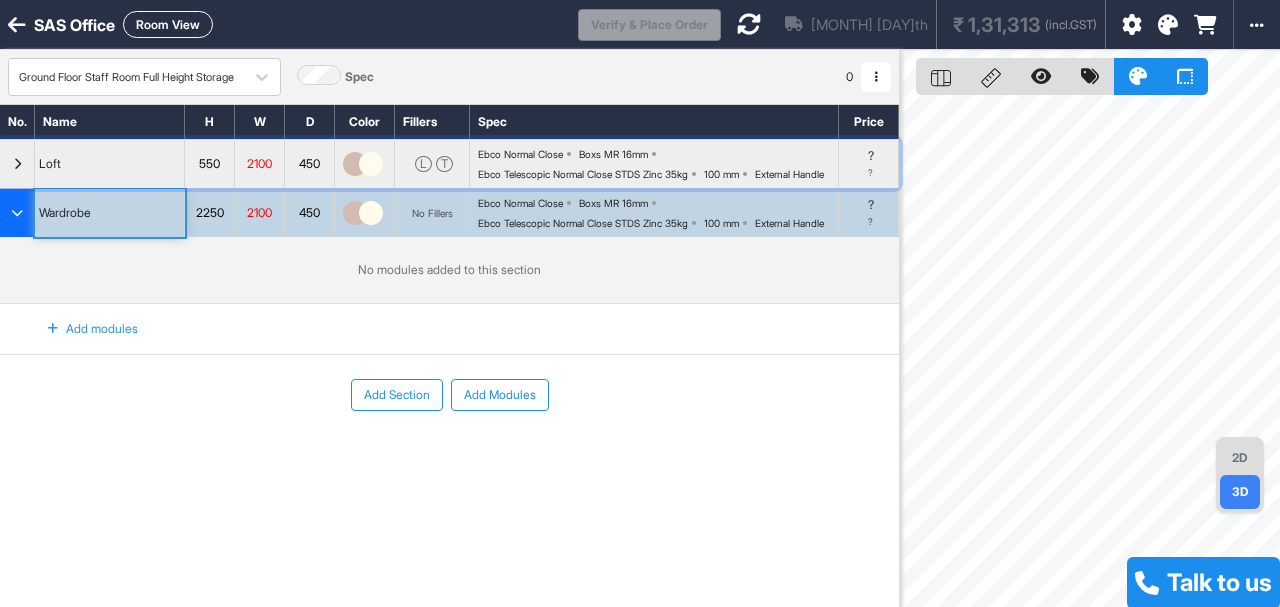 click at bounding box center [17, 164] 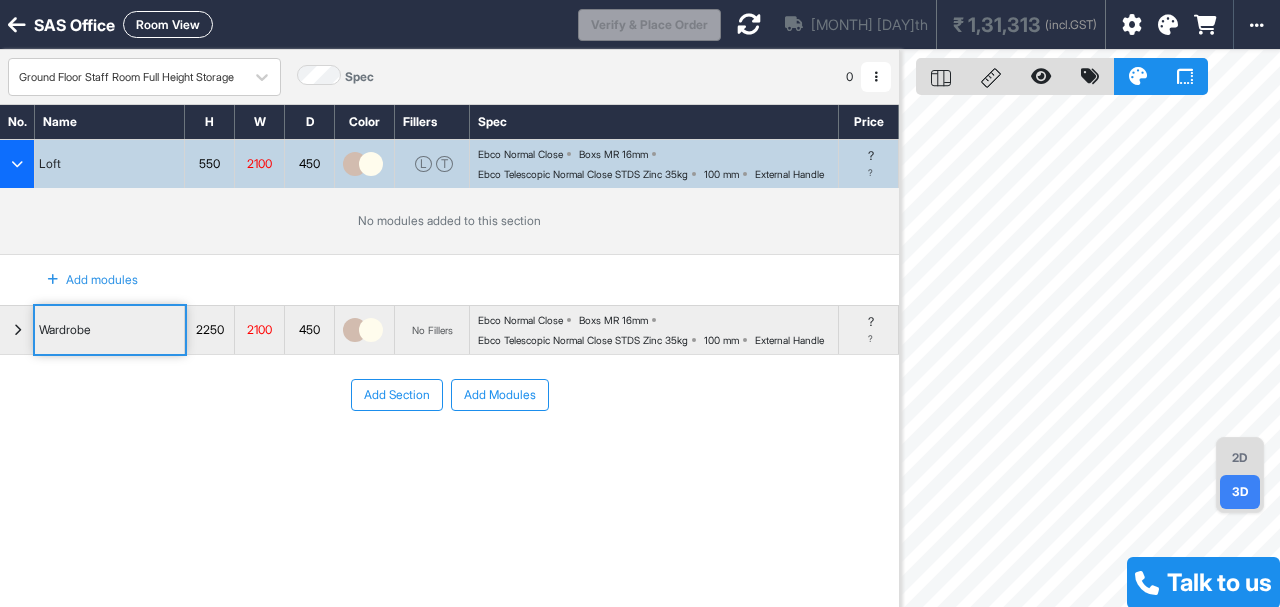 click at bounding box center [17, 164] 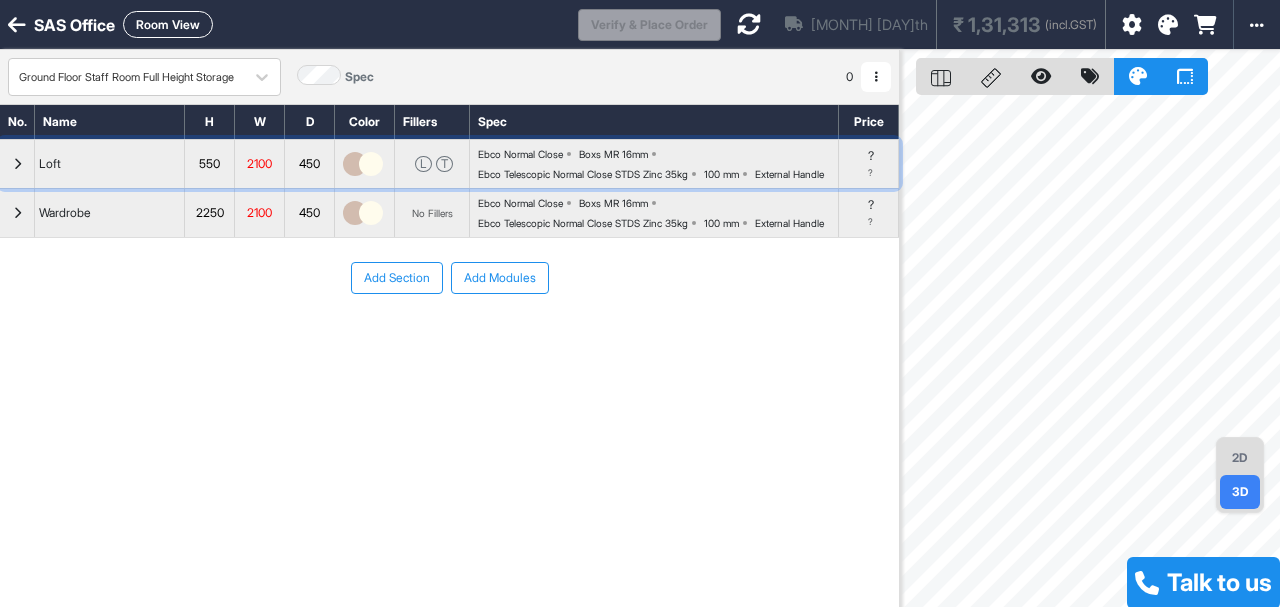 click at bounding box center (17, 164) 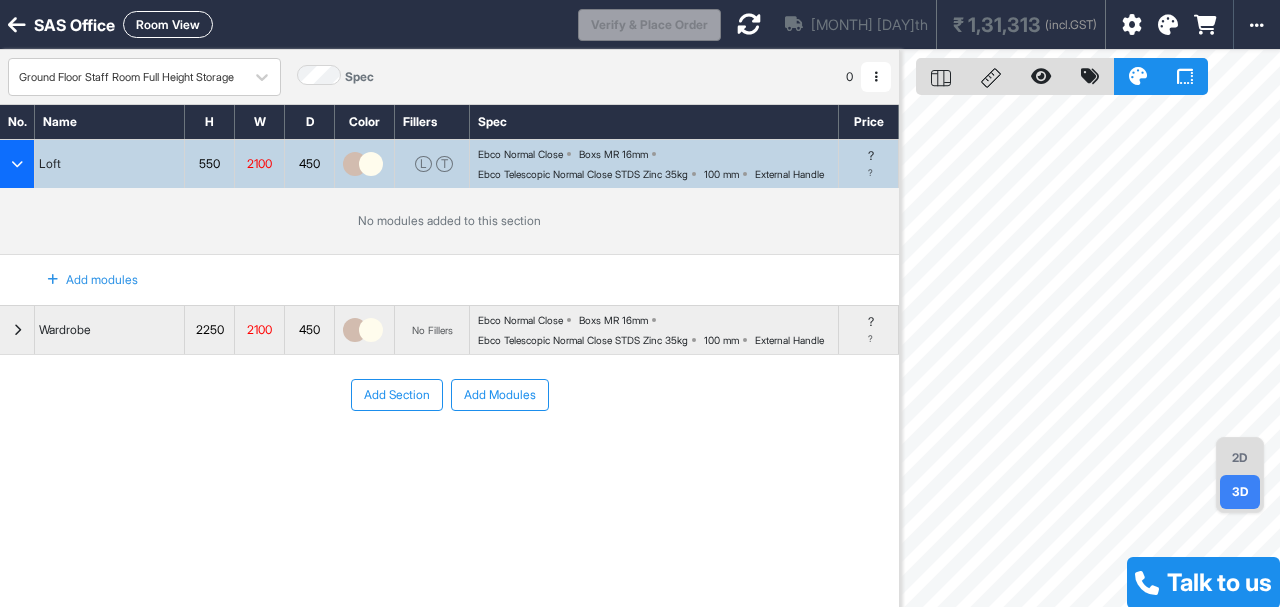 click on "Add modules" at bounding box center (81, 280) 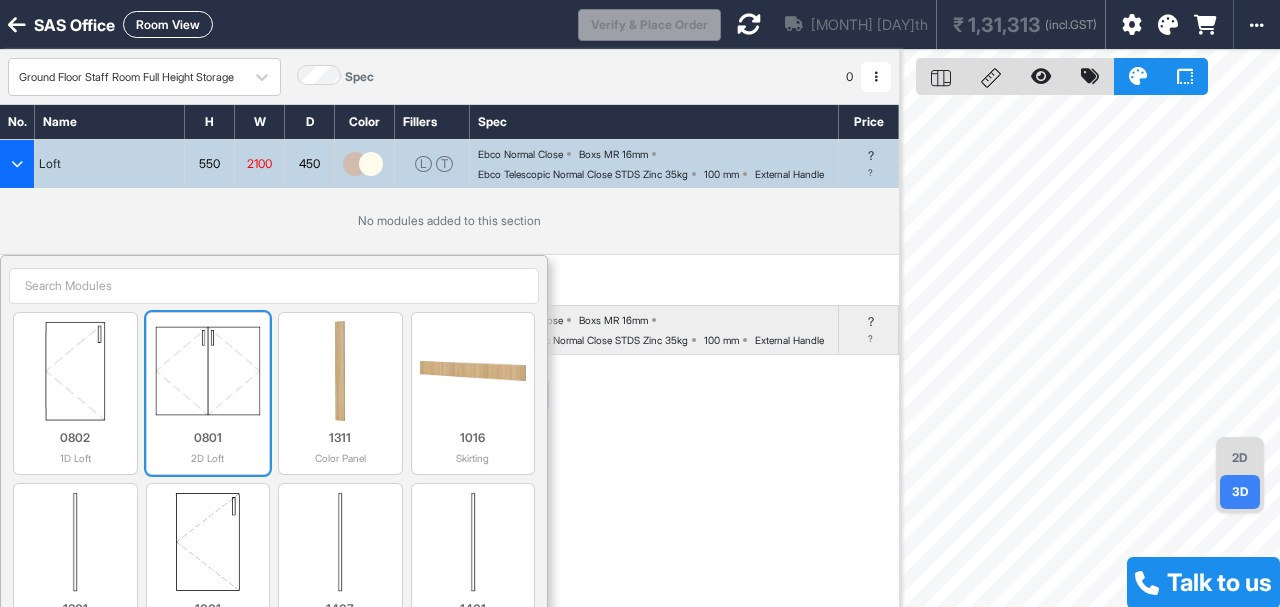 click at bounding box center [208, 371] 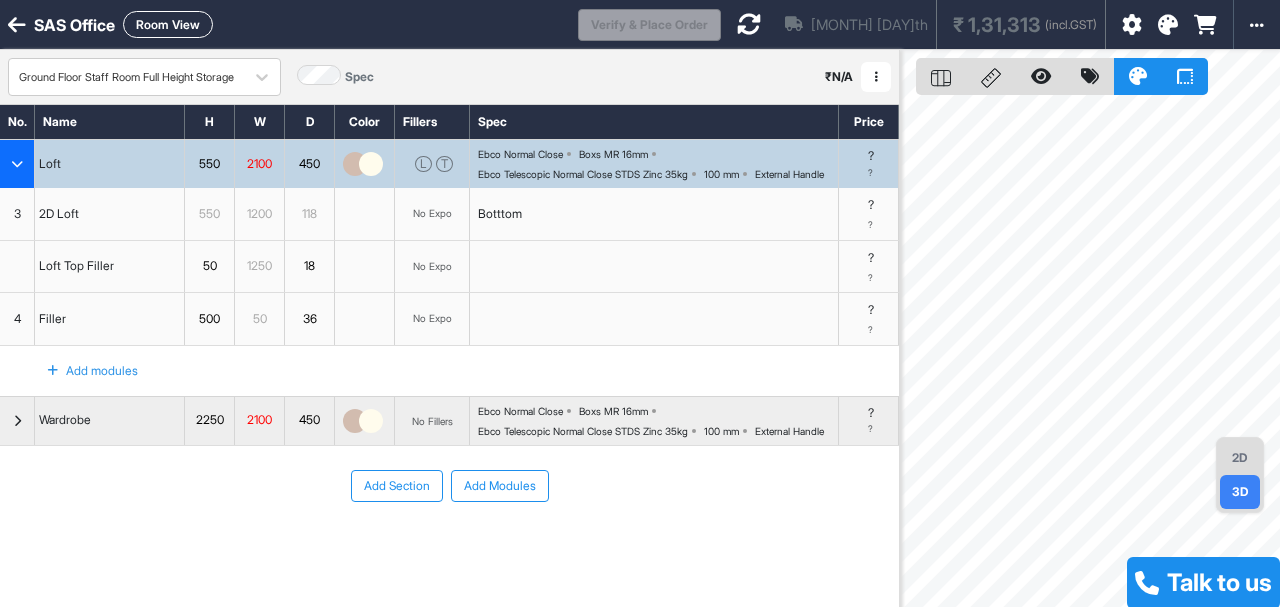 click on "No Expo" at bounding box center [432, 213] 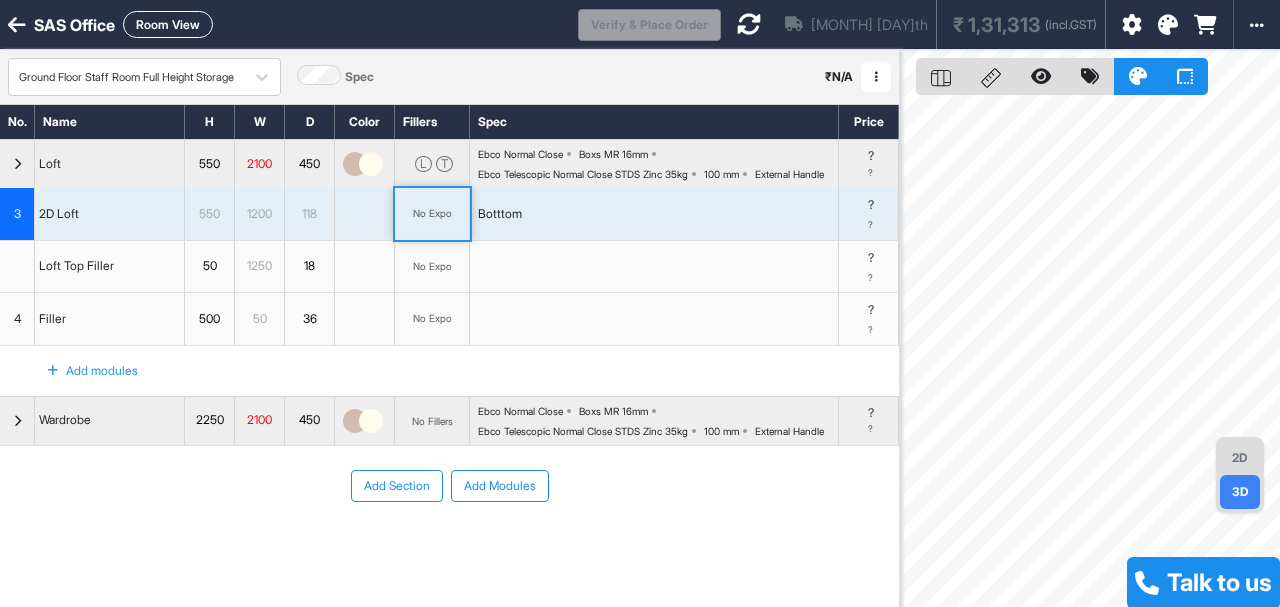 click on "No Expo" at bounding box center [432, 213] 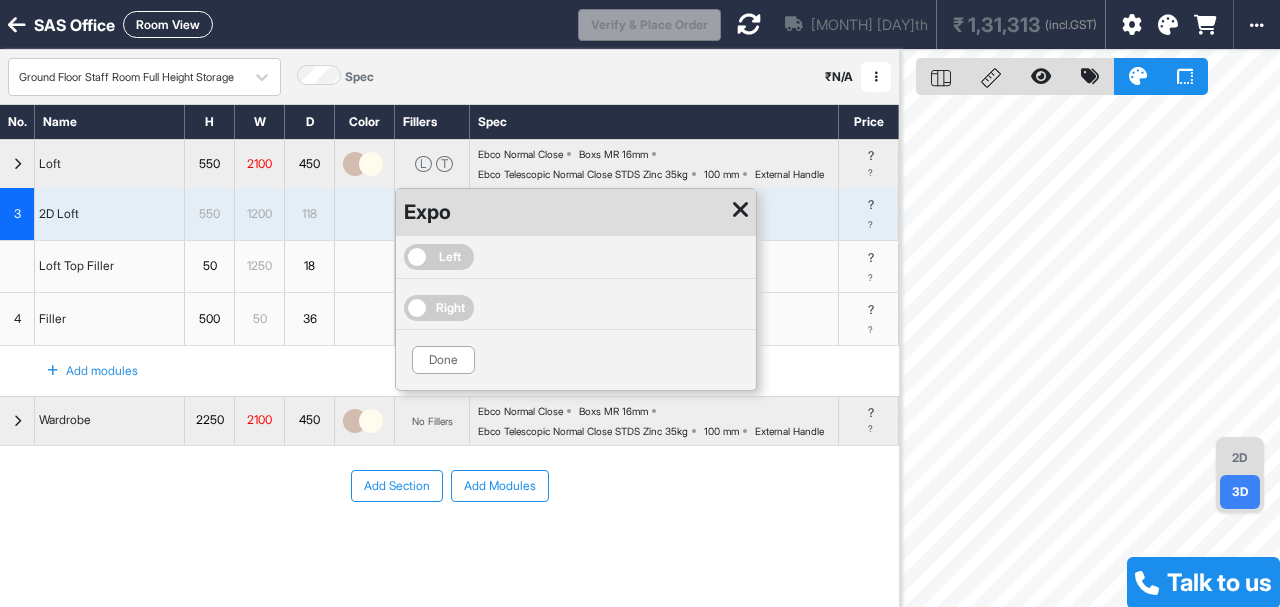 click on "Right" at bounding box center [439, 308] 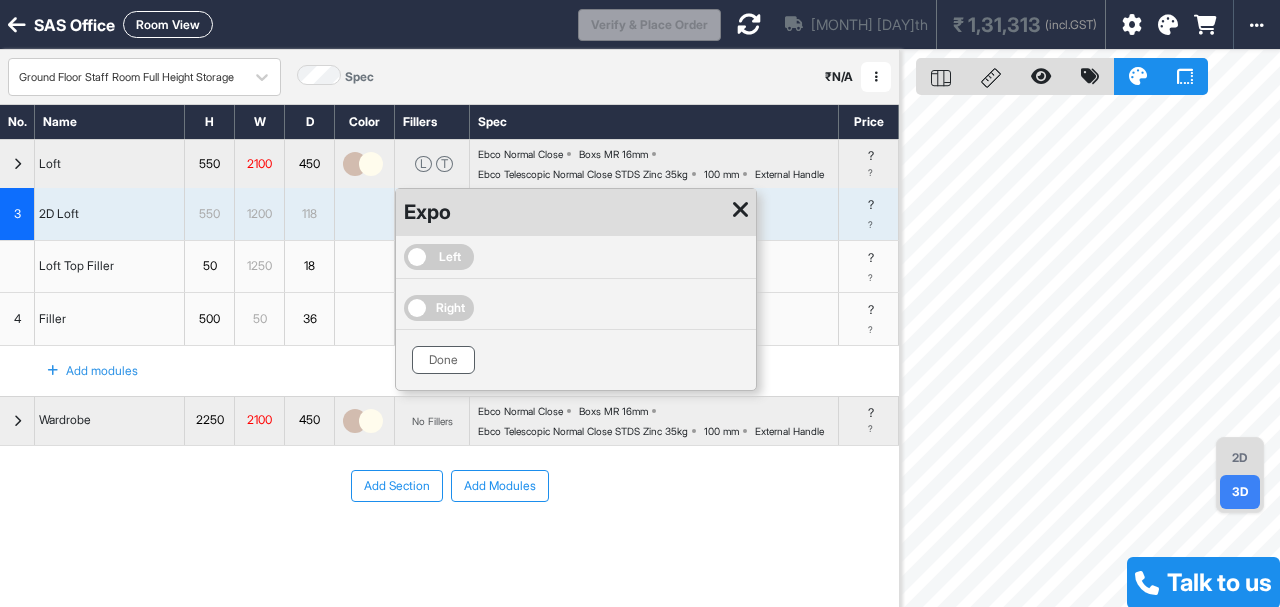 click on "Done" at bounding box center (443, 360) 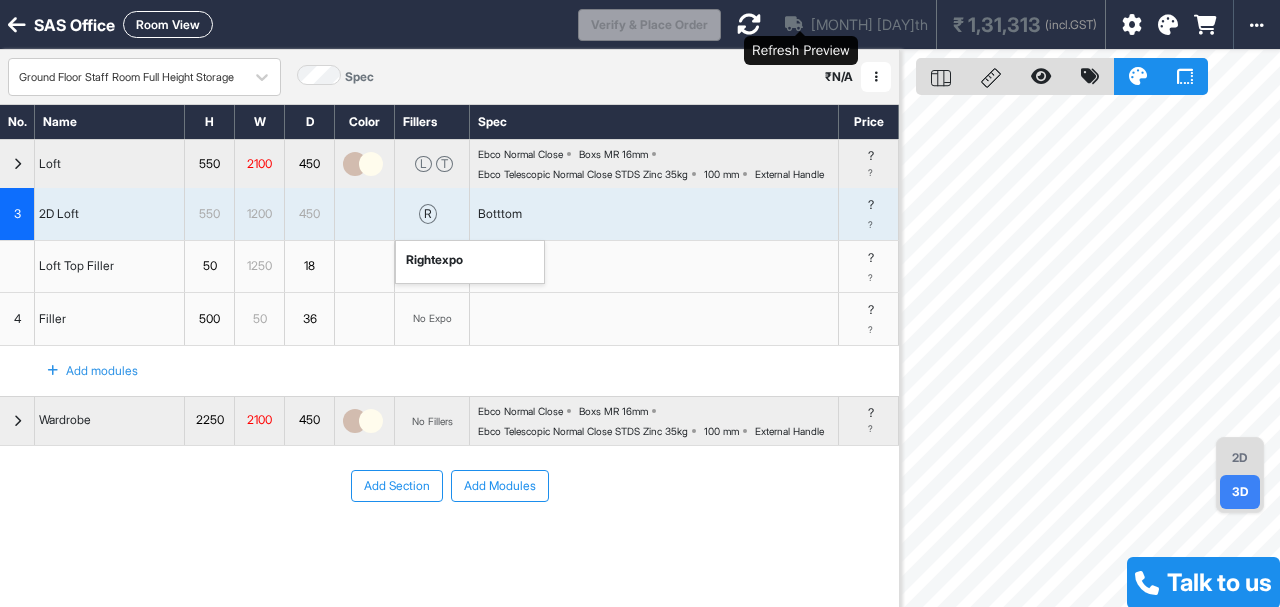 click at bounding box center (749, 24) 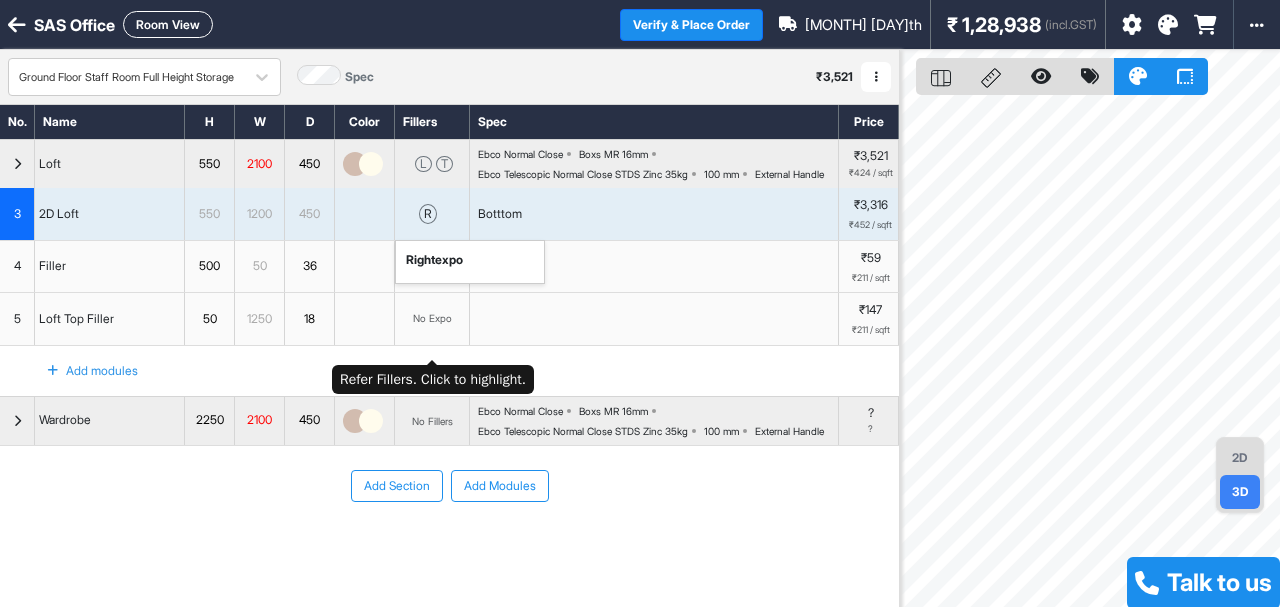 click on "No Expo" at bounding box center [432, 318] 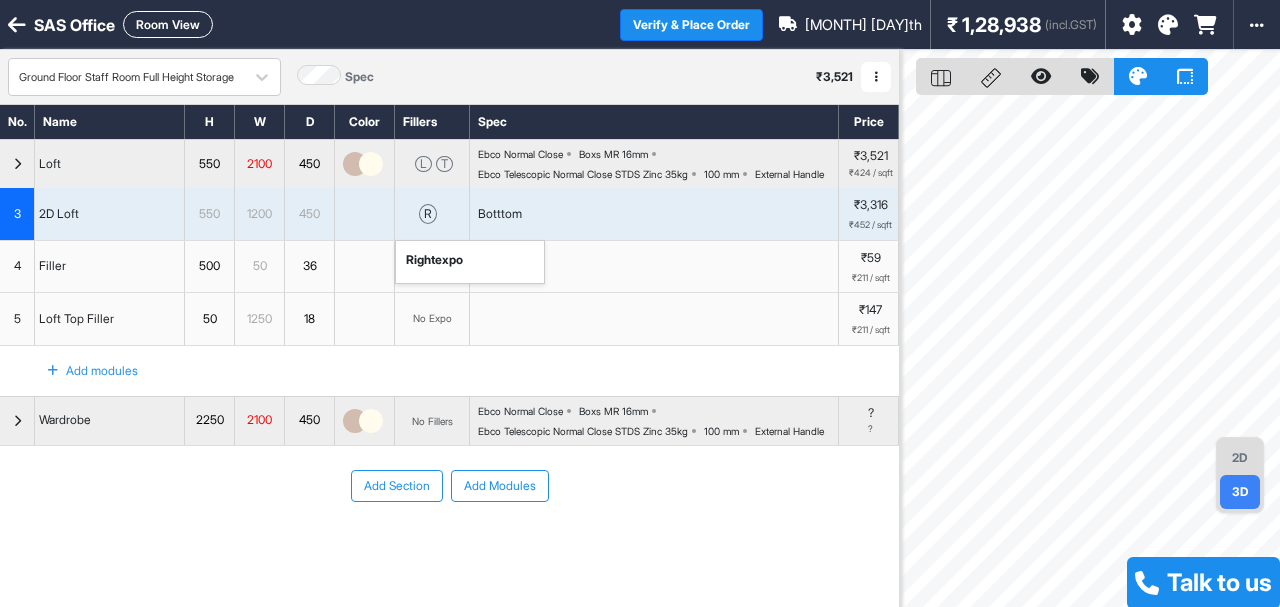 click on "Add modules" at bounding box center (449, 371) 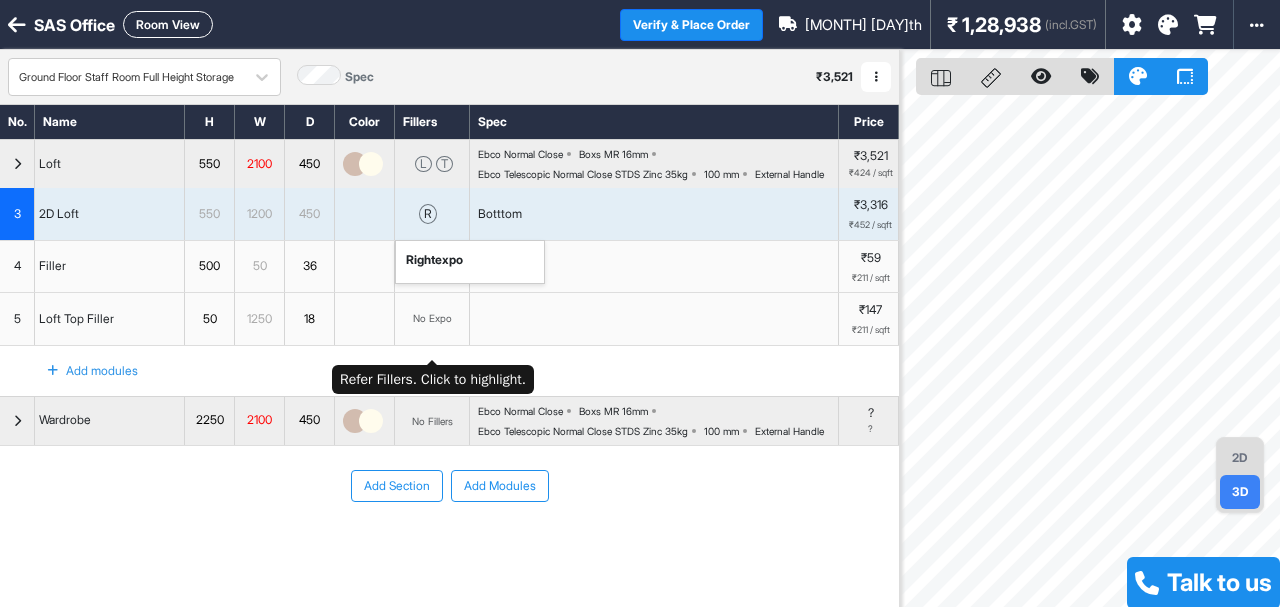 click on "No Expo" at bounding box center [432, 318] 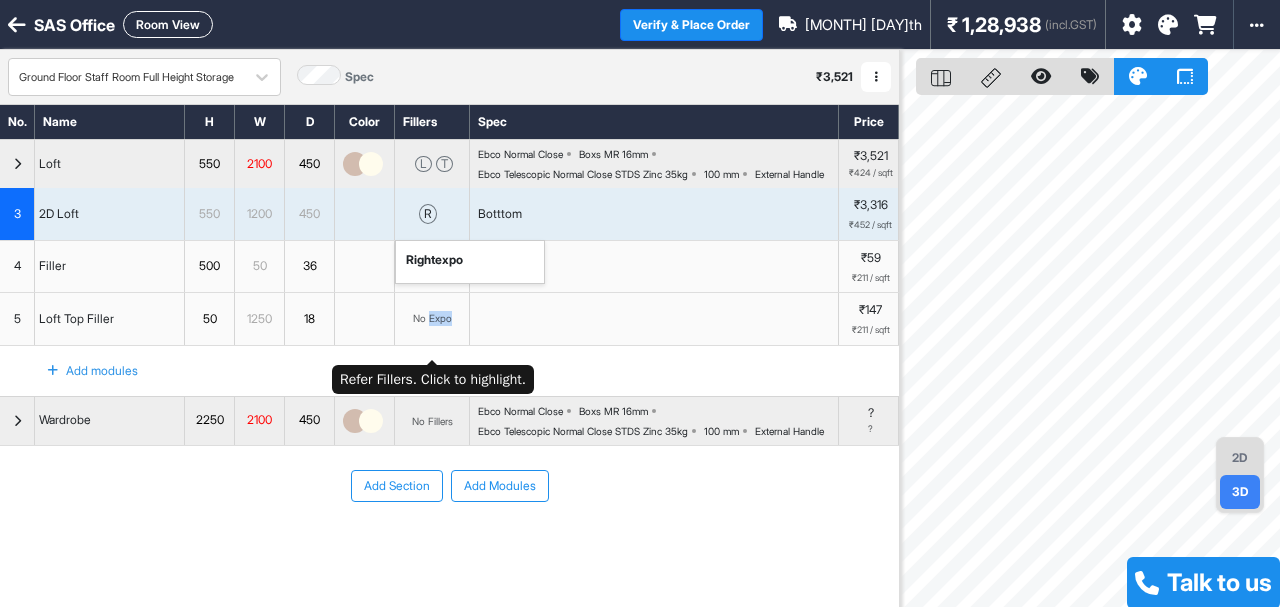 click on "No Expo" at bounding box center (432, 318) 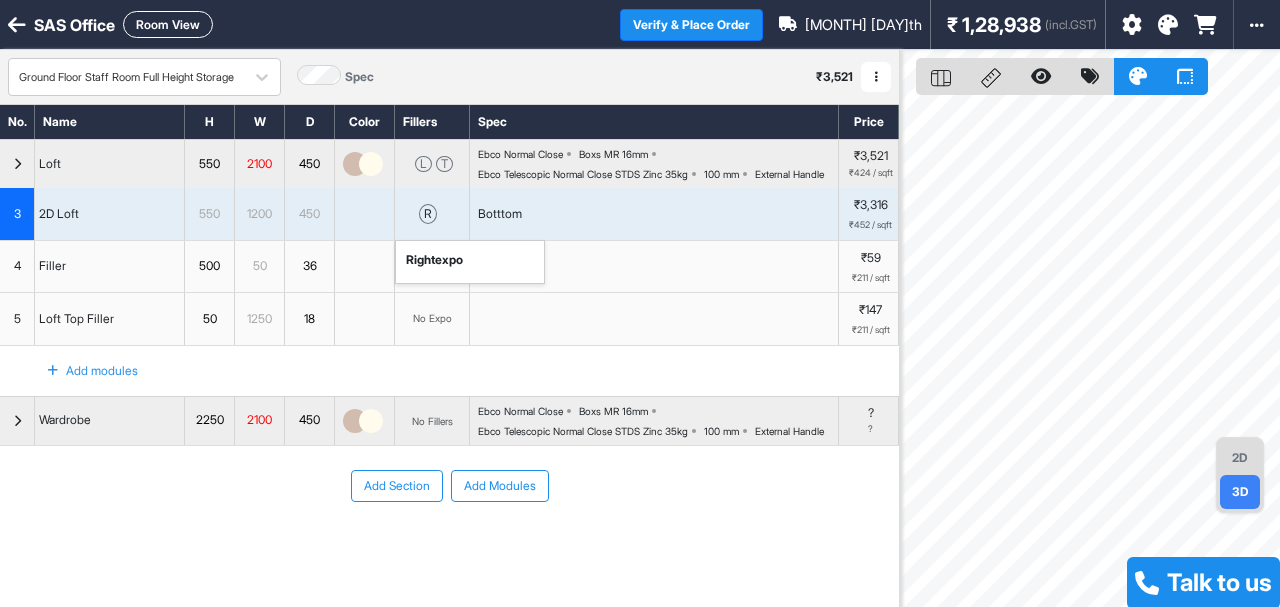 click on "Add modules" at bounding box center [449, 371] 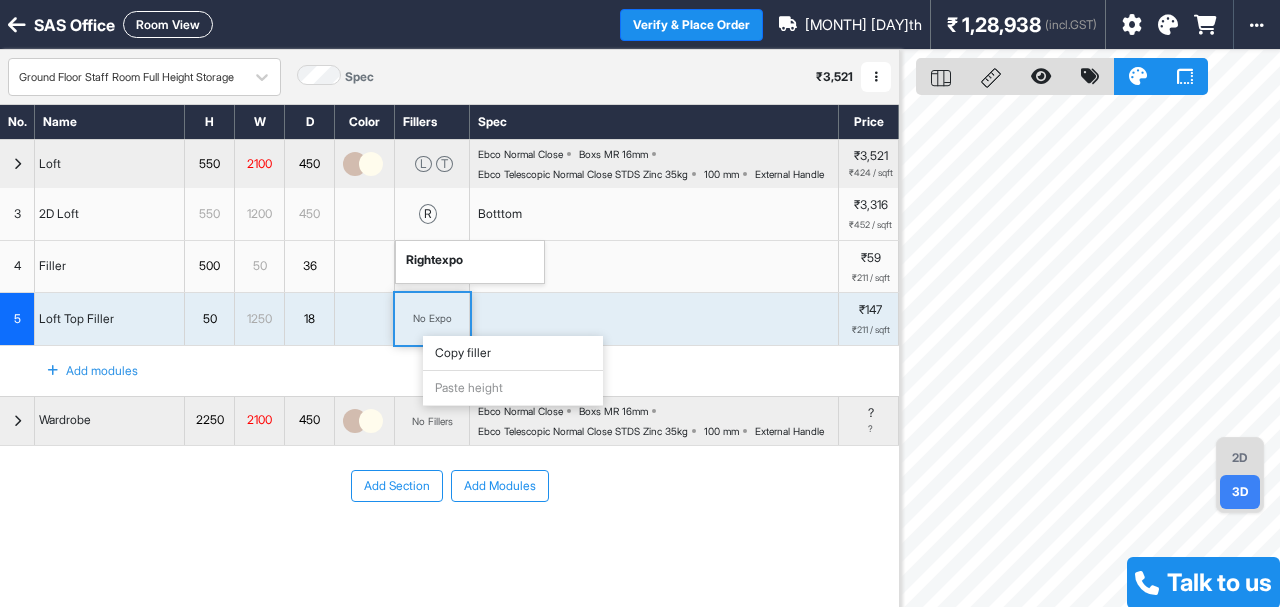 click on "Copy filler" at bounding box center (513, 353) 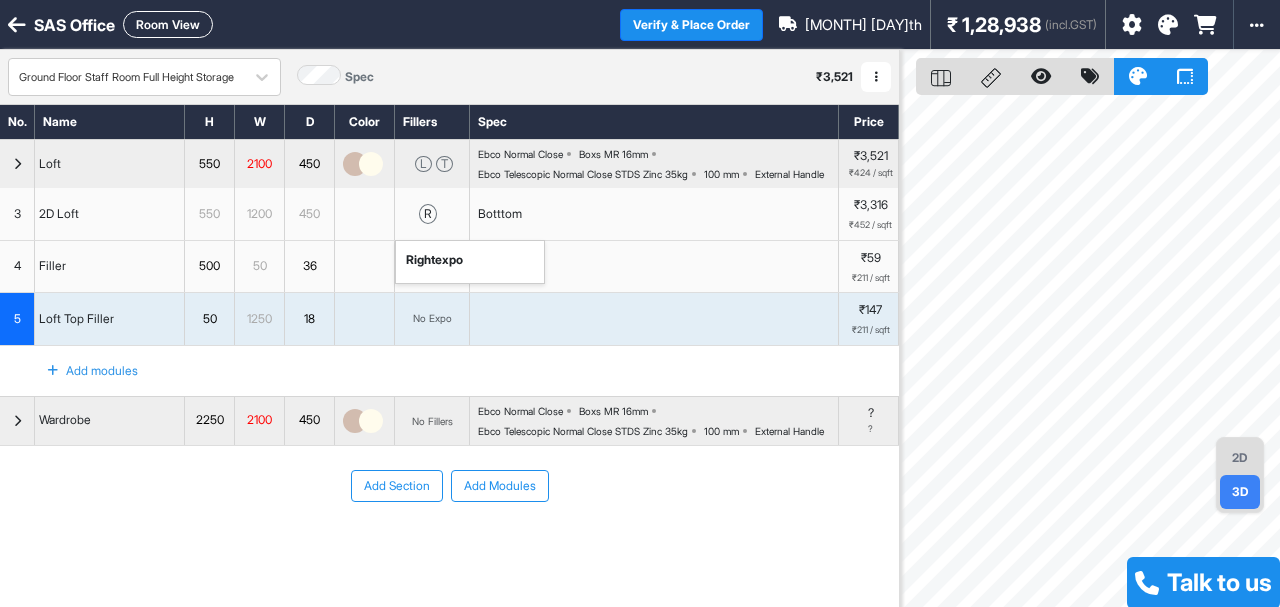 click on "Add modules" at bounding box center (449, 371) 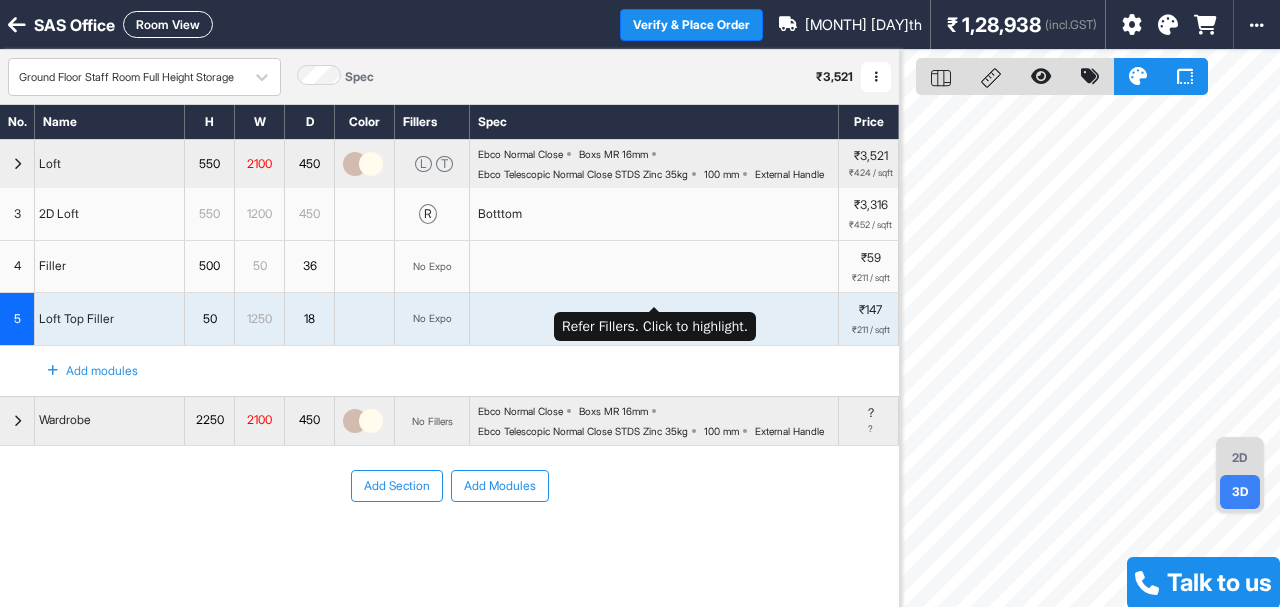click at bounding box center [654, 267] 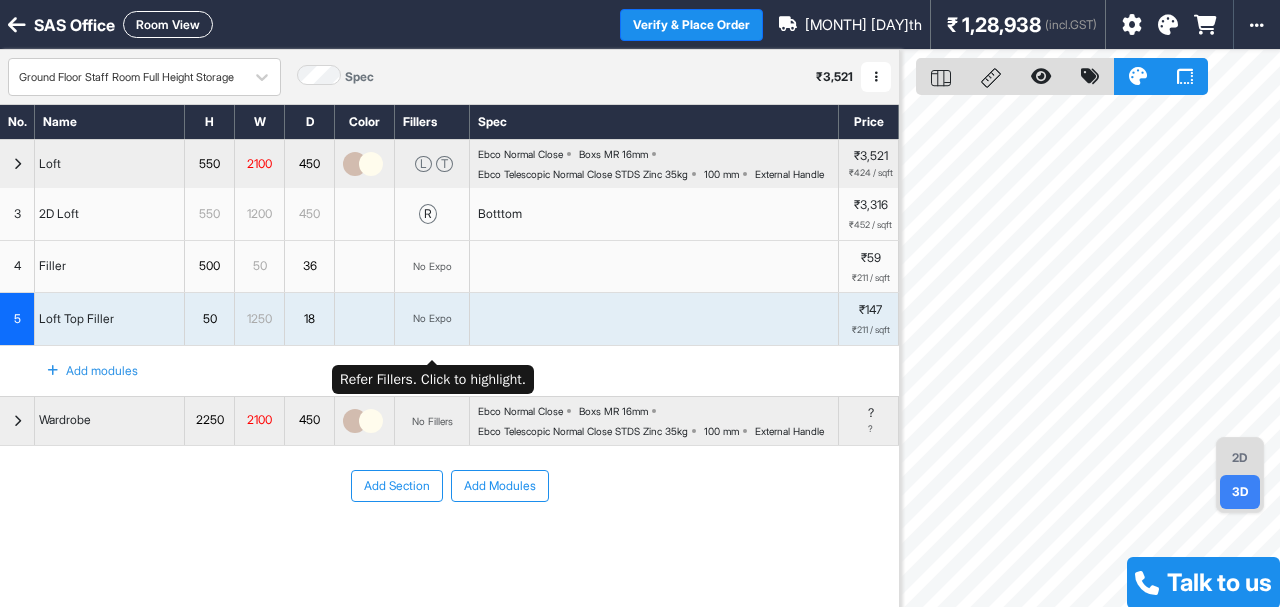 click on "No Expo" at bounding box center [432, 318] 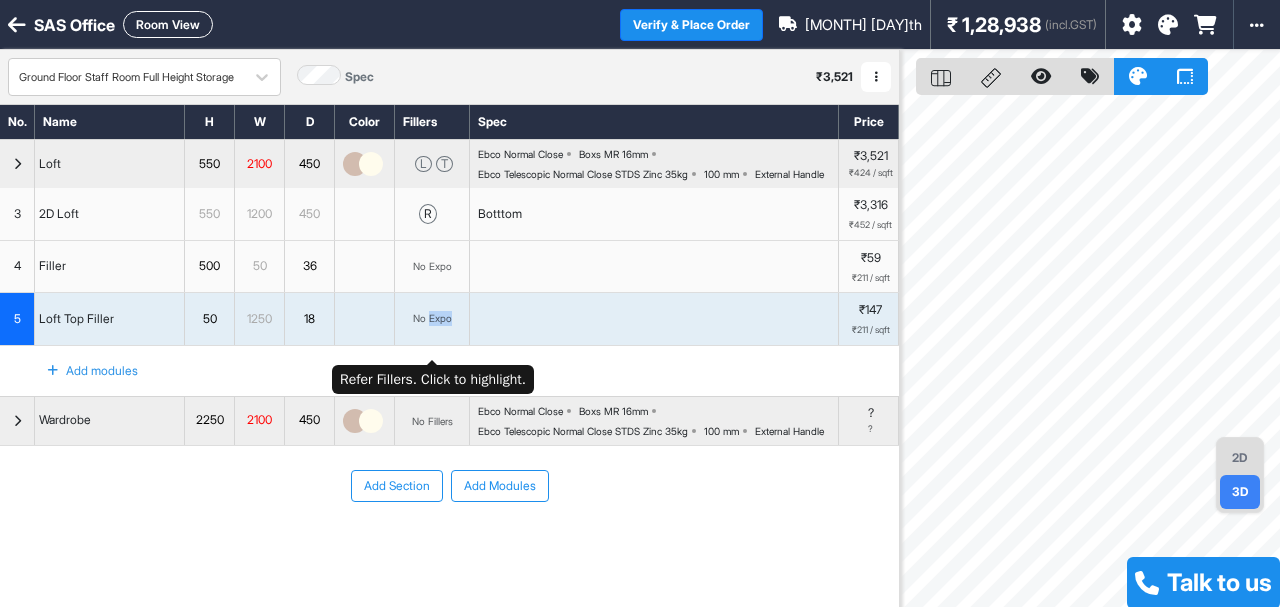 click on "No Expo" at bounding box center (432, 318) 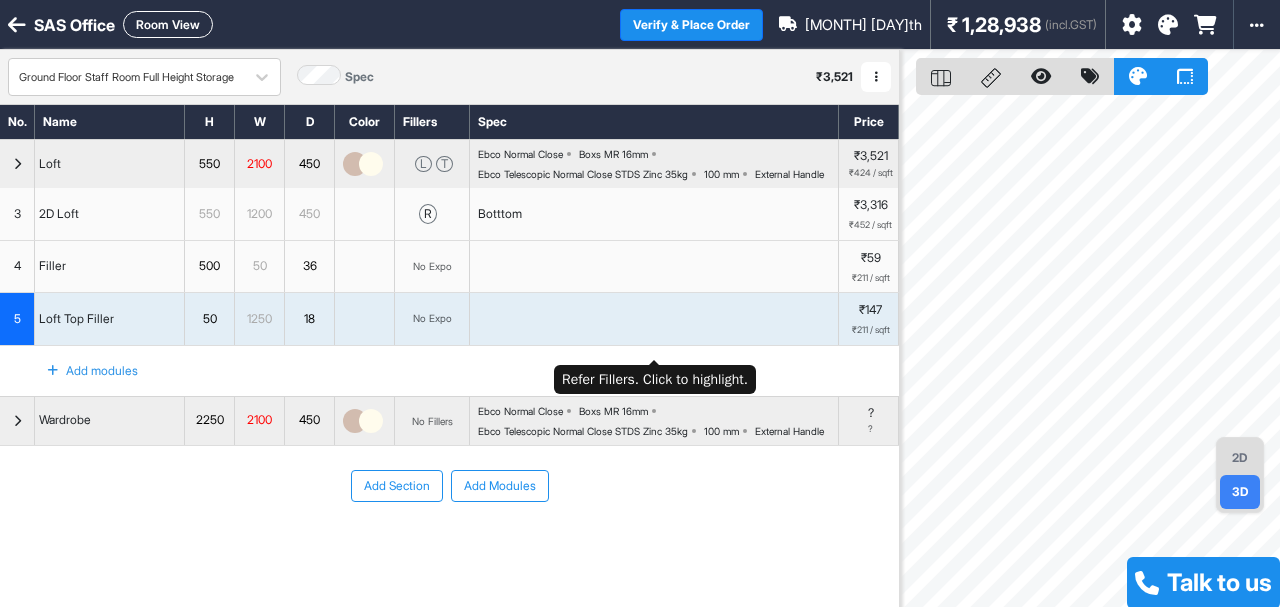 click at bounding box center [654, 319] 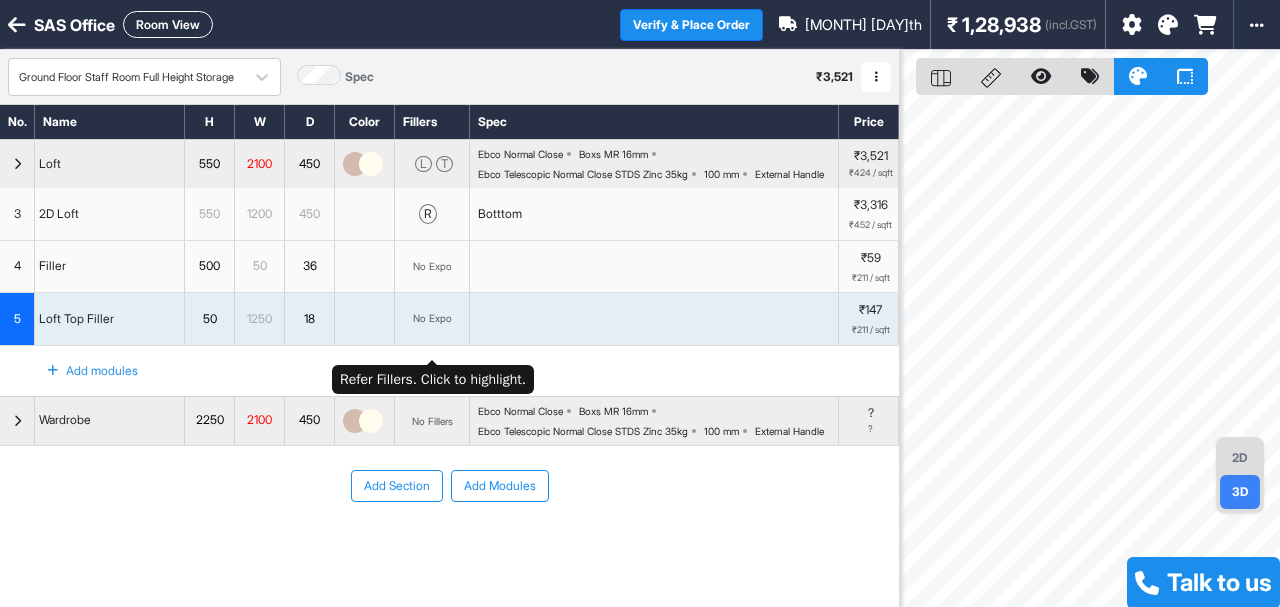 click on "No Expo" at bounding box center [432, 318] 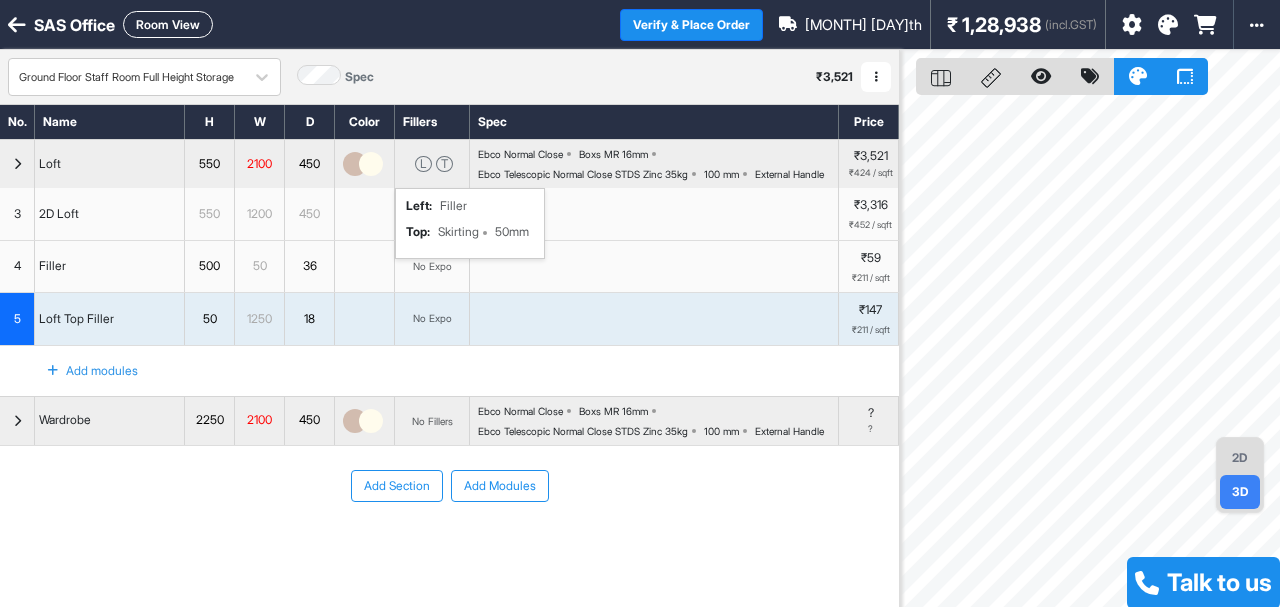 click on "L T left : Filler top : Skirting 50mm" at bounding box center (432, 164) 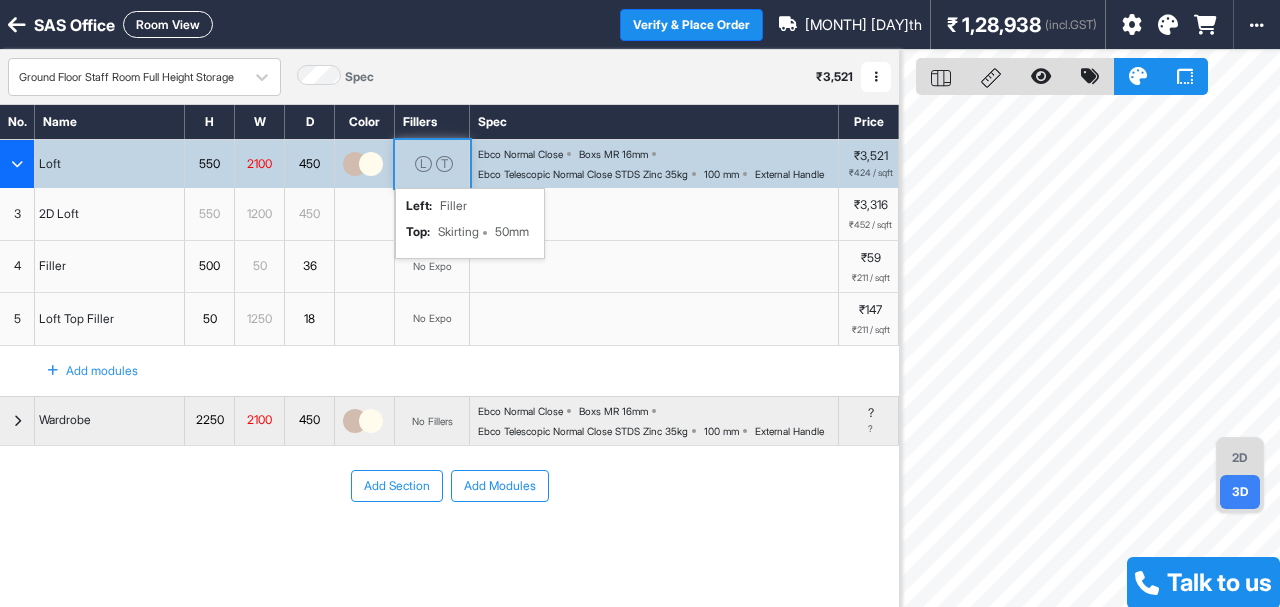 click on "L T left : Filler top : Skirting 50mm" at bounding box center (432, 164) 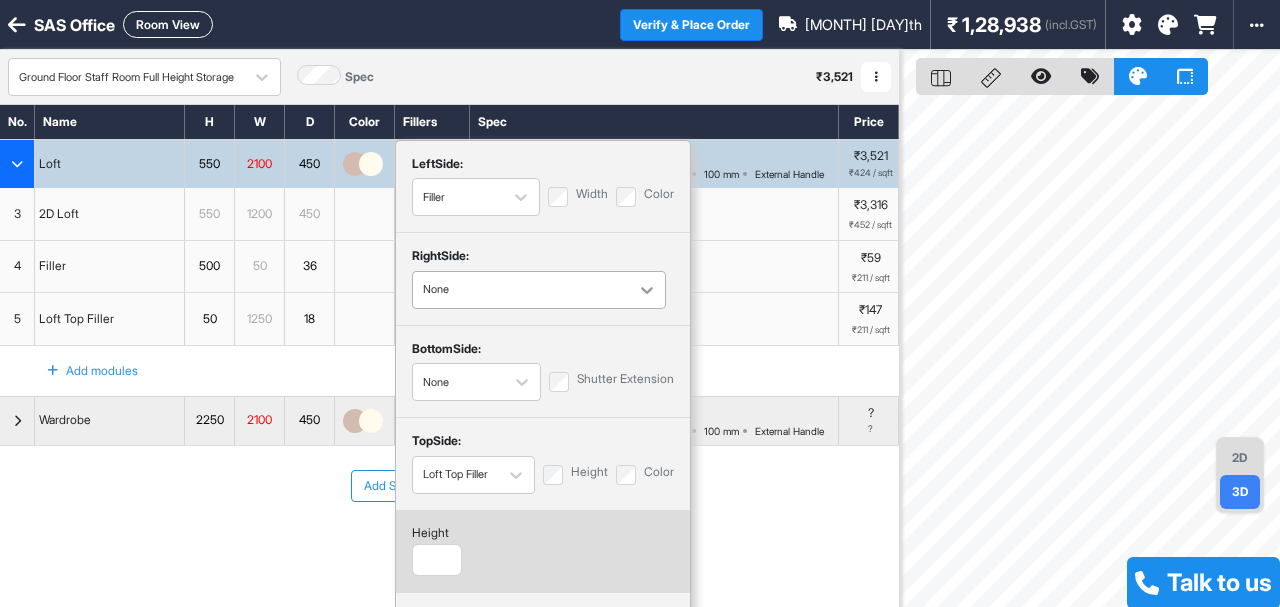 click 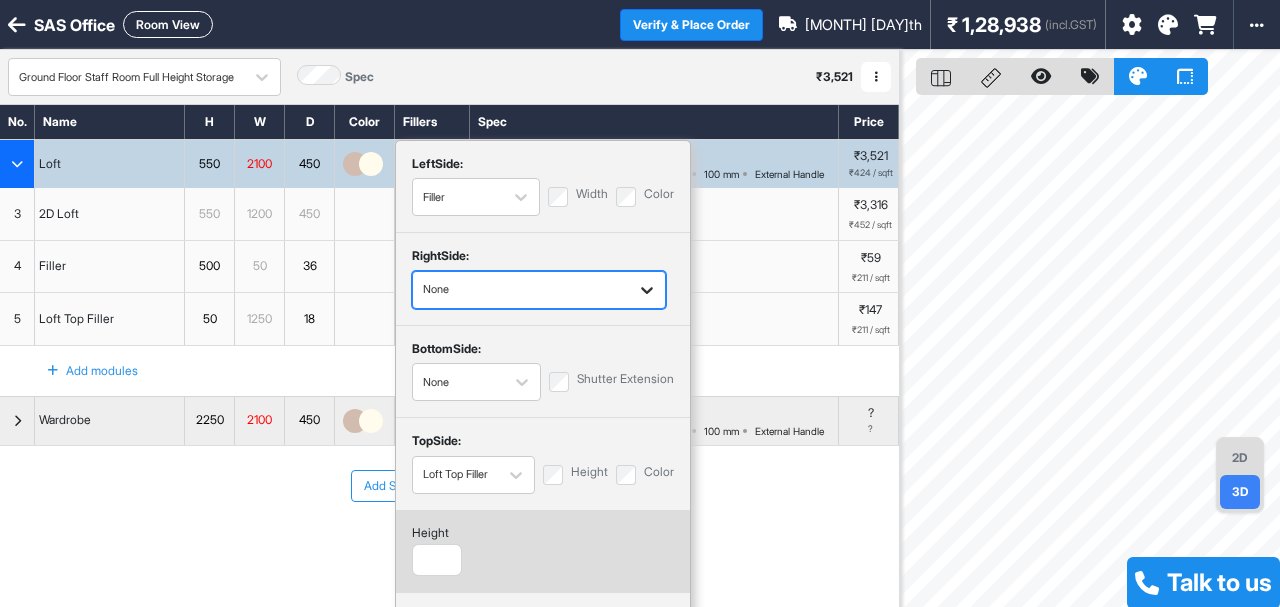click at bounding box center [647, 290] 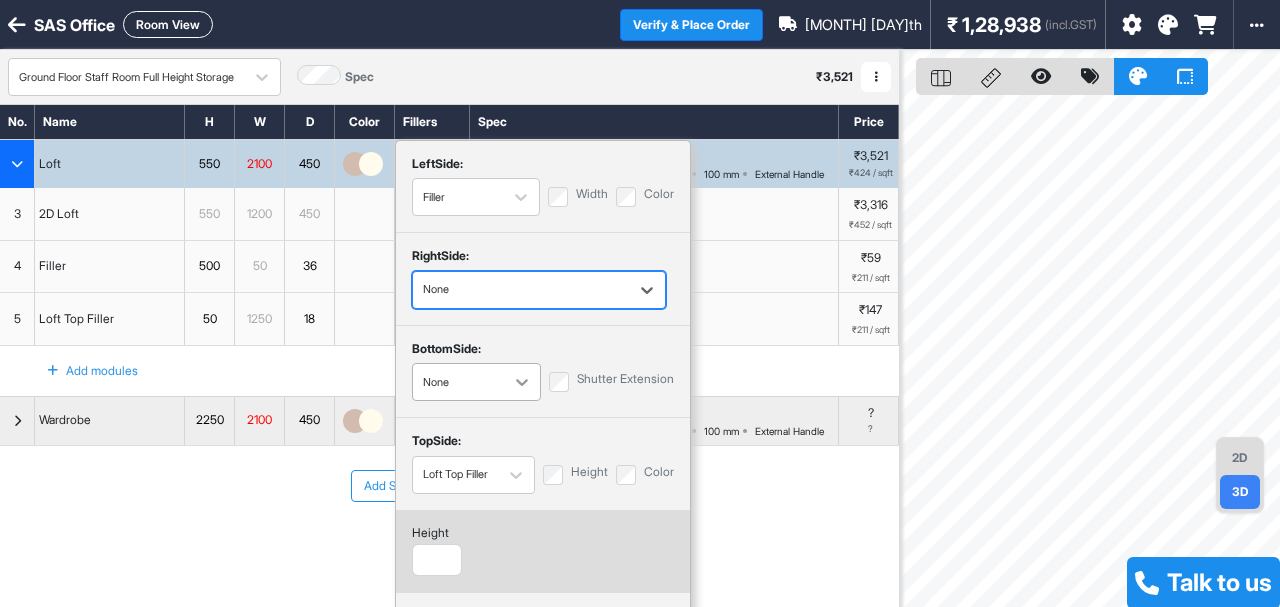 click 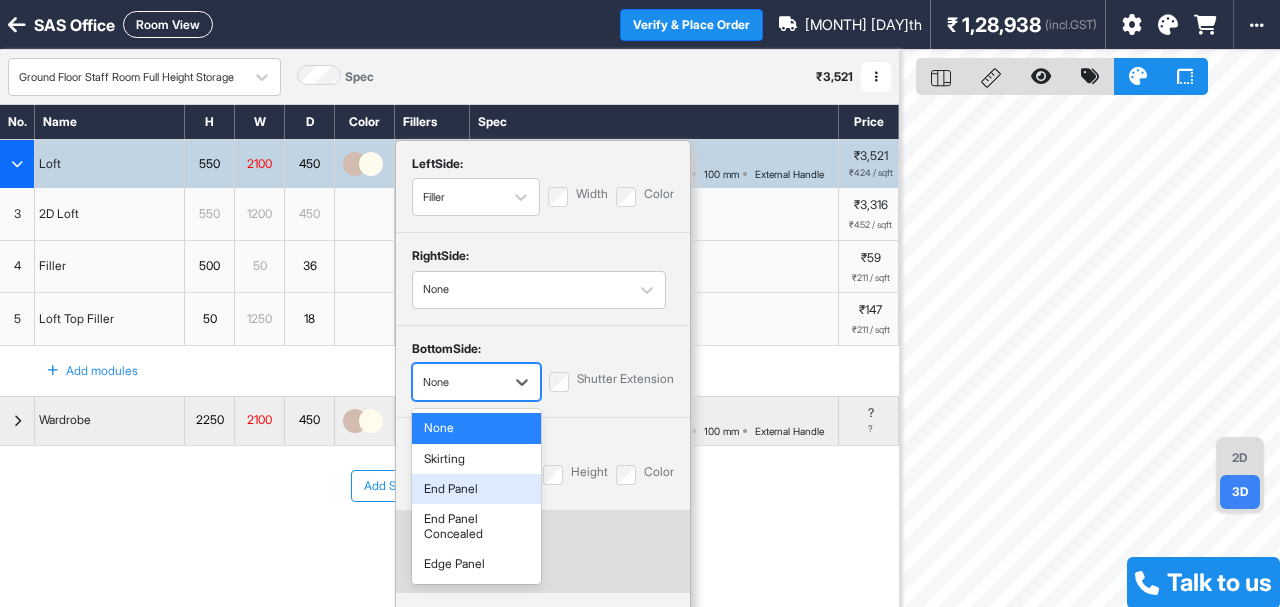 click on "End Panel" at bounding box center (476, 489) 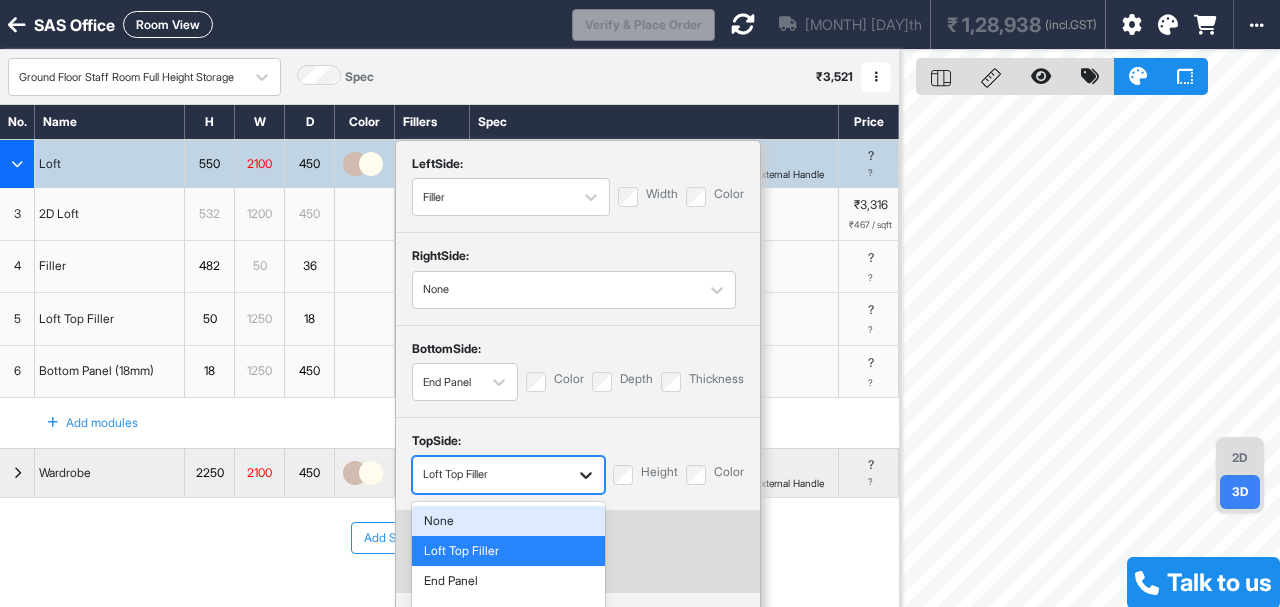 click 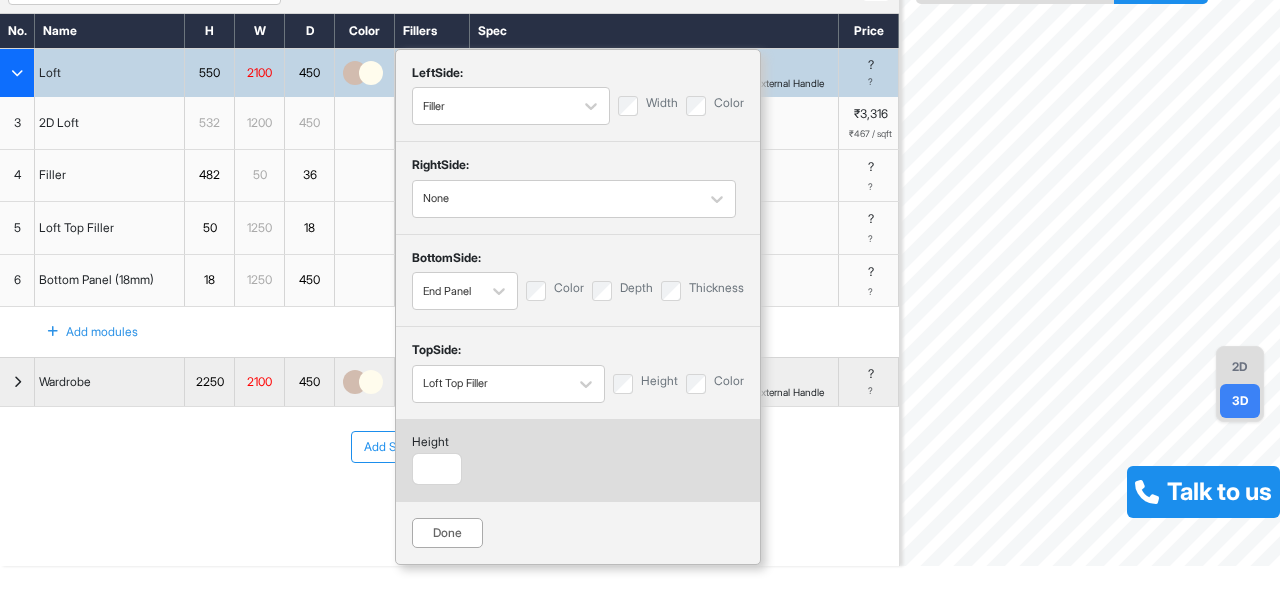 scroll, scrollTop: 131, scrollLeft: 0, axis: vertical 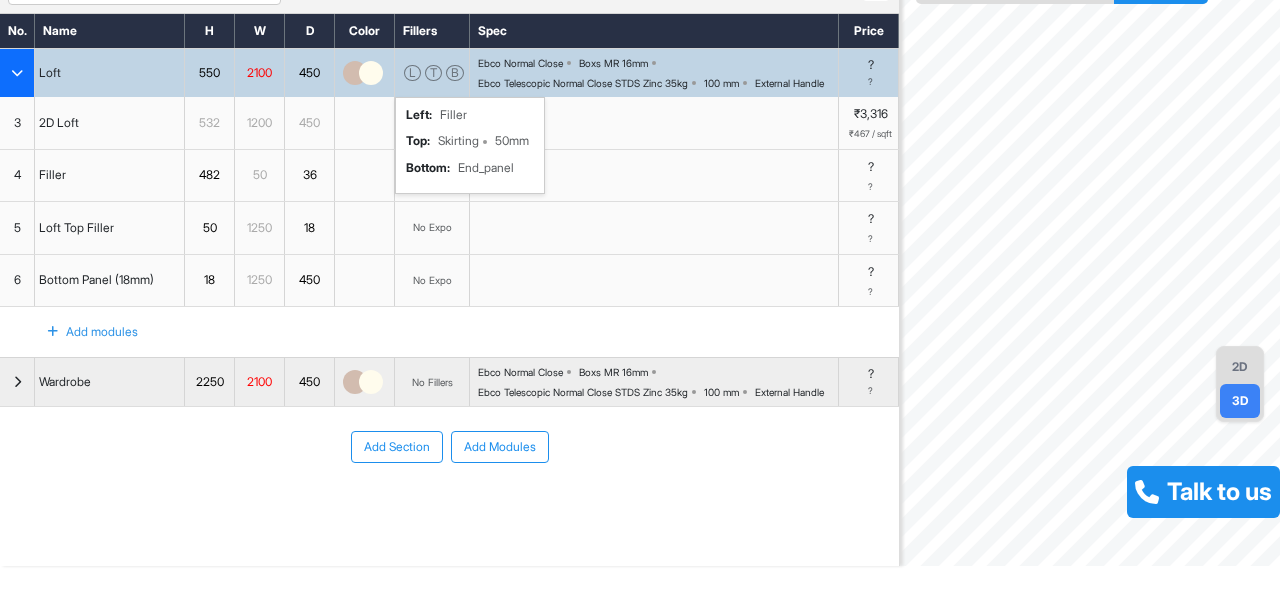 click on "? ?" at bounding box center (869, 228) 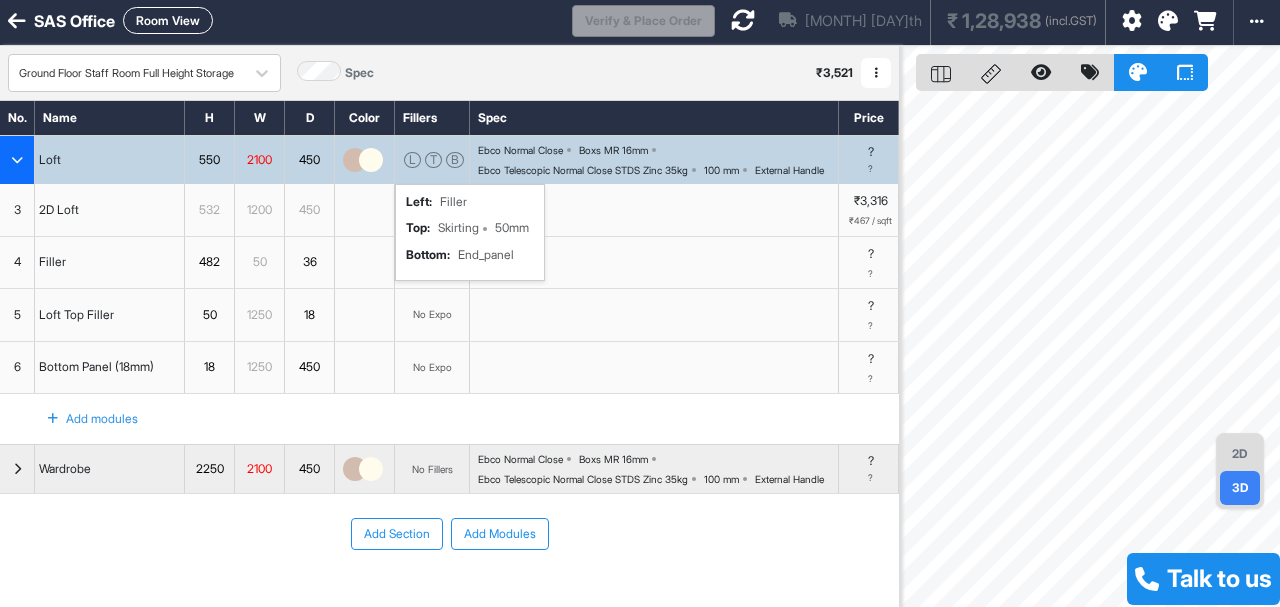 scroll, scrollTop: 0, scrollLeft: 0, axis: both 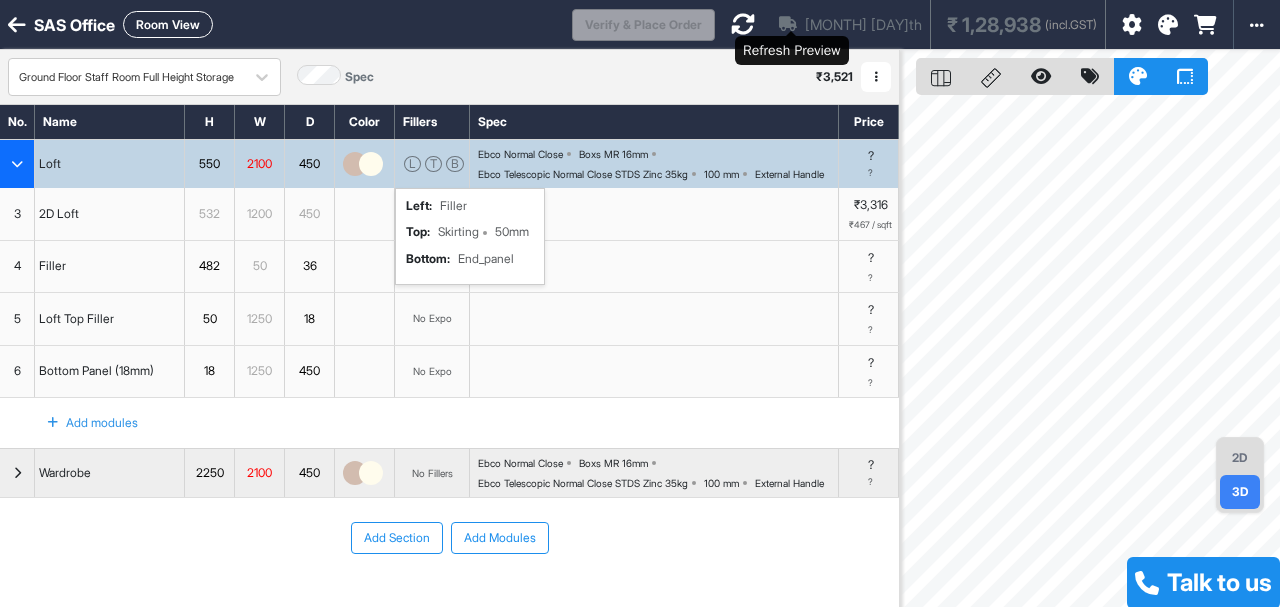 click at bounding box center (743, 24) 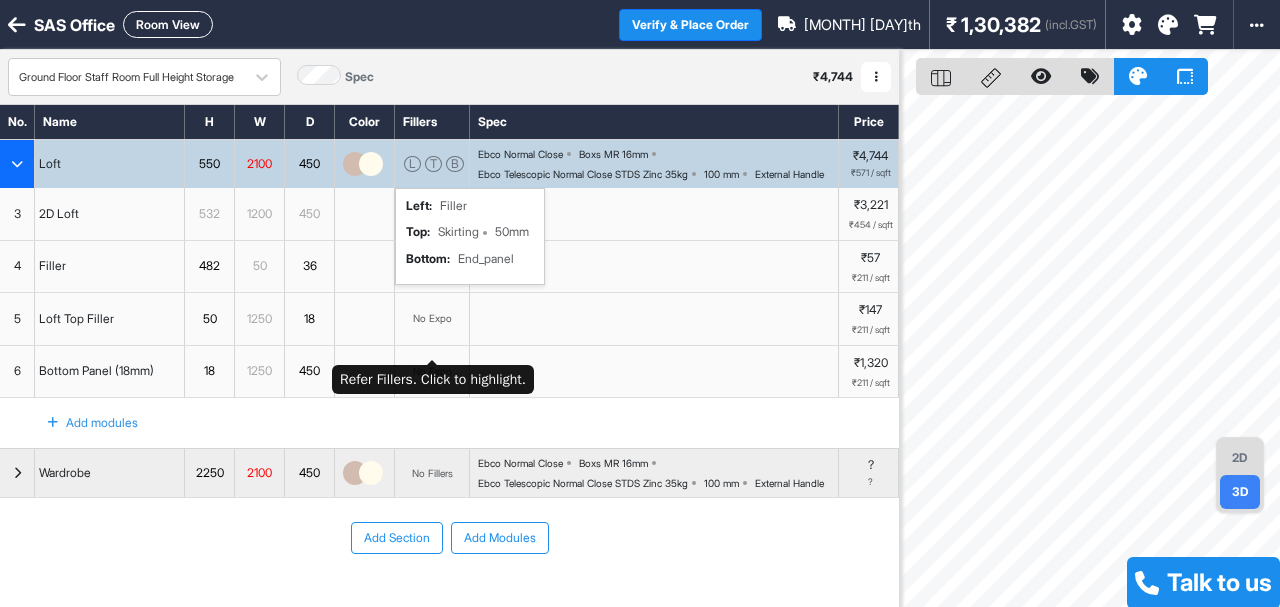 click on "No Expo" at bounding box center (432, 318) 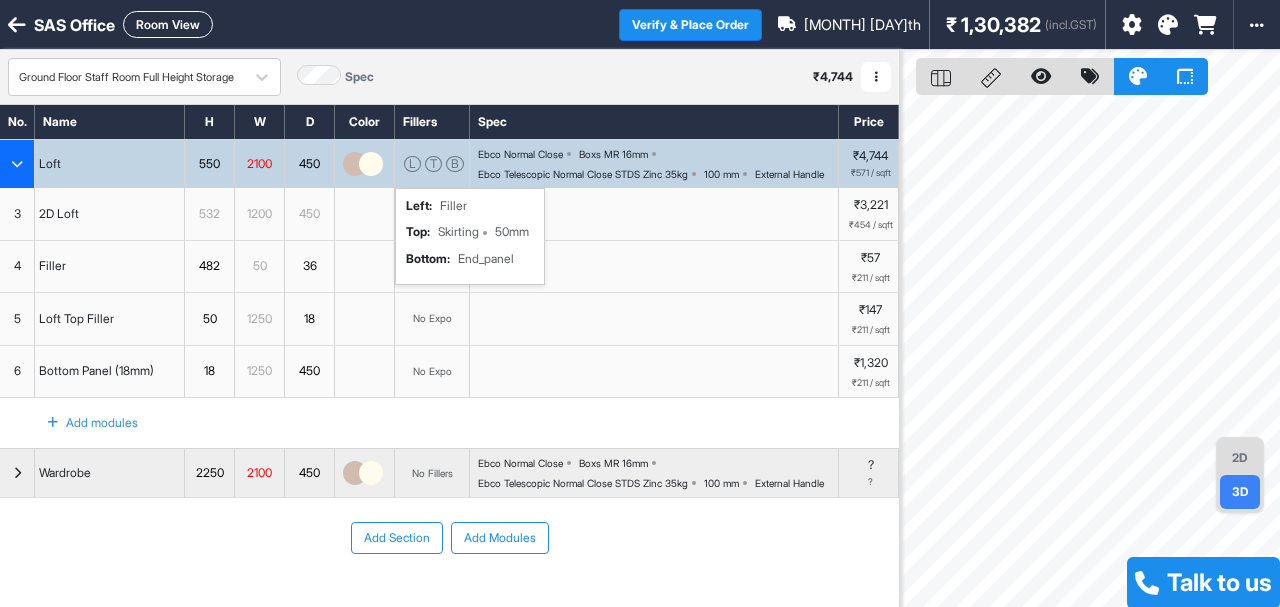 click on "L T B left : Filler top : Skirting 50mm bottom : End_panel" at bounding box center (432, 164) 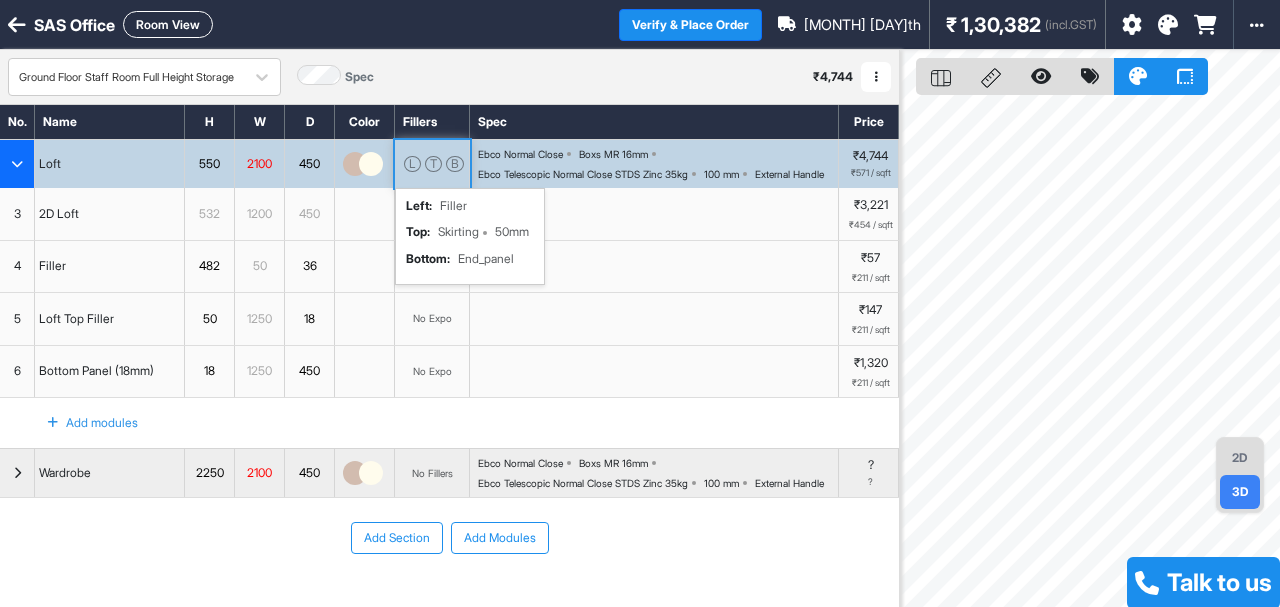 click on "L T B left : Filler top : Skirting 50mm bottom : End_panel" at bounding box center [432, 164] 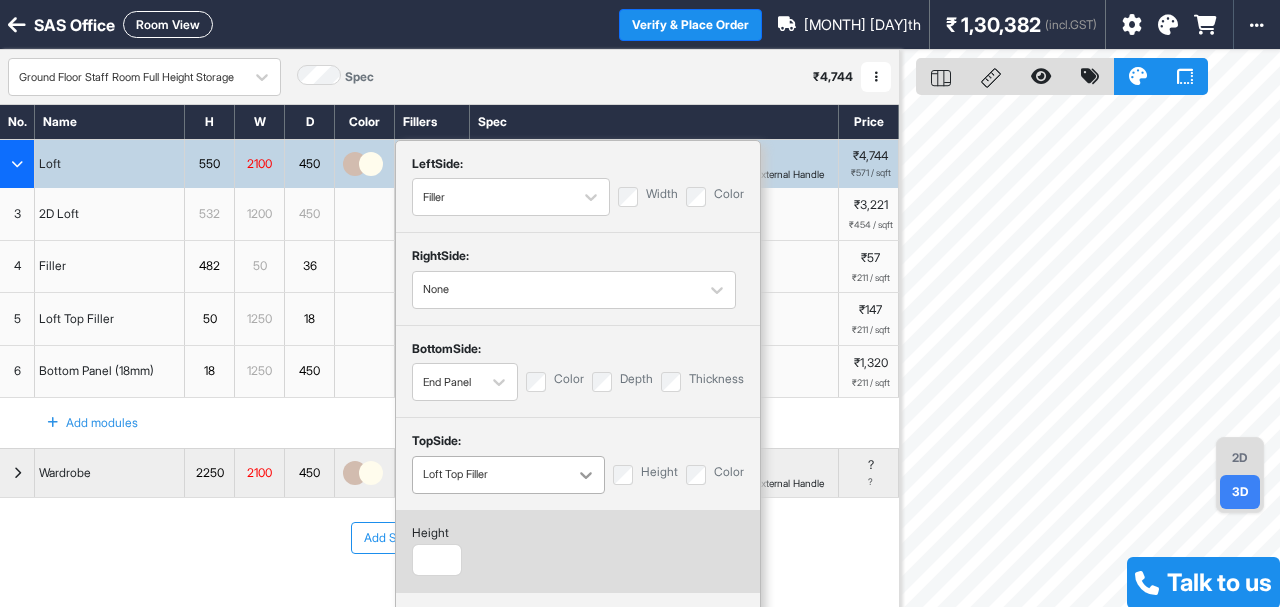 click 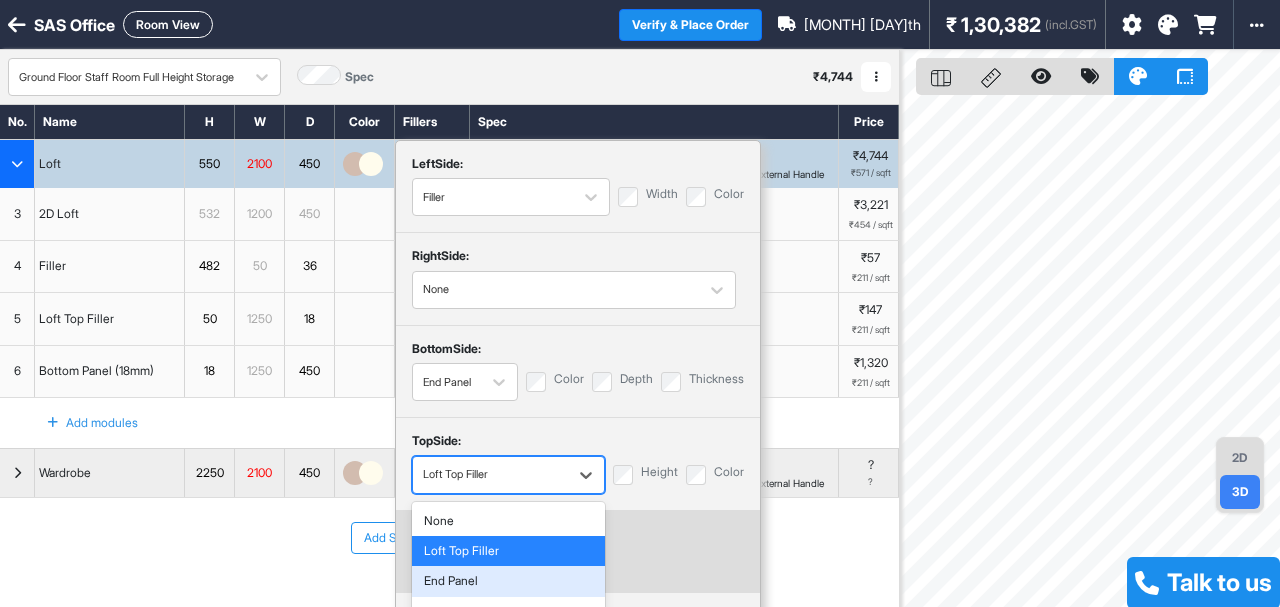 click on "End Panel" at bounding box center [508, 581] 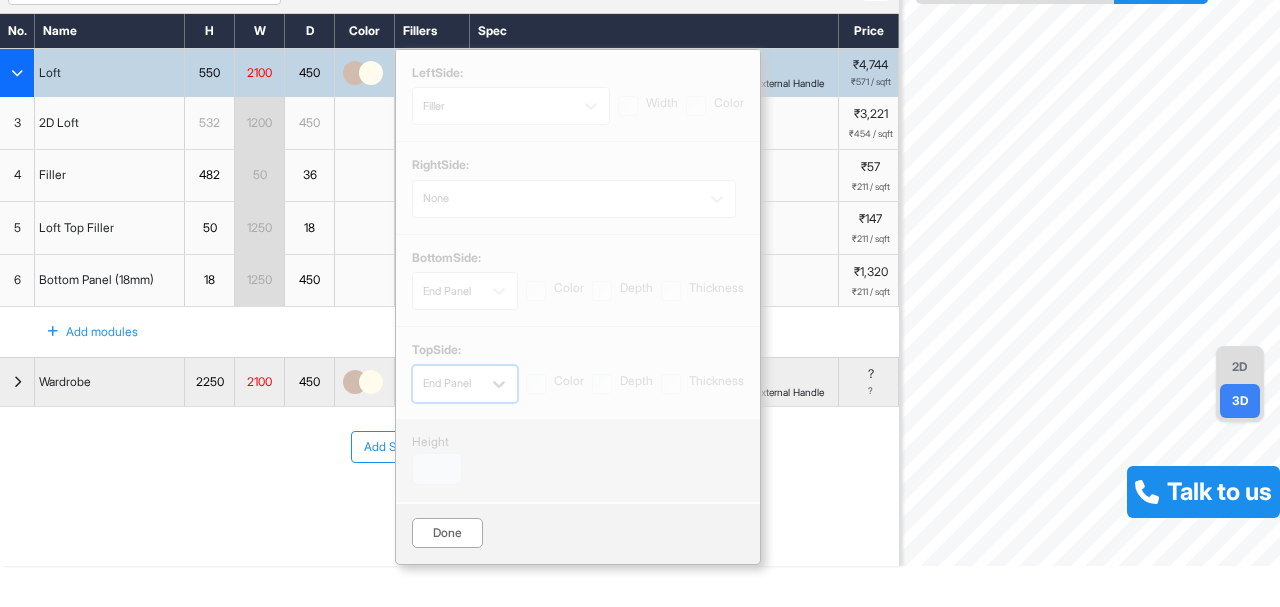 scroll, scrollTop: 131, scrollLeft: 0, axis: vertical 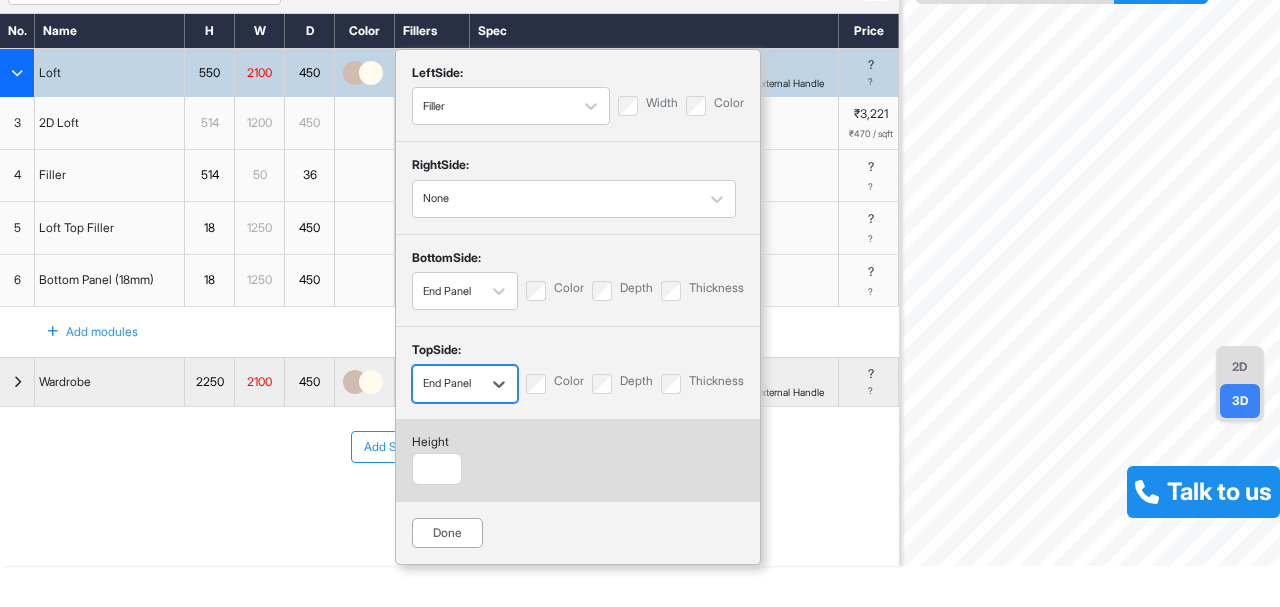 click on "Done" at bounding box center (447, 533) 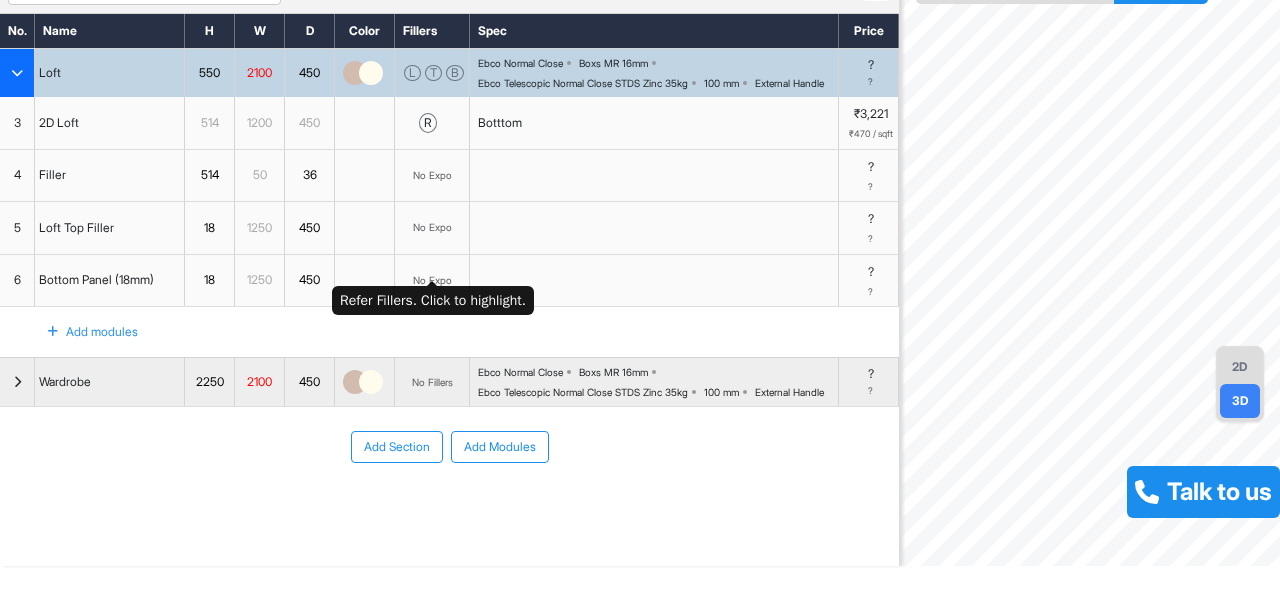 click on "No Expo" at bounding box center [432, 280] 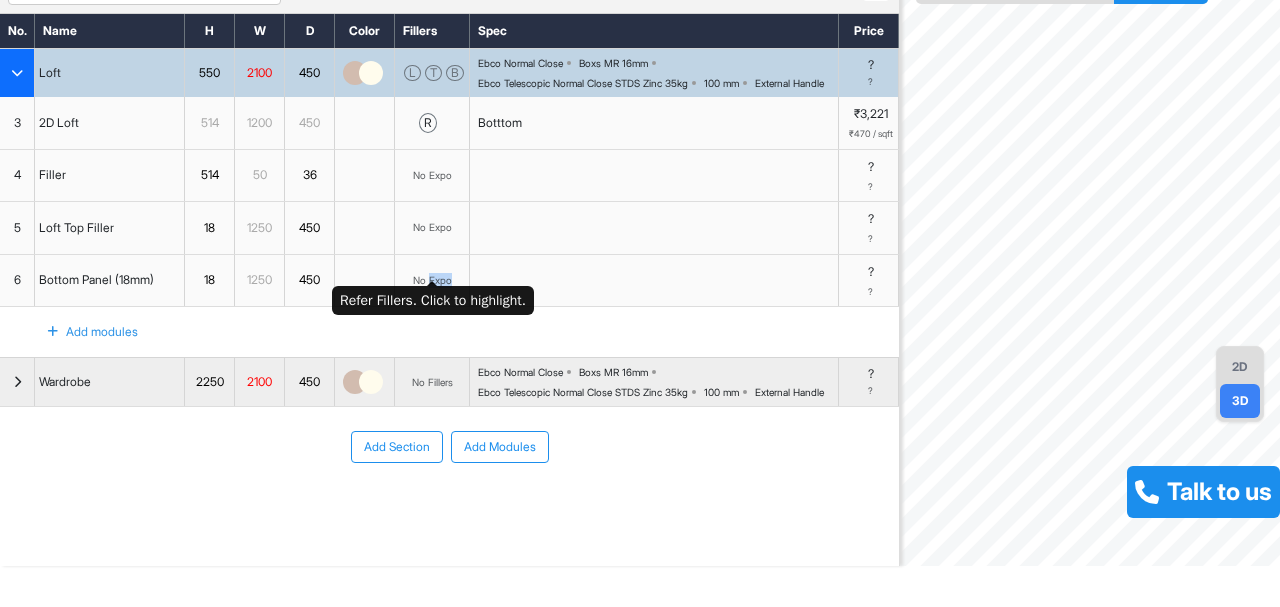 click on "No Expo" at bounding box center [432, 280] 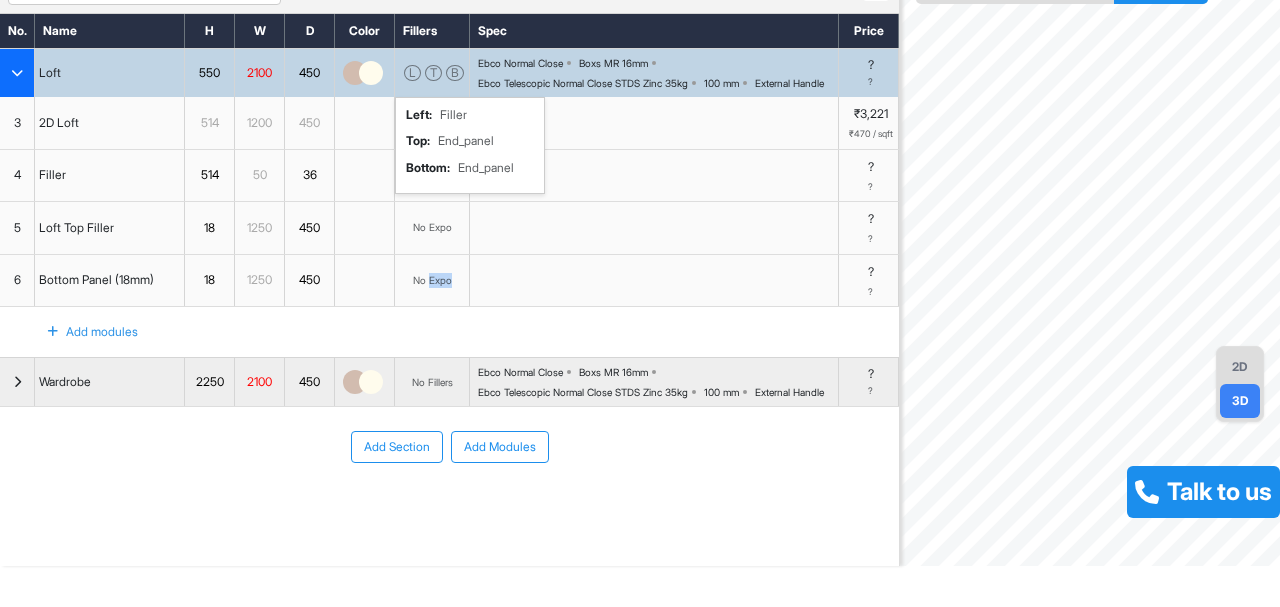 click on "L" at bounding box center (412, 73) 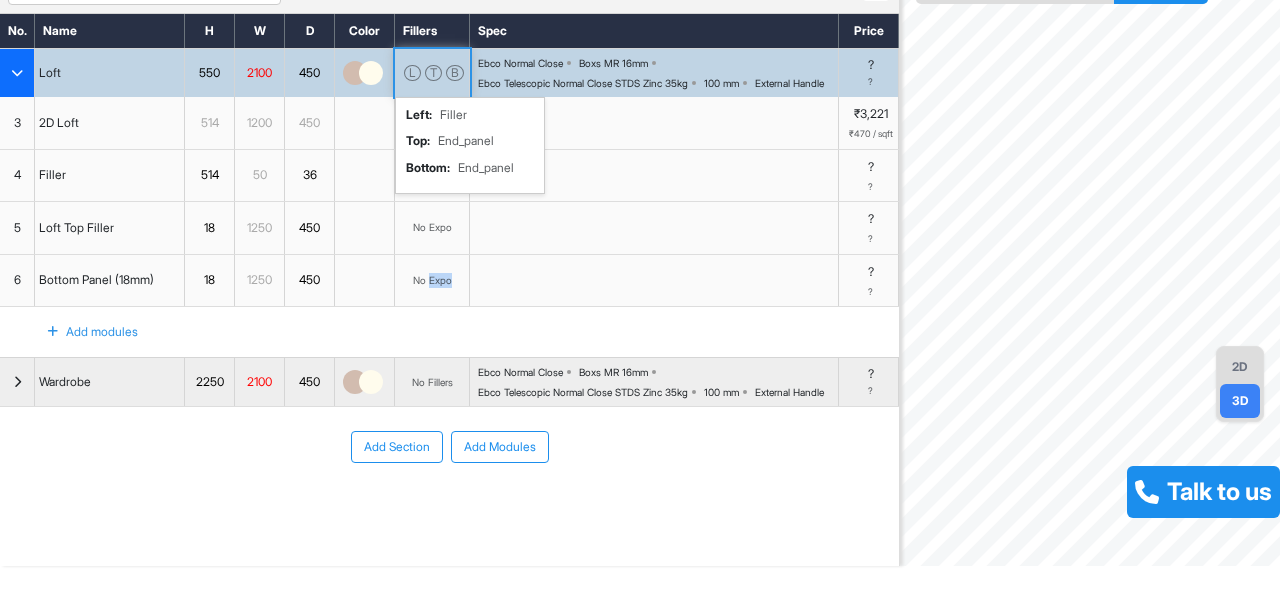 click on "L" at bounding box center [412, 73] 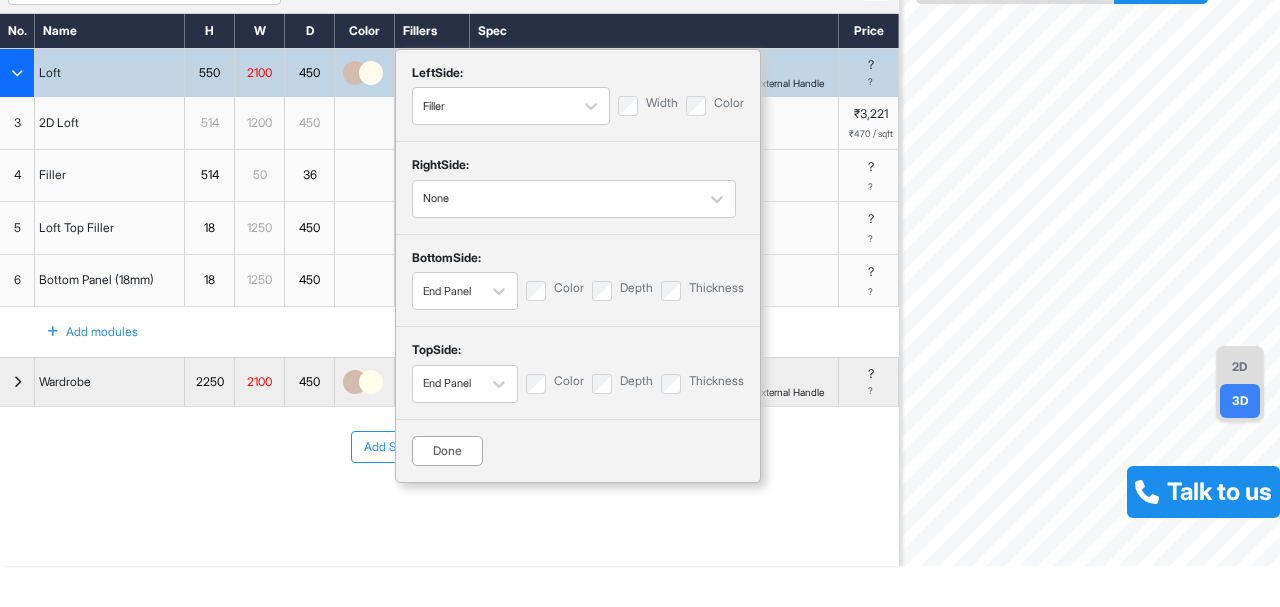 scroll, scrollTop: 0, scrollLeft: 0, axis: both 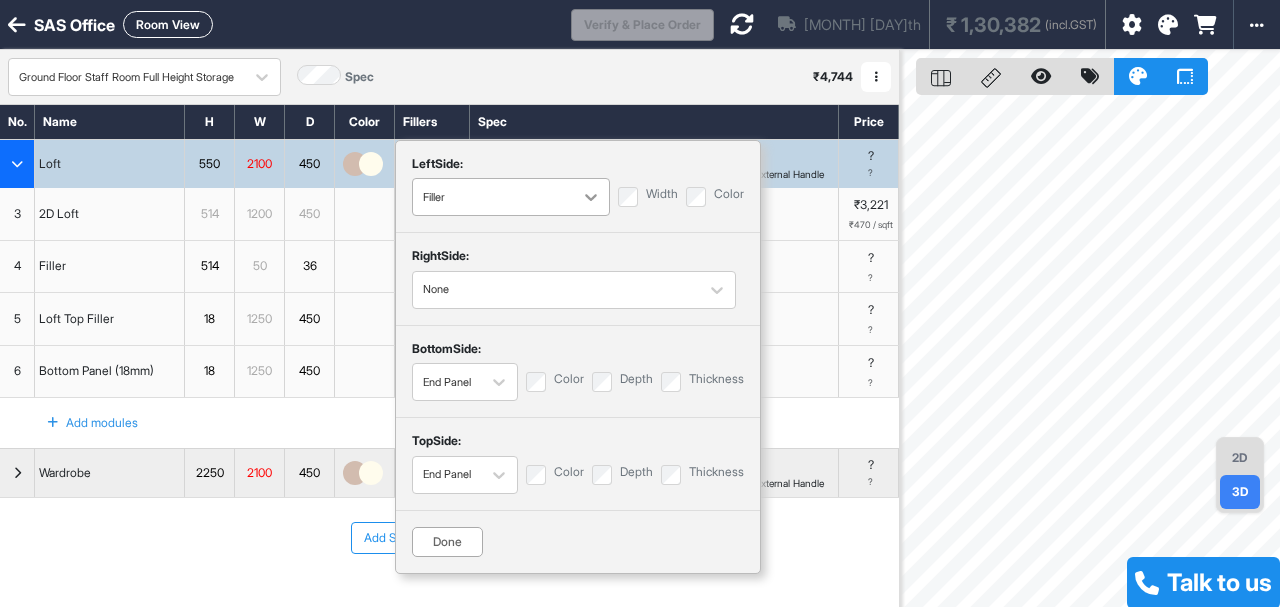 click 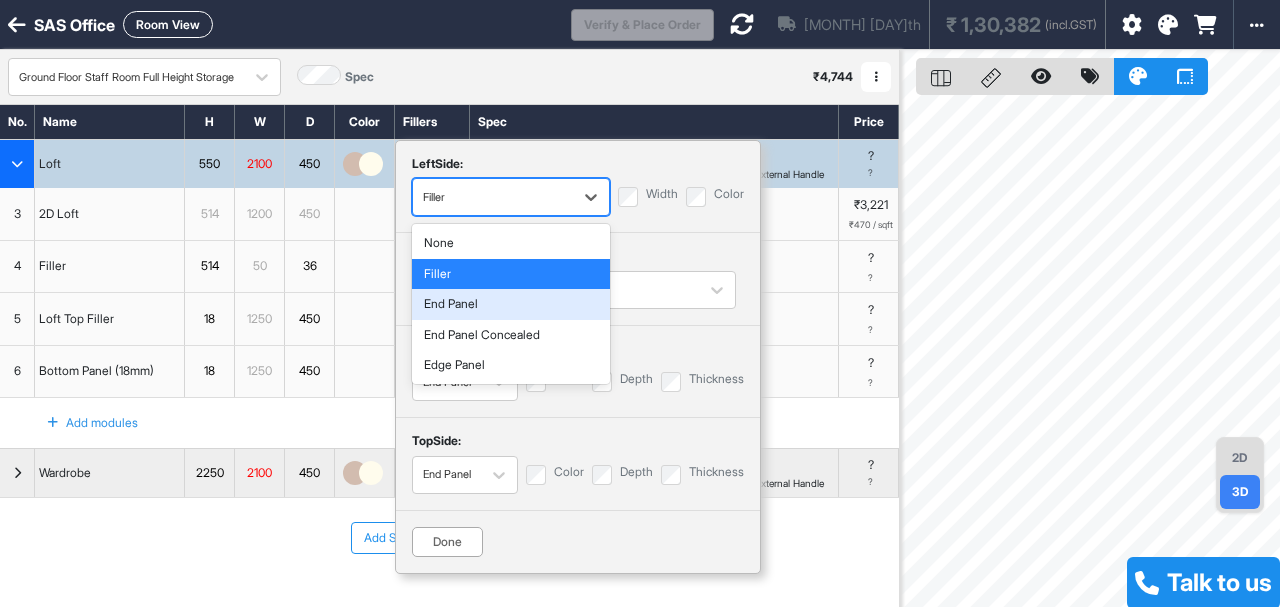 click on "End Panel" at bounding box center (511, 304) 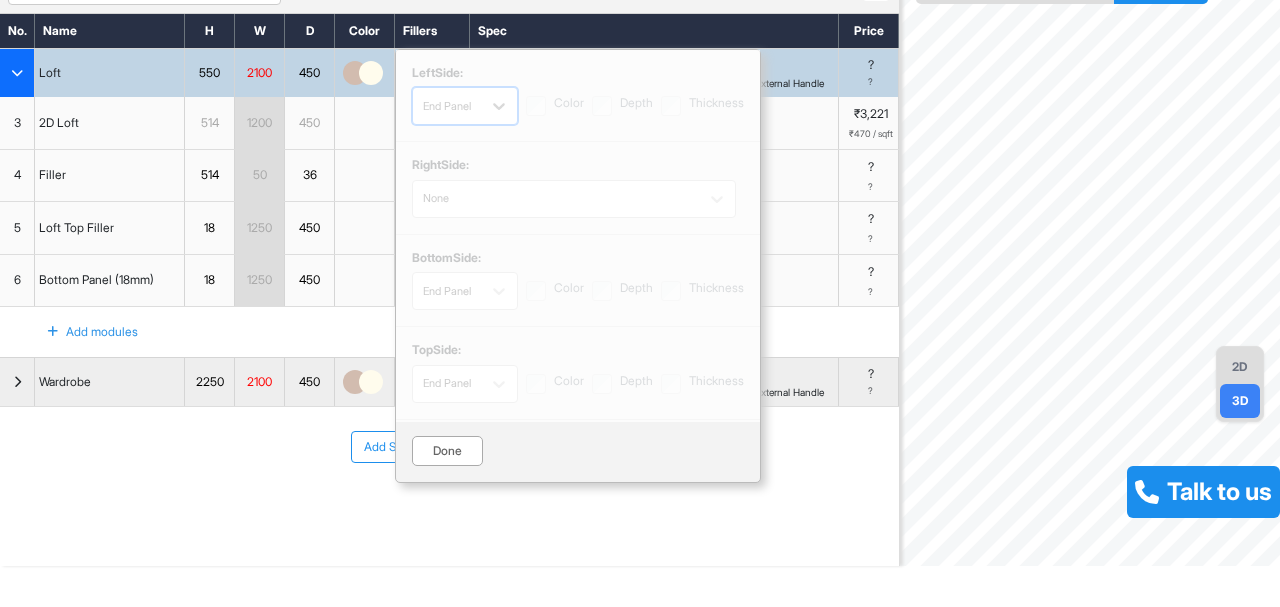scroll, scrollTop: 0, scrollLeft: 0, axis: both 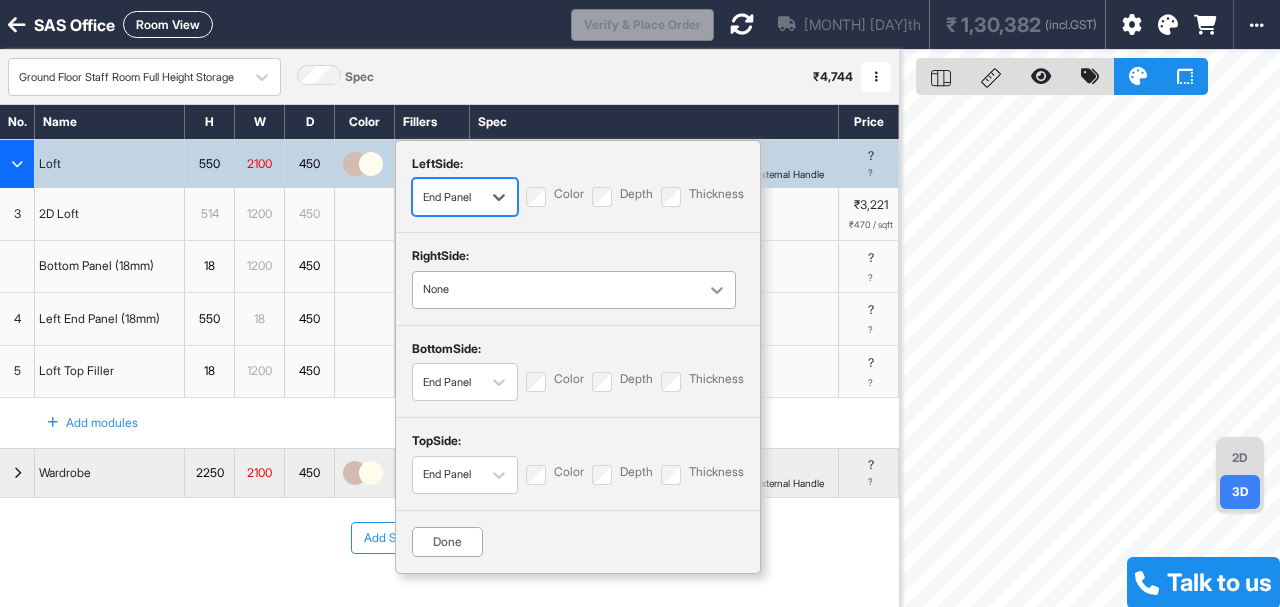 click 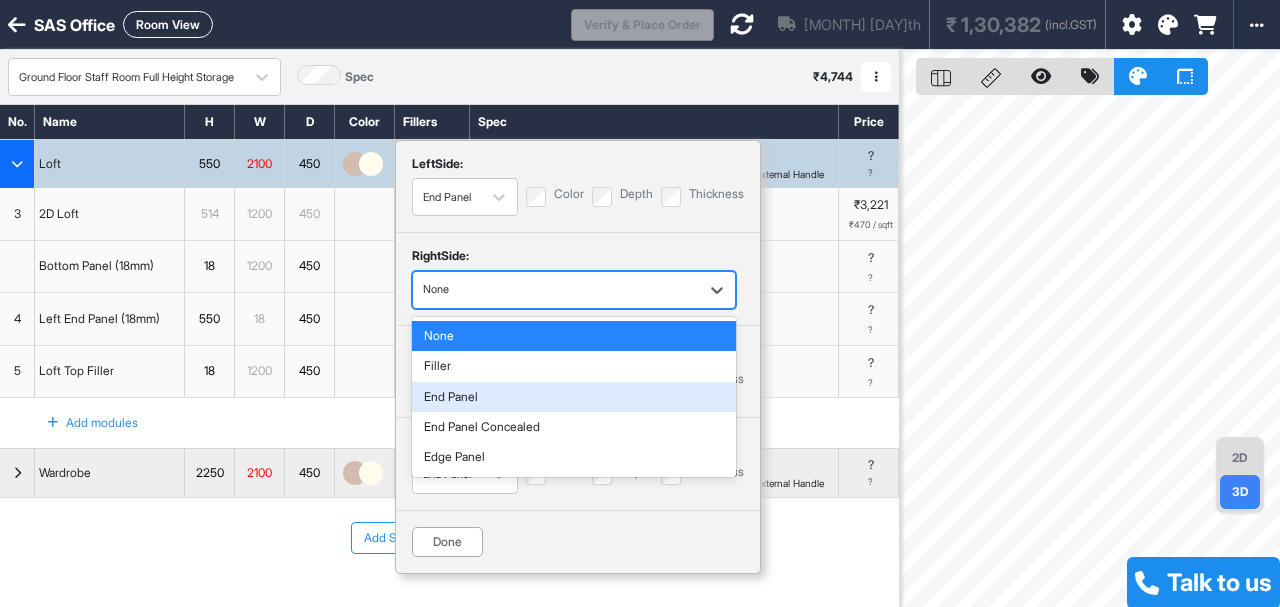 click on "End Panel" at bounding box center [574, 397] 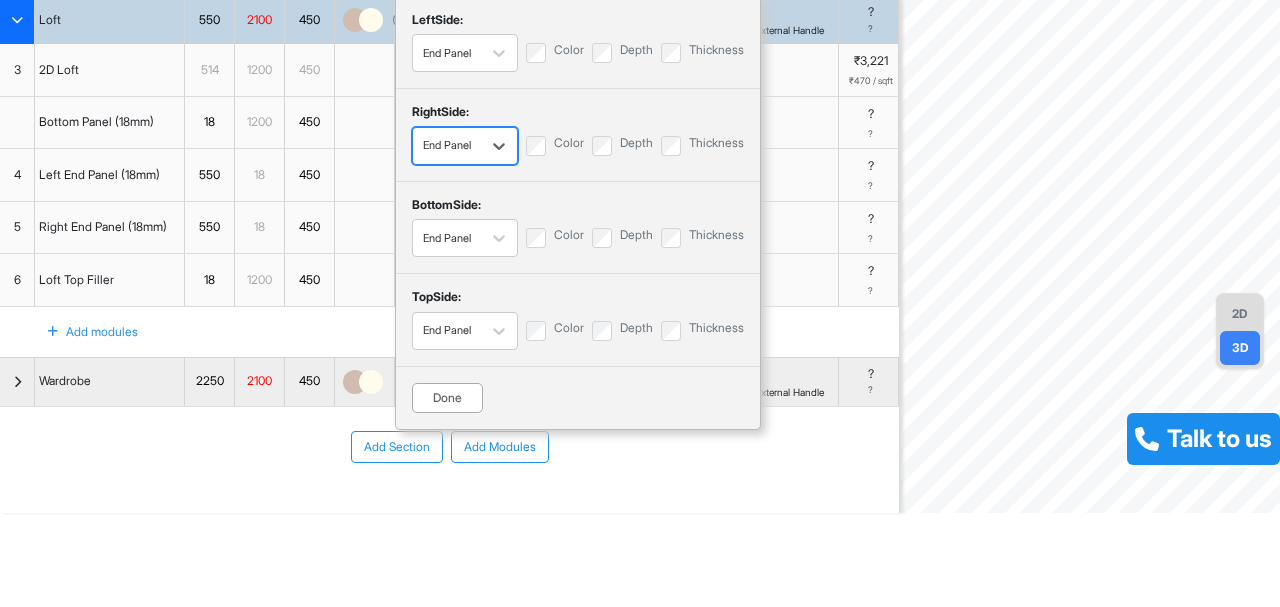 scroll, scrollTop: 184, scrollLeft: 0, axis: vertical 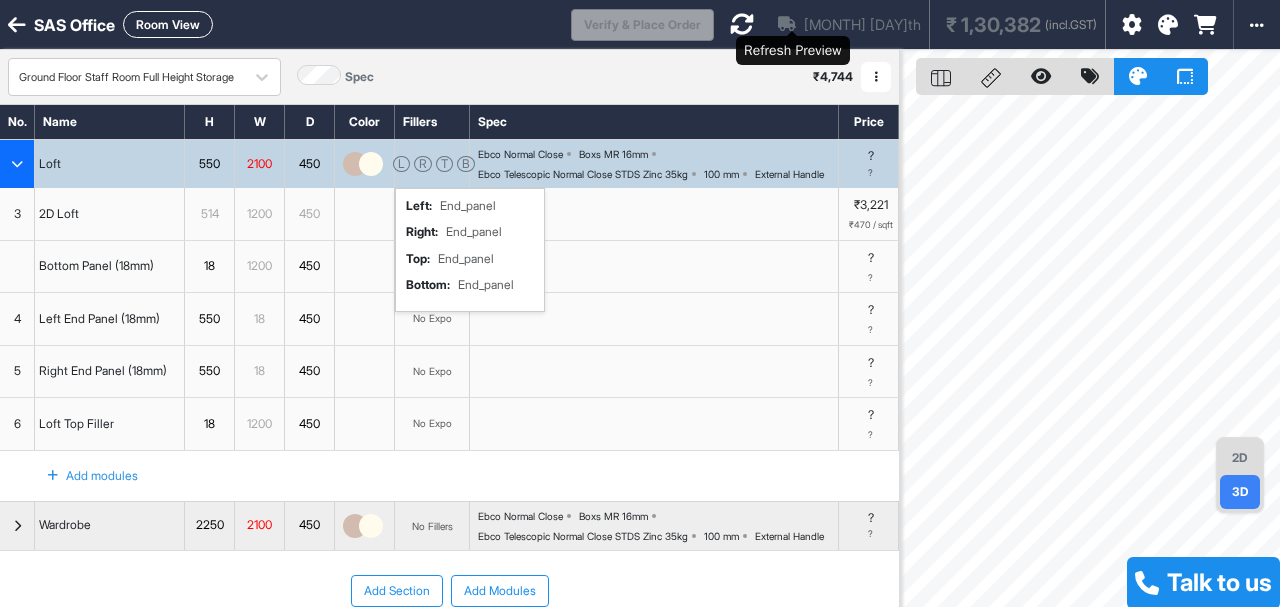 click at bounding box center [742, 24] 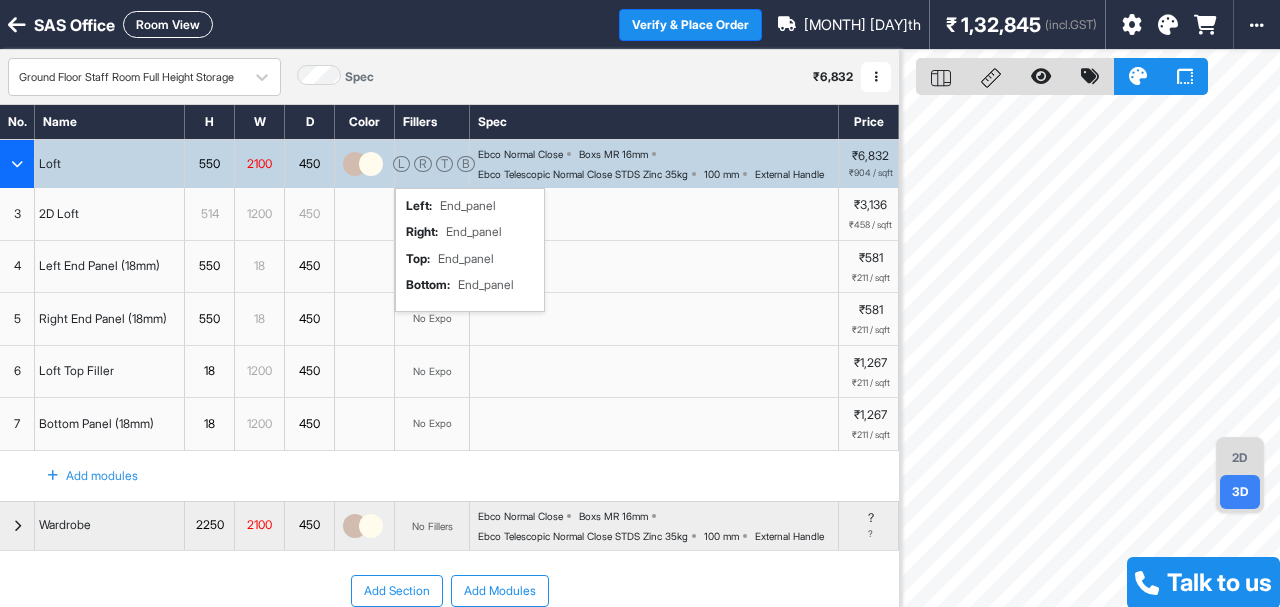 click on "T" at bounding box center [444, 164] 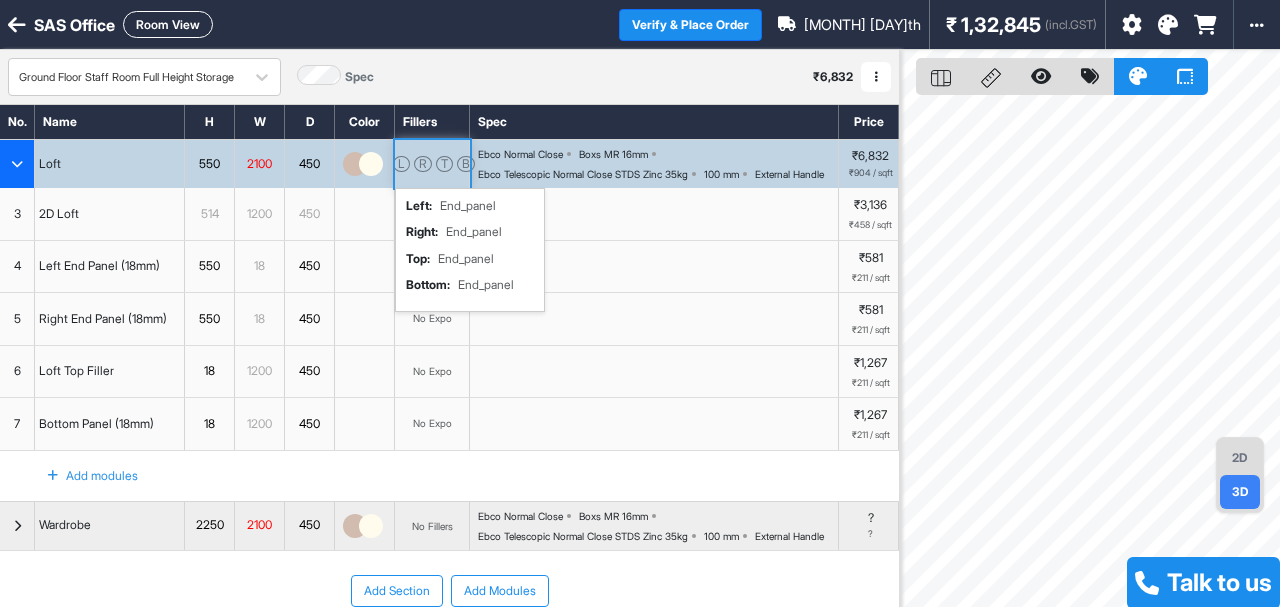 click on "T" at bounding box center [444, 164] 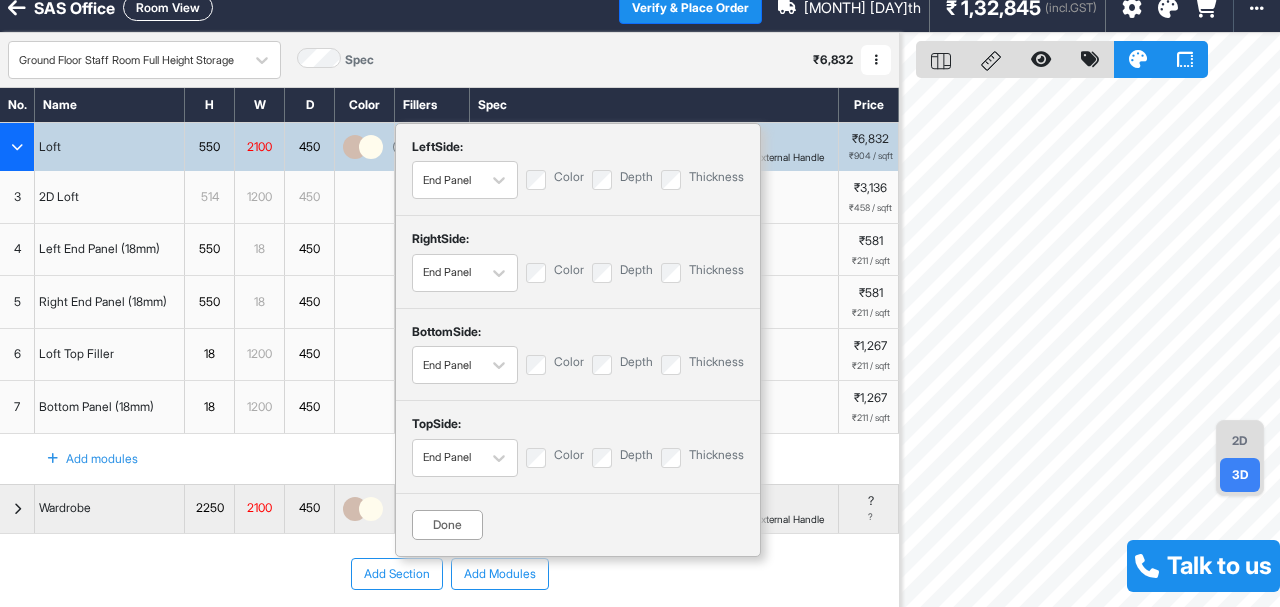 scroll, scrollTop: 0, scrollLeft: 0, axis: both 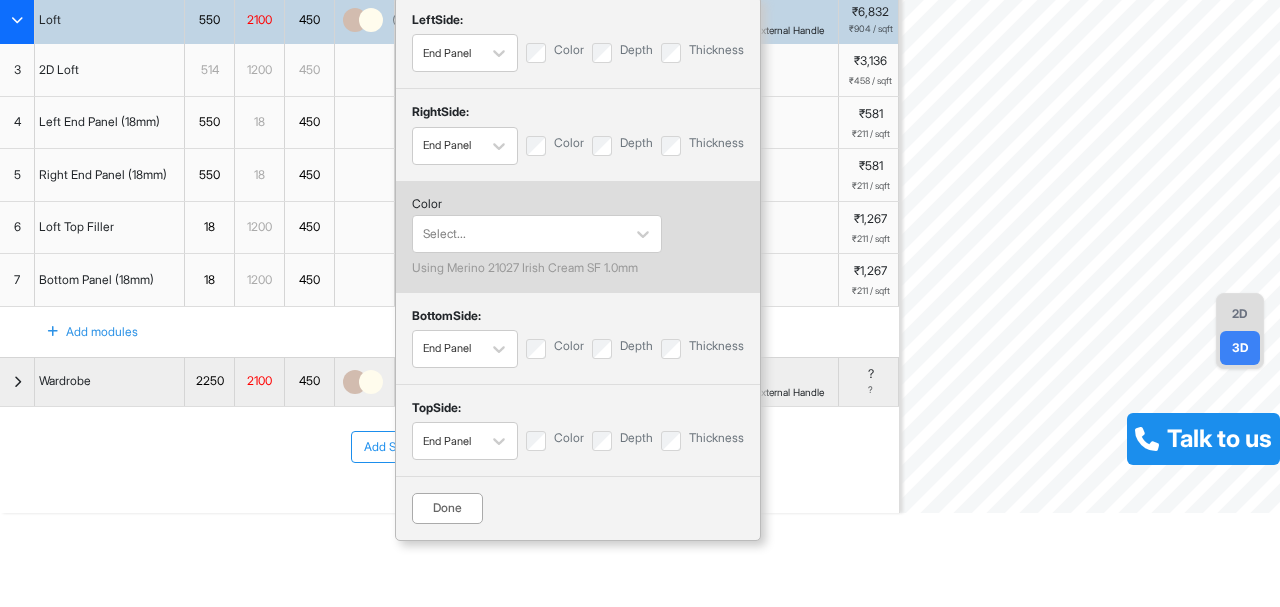 click on "Done" at bounding box center (447, 508) 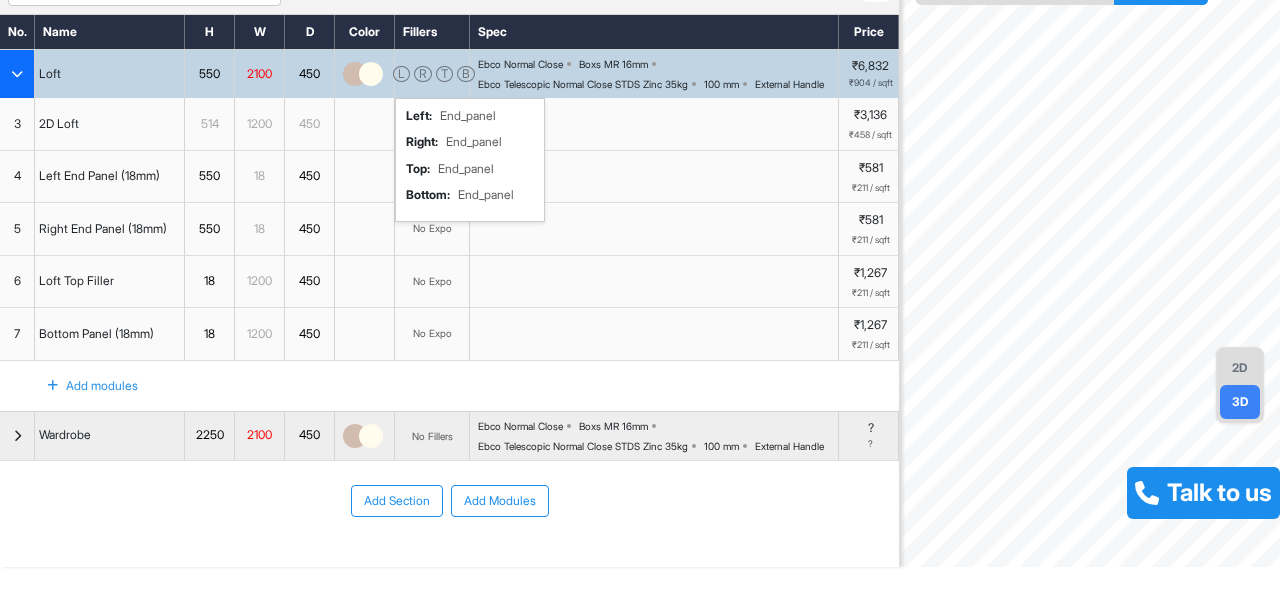 scroll, scrollTop: 0, scrollLeft: 0, axis: both 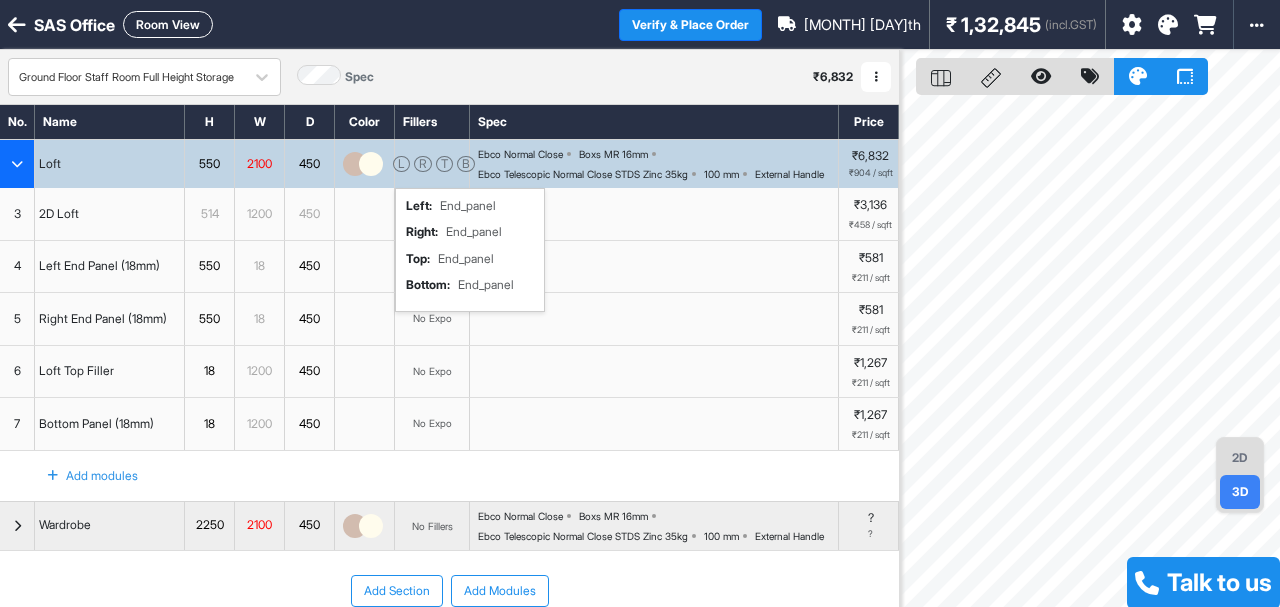 click on "2D" at bounding box center (1240, 458) 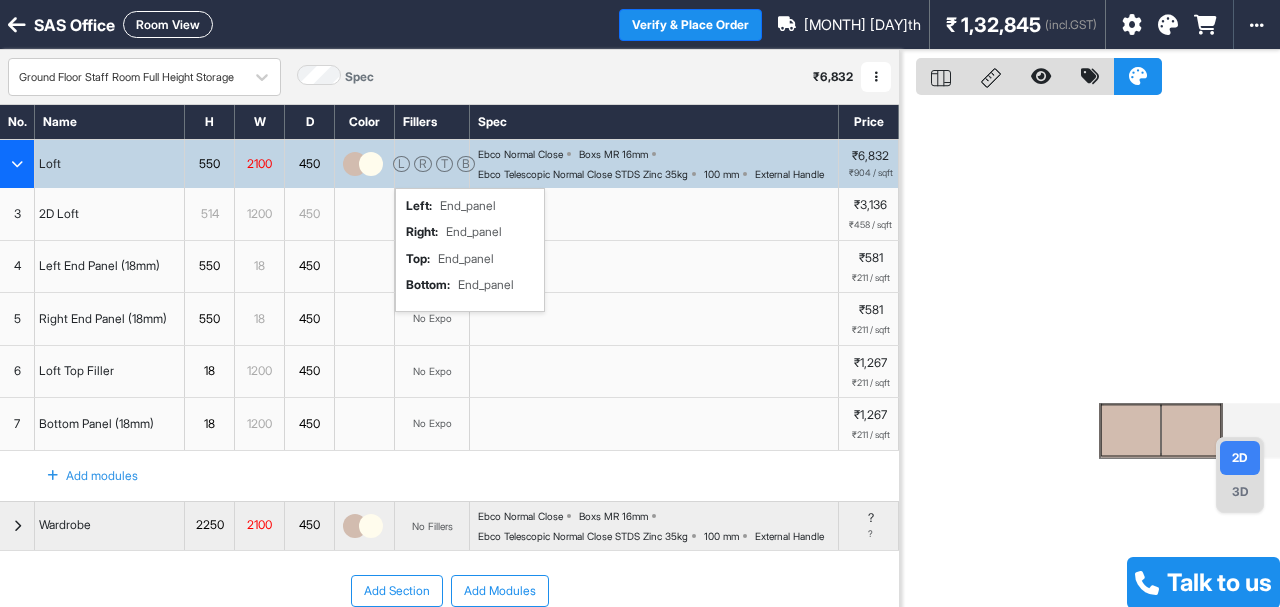 click on "3D" at bounding box center (1240, 492) 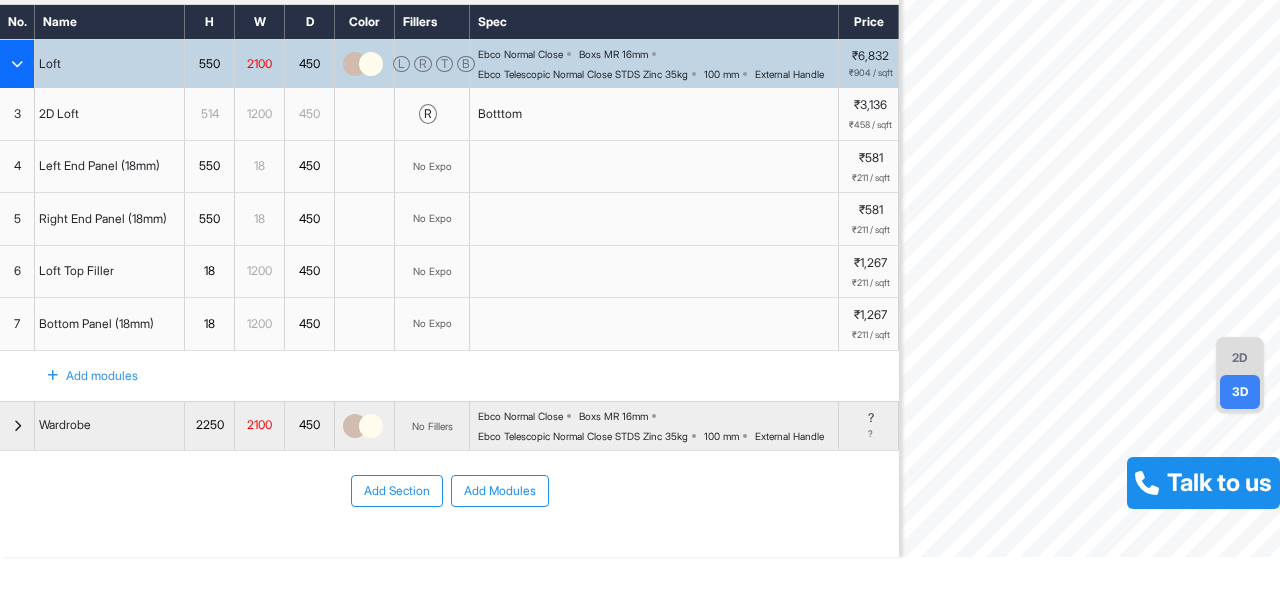 scroll, scrollTop: 184, scrollLeft: 0, axis: vertical 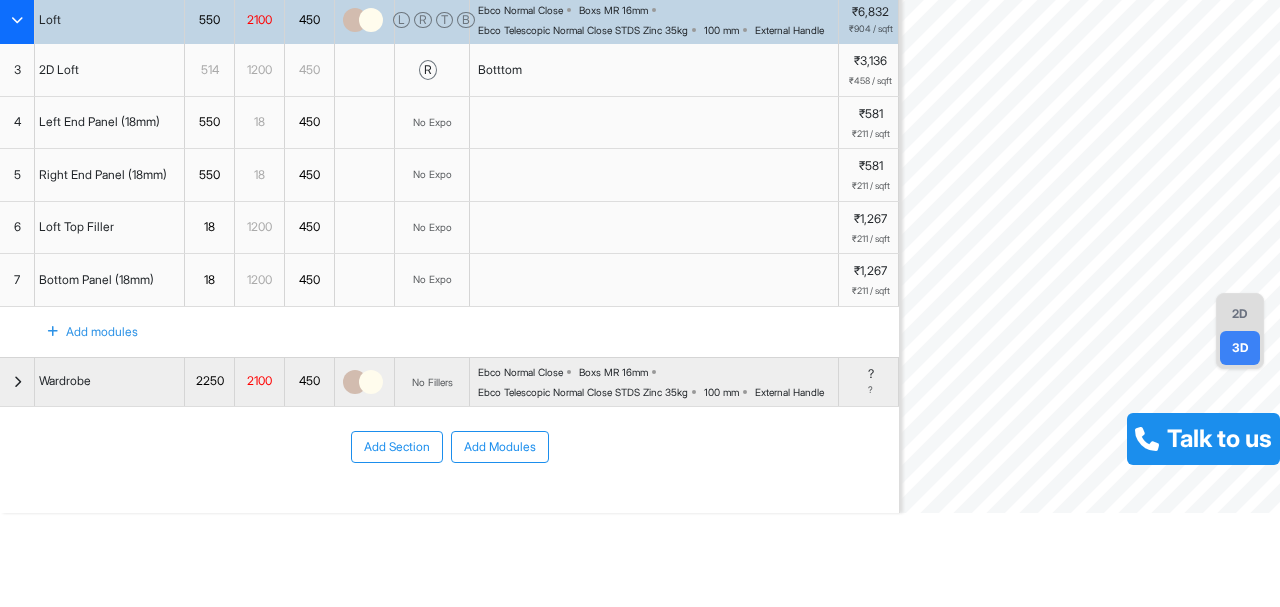 click on "Add Section Add Modules" at bounding box center (449, 447) 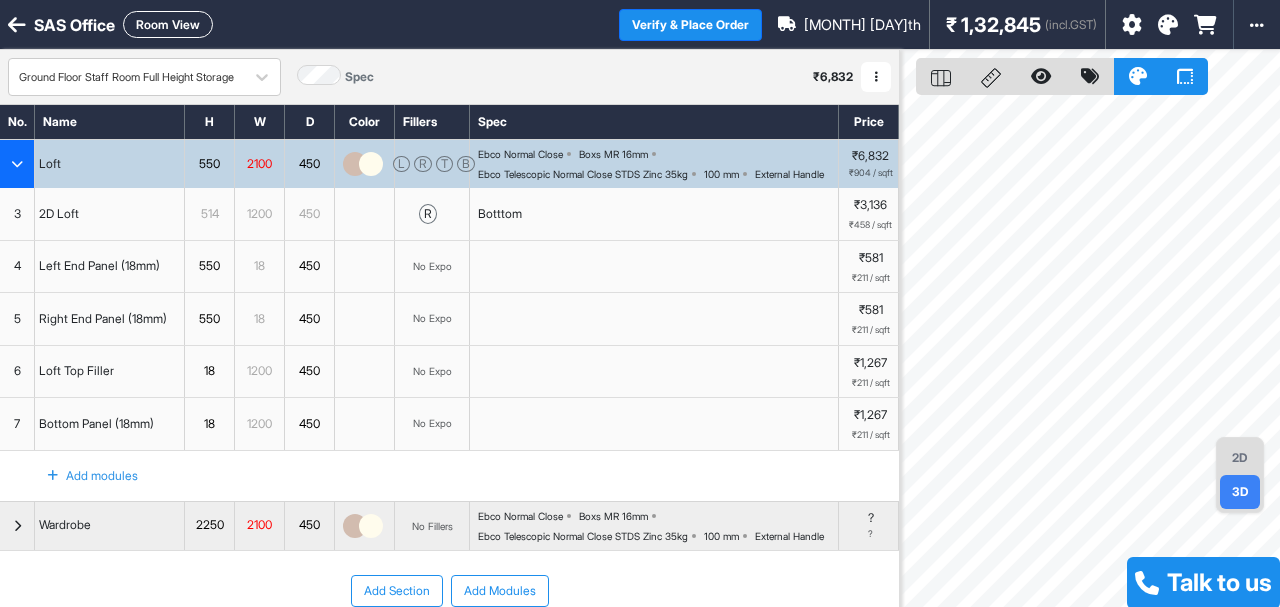 click at bounding box center [17, 164] 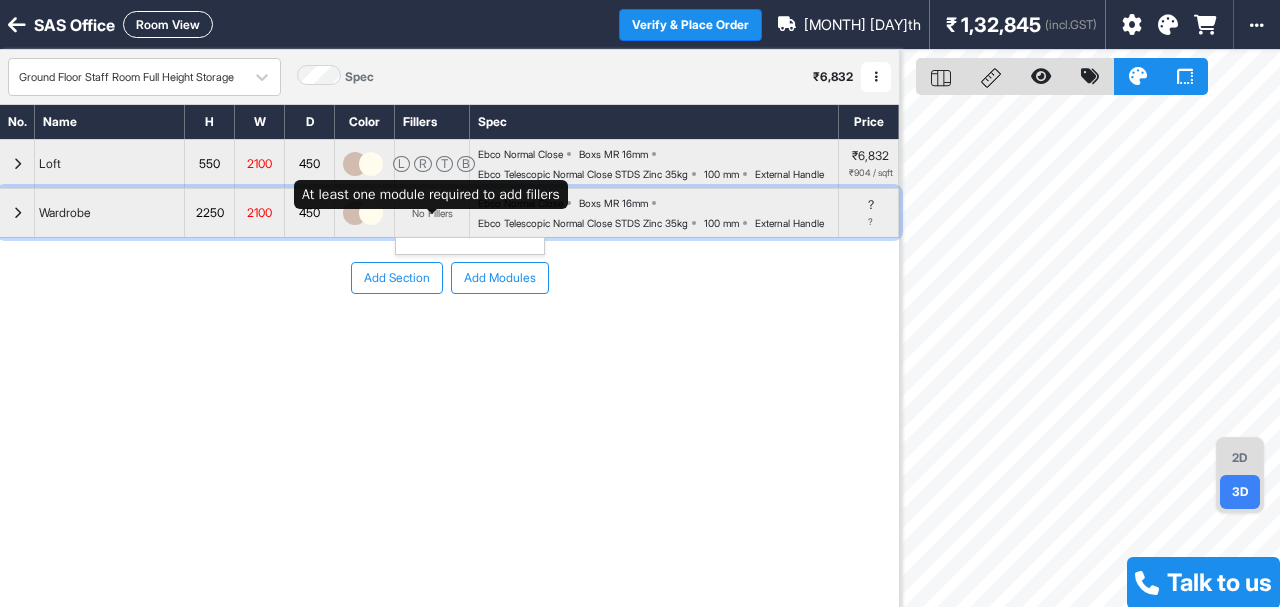 click on "No Fillers" at bounding box center (432, 213) 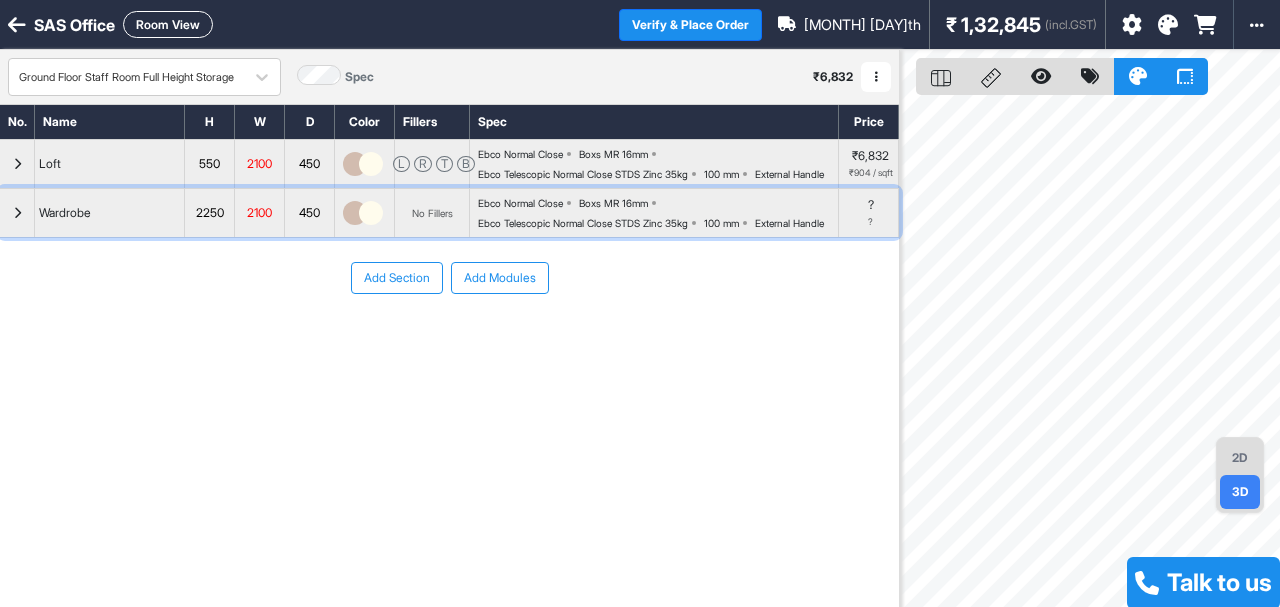 click at bounding box center [17, 213] 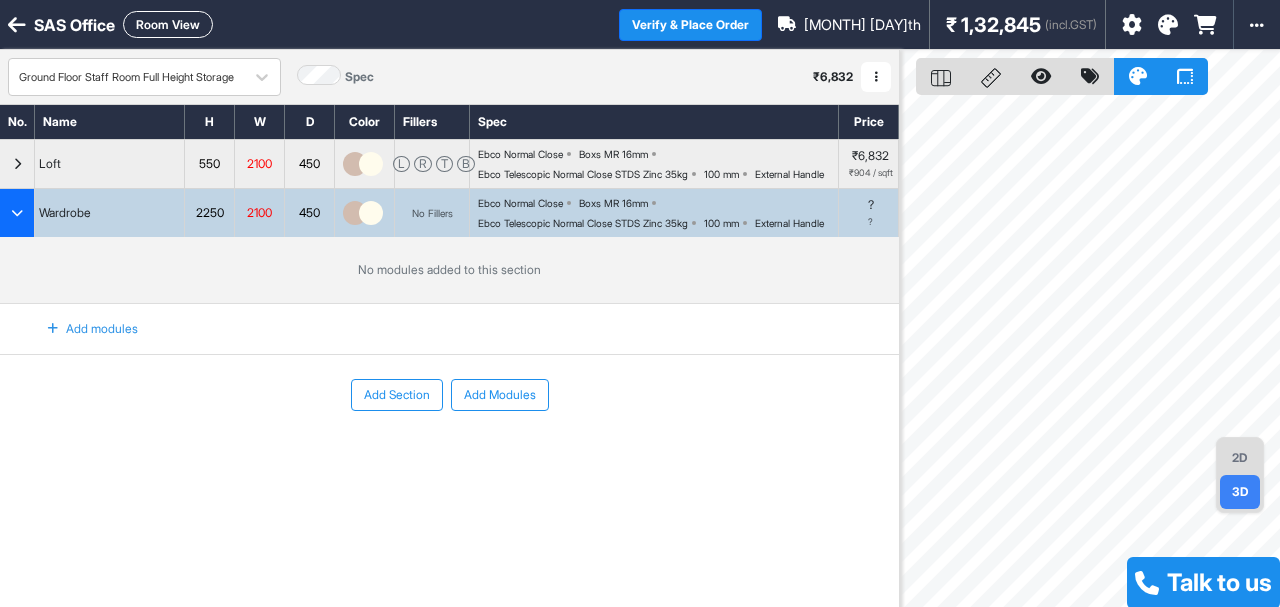 click on "Add modules" at bounding box center (81, 329) 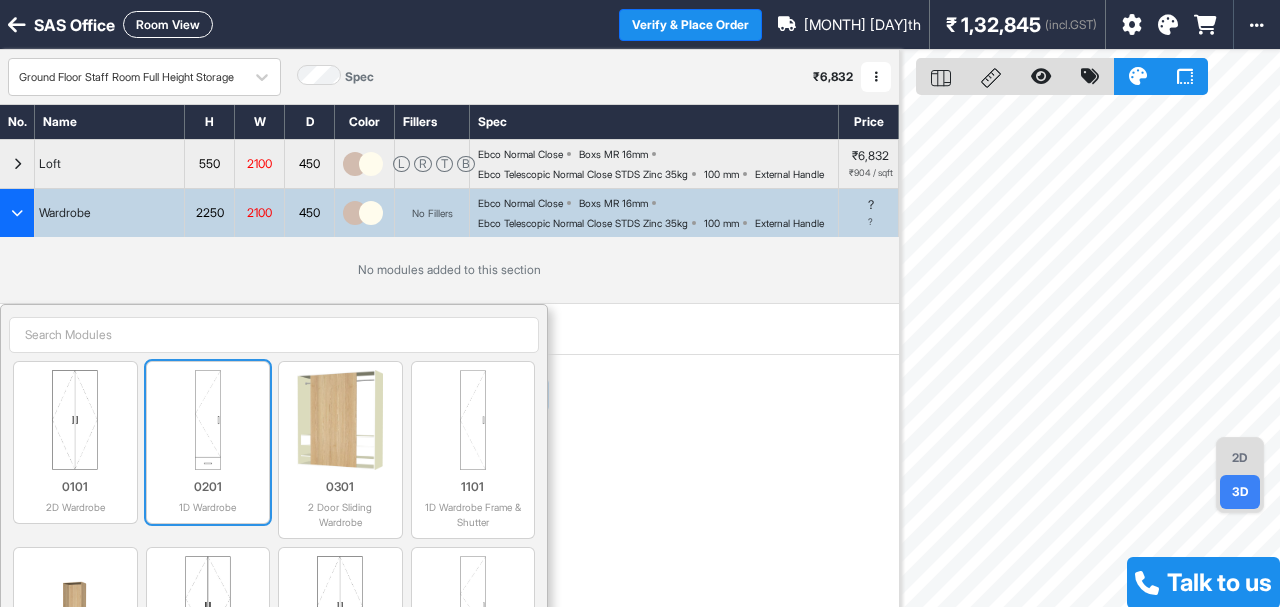 click at bounding box center [208, 420] 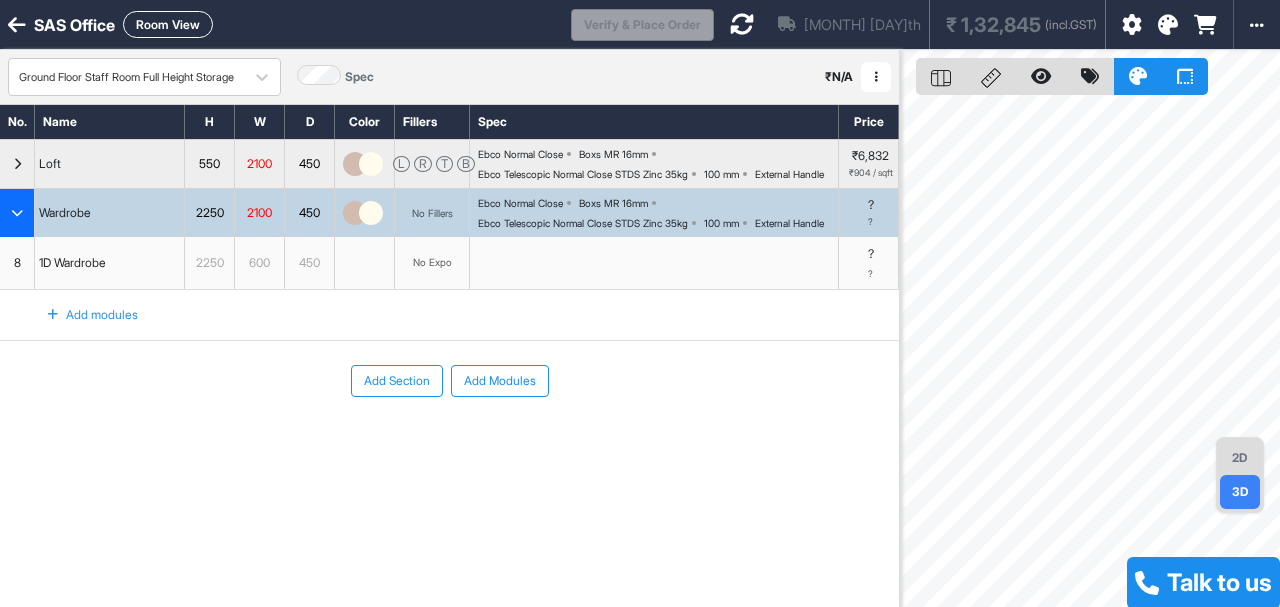 click on "No Expo" at bounding box center [432, 262] 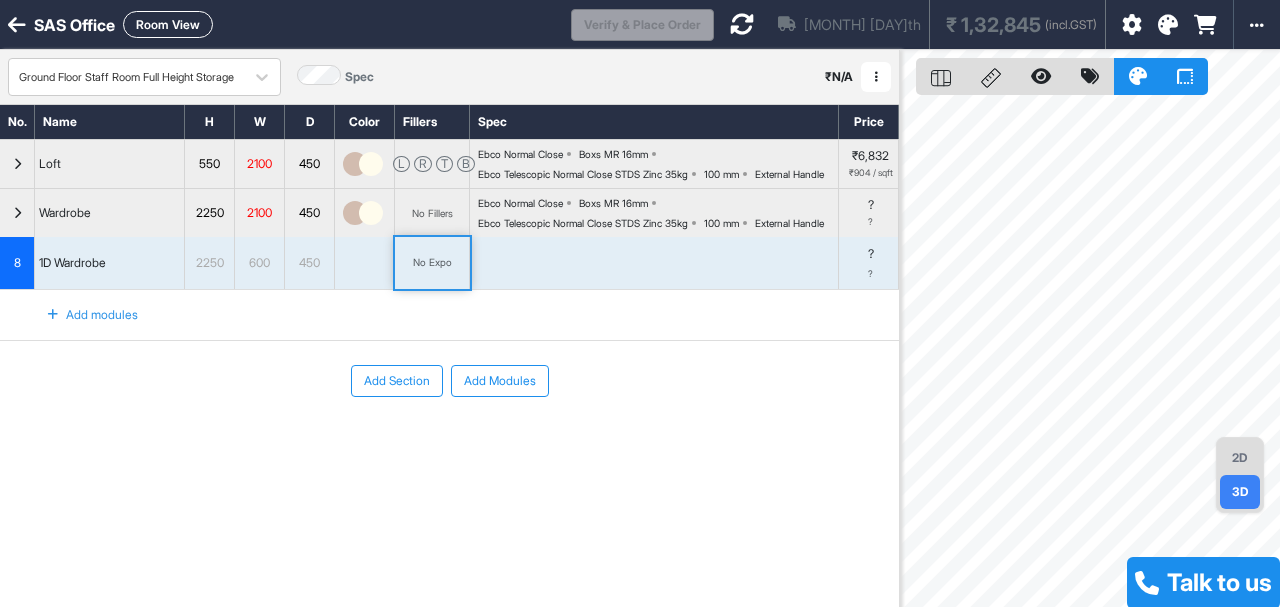 click on "No Expo" at bounding box center (432, 262) 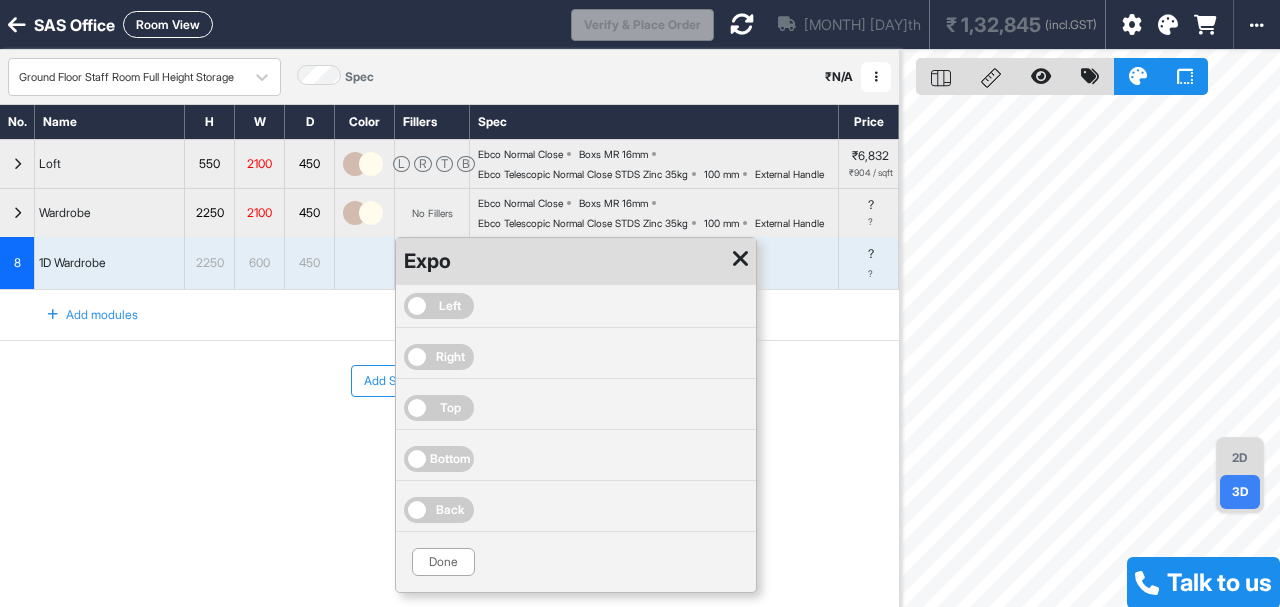 click on "Right" at bounding box center [439, 357] 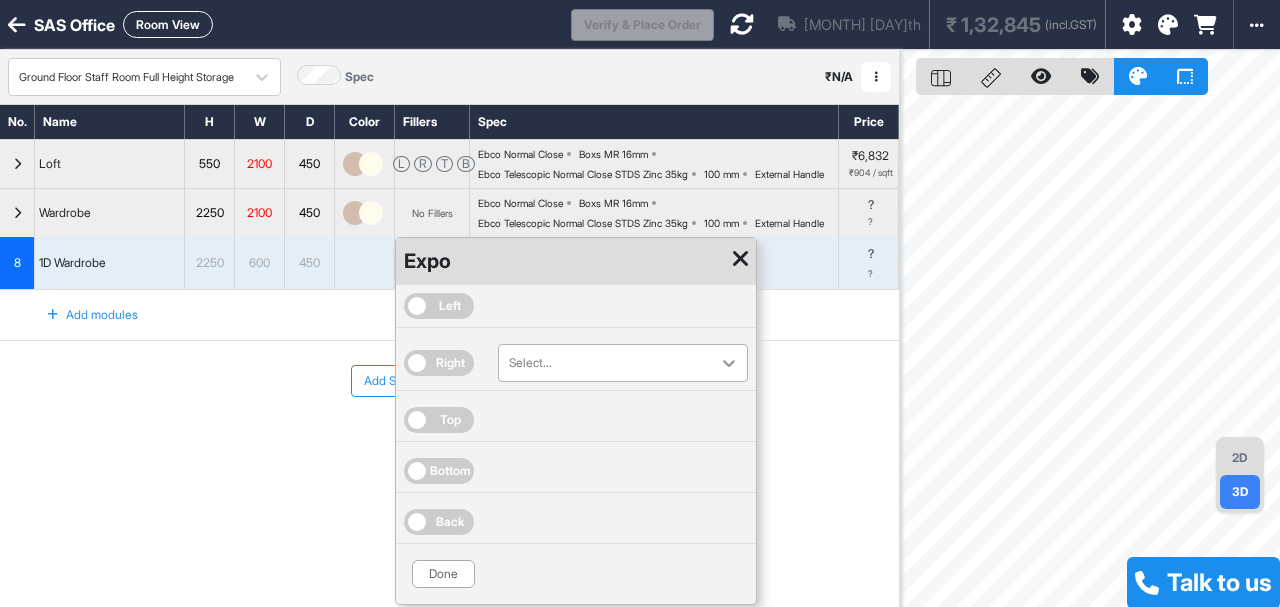 click at bounding box center (729, 363) 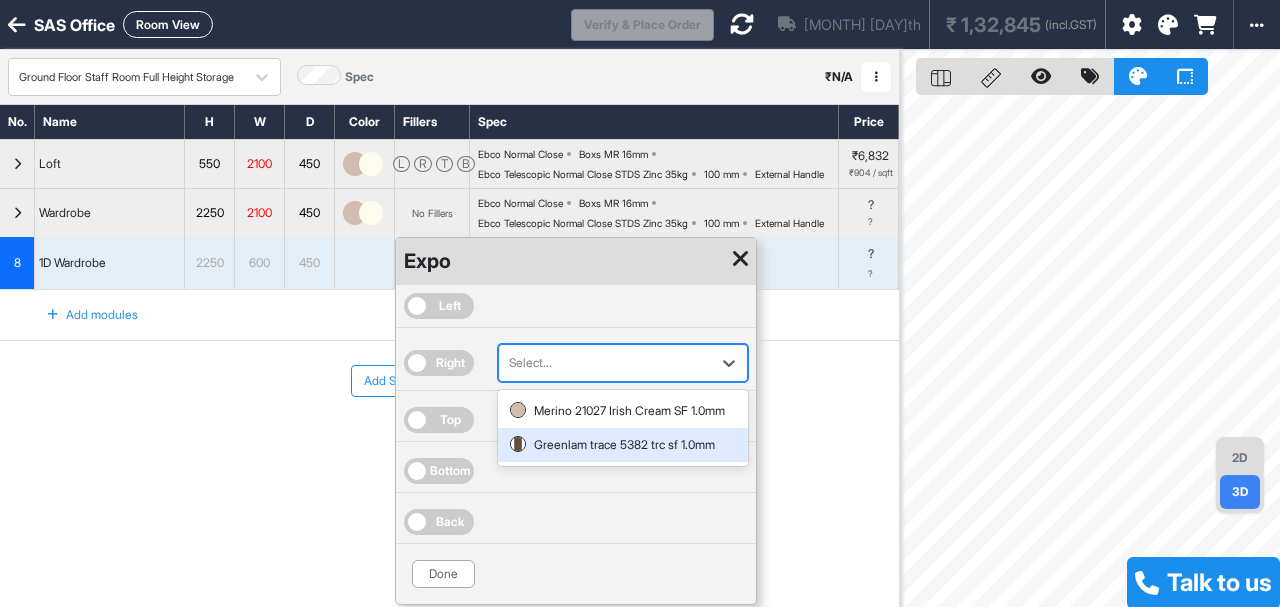 click on "Greenlam trace 5382 trc sf 1.0mm" at bounding box center [623, 445] 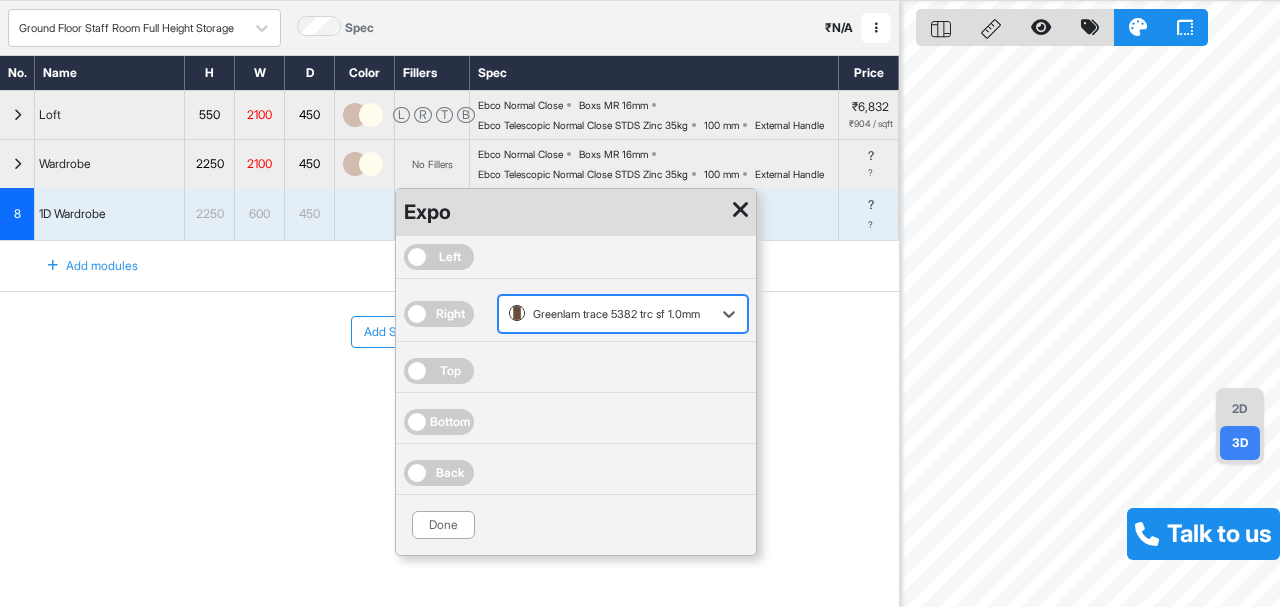 scroll, scrollTop: 50, scrollLeft: 0, axis: vertical 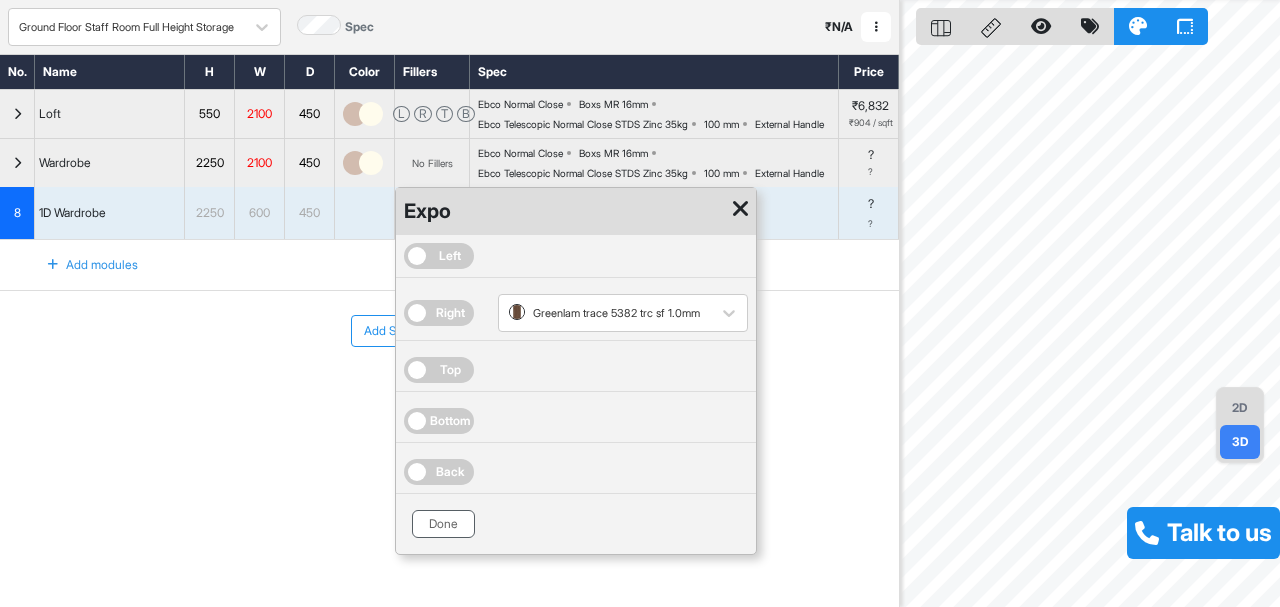 click on "Done" at bounding box center (443, 524) 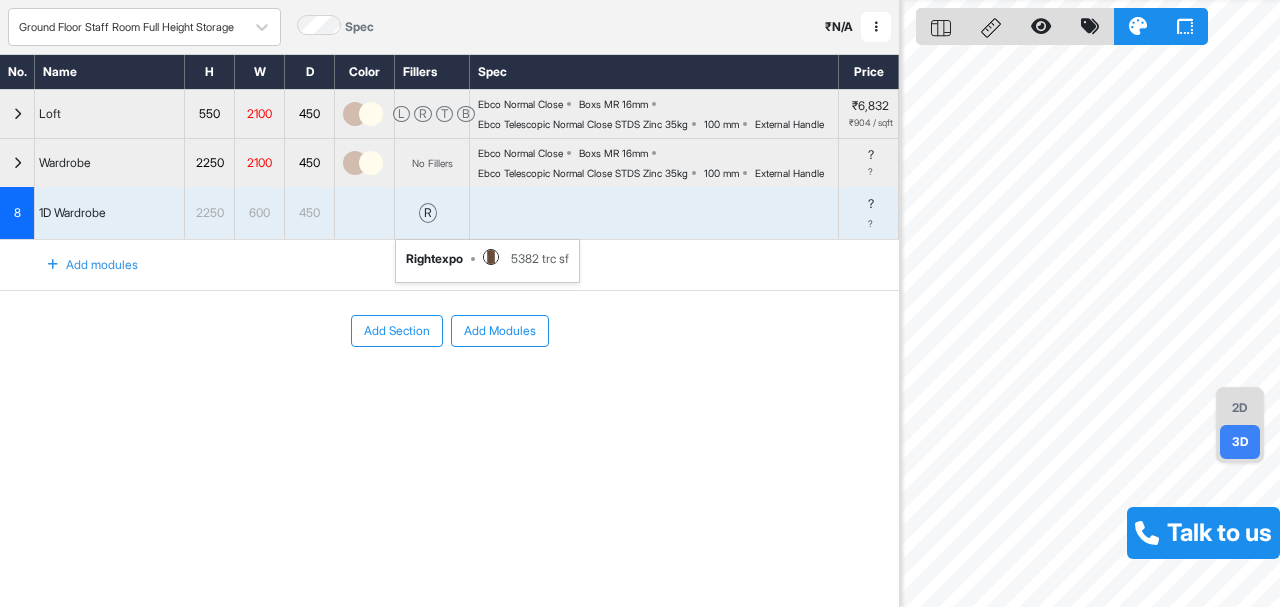 click on "2D" at bounding box center (1240, 408) 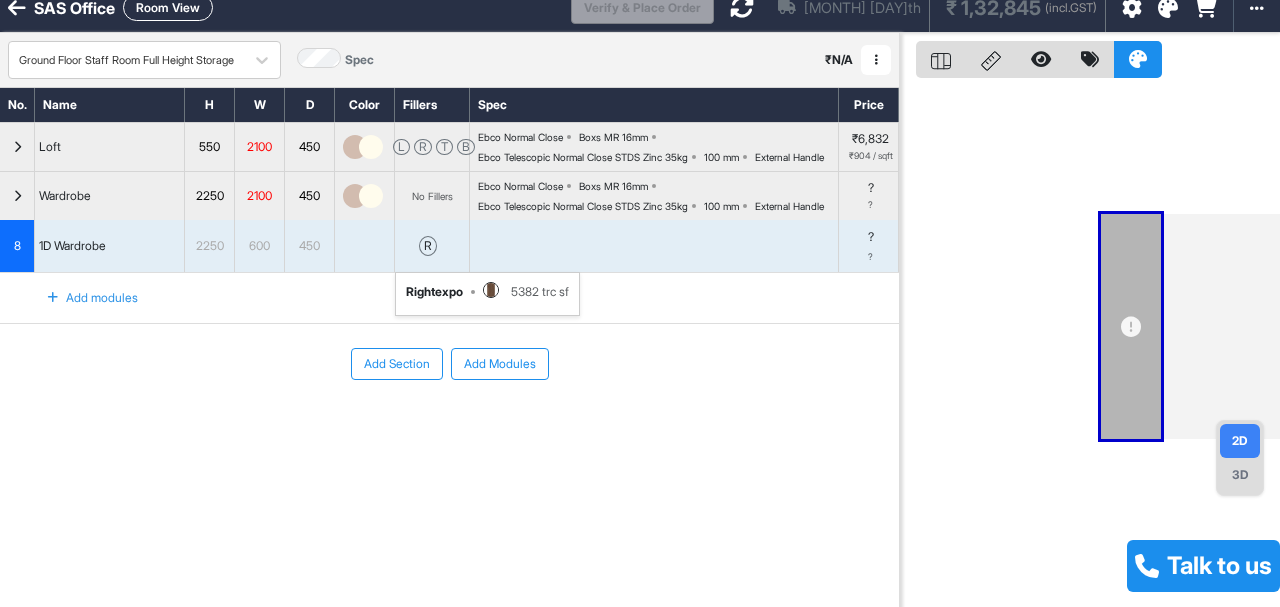 scroll, scrollTop: 0, scrollLeft: 0, axis: both 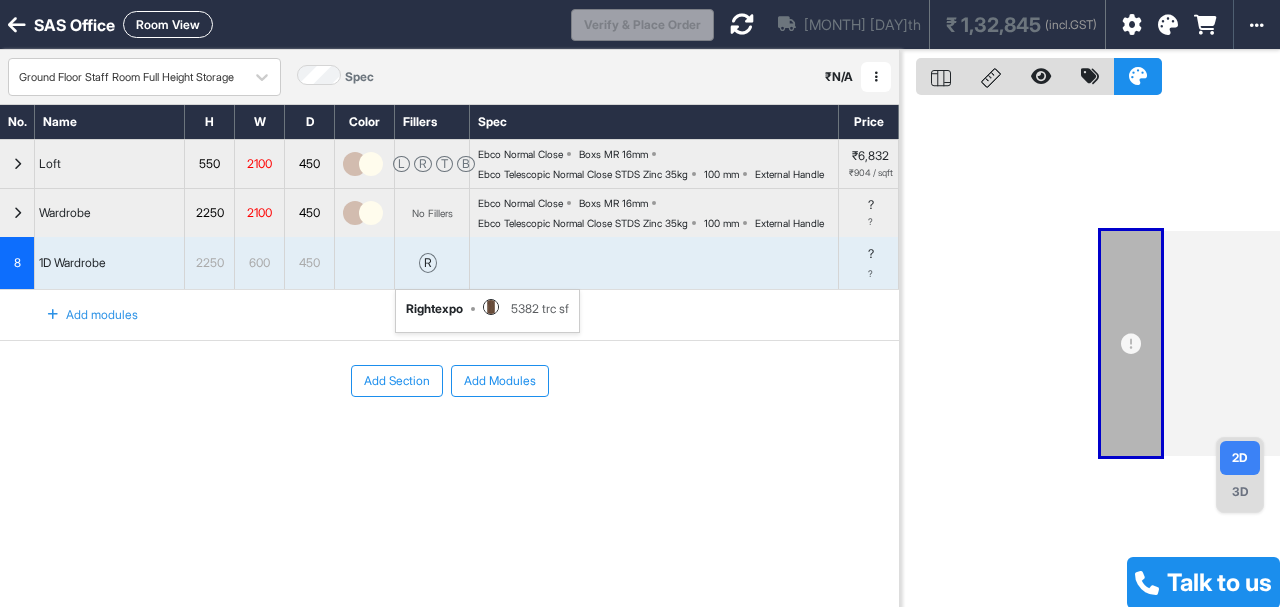 click at bounding box center (742, 24) 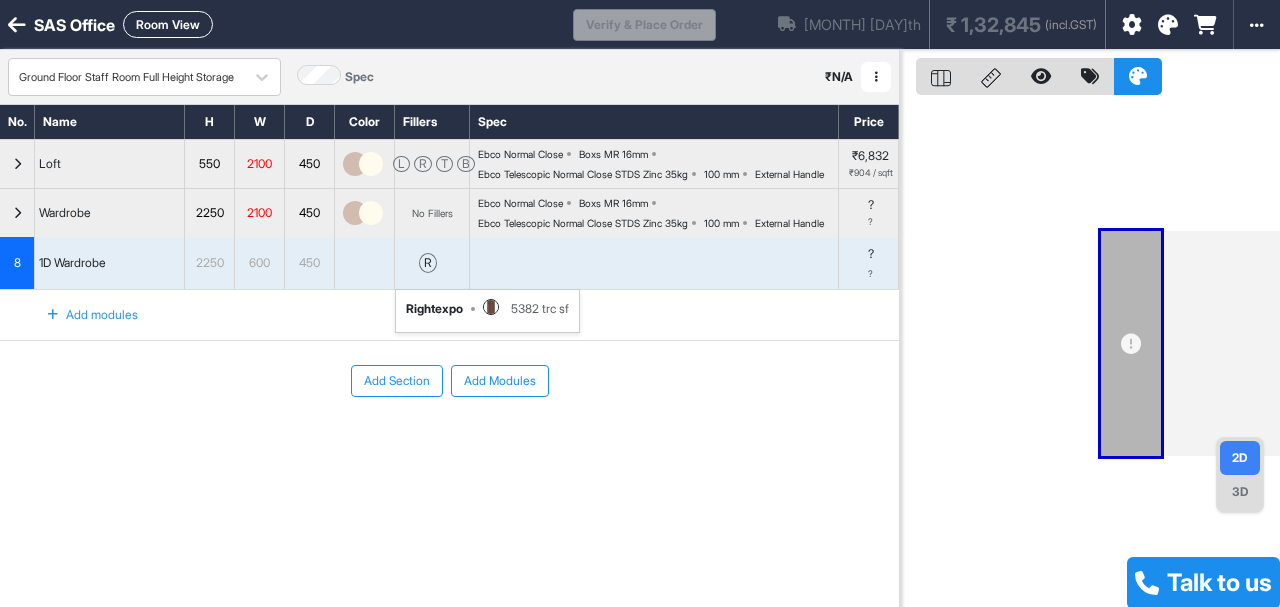 click on "3D" at bounding box center (1240, 492) 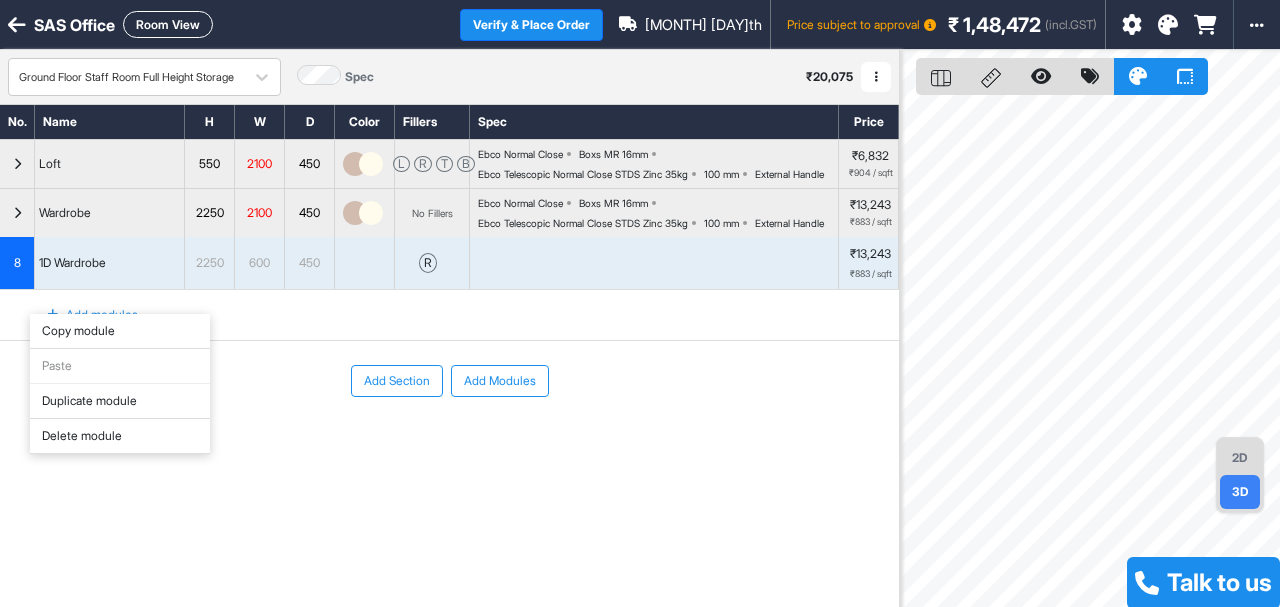click on "Copy module" at bounding box center (120, 331) 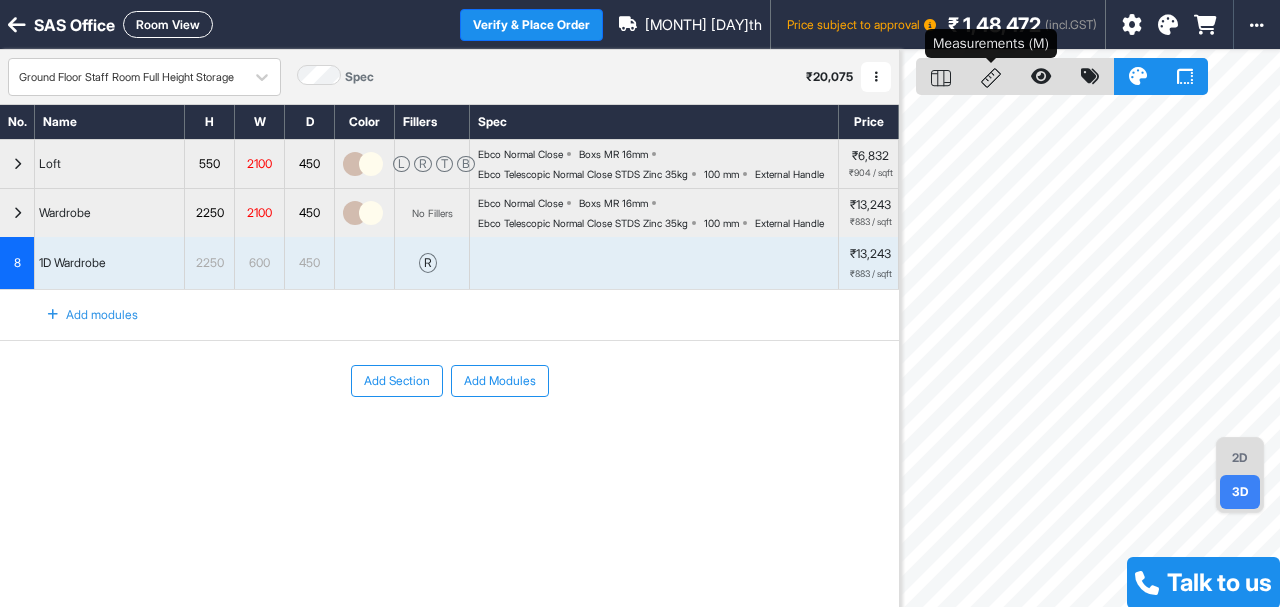 click at bounding box center (991, 76) 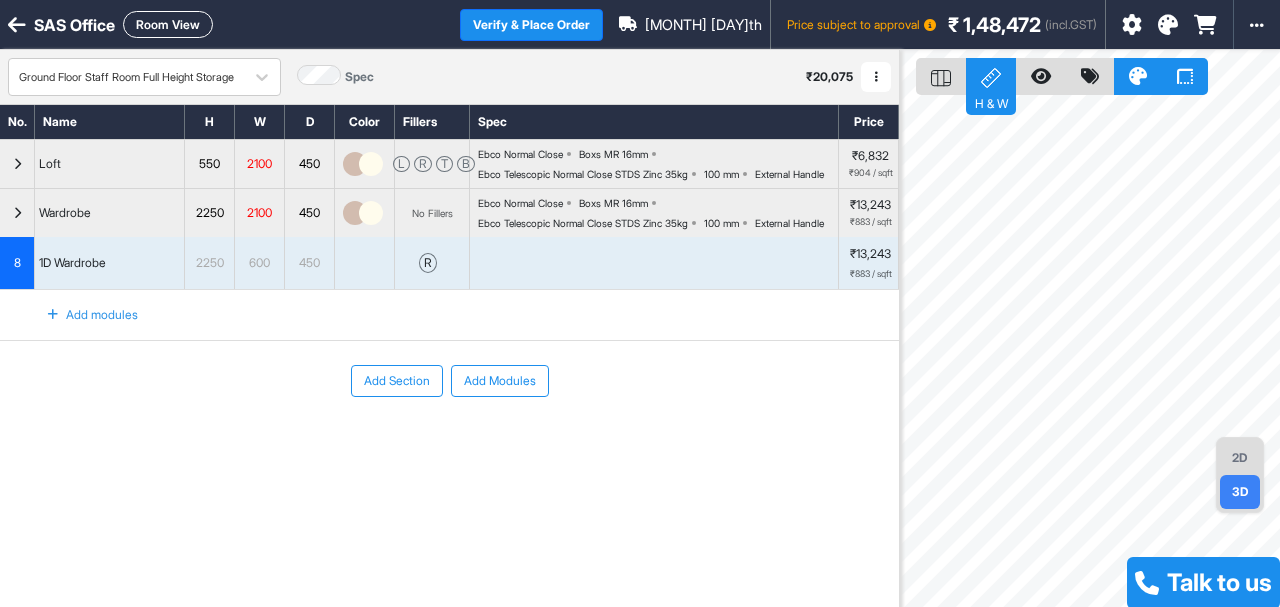 click on "2D" at bounding box center (1240, 458) 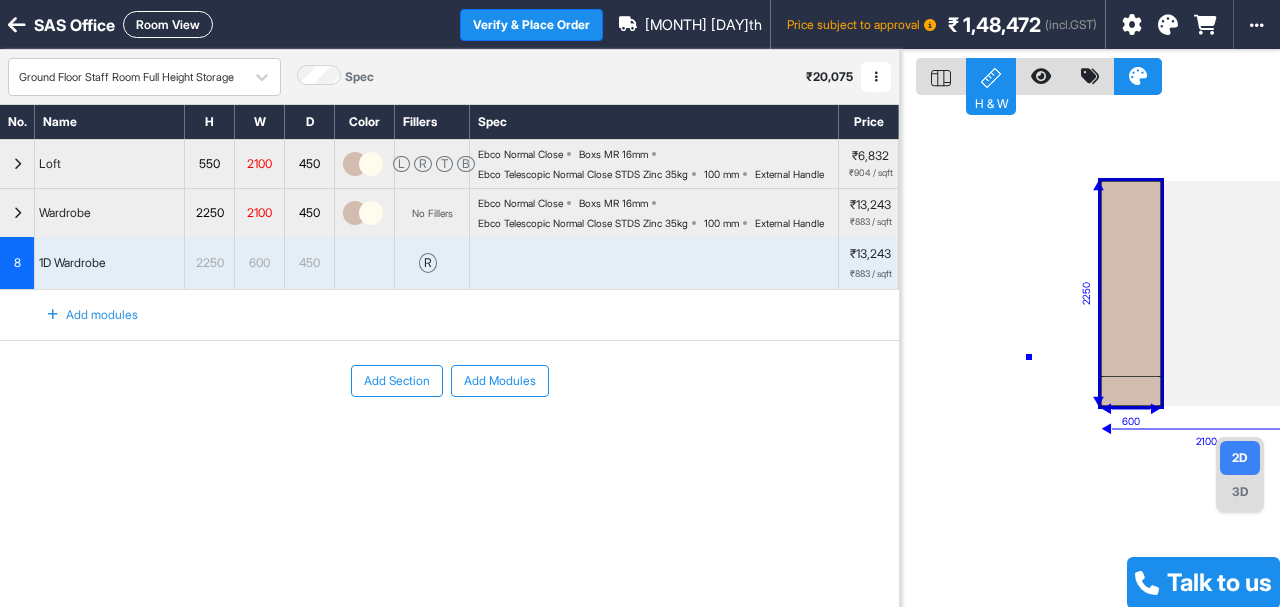 drag, startPoint x: 1029, startPoint y: 357, endPoint x: 1027, endPoint y: 368, distance: 11.18034 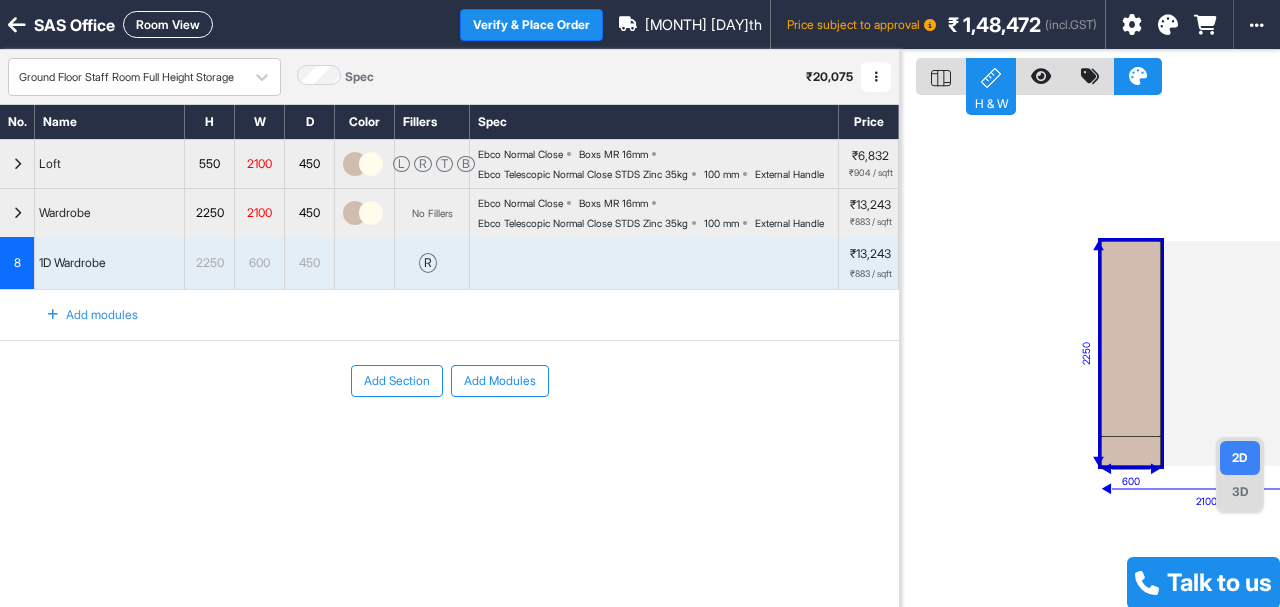 drag, startPoint x: 1052, startPoint y: 333, endPoint x: 853, endPoint y: 509, distance: 265.66333 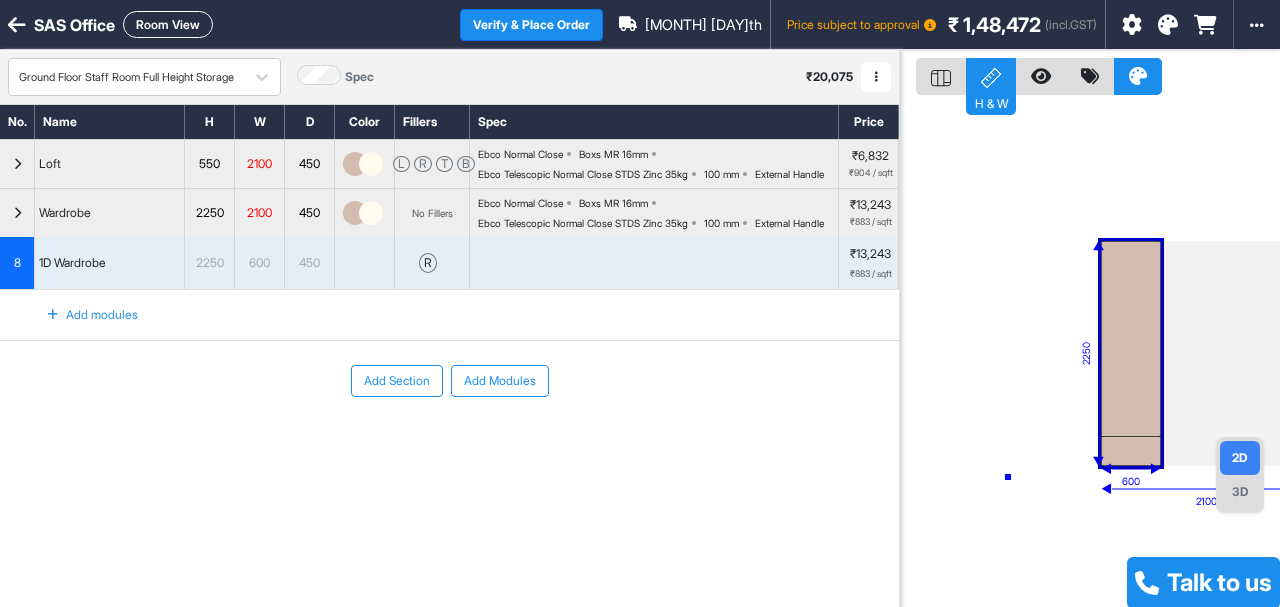 click on "378 369 369 369 369 268 2100 2250 600" at bounding box center [1090, 353] 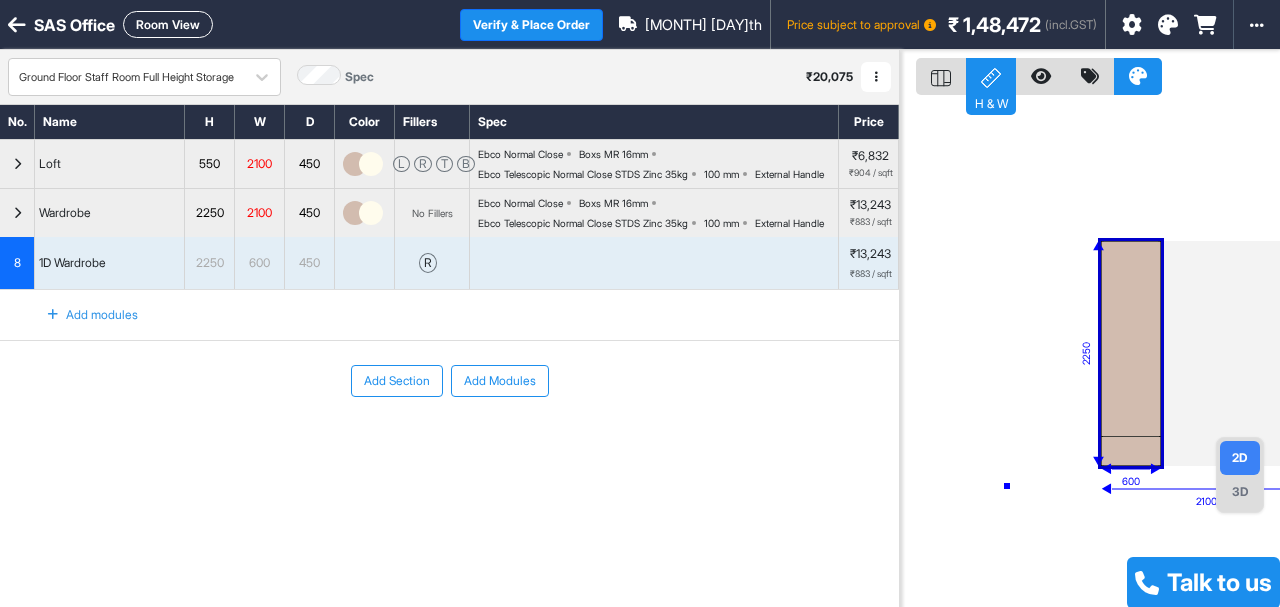 drag, startPoint x: 1004, startPoint y: 491, endPoint x: 997, endPoint y: 509, distance: 19.313208 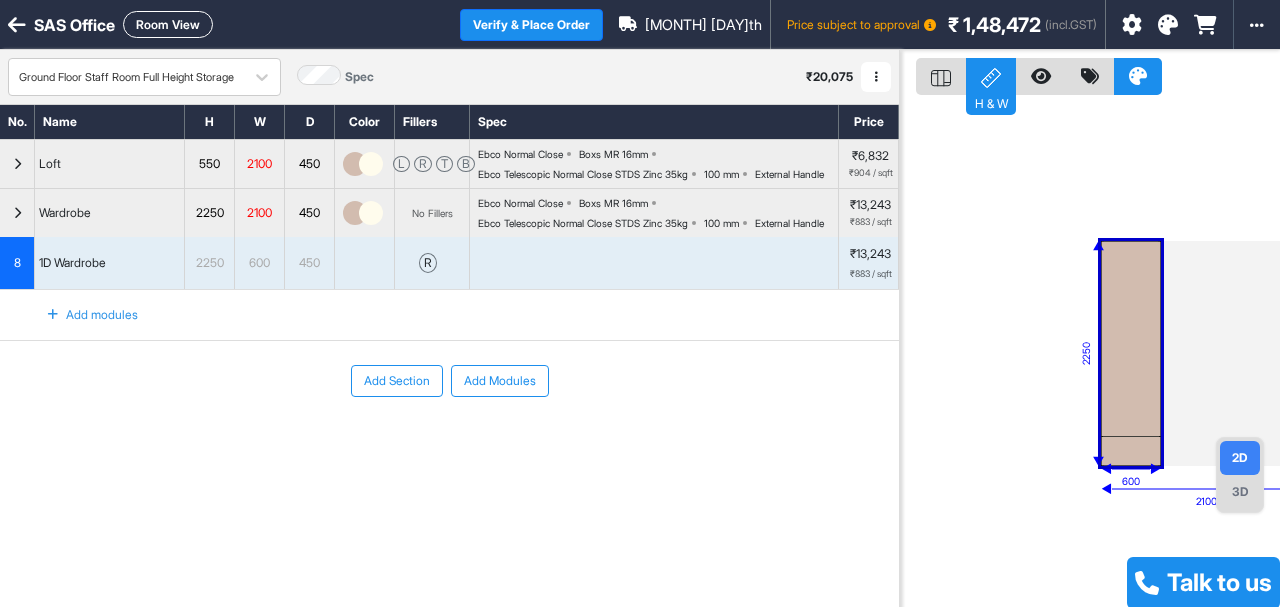 drag, startPoint x: 997, startPoint y: 362, endPoint x: 1037, endPoint y: 497, distance: 140.80128 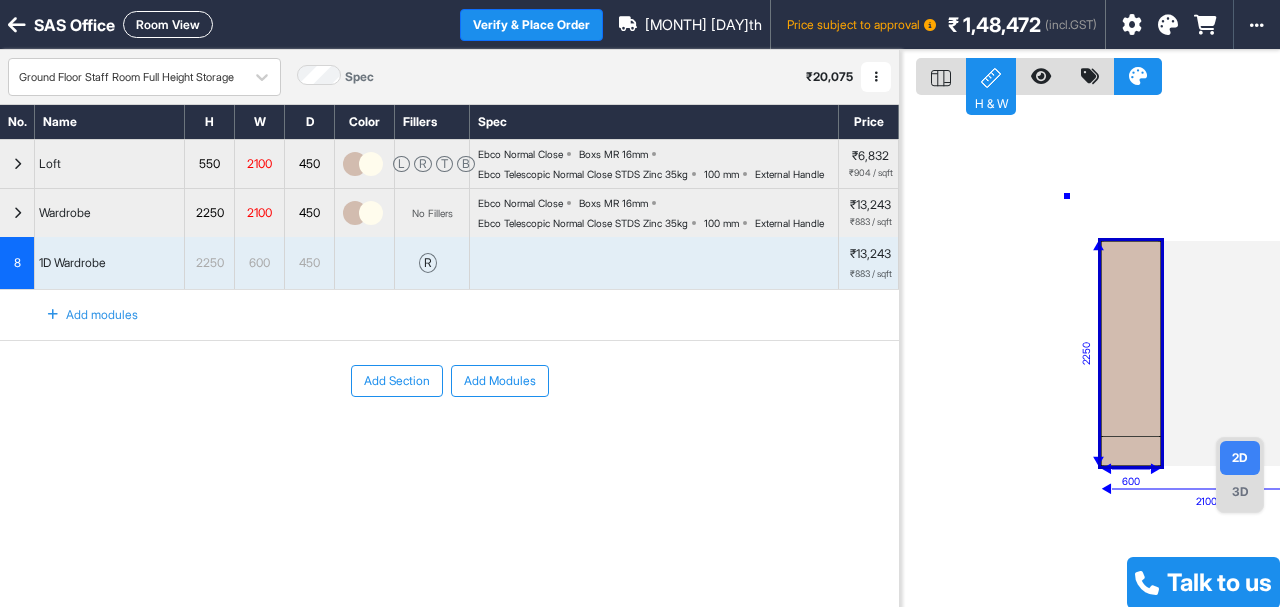 drag, startPoint x: 1031, startPoint y: 535, endPoint x: 1067, endPoint y: 196, distance: 340.90616 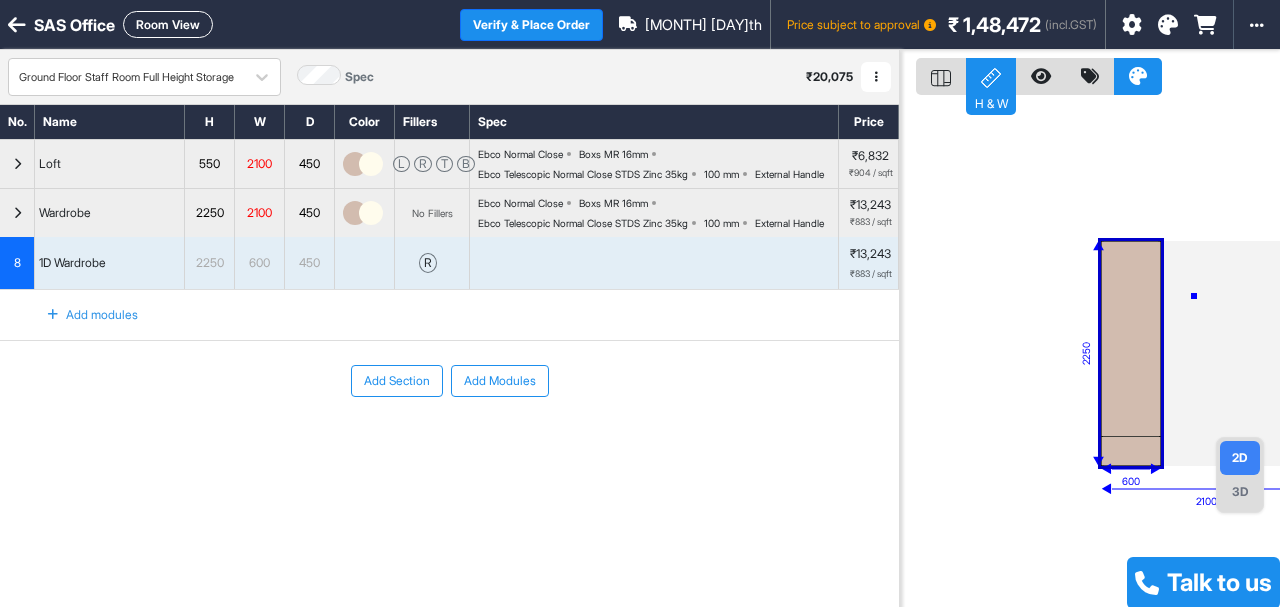 click on "378 369 369 369 369 268 2100 2250 600" at bounding box center (1090, 353) 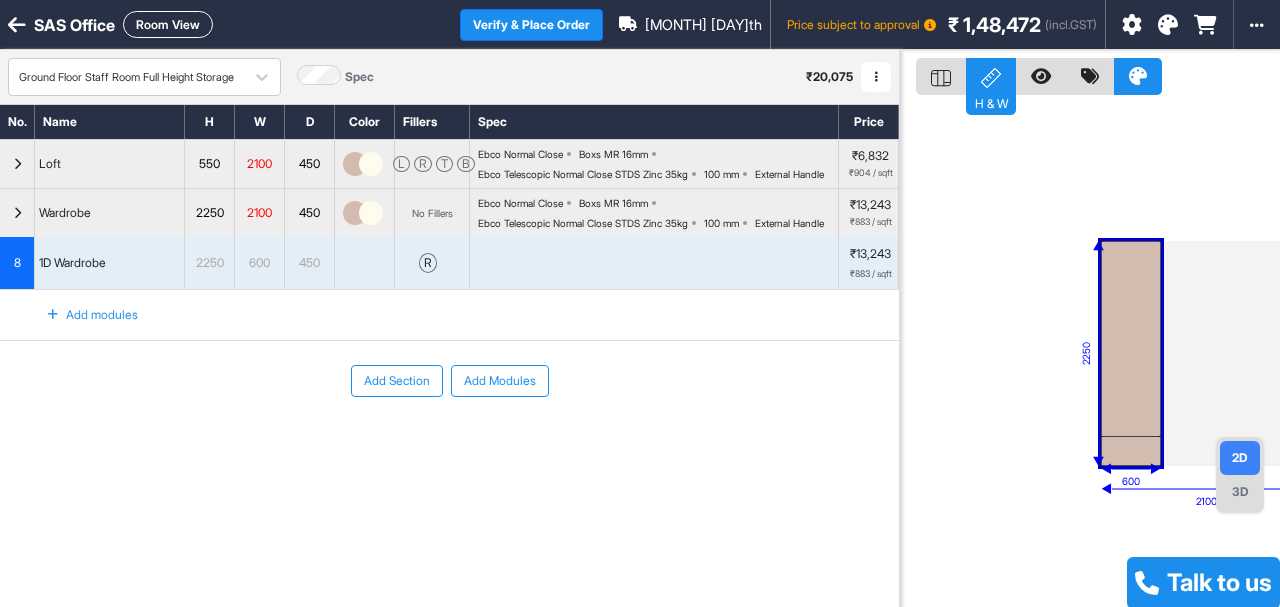 drag, startPoint x: 14, startPoint y: 302, endPoint x: 17, endPoint y: 289, distance: 13.341664 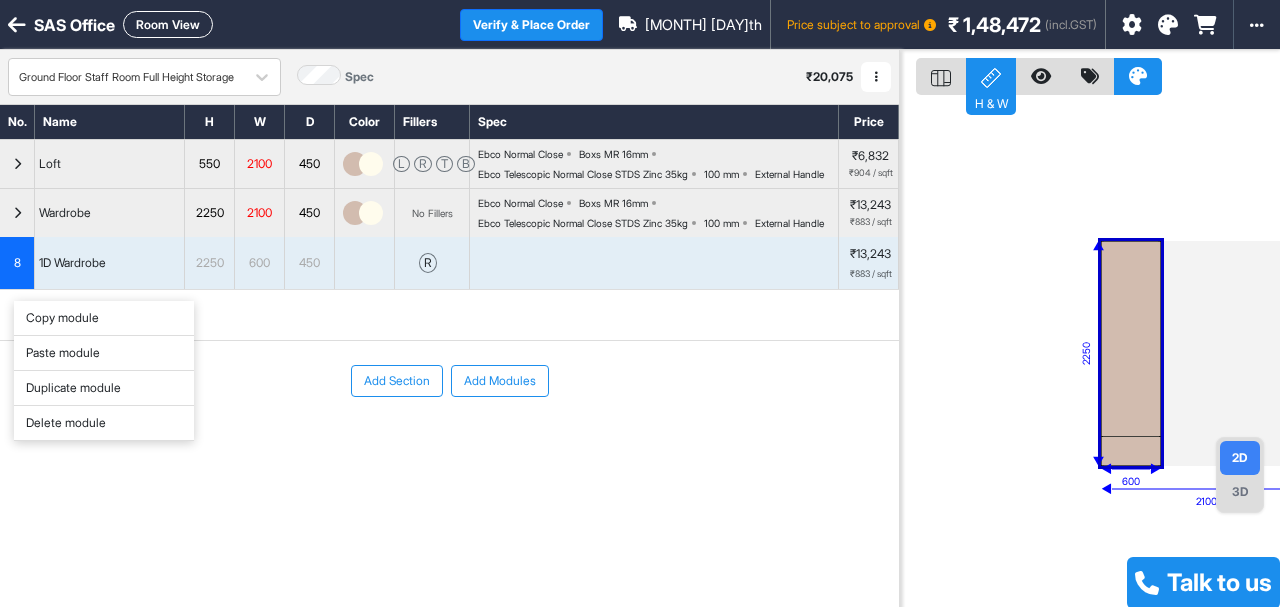click on "Paste module" at bounding box center [104, 353] 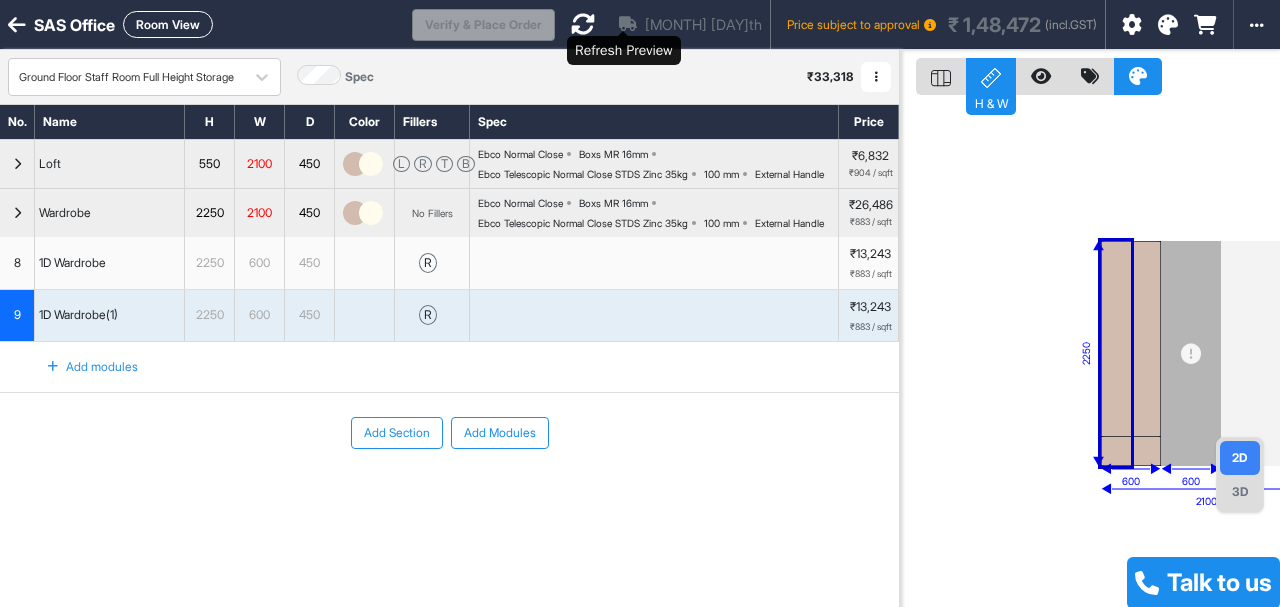click at bounding box center (583, 24) 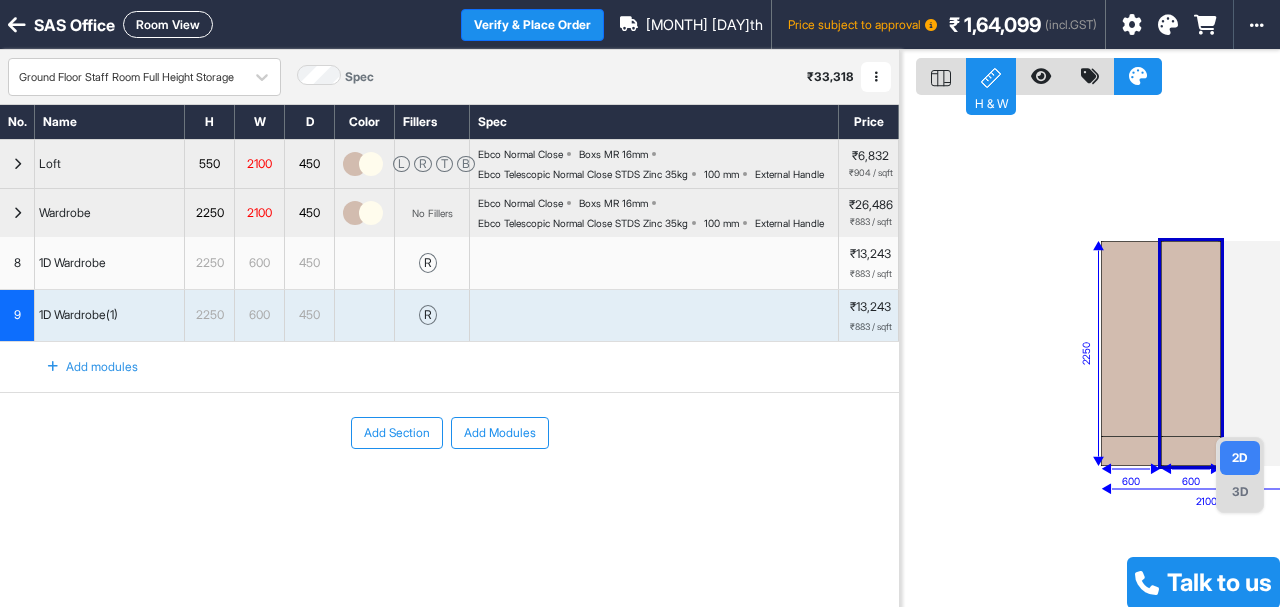 click on "Add Section Add Modules" at bounding box center (449, 493) 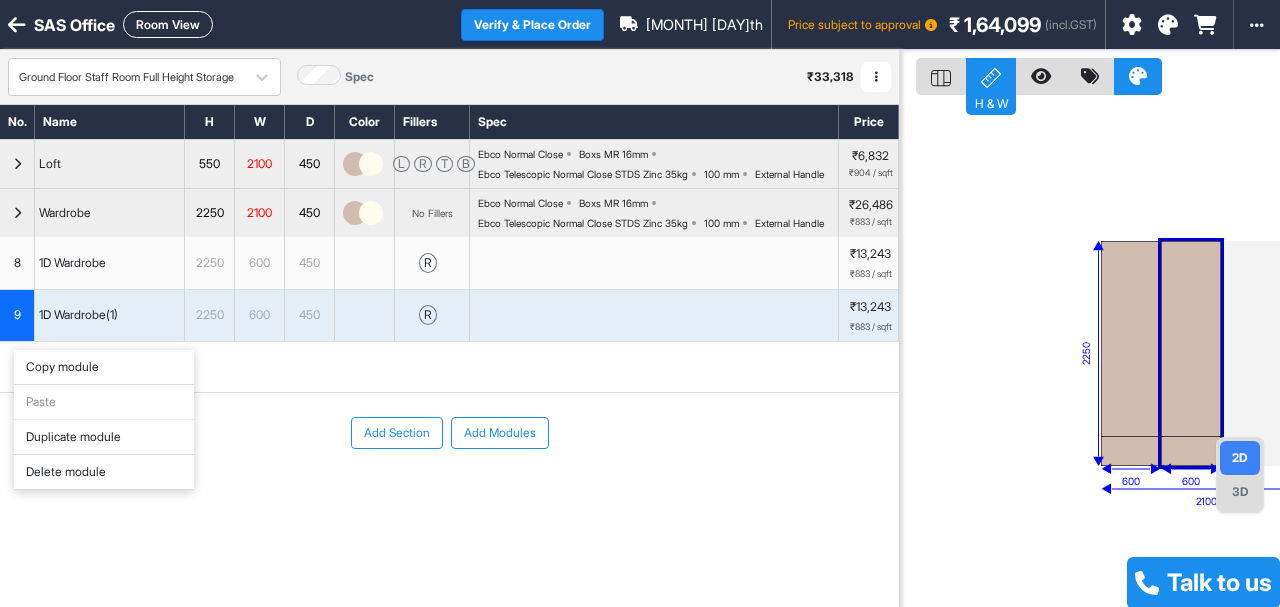 click on "Duplicate module" at bounding box center [104, 437] 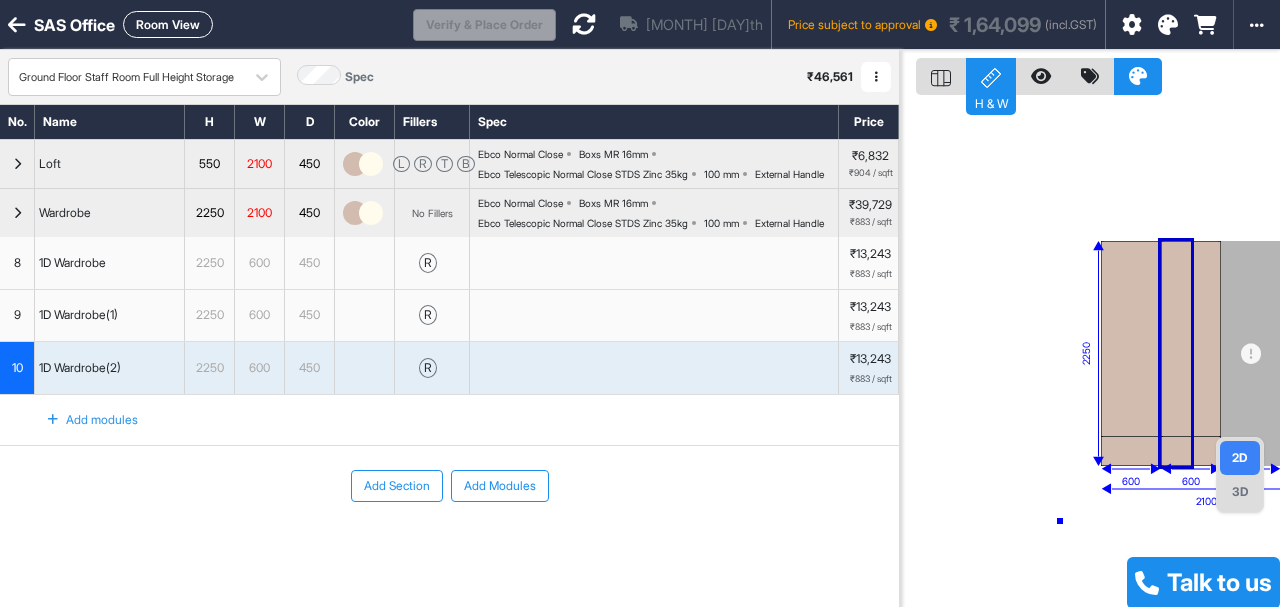 click on "378 369 369 369 369 268 378 369 369 369 369 268 2100 600 2250 600 600" at bounding box center [1090, 353] 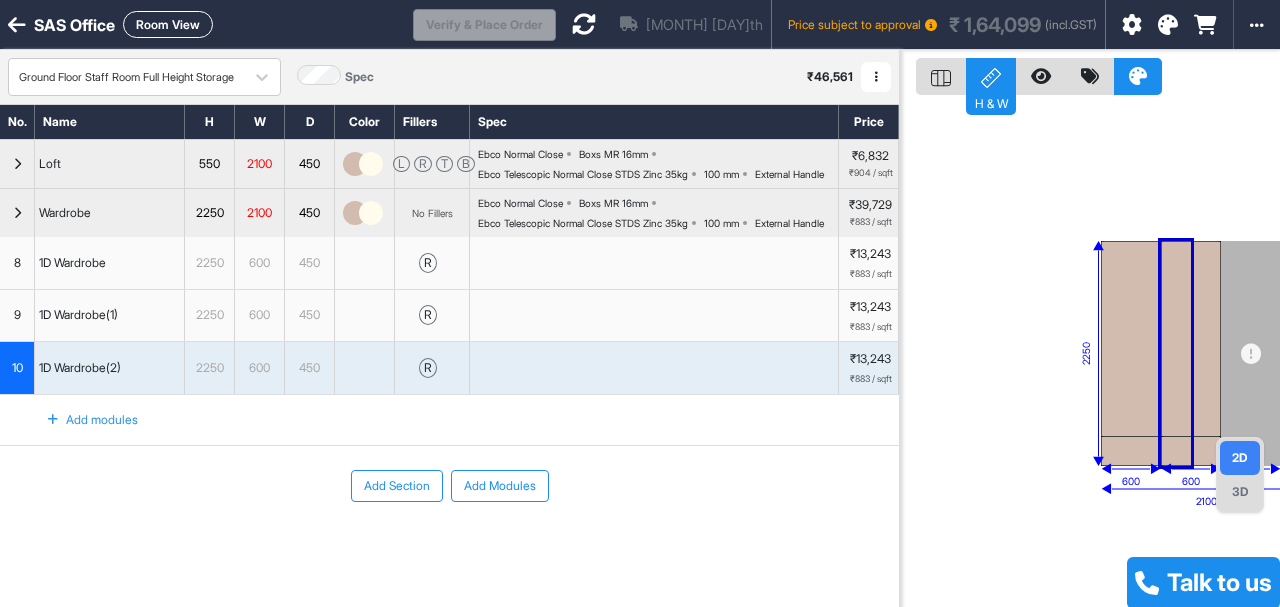 click on "3D" at bounding box center [1240, 492] 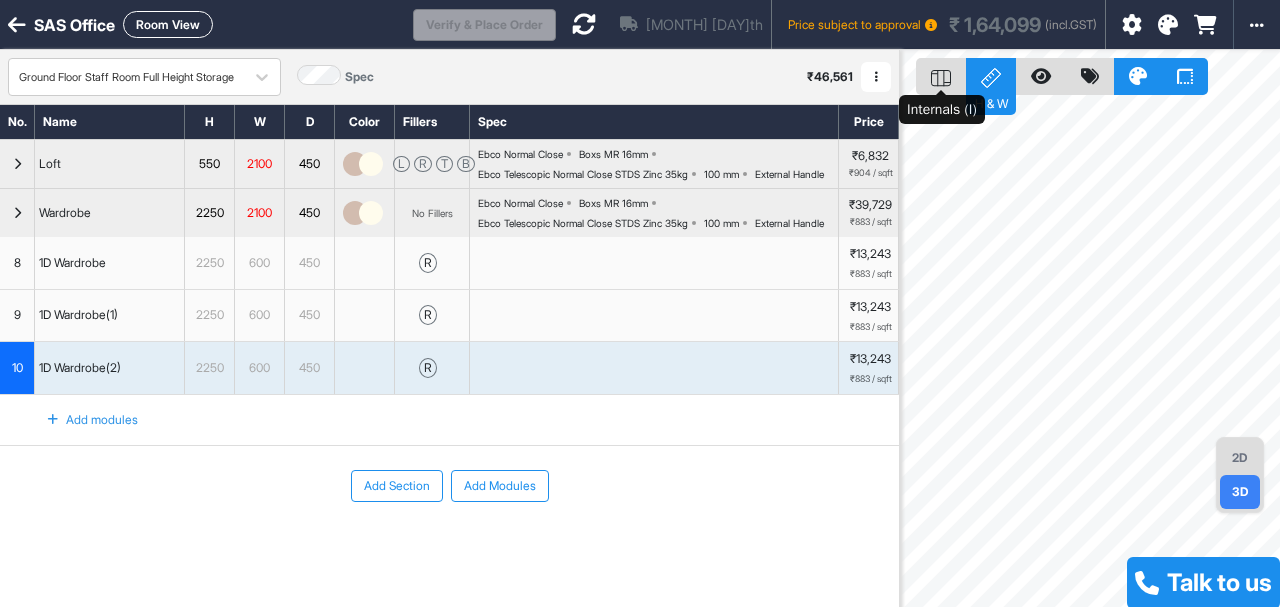 click at bounding box center [941, 76] 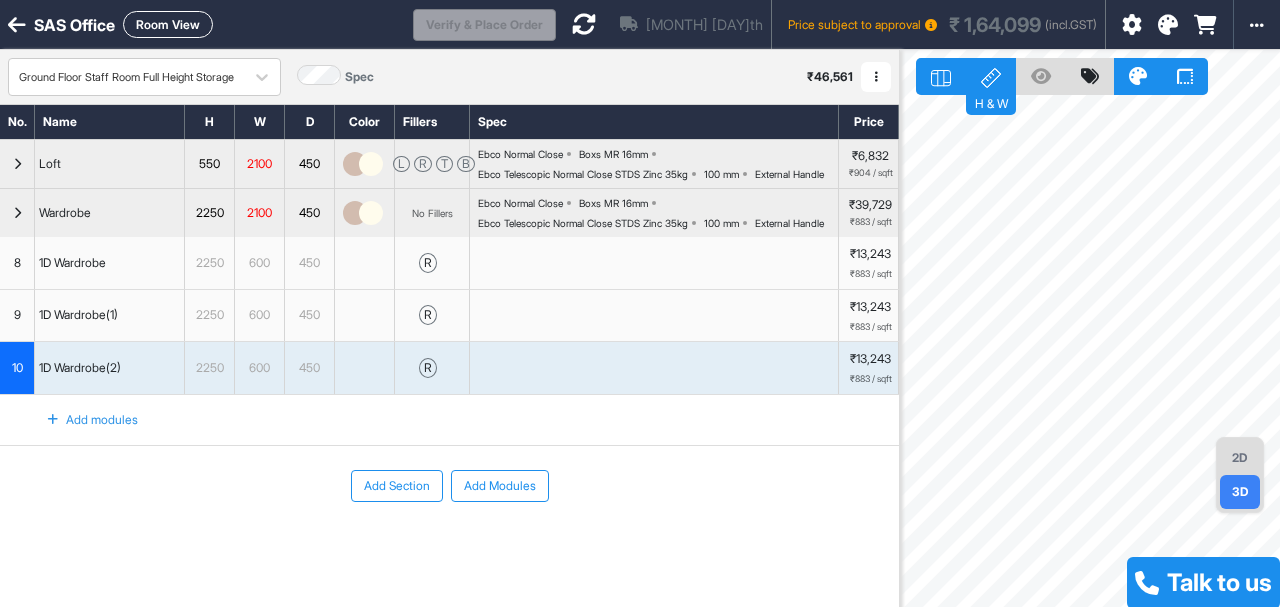 click on "Add Section Add Modules" at bounding box center (449, 486) 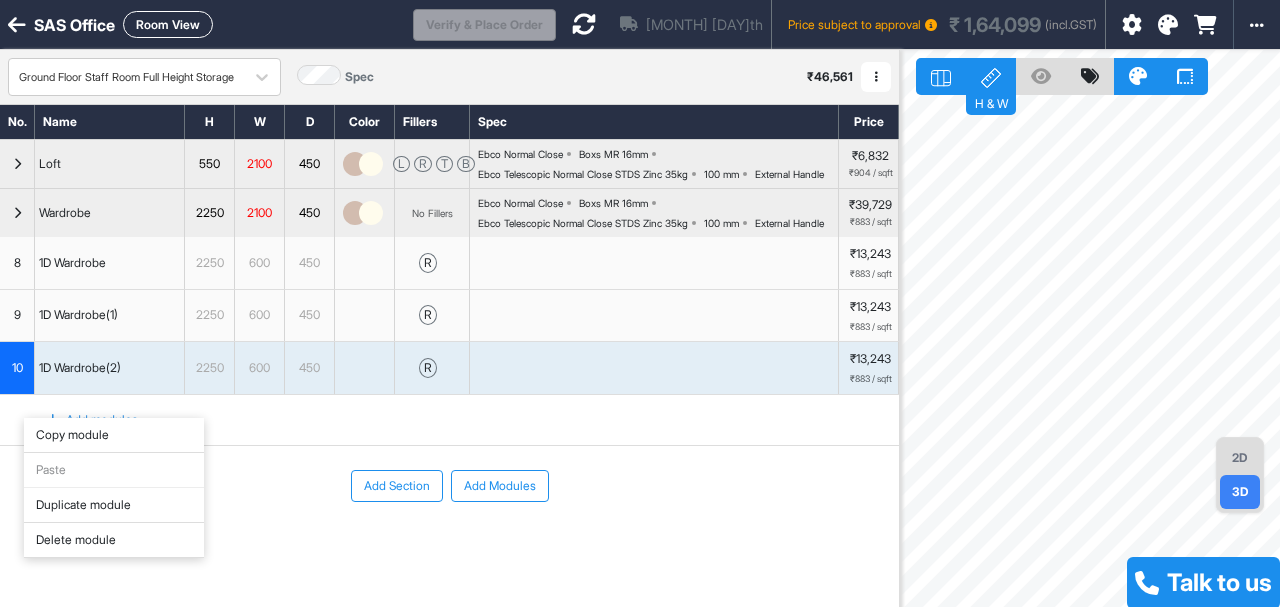 click on "Delete module" at bounding box center (114, 540) 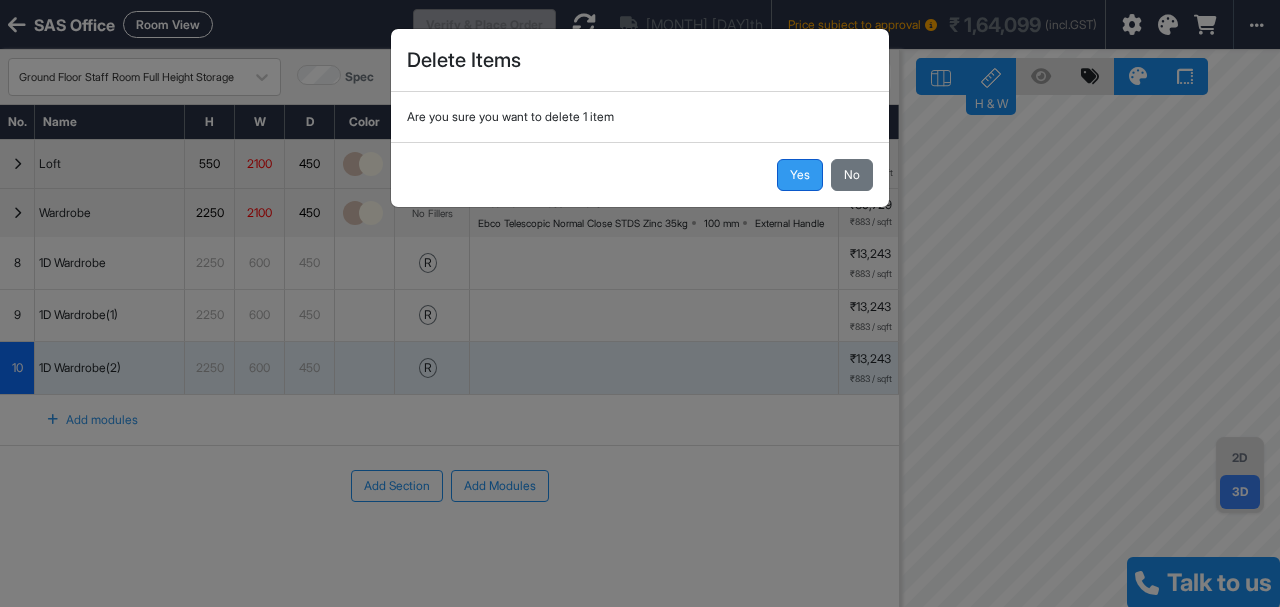 click on "Yes" at bounding box center [800, 175] 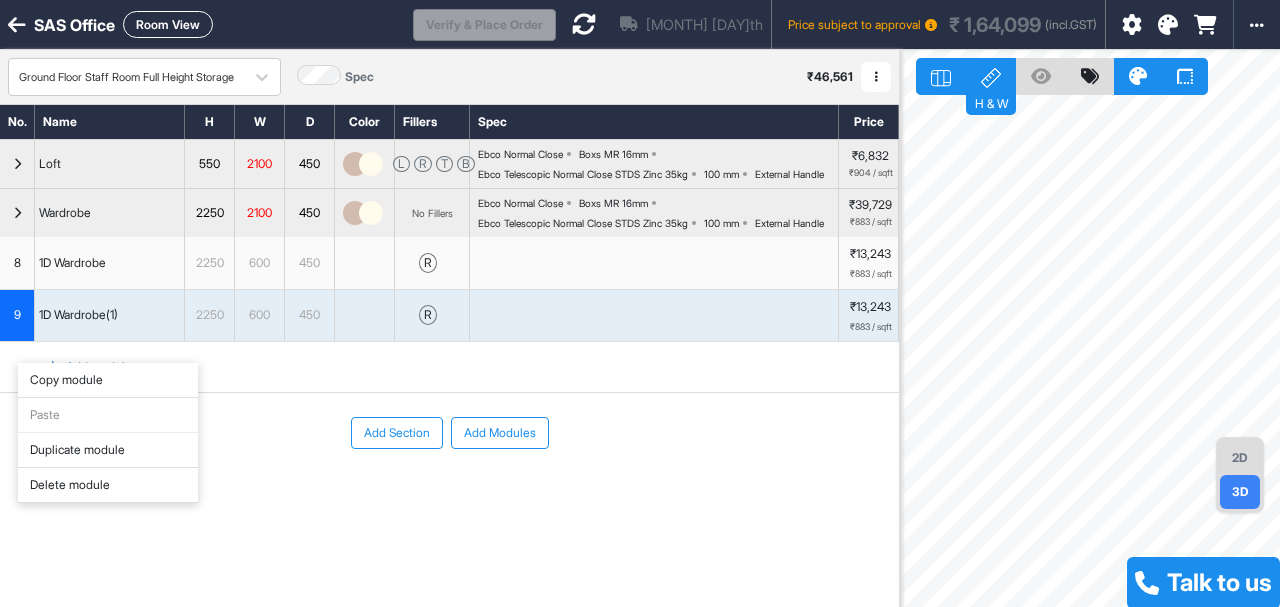click on "Delete module" at bounding box center (108, 485) 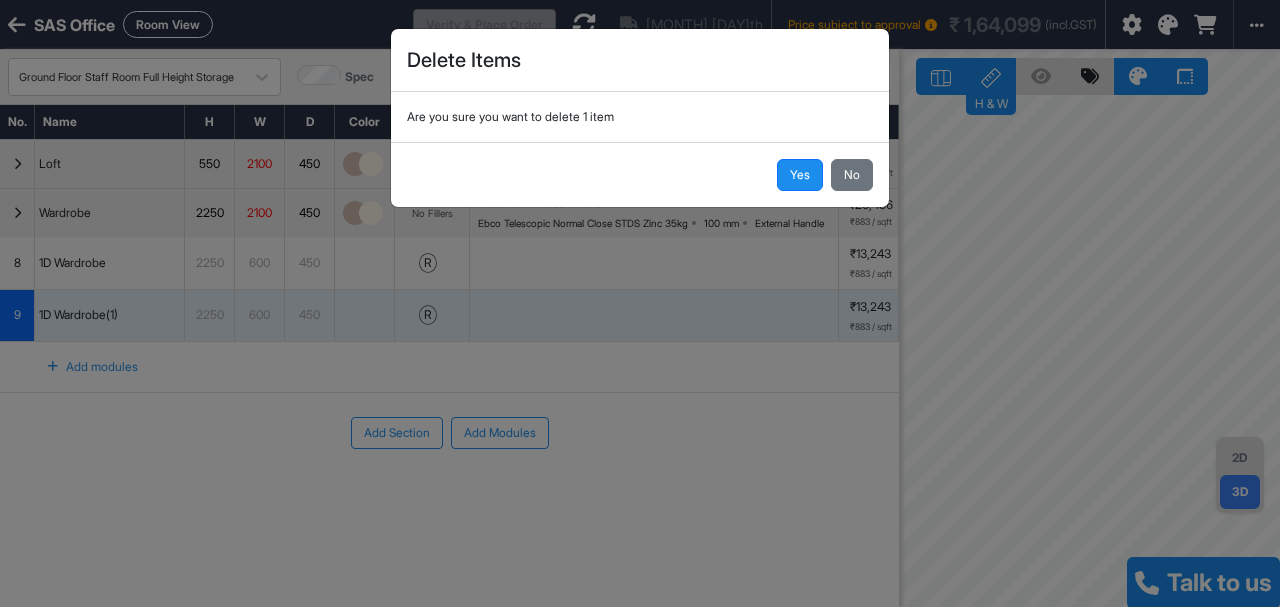 click on "Yes   No" at bounding box center [640, 174] 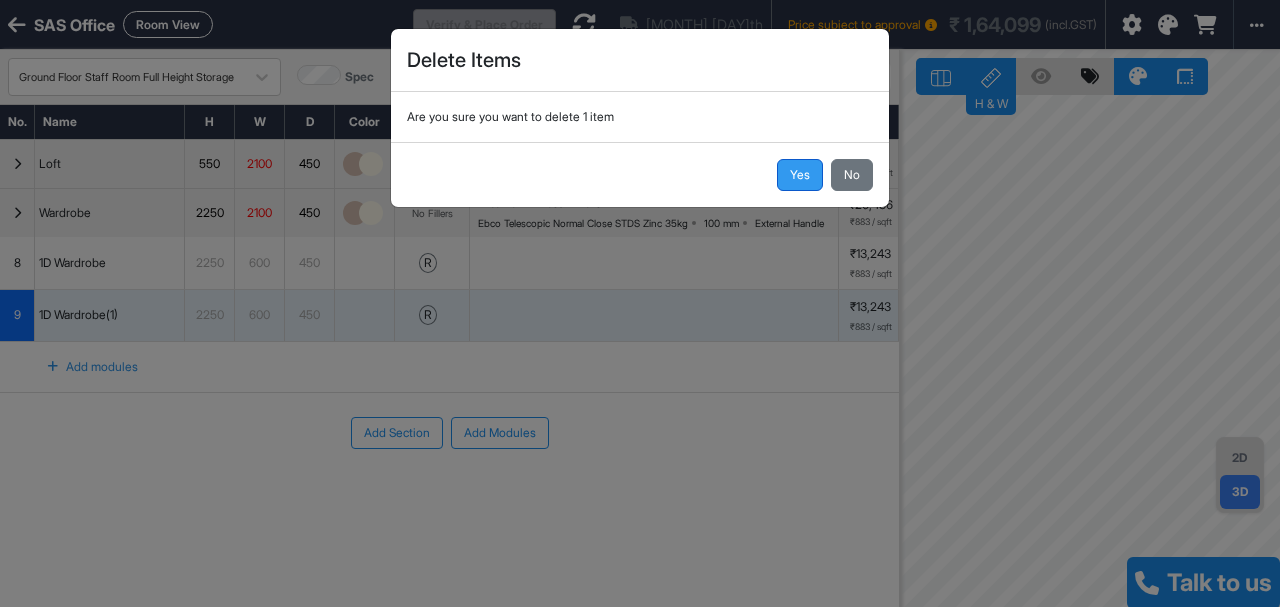 click on "Yes" at bounding box center [800, 175] 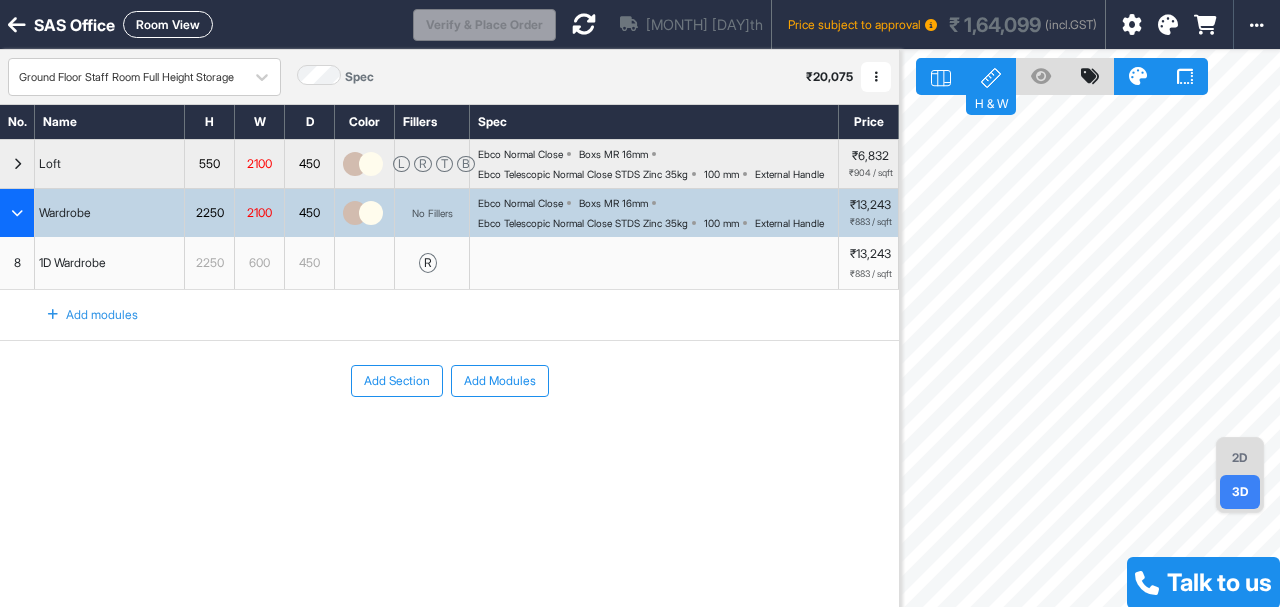 click on "8" at bounding box center (17, 263) 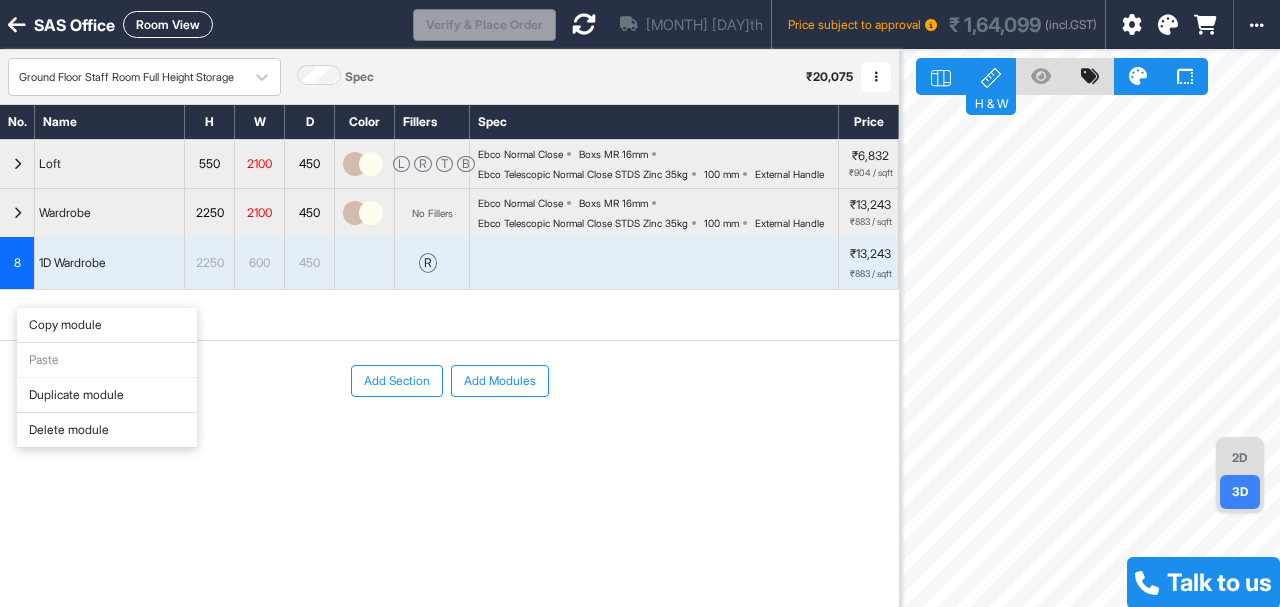 click on "Delete module" at bounding box center (107, 430) 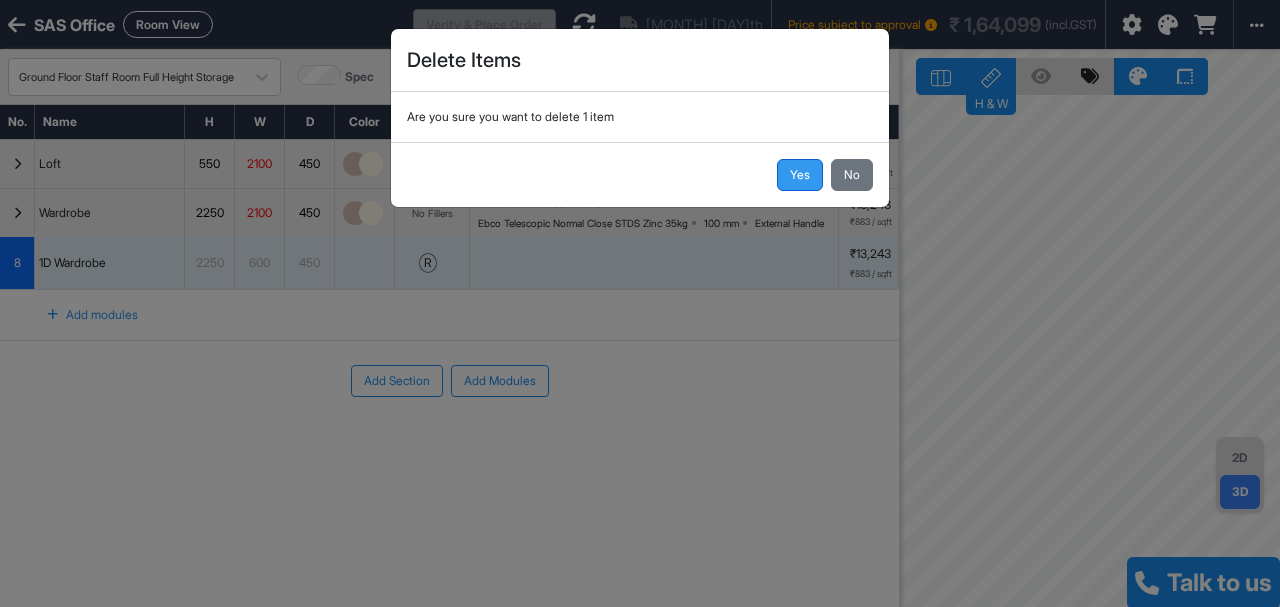click on "Yes" at bounding box center [800, 175] 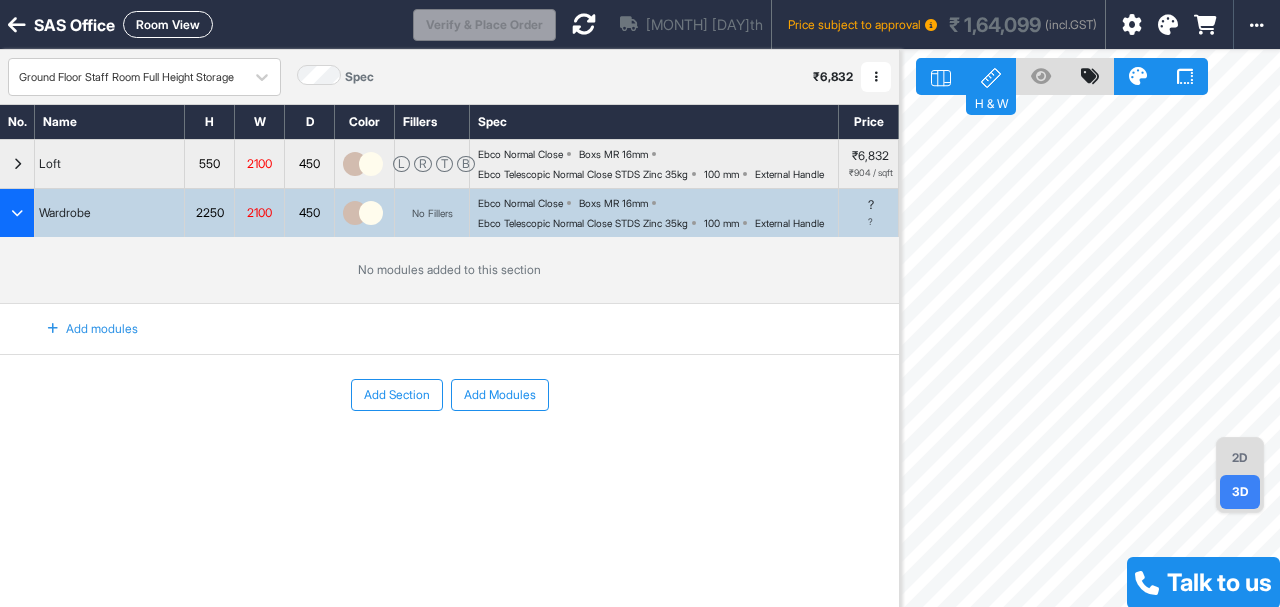click on "Add modules" at bounding box center [81, 329] 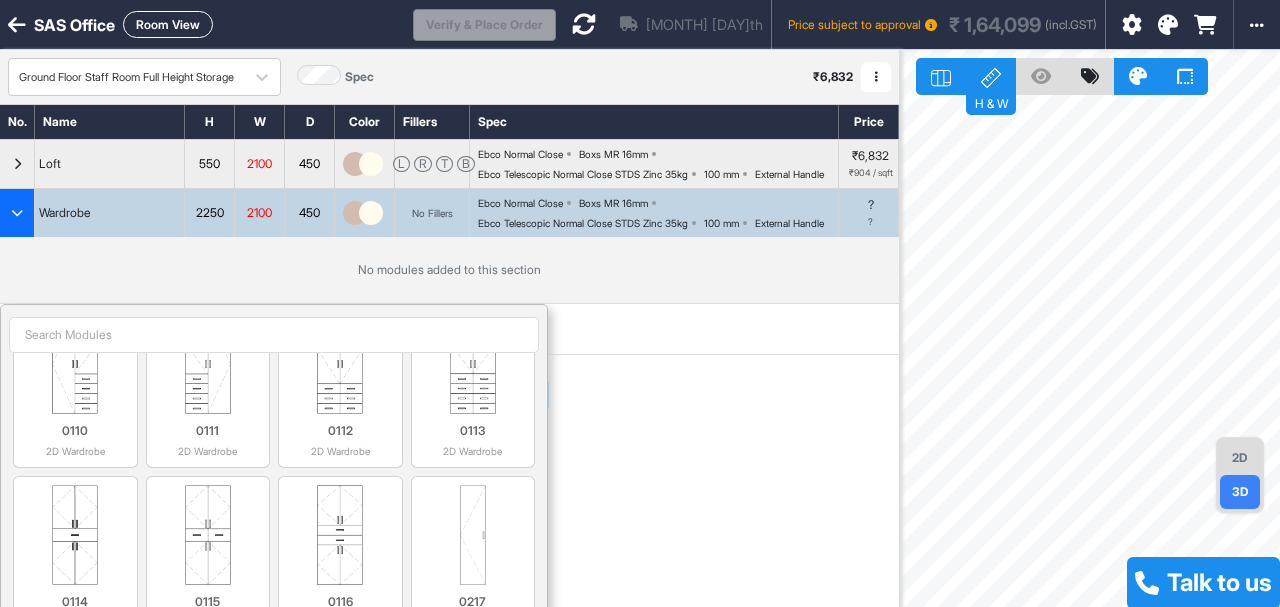 scroll, scrollTop: 1000, scrollLeft: 0, axis: vertical 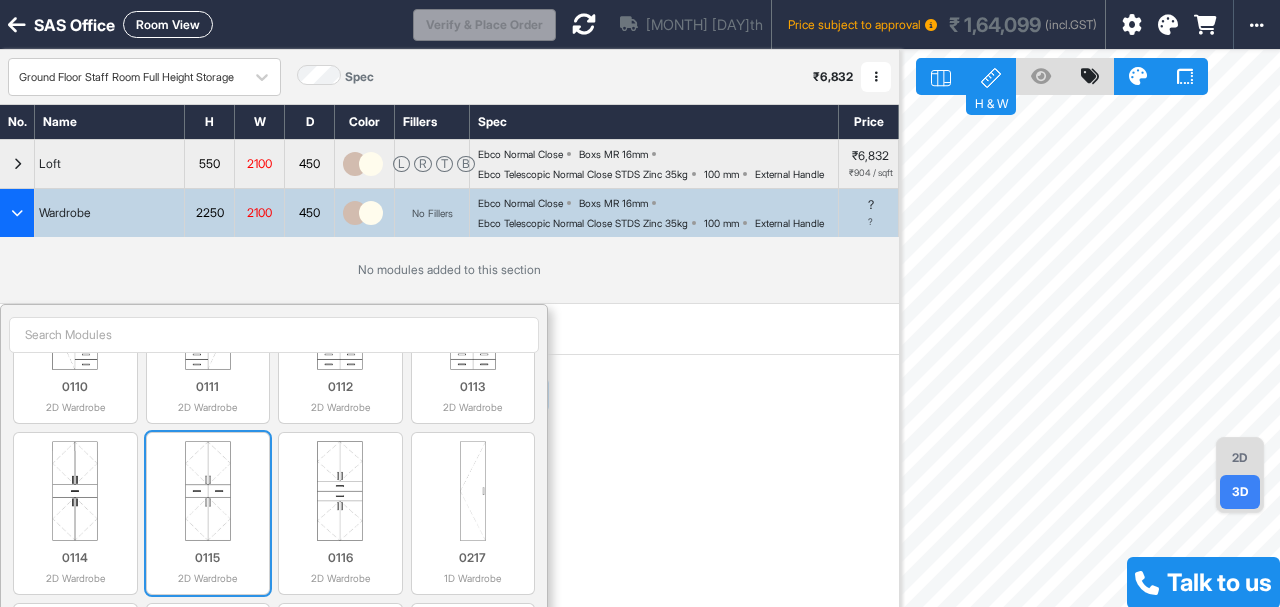 click at bounding box center [208, 491] 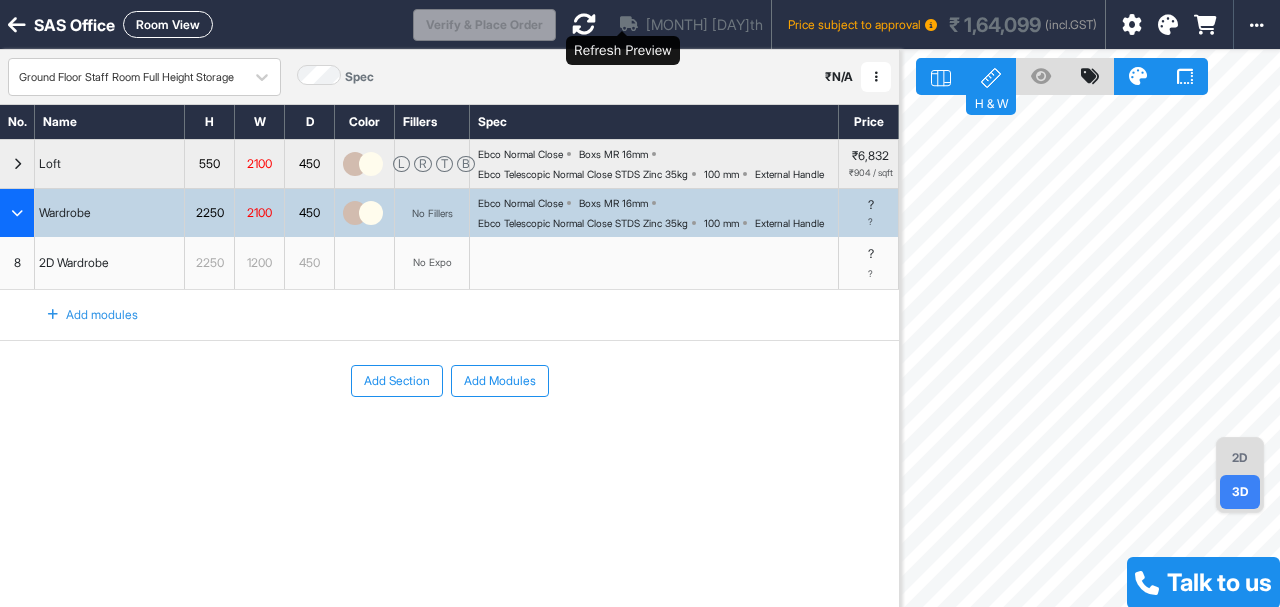 click at bounding box center (584, 24) 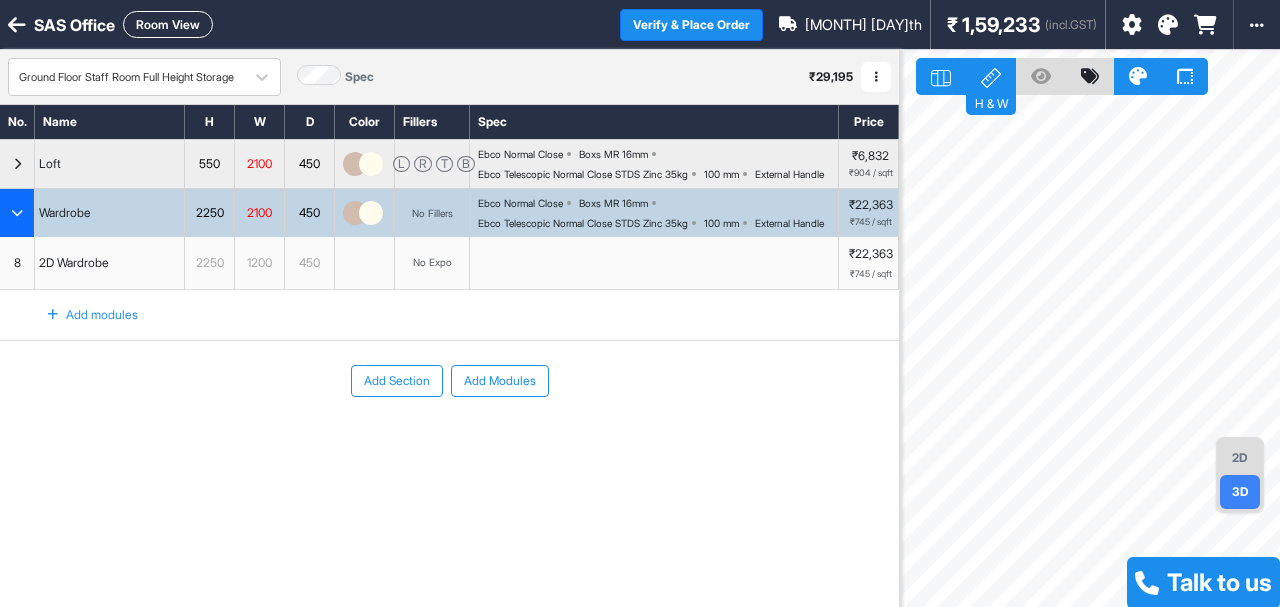 click on "2D" at bounding box center [1240, 458] 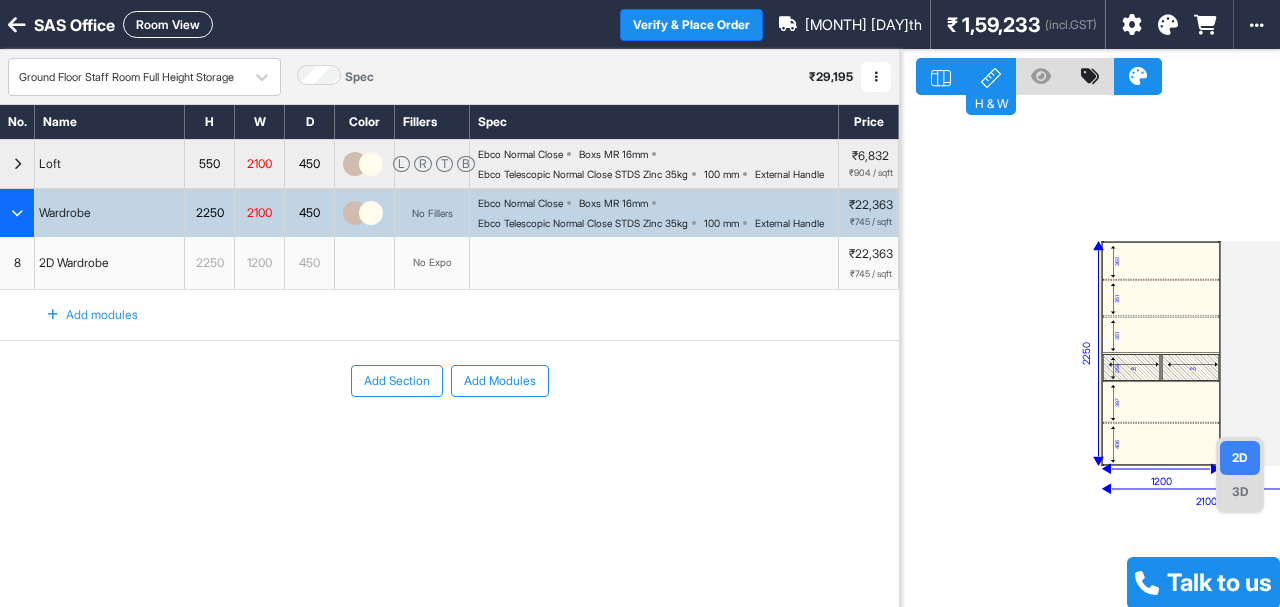 click on "406" at bounding box center (1161, 444) 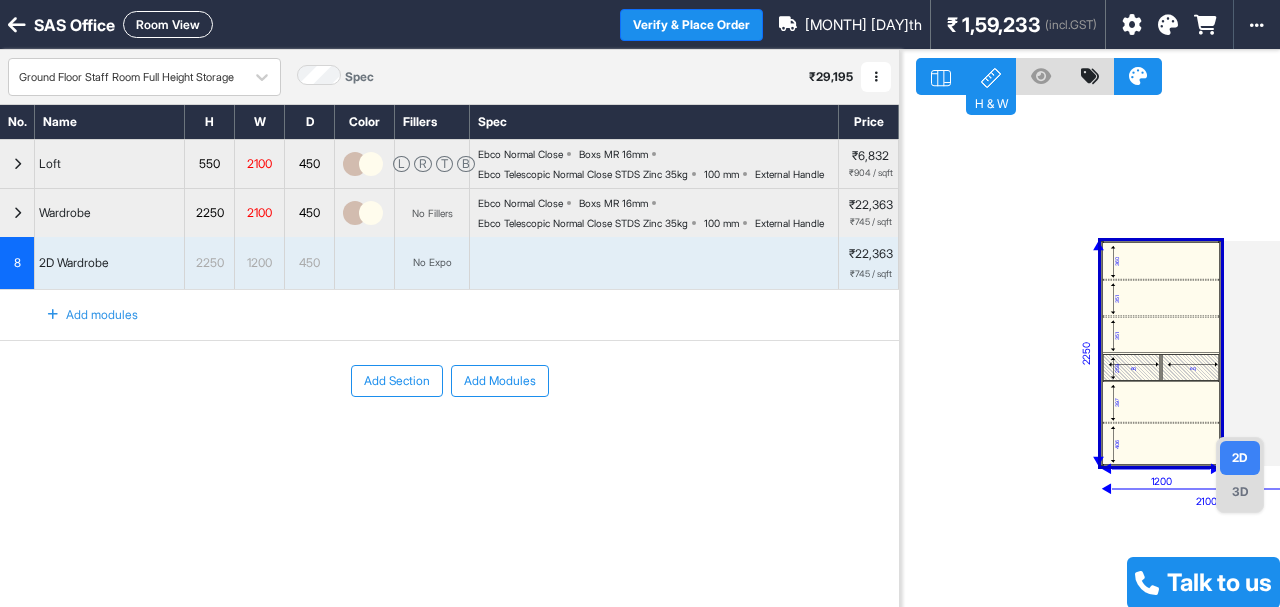 click on "406" at bounding box center [1161, 444] 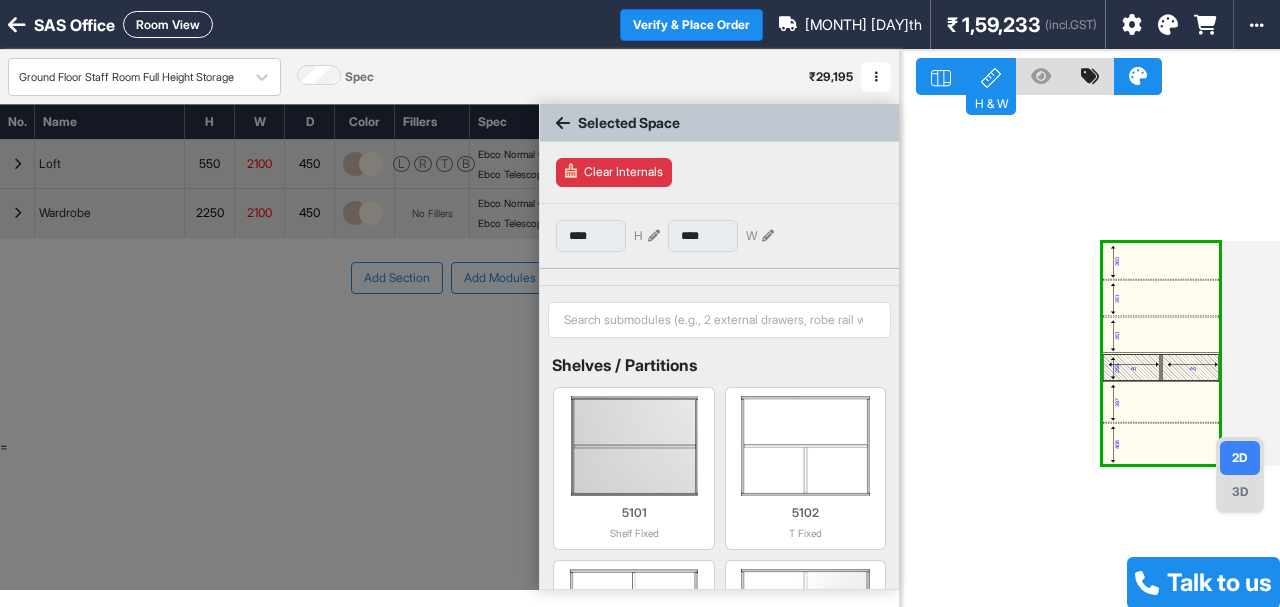 click at bounding box center (1161, 423) 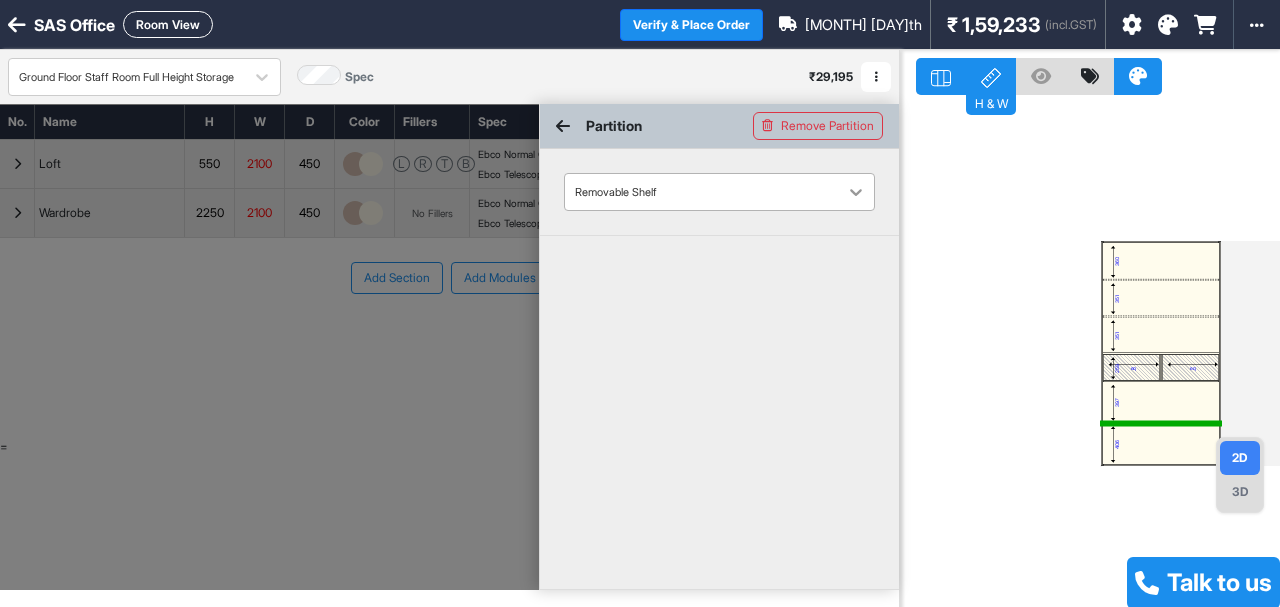 click 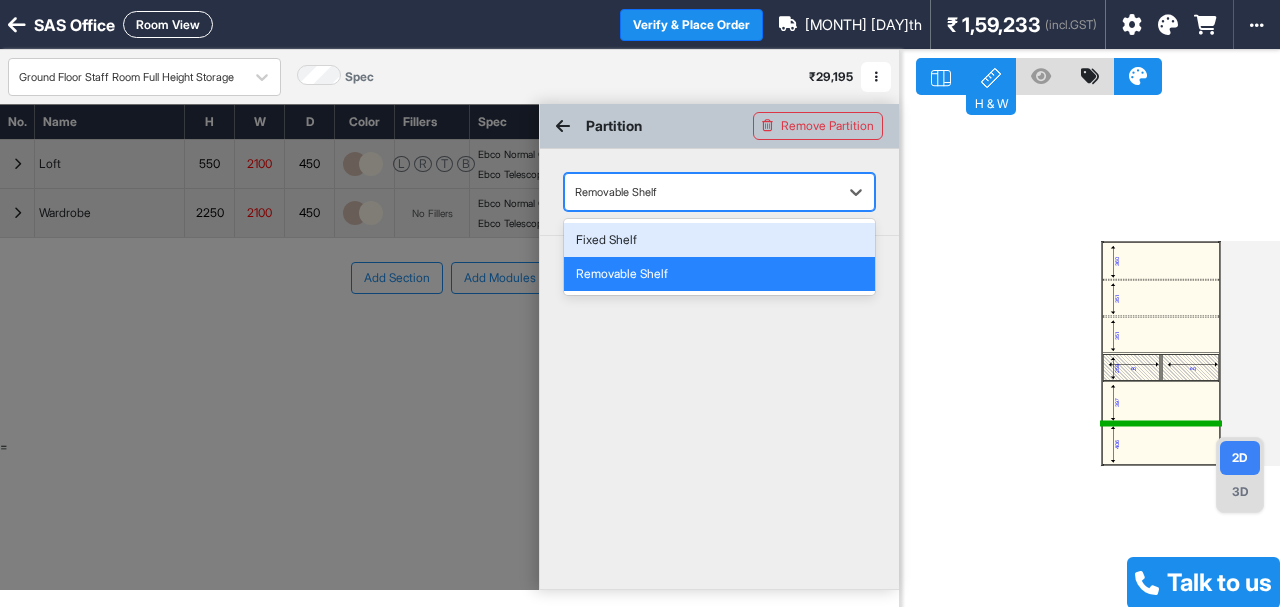click on "Fixed Shelf" at bounding box center [719, 240] 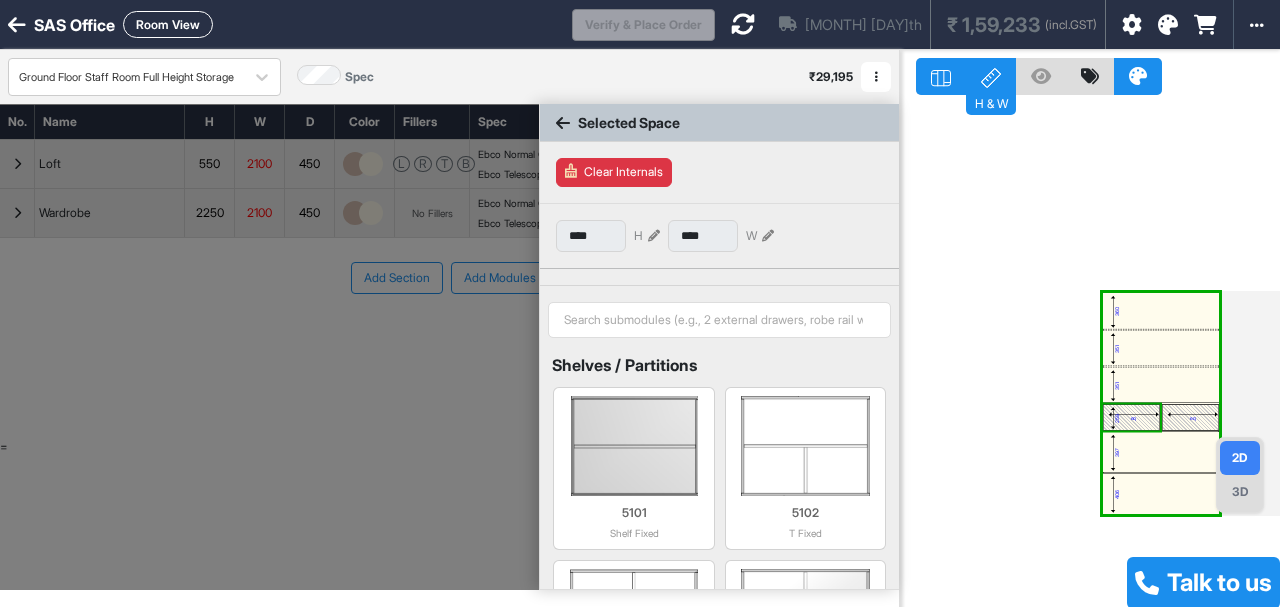 click on "eq" at bounding box center [1134, 418] 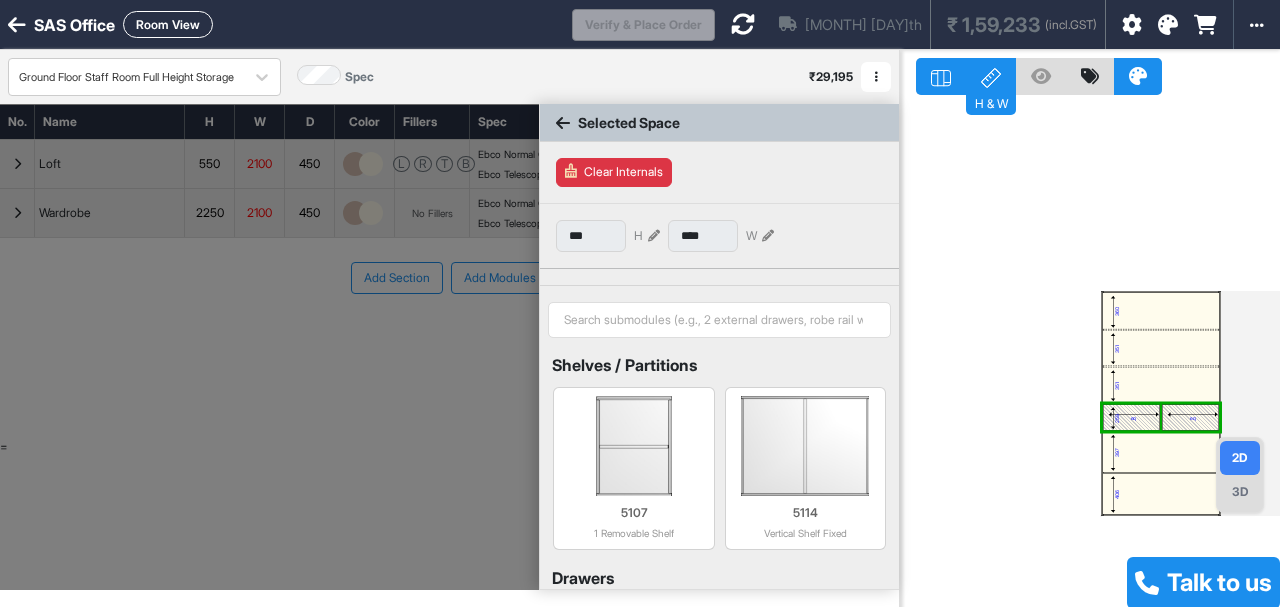 click on "eq" at bounding box center [1134, 418] 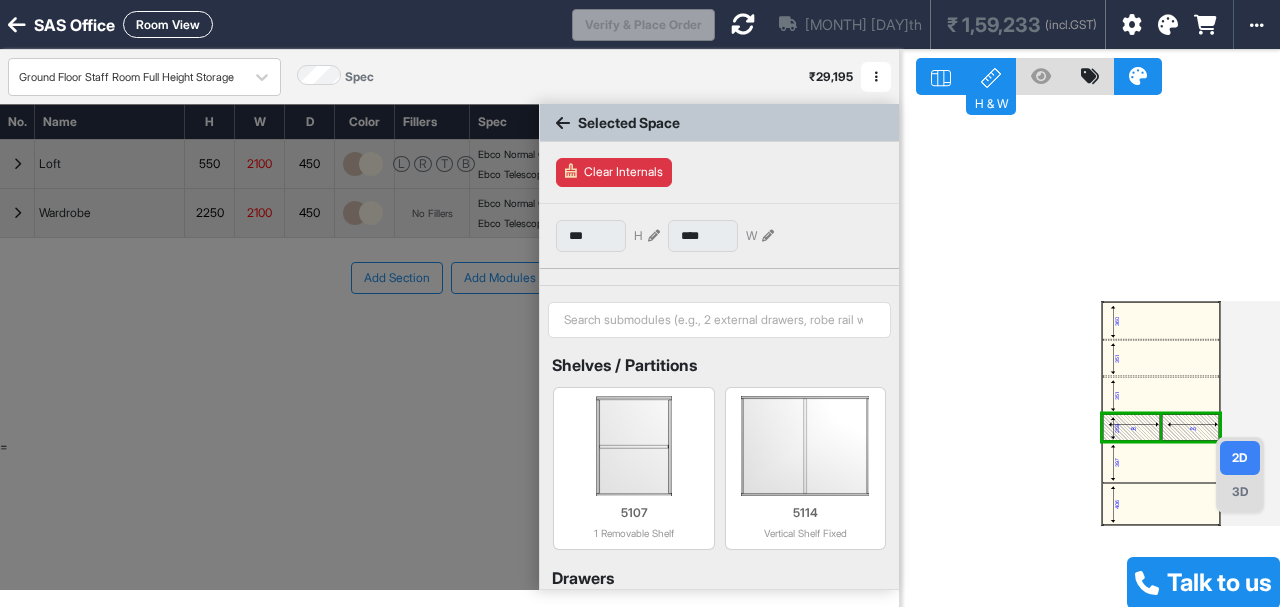 click on "eq" at bounding box center [1134, 428] 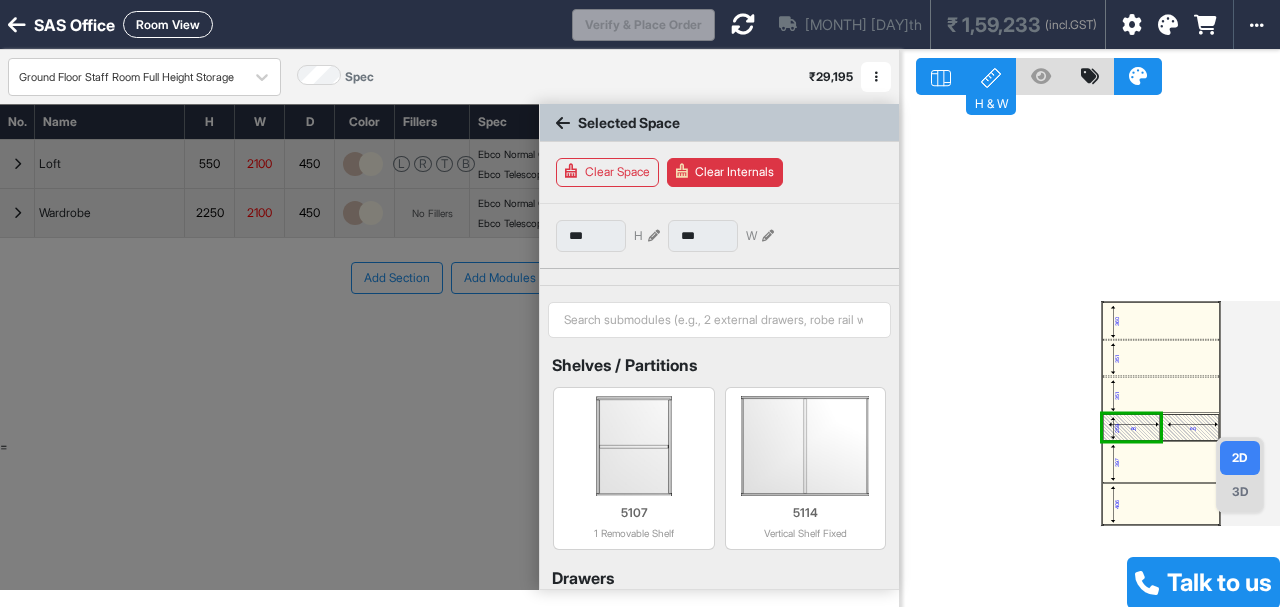 click at bounding box center (1131, 427) 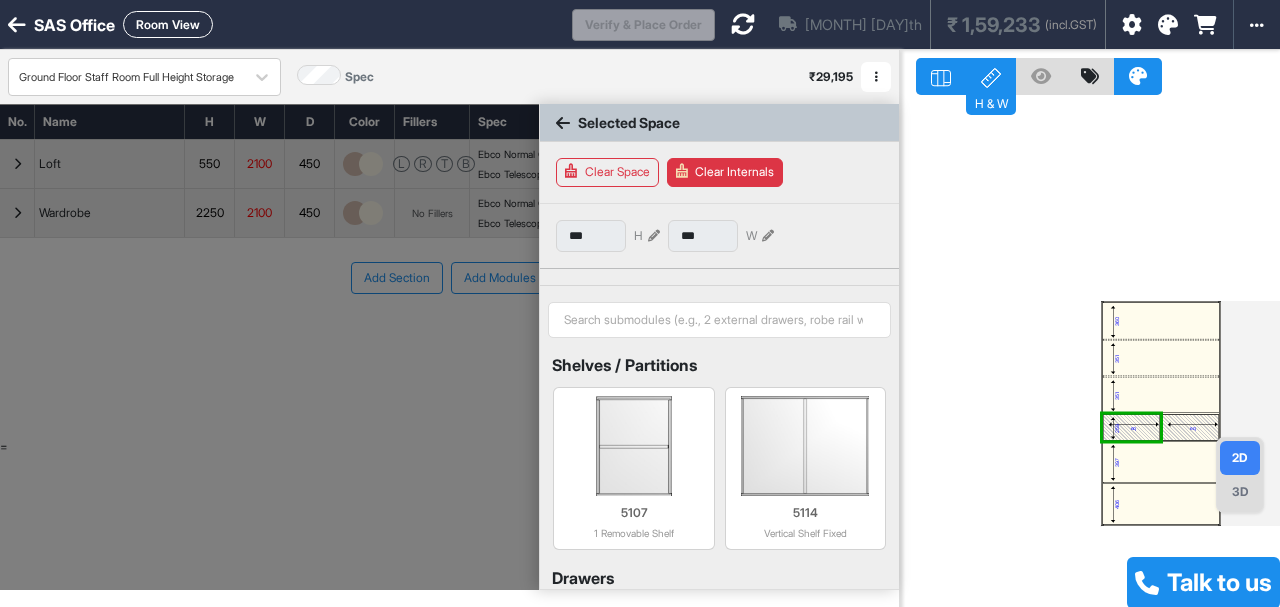 click at bounding box center [1131, 427] 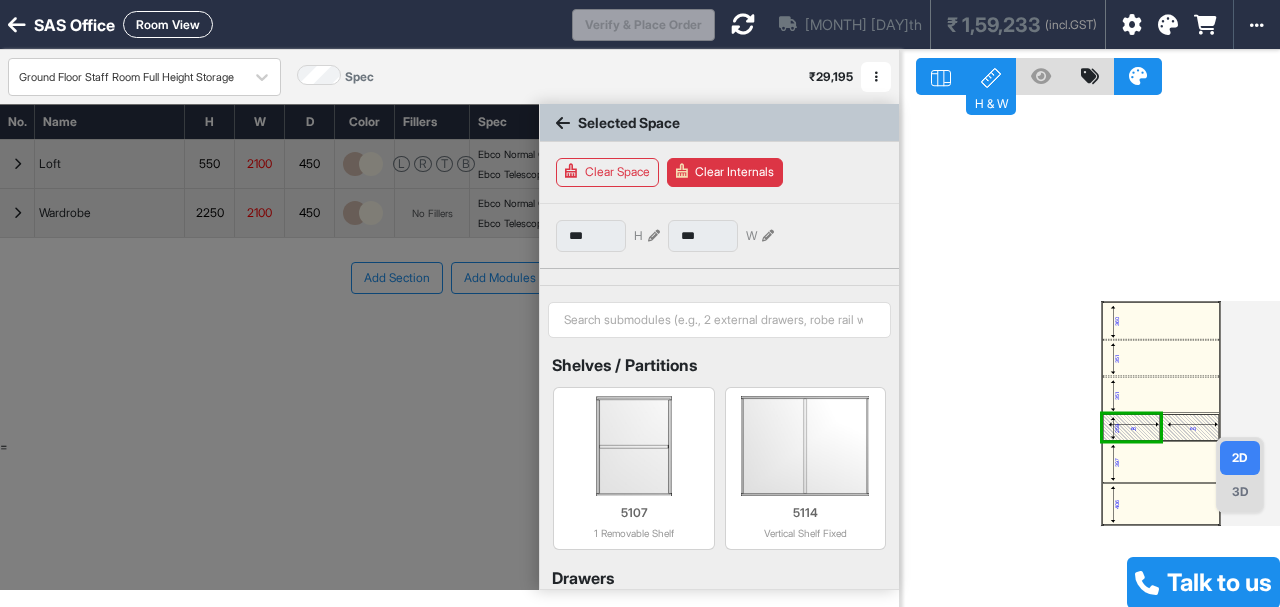 click at bounding box center [1131, 427] 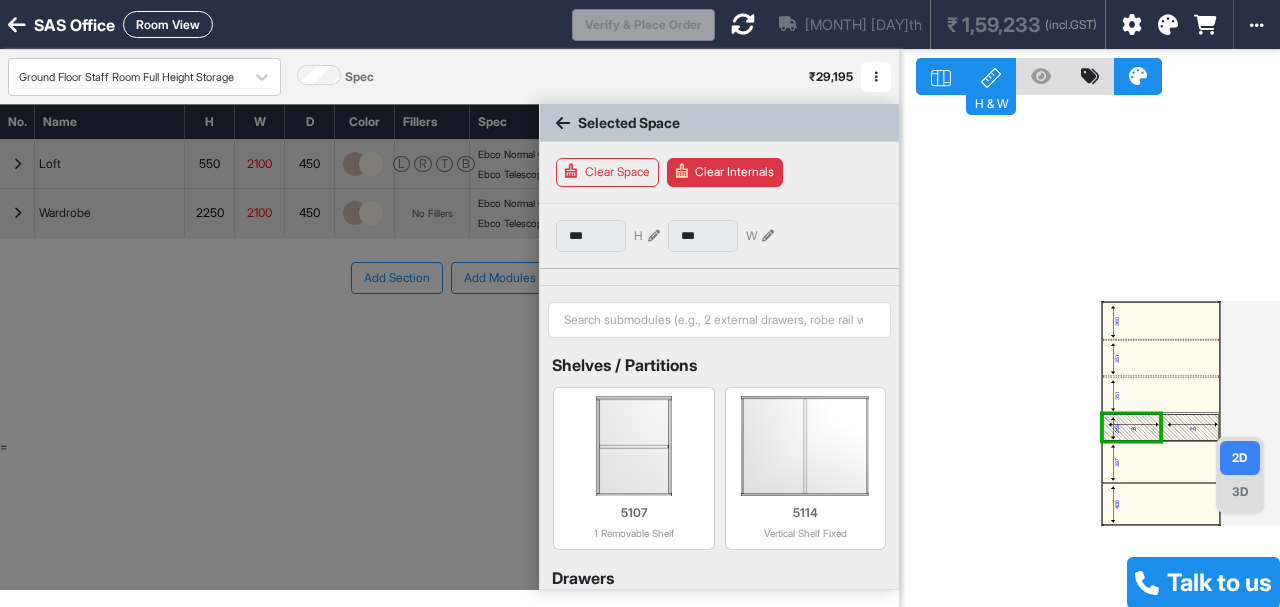 click at bounding box center [1190, 427] 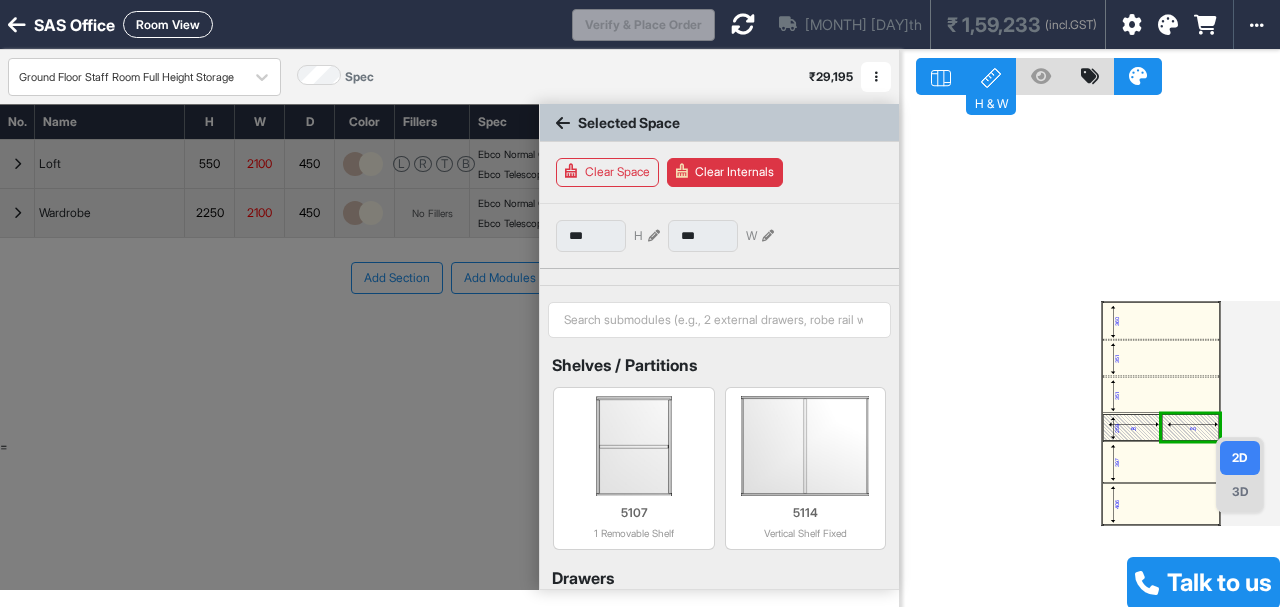 click at bounding box center (1190, 427) 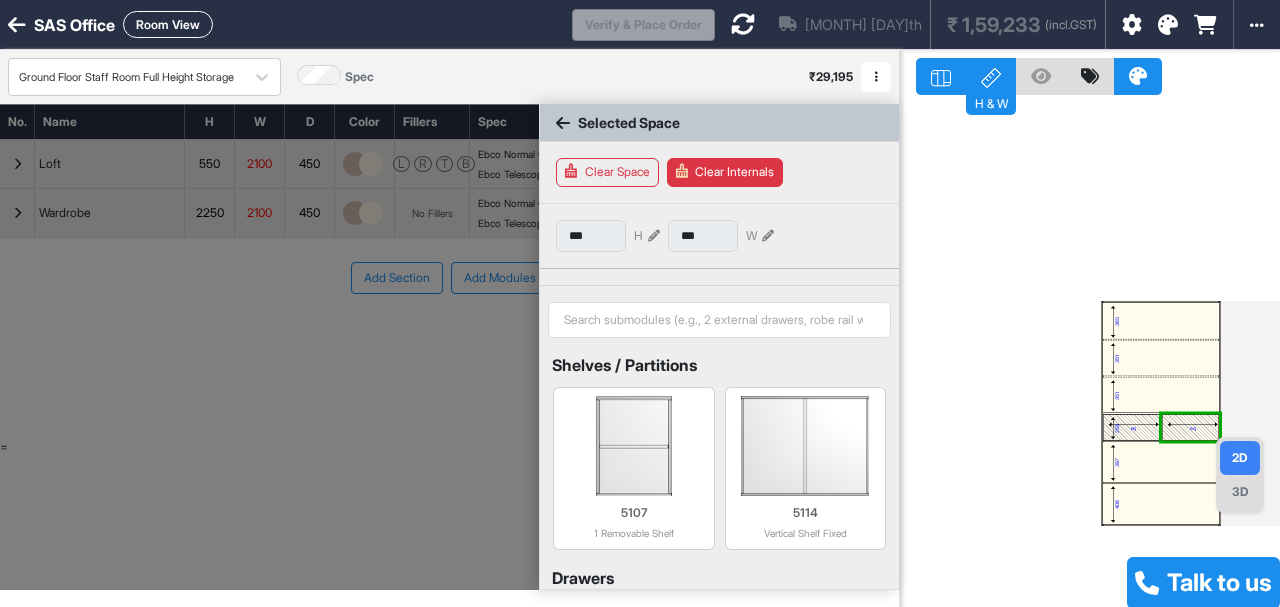 click at bounding box center (1190, 427) 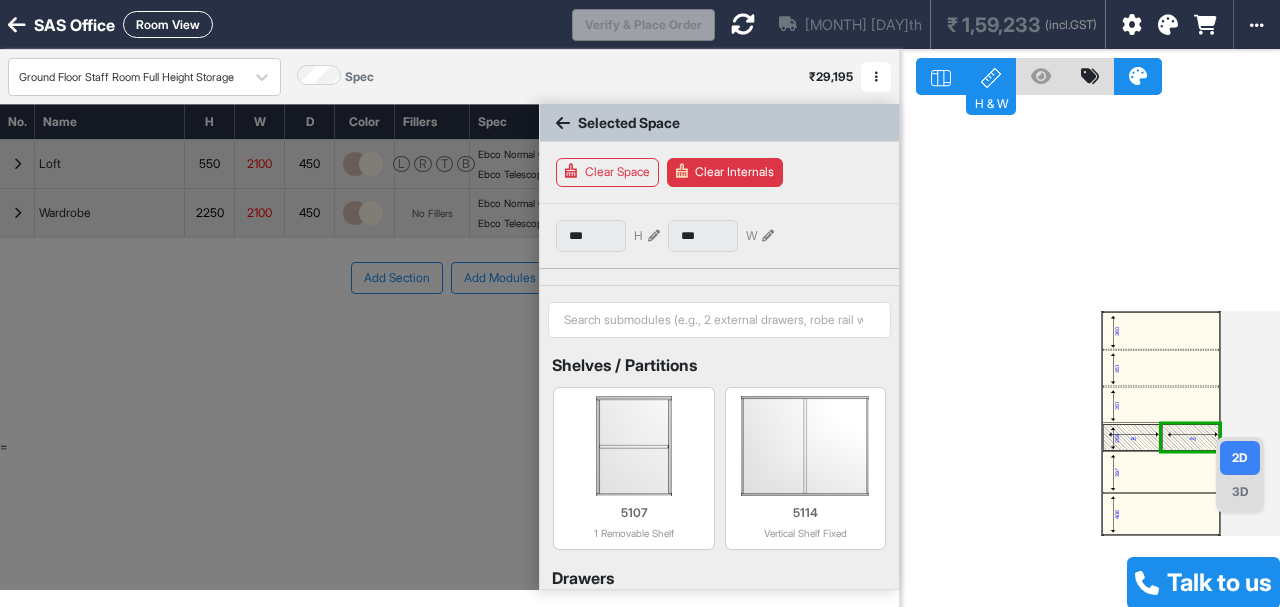 click at bounding box center [1193, 434] 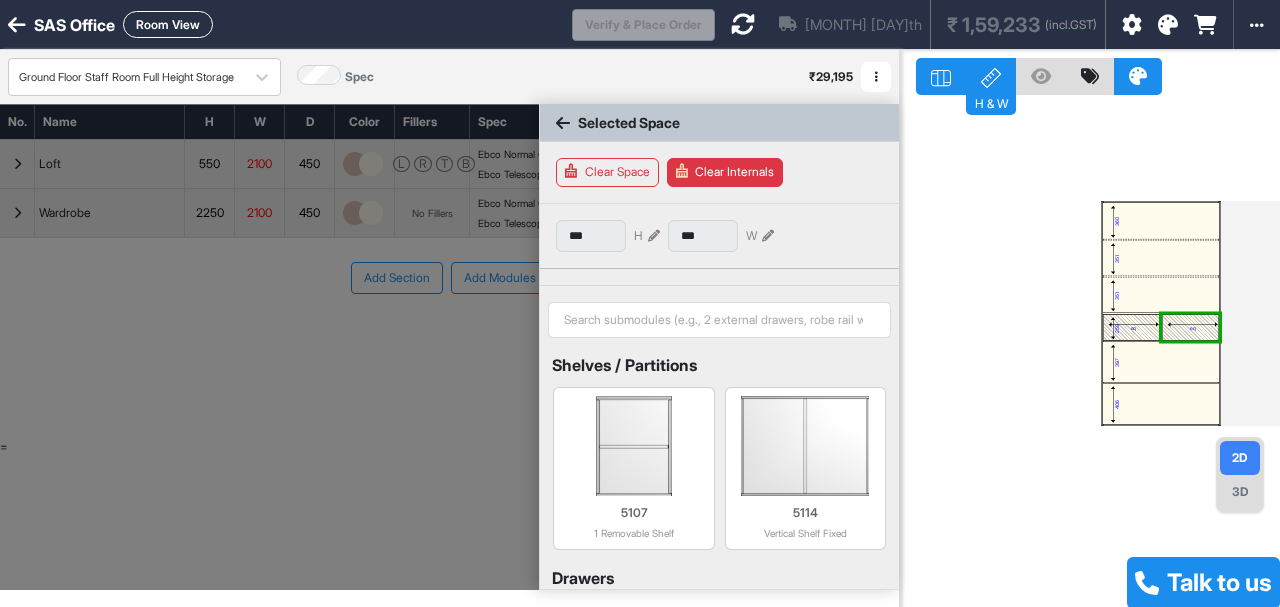 click on "eq" at bounding box center (1193, 328) 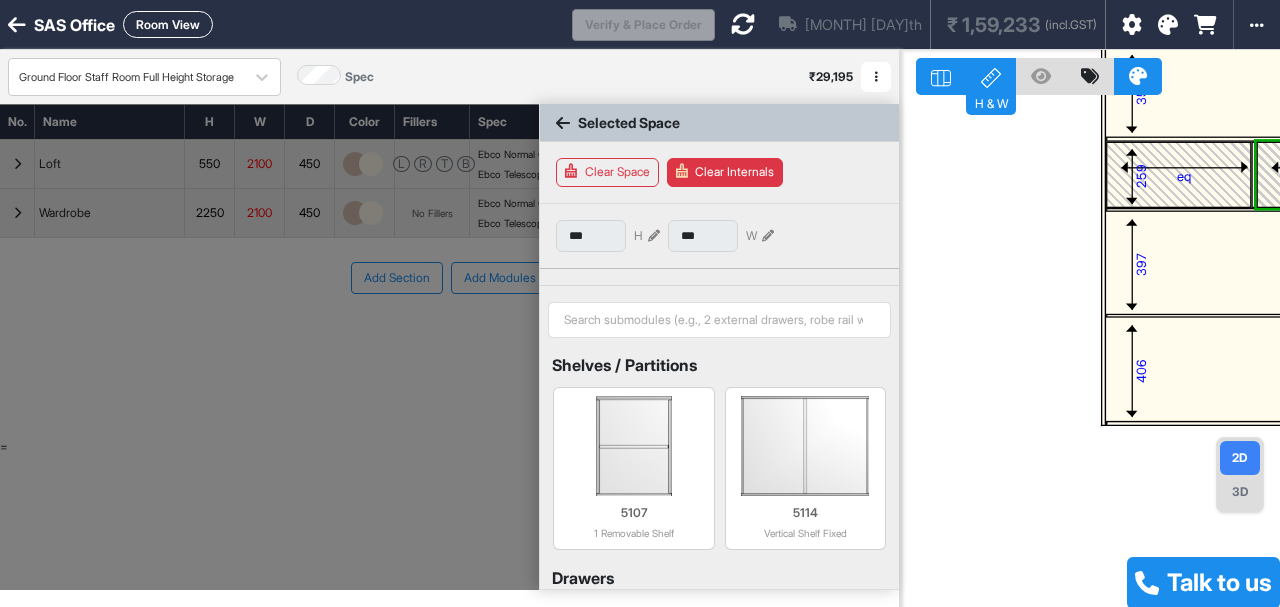 click on "259" at bounding box center (1140, 176) 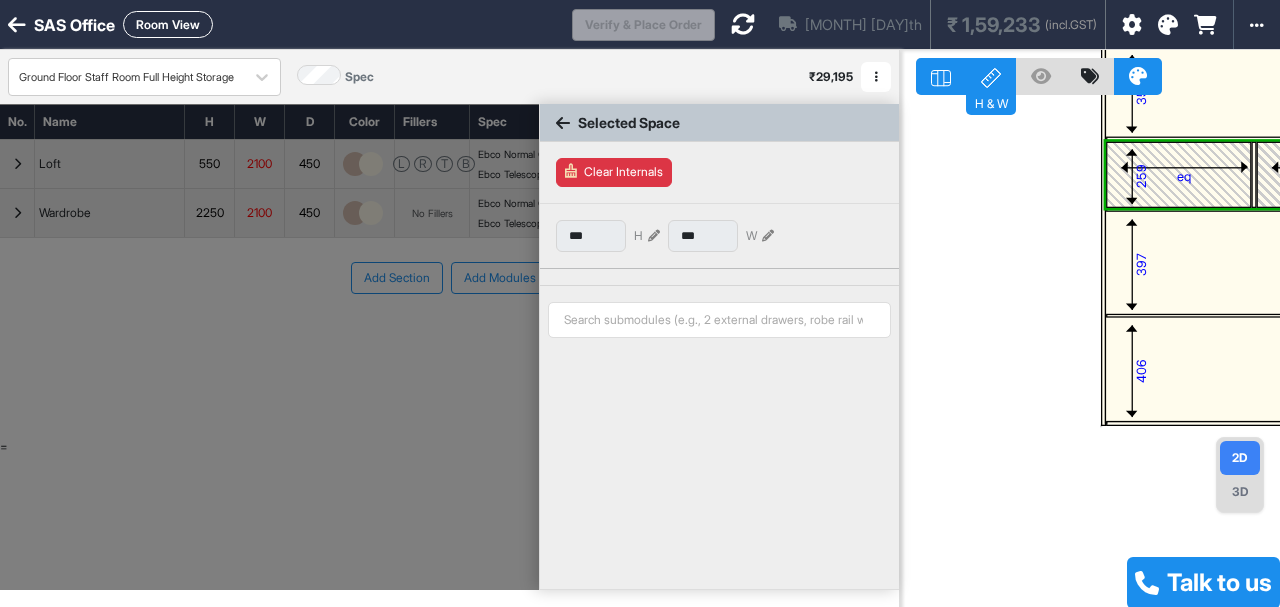 type on "****" 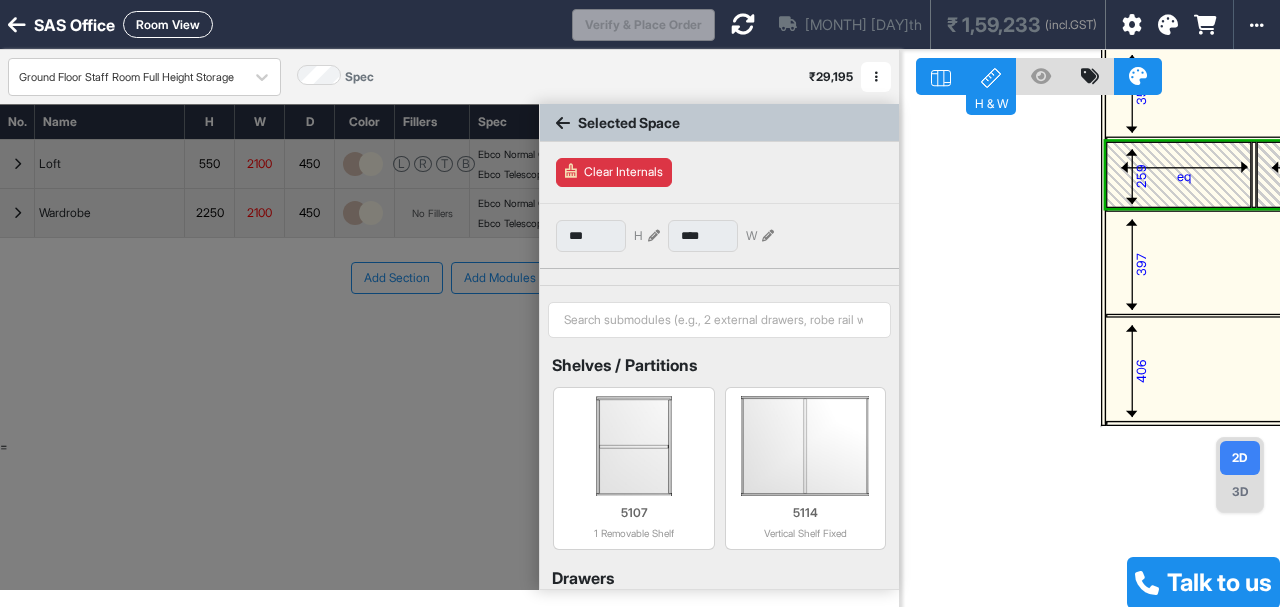 click on "259" at bounding box center (1140, 176) 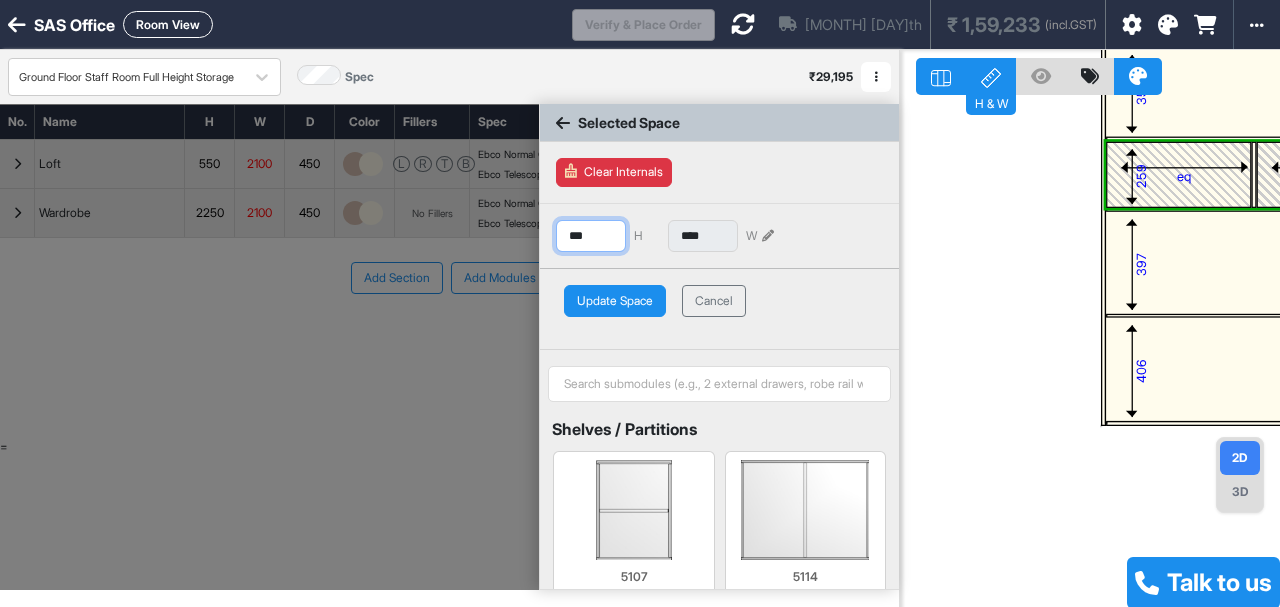 click on "***" at bounding box center [591, 236] 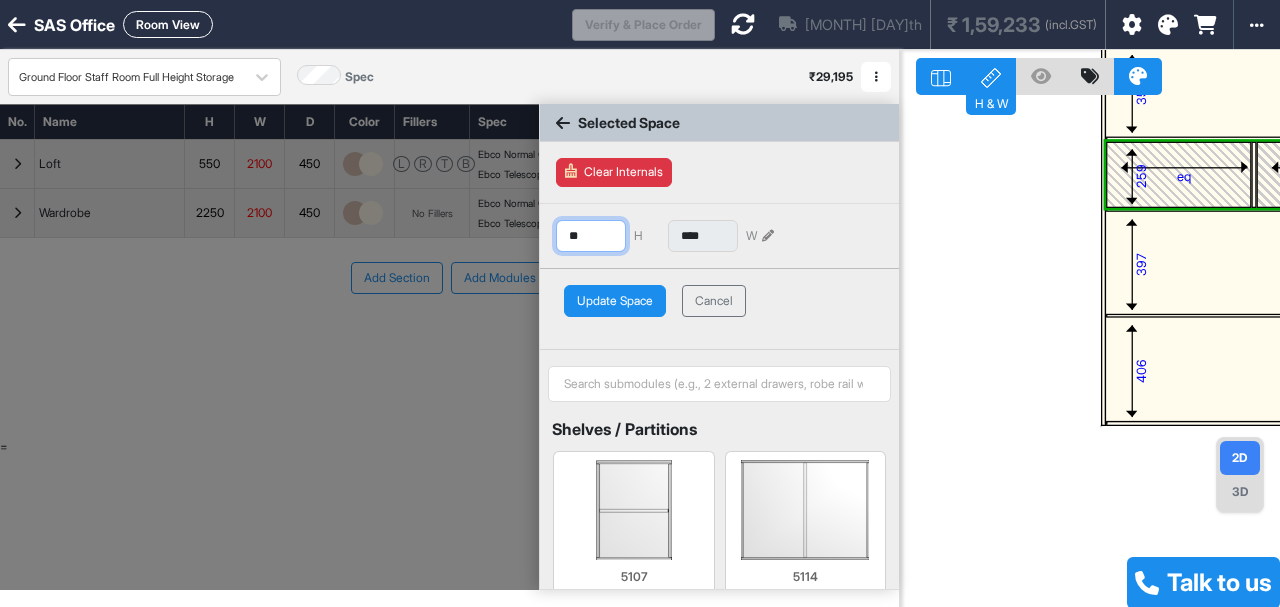 type on "*" 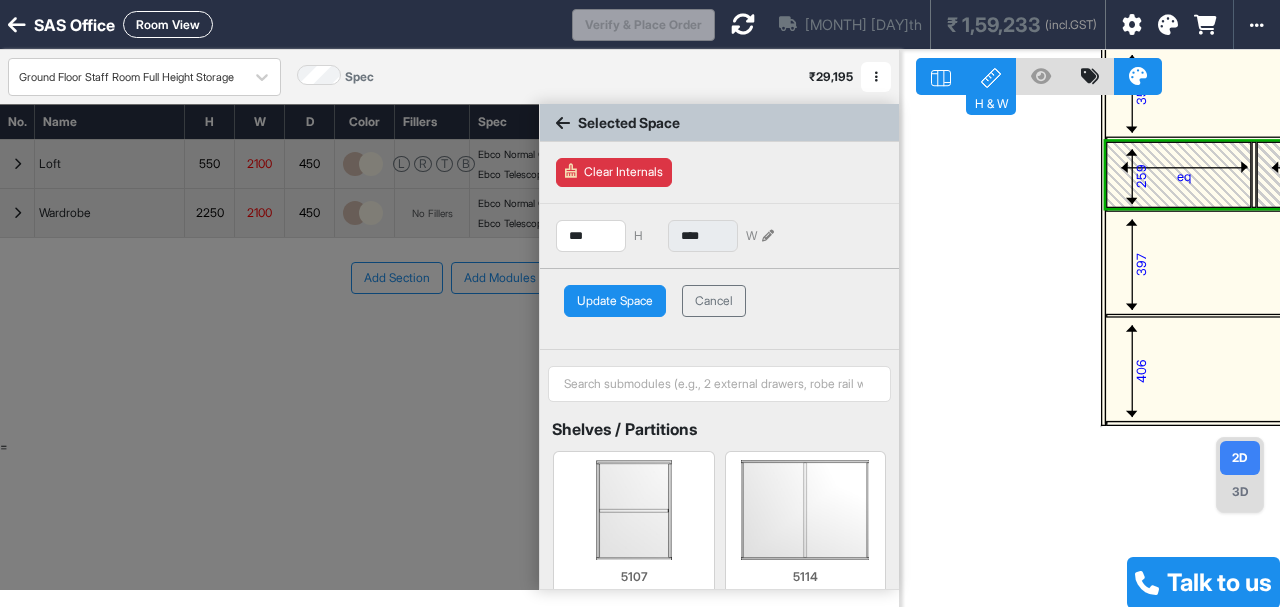 click on "Update Space" at bounding box center (615, 301) 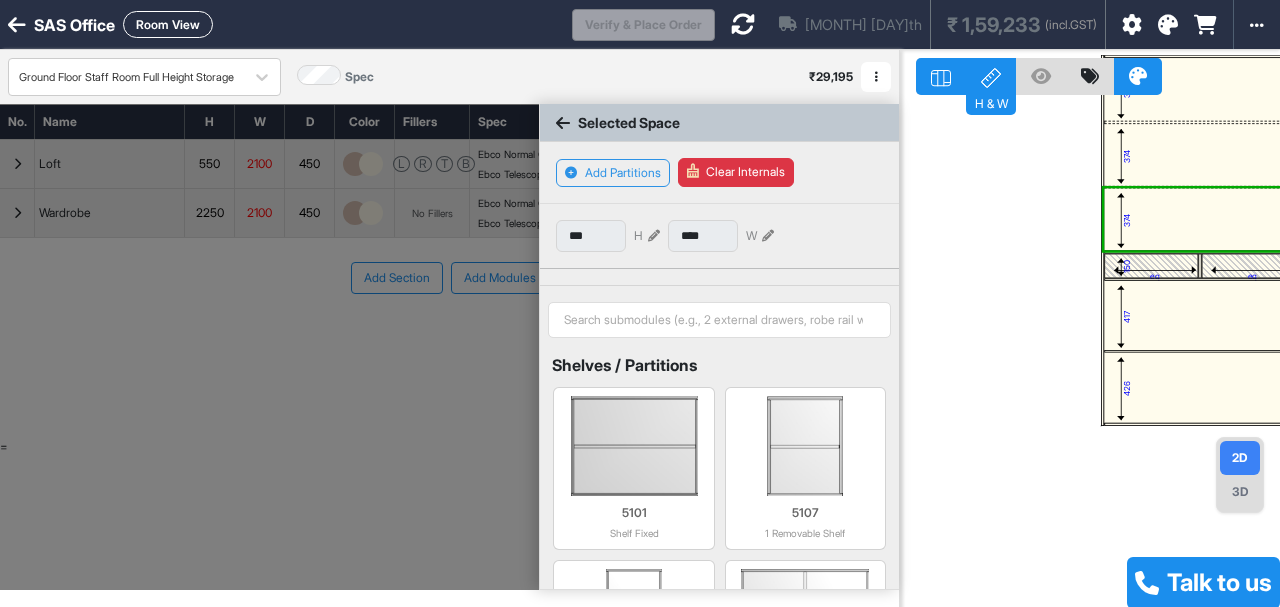 click on "426" at bounding box center [1200, 388] 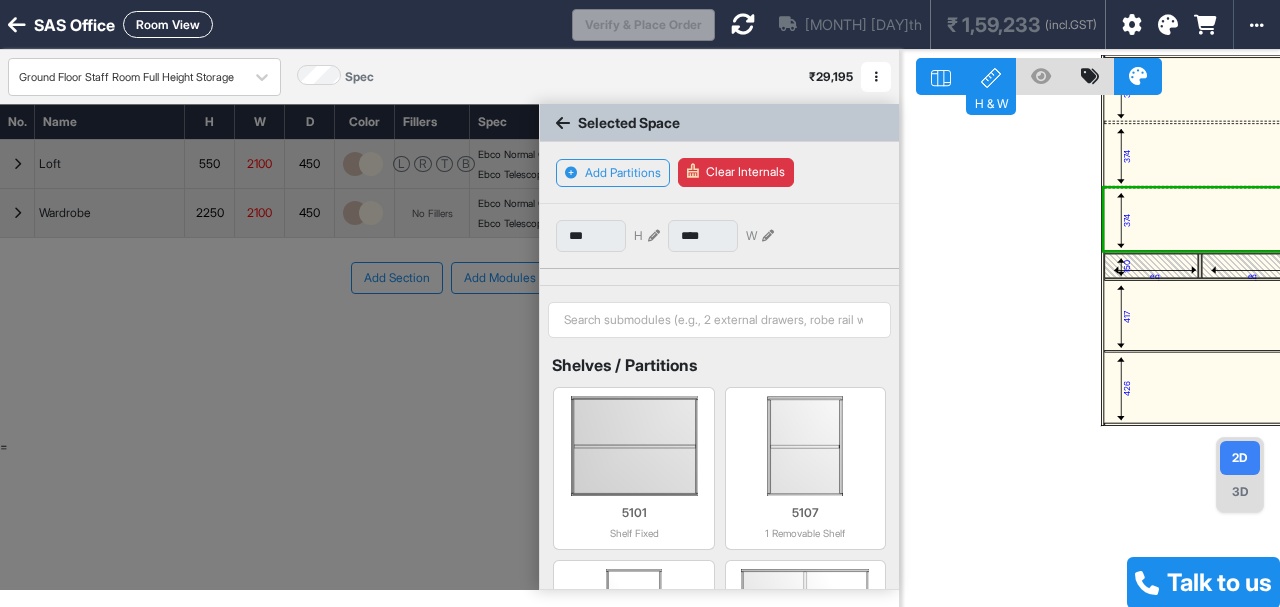 type on "***" 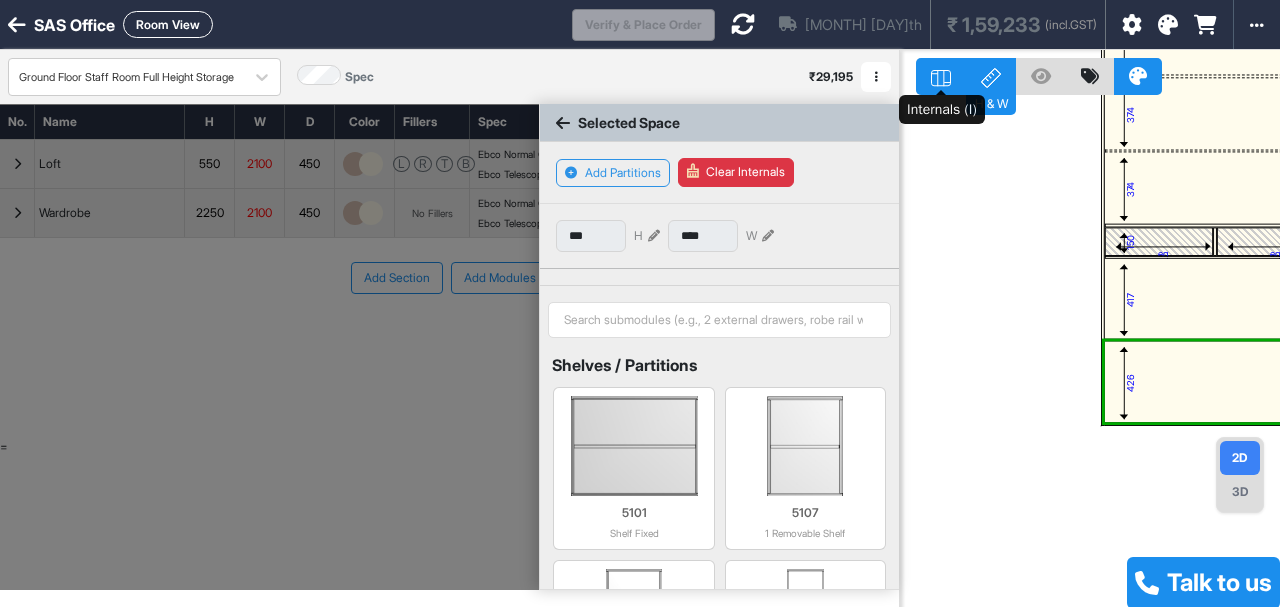click 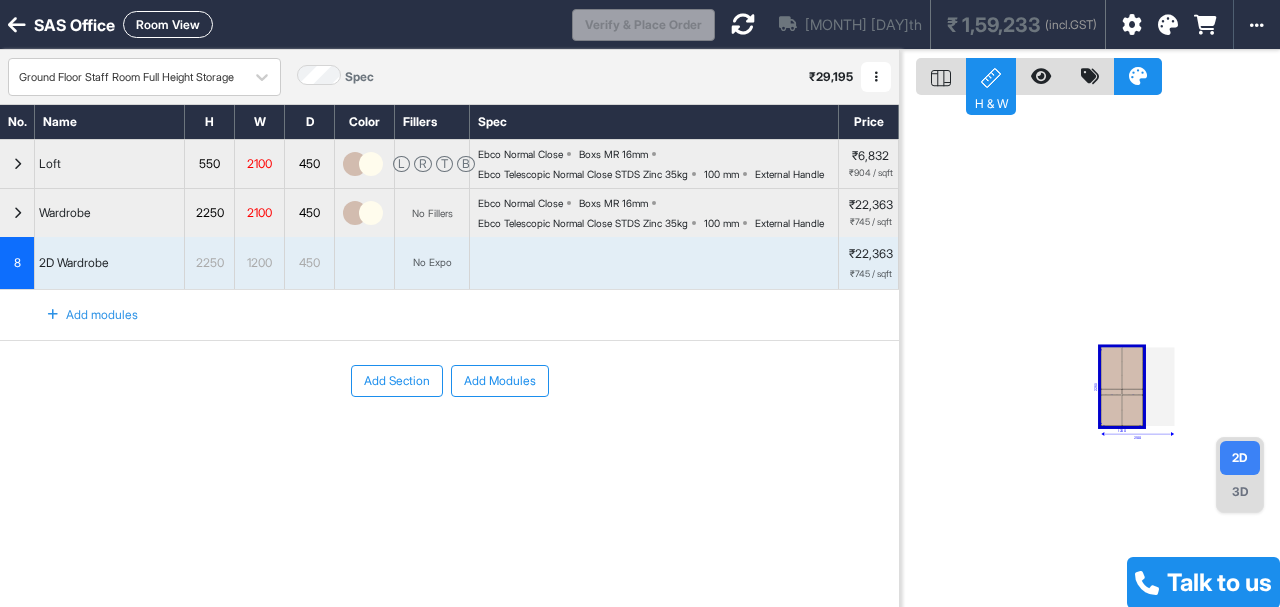 click on "2D" at bounding box center [1240, 458] 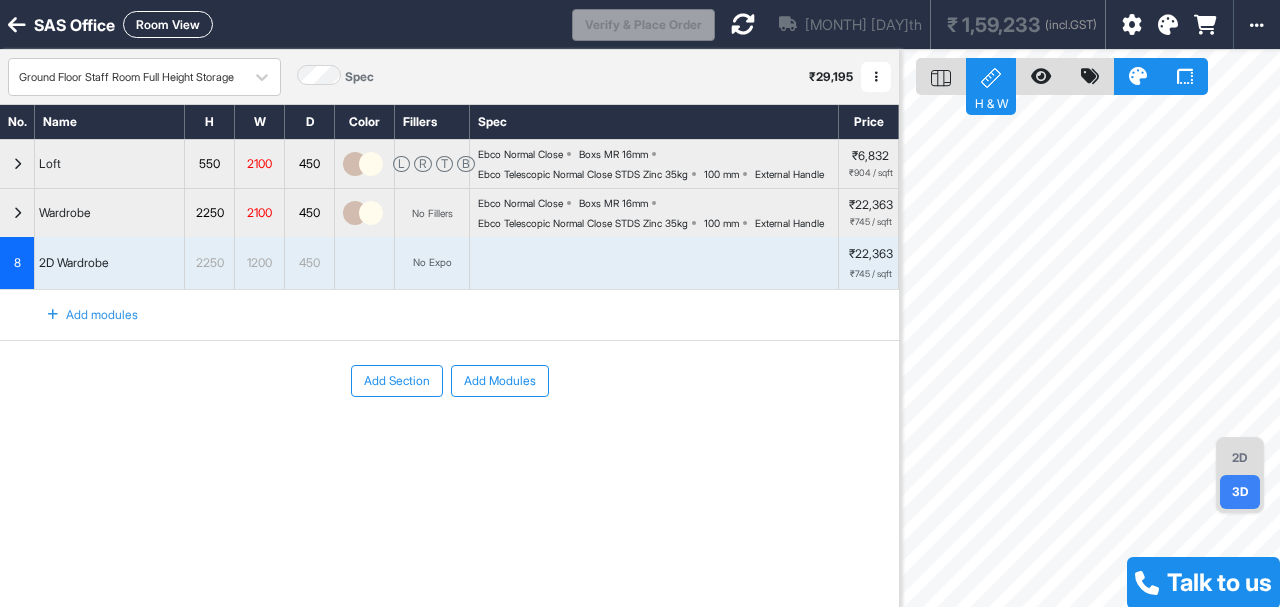 click on "2D" at bounding box center [1240, 458] 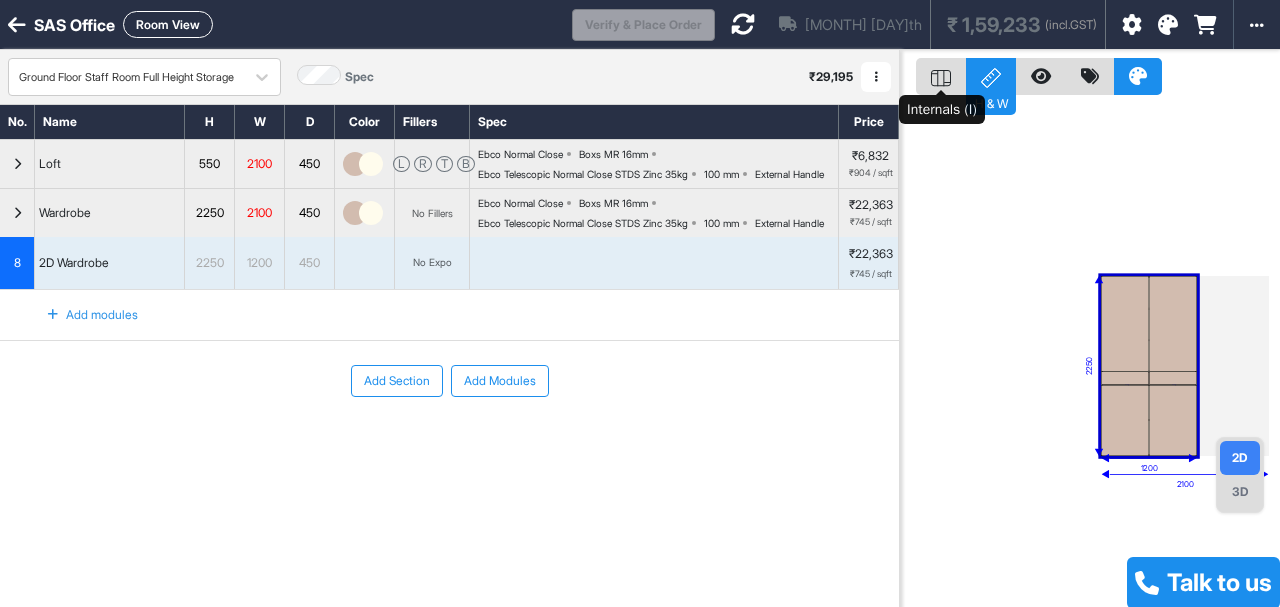click at bounding box center (941, 76) 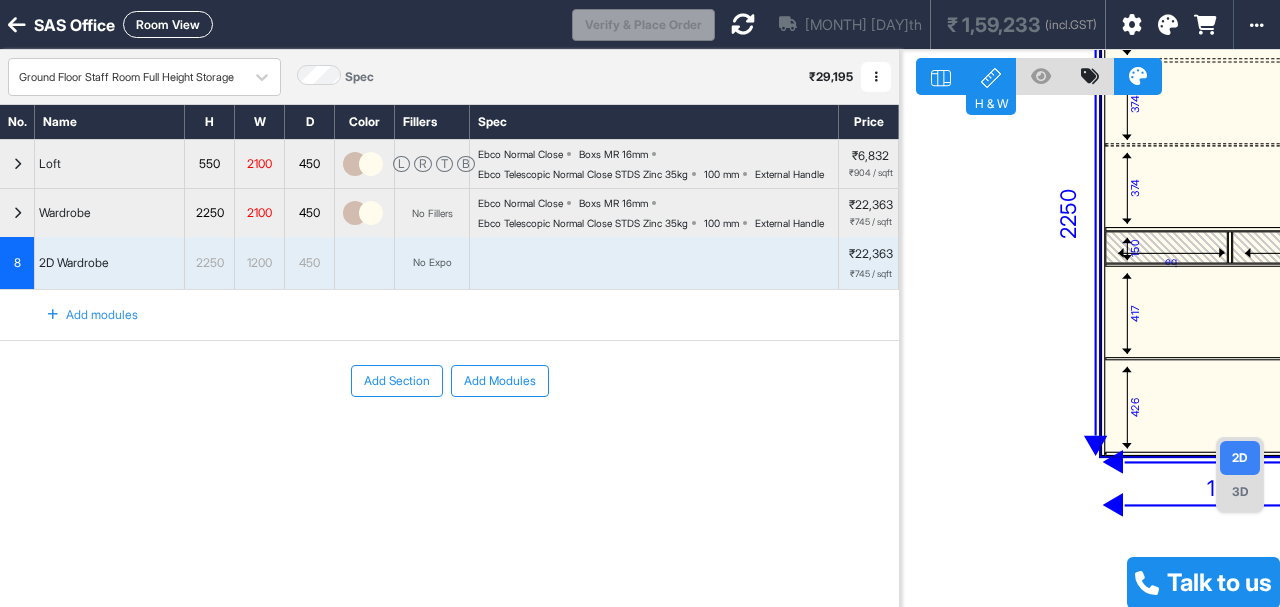 click on "374" at bounding box center (1134, 188) 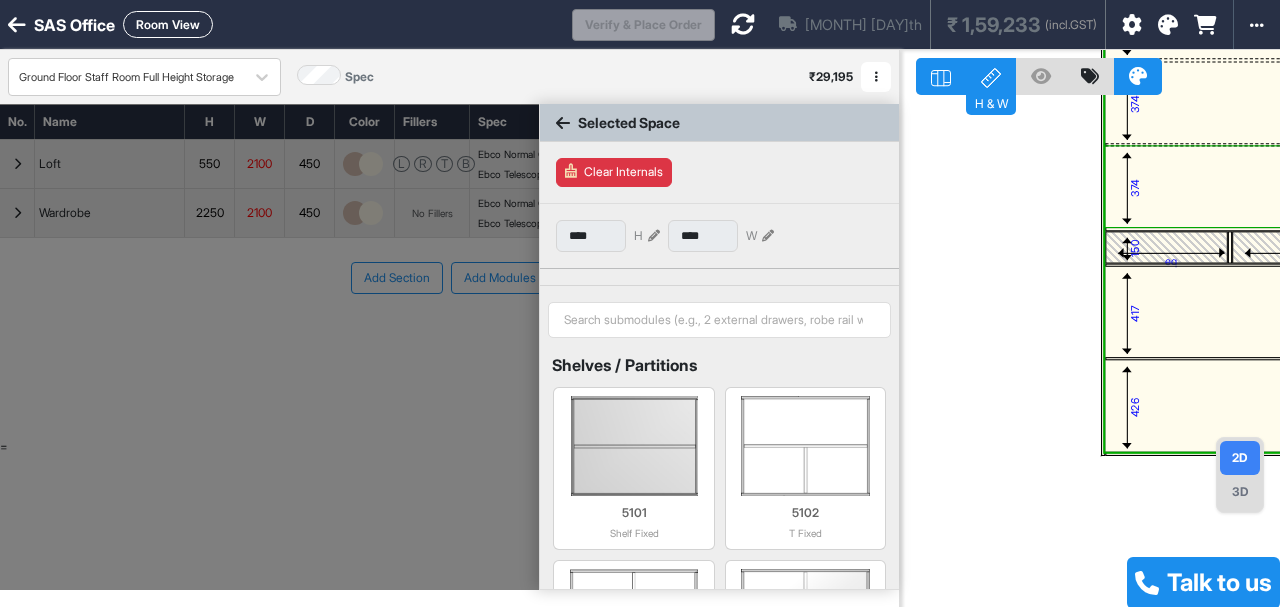 click on "374" at bounding box center (1134, 188) 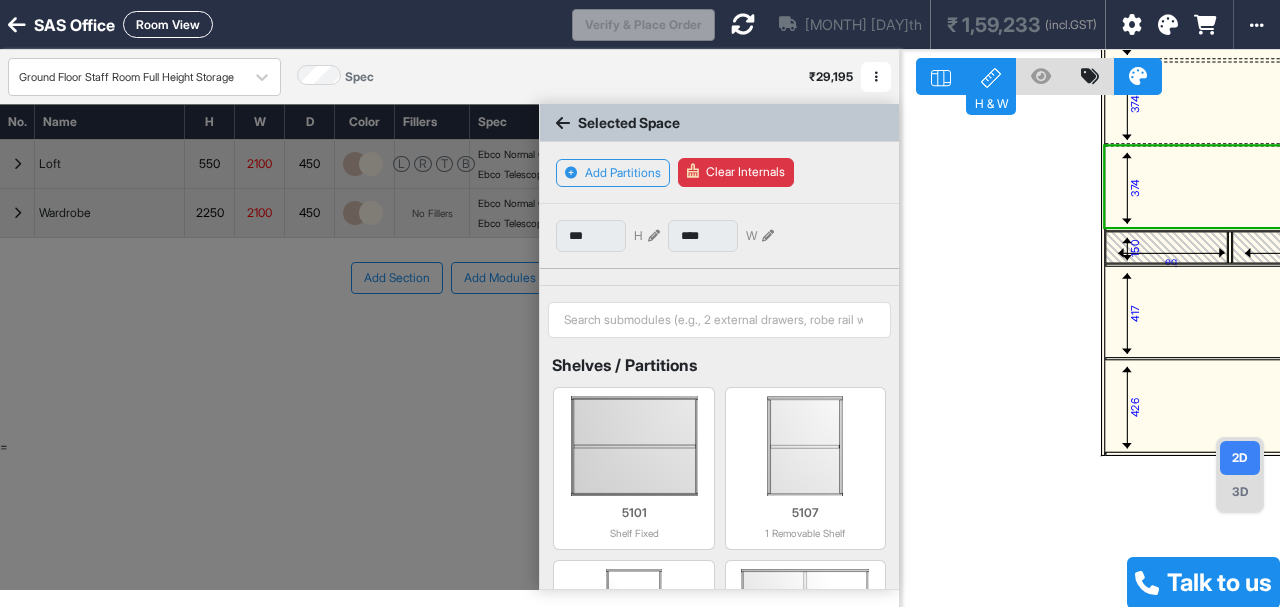 click at bounding box center [654, 236] 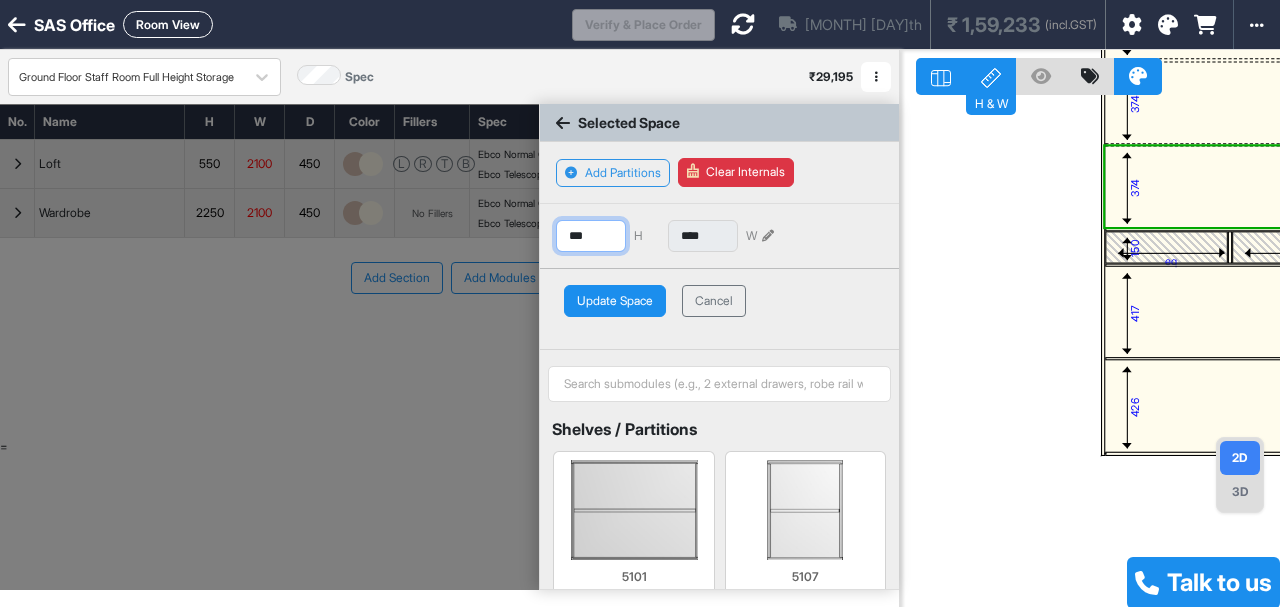 click on "***" at bounding box center [591, 236] 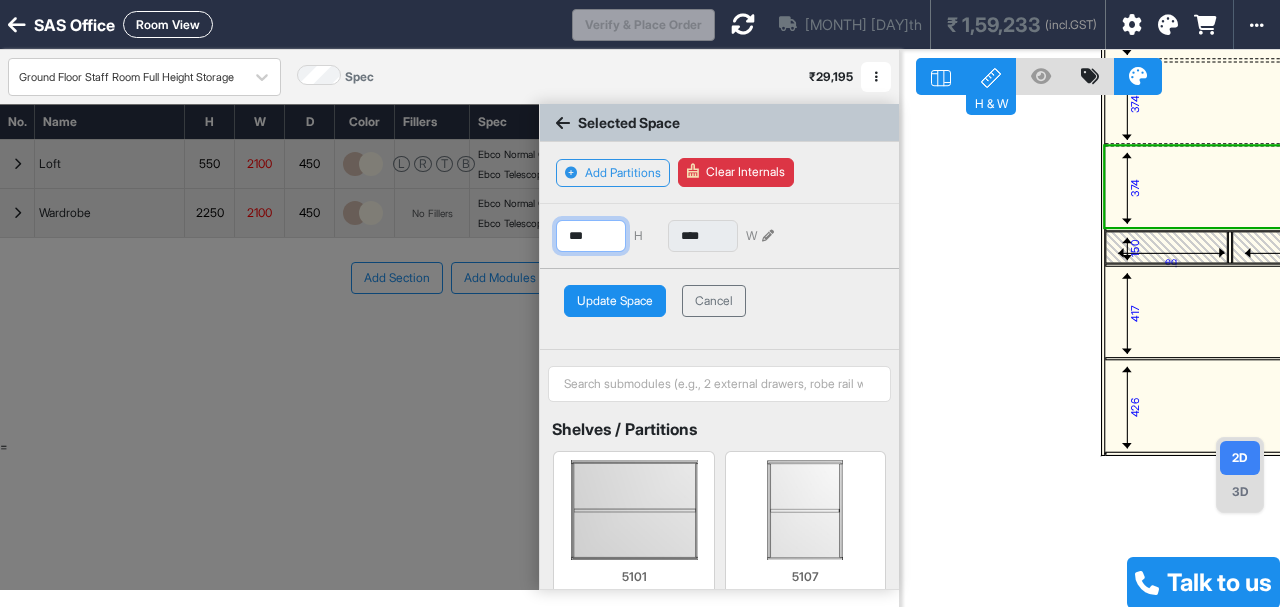 type on "***" 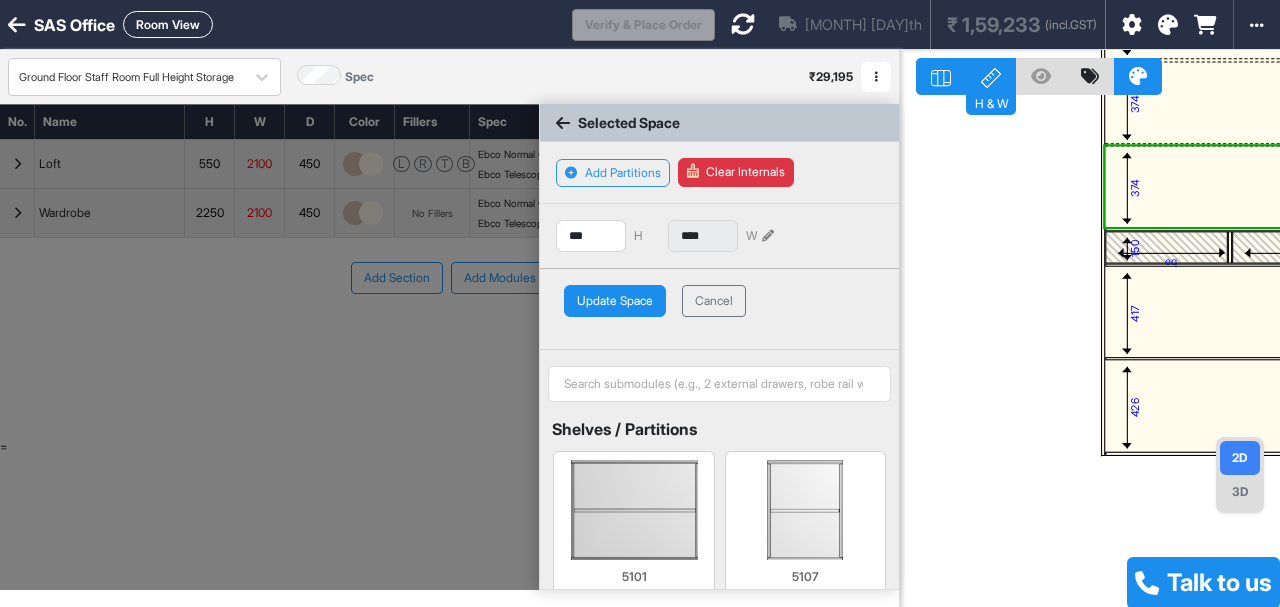 click on "Update Space" at bounding box center [615, 301] 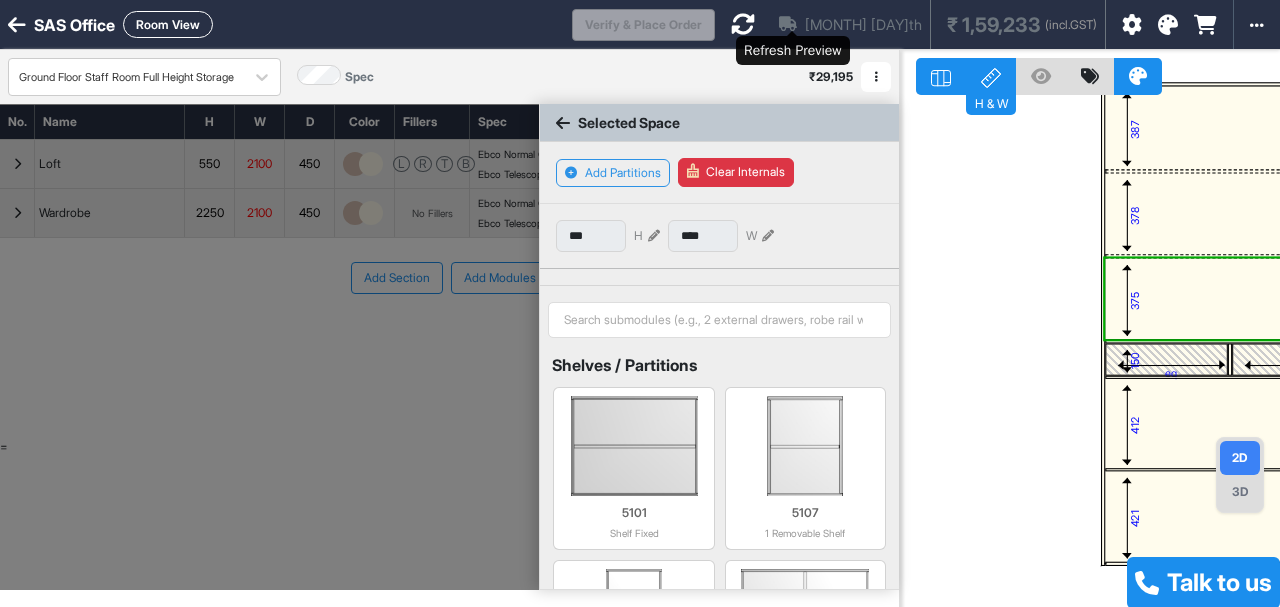 click at bounding box center [743, 24] 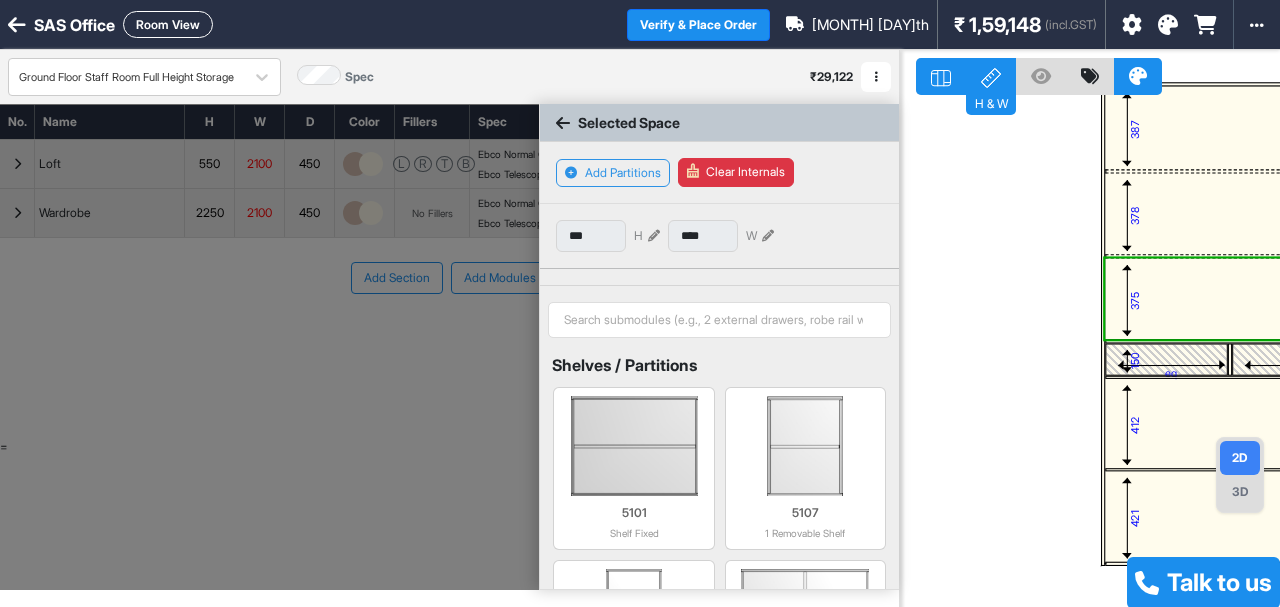 click at bounding box center (269, 347) 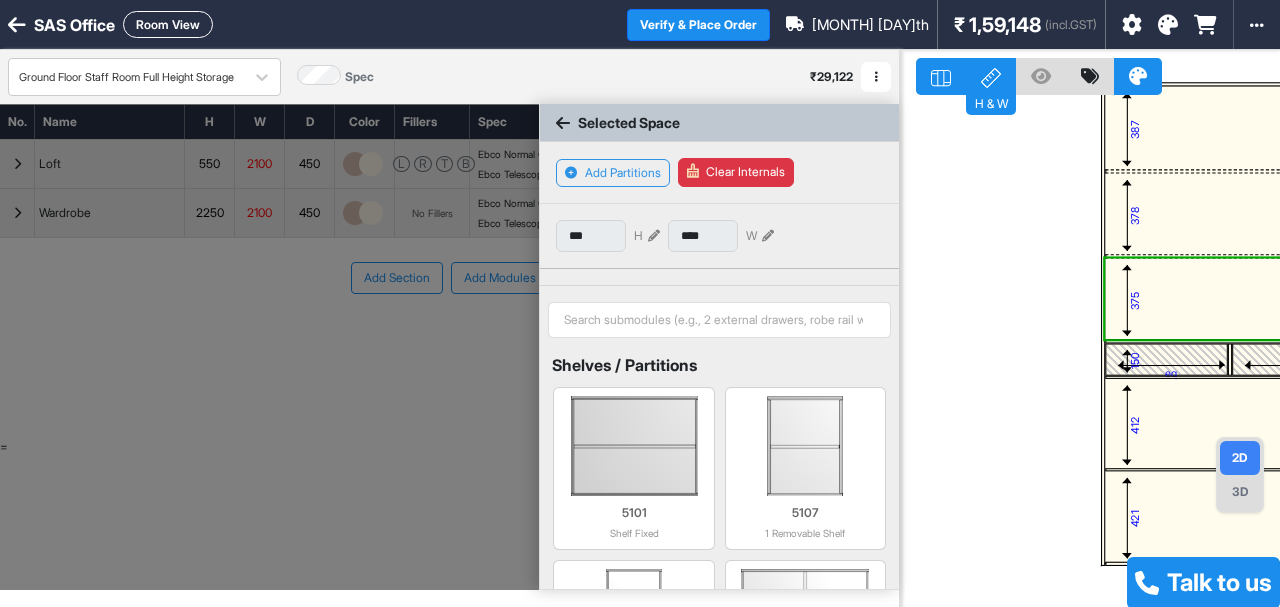 click at bounding box center [563, 123] 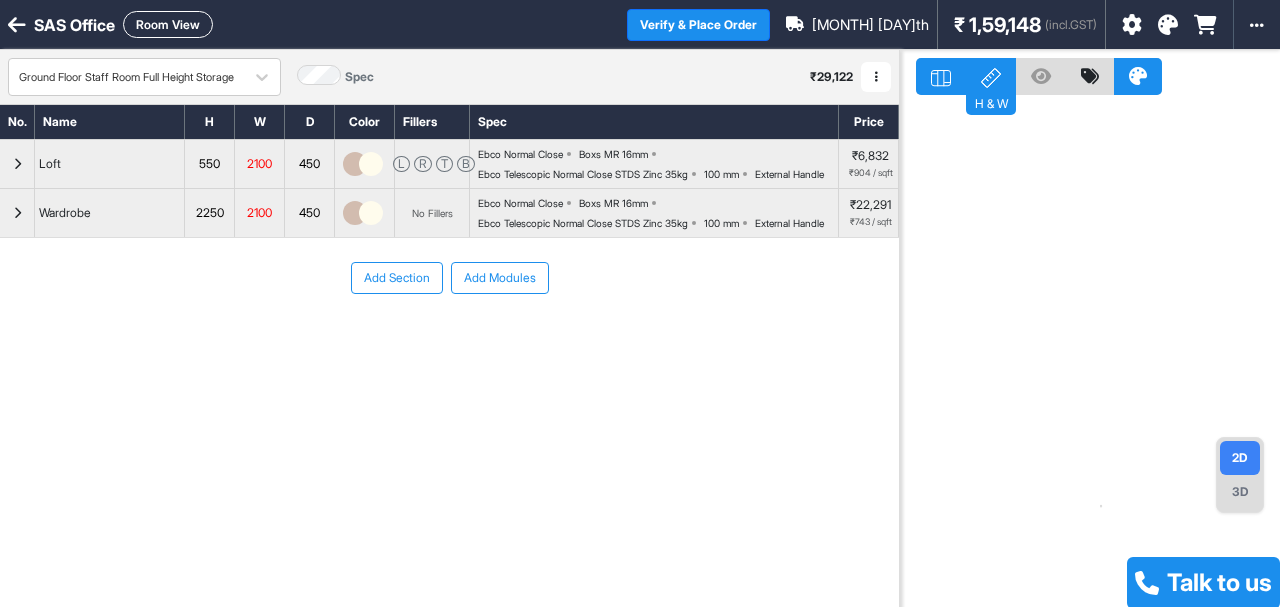 click on "3D" at bounding box center [1240, 492] 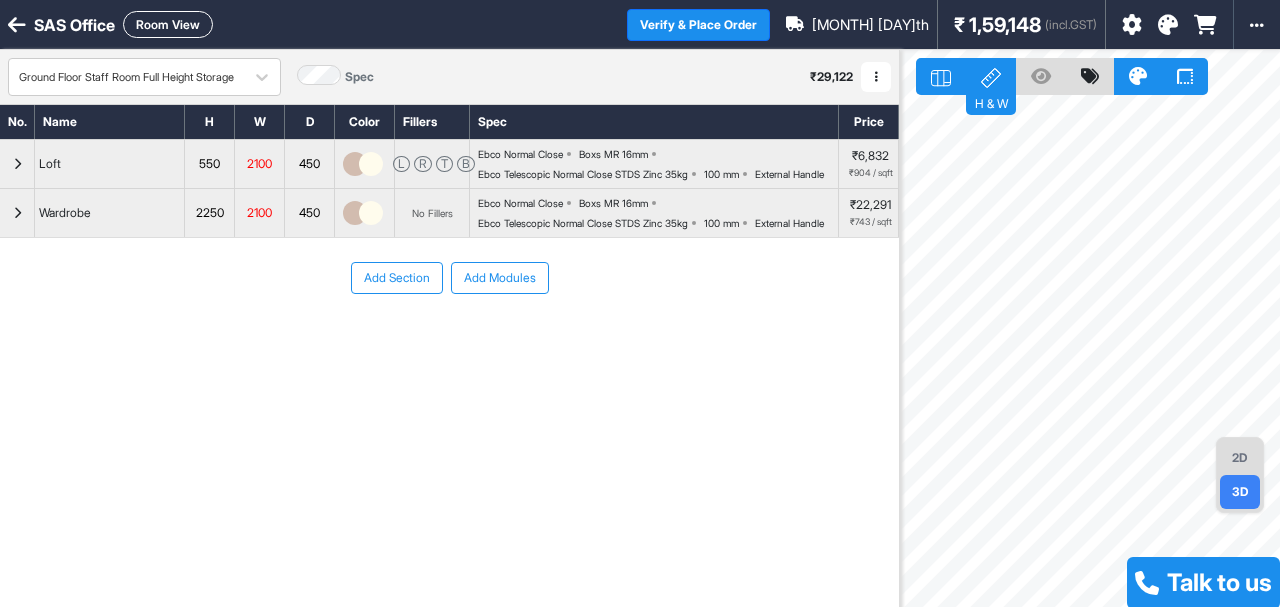 click on "2D" at bounding box center (1240, 458) 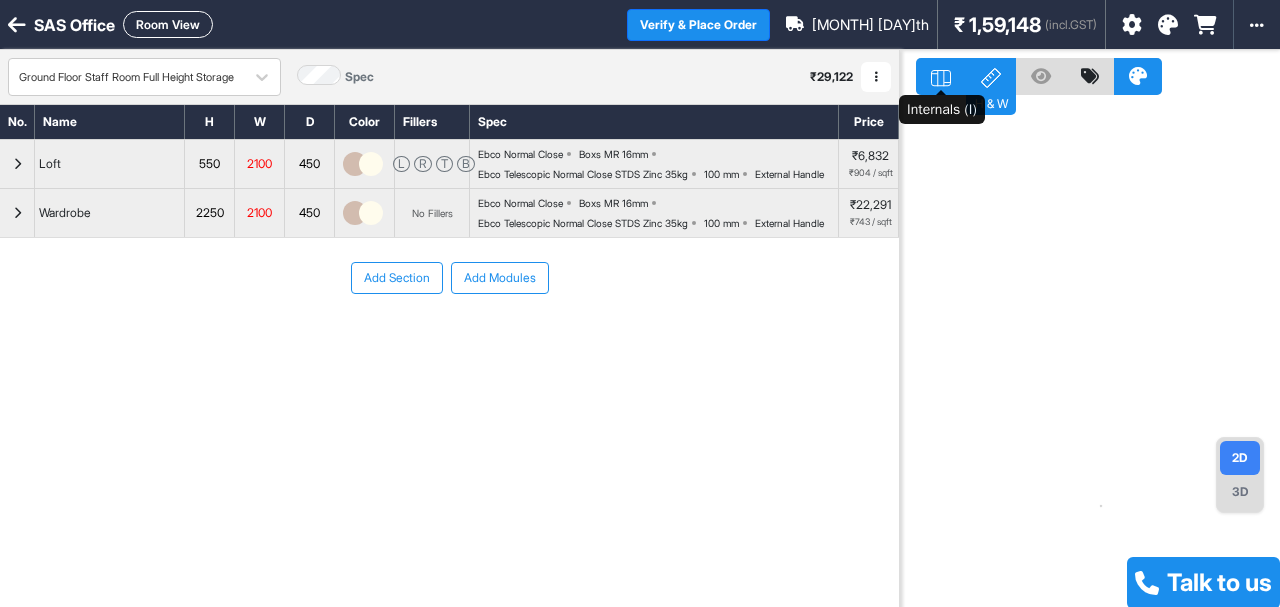 click 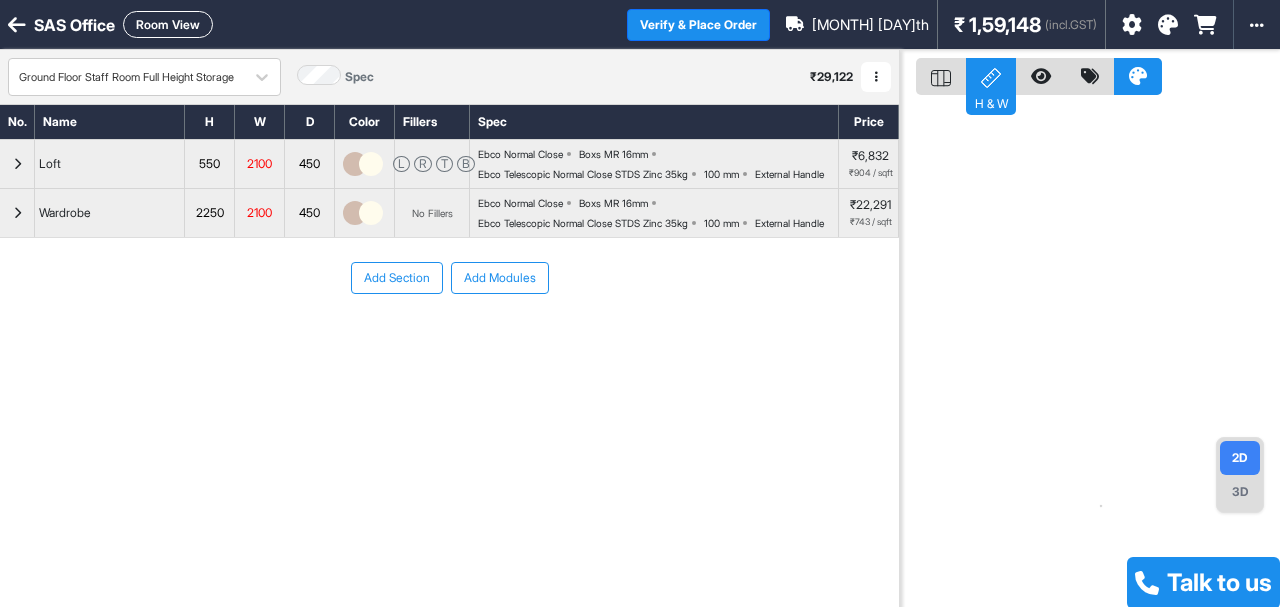 click on "H & W" at bounding box center [991, 76] 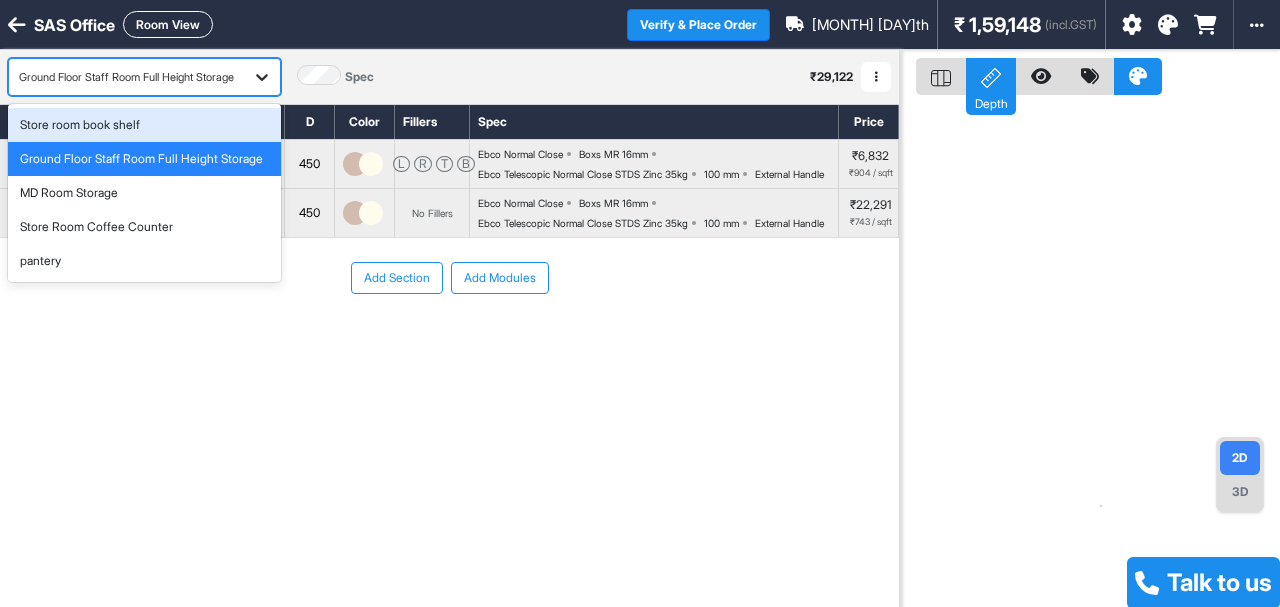 click 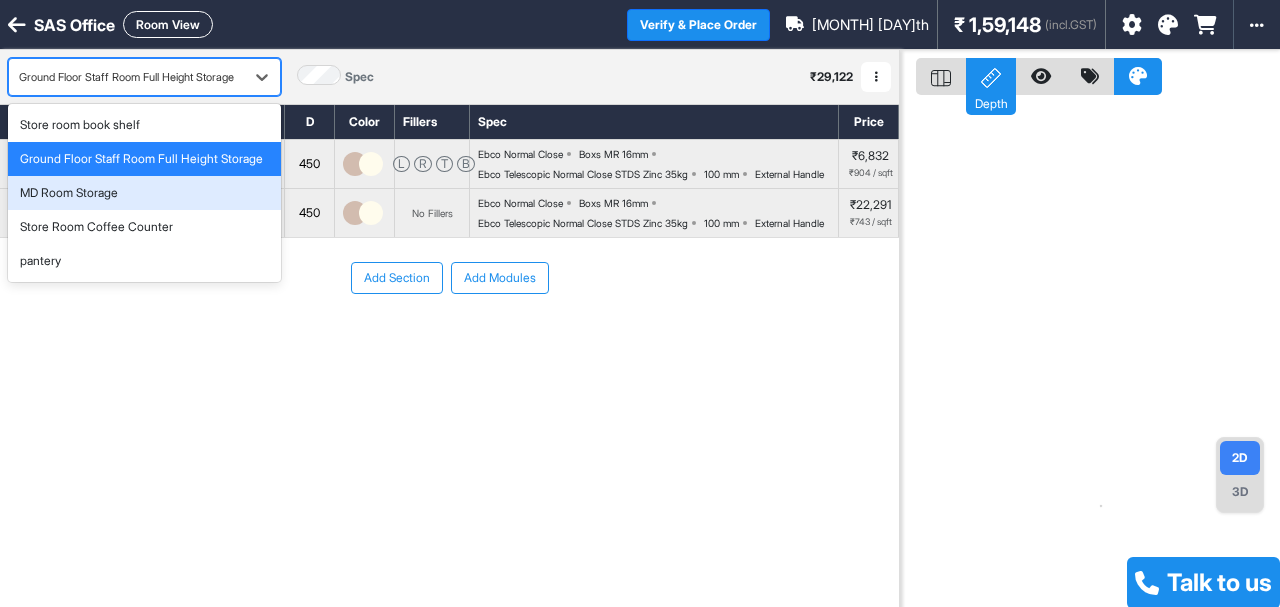 click on "MD Room Storage" at bounding box center (144, 193) 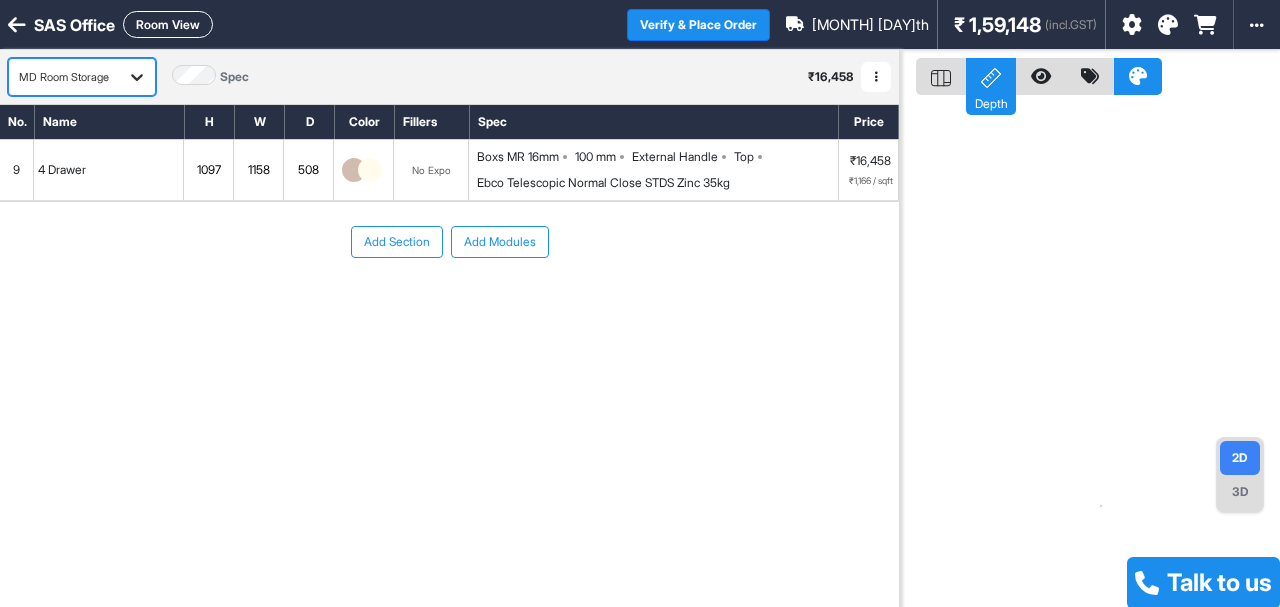 click 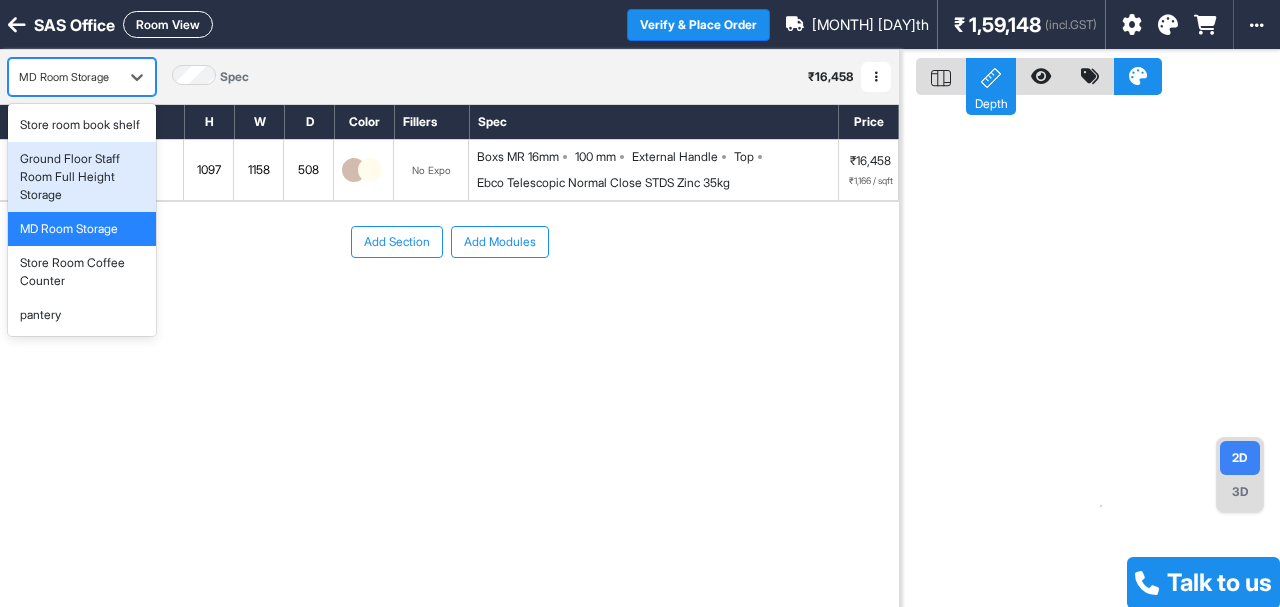 click on "Ground Floor Staff Room Full Height Storage" at bounding box center [82, 177] 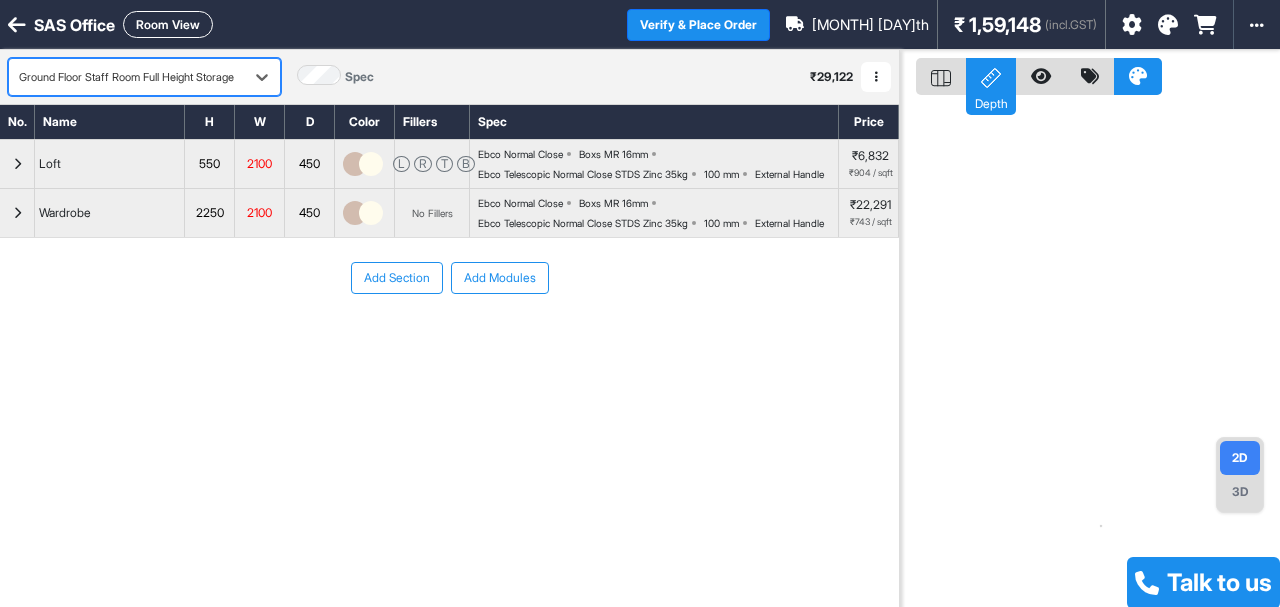 click on "3D" at bounding box center [1240, 492] 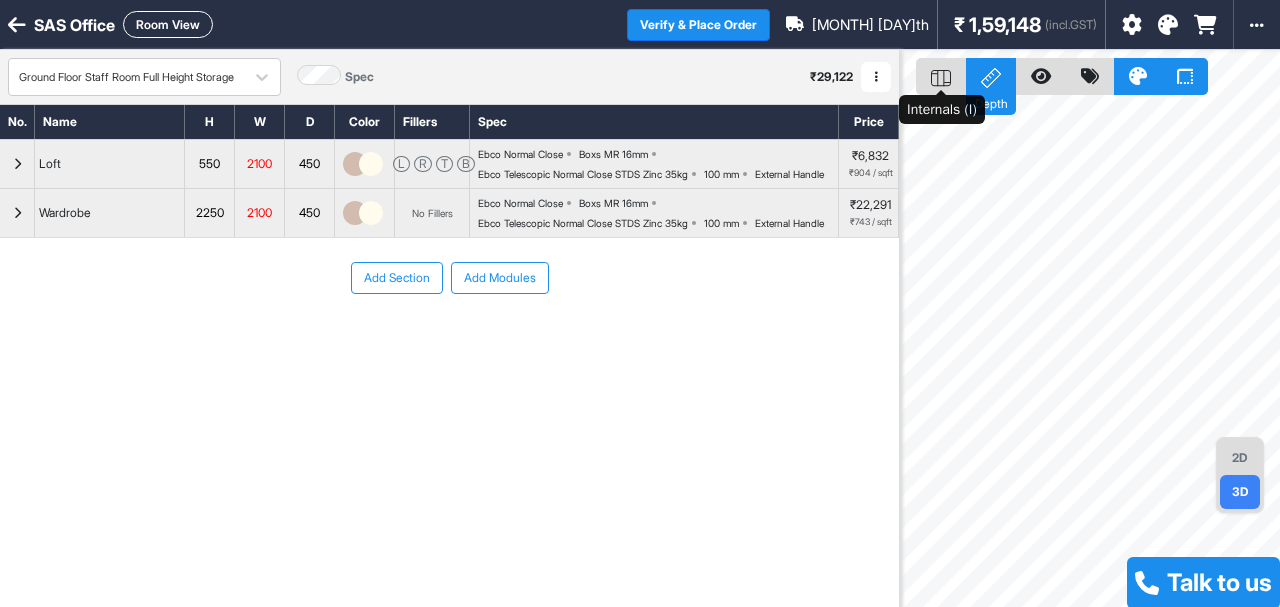 click 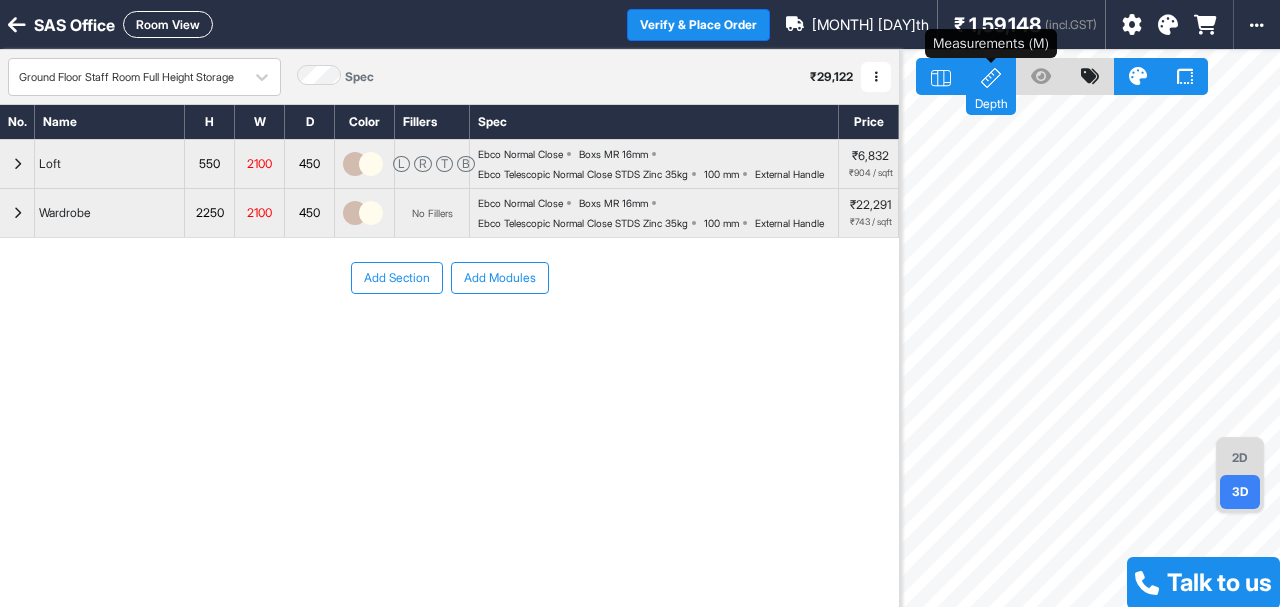 click 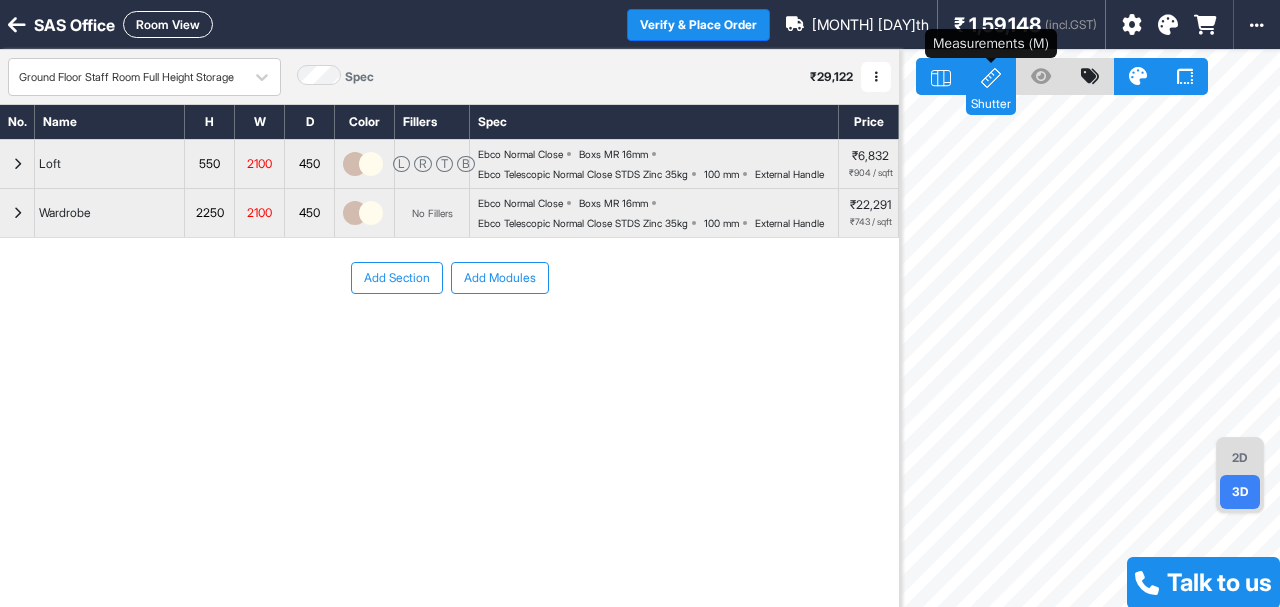 click 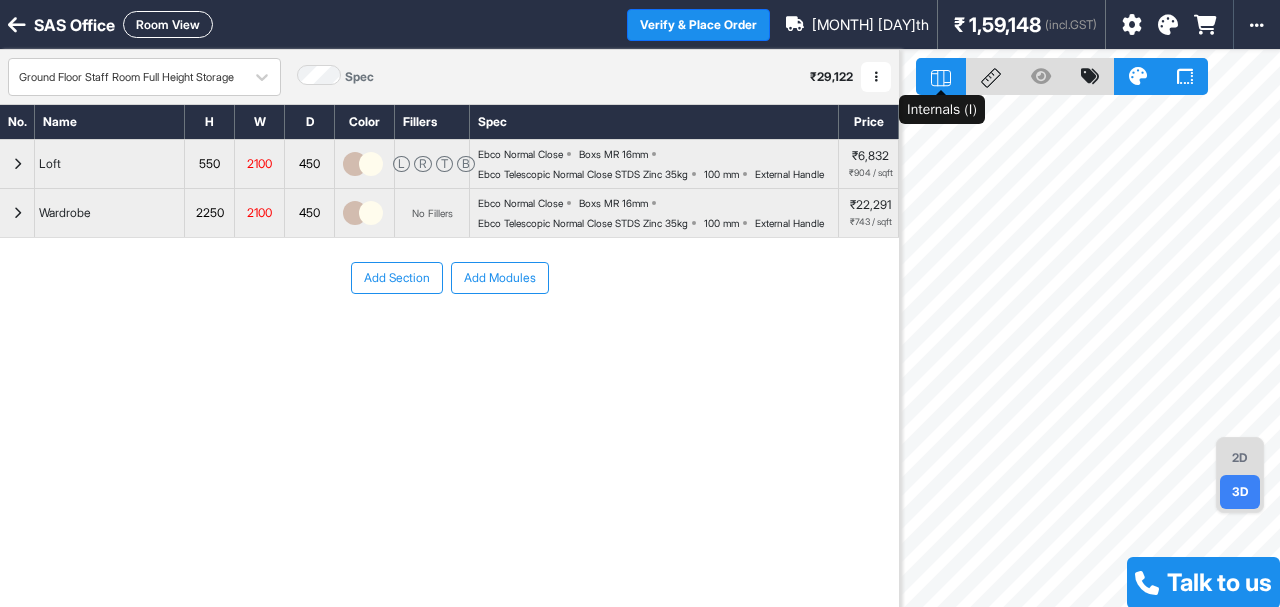 click at bounding box center (941, 76) 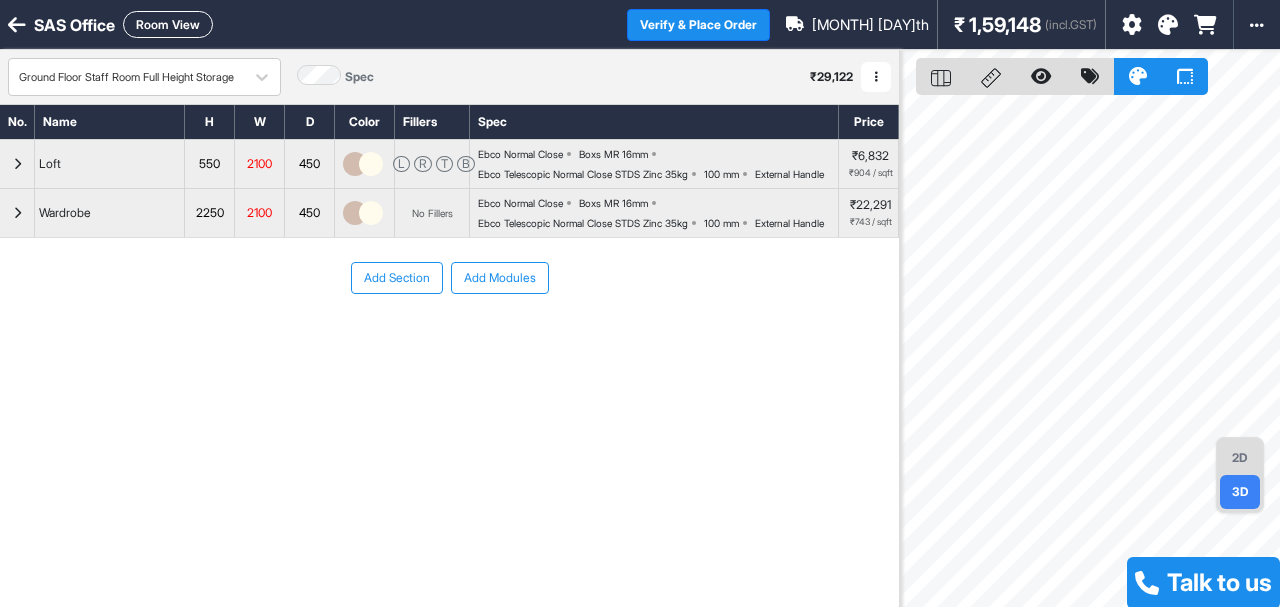 click on "2D" at bounding box center [1240, 458] 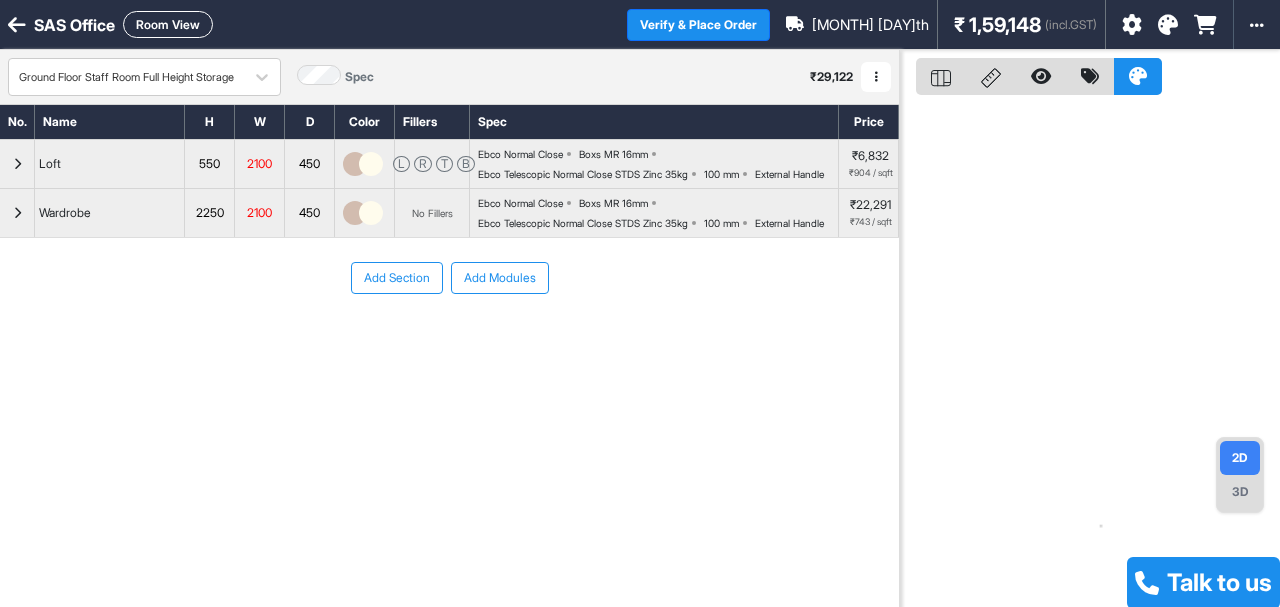 click at bounding box center (17, 213) 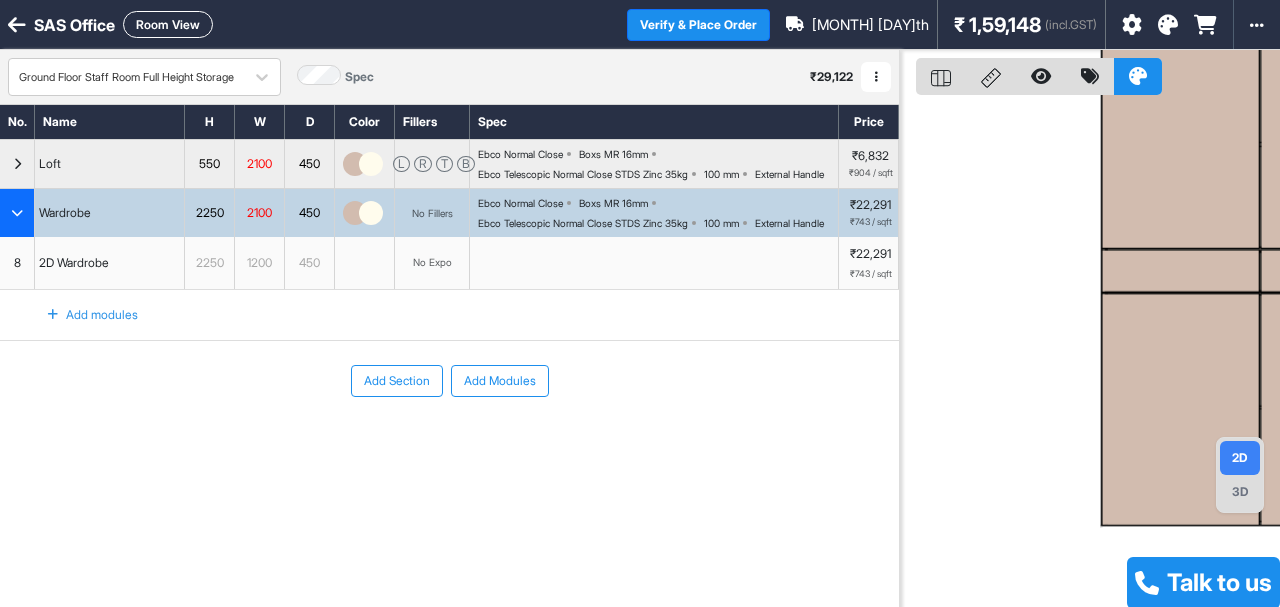 type 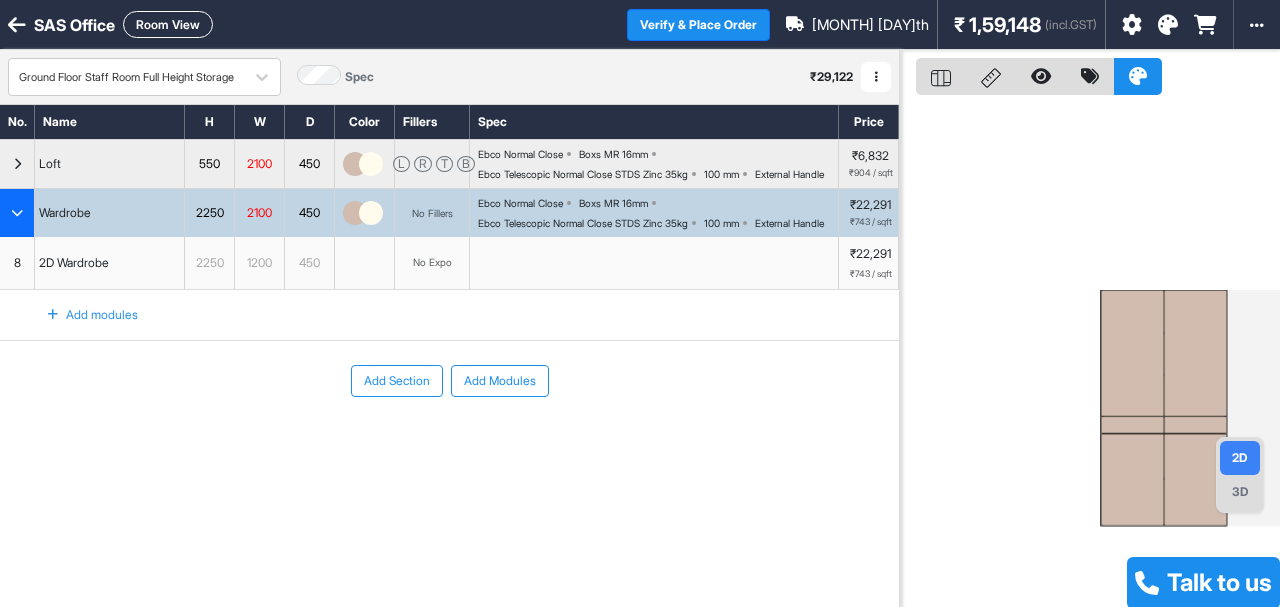 click at bounding box center [1090, 353] 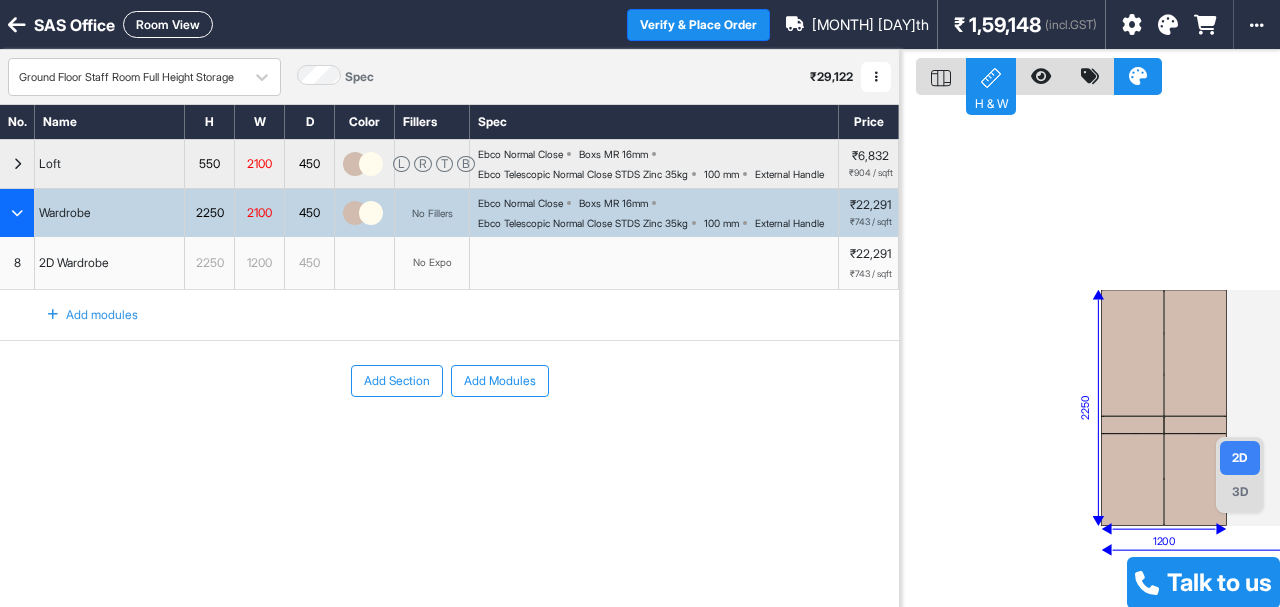 click on "2D" at bounding box center [1240, 458] 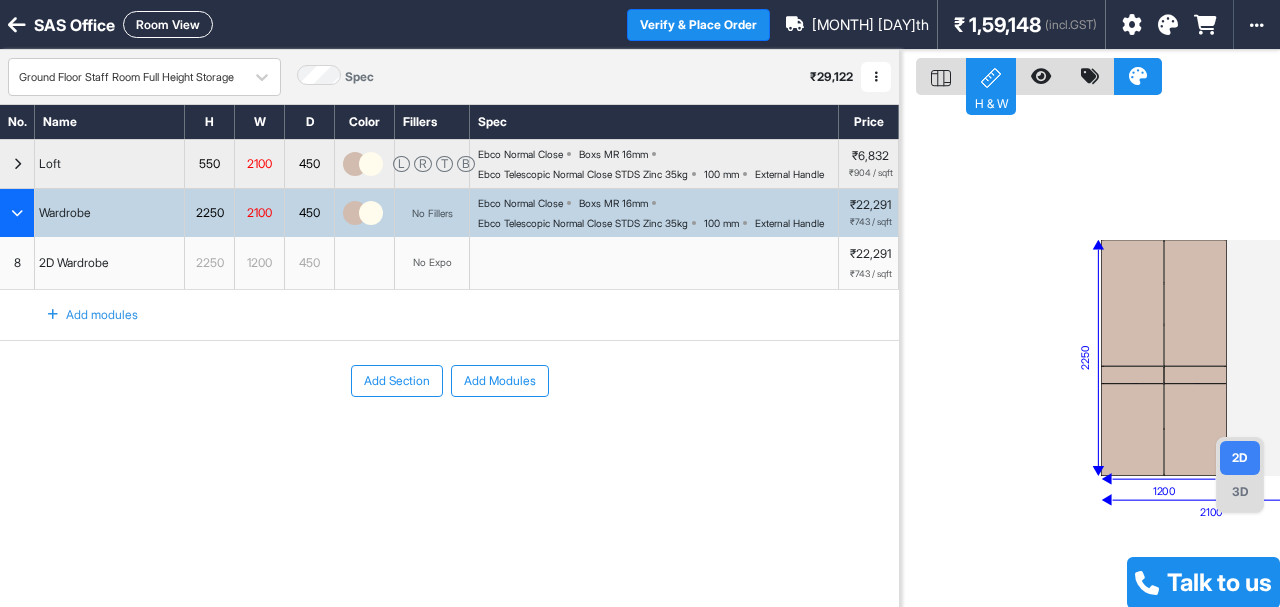 click on "3D" at bounding box center [1240, 492] 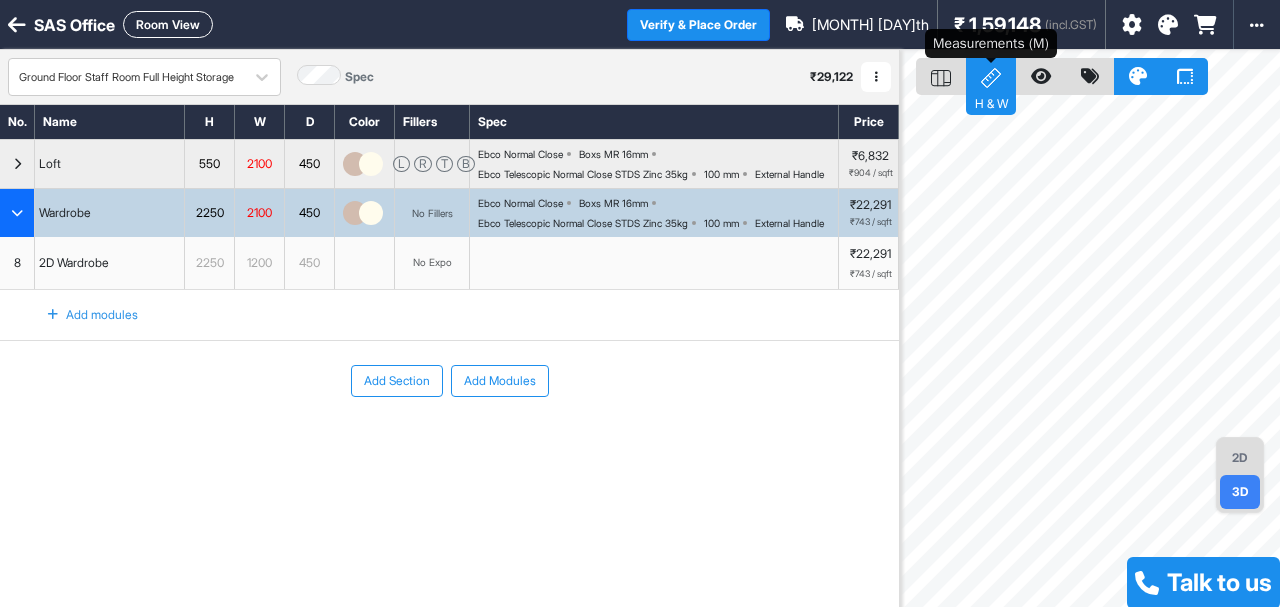 click 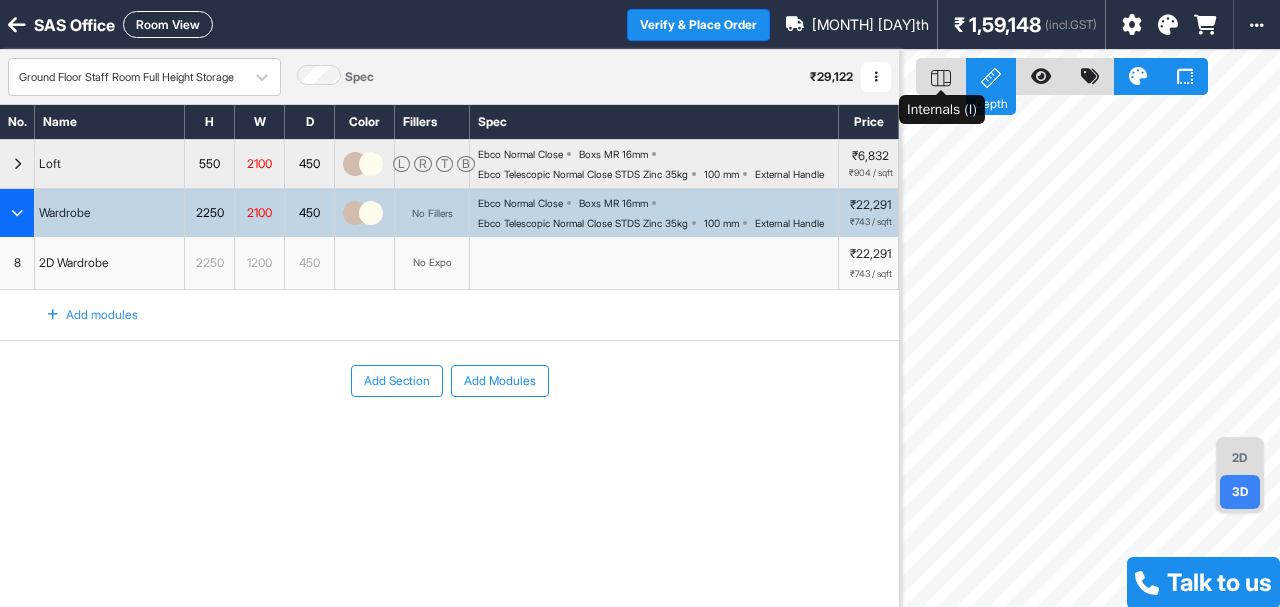 click at bounding box center (941, 76) 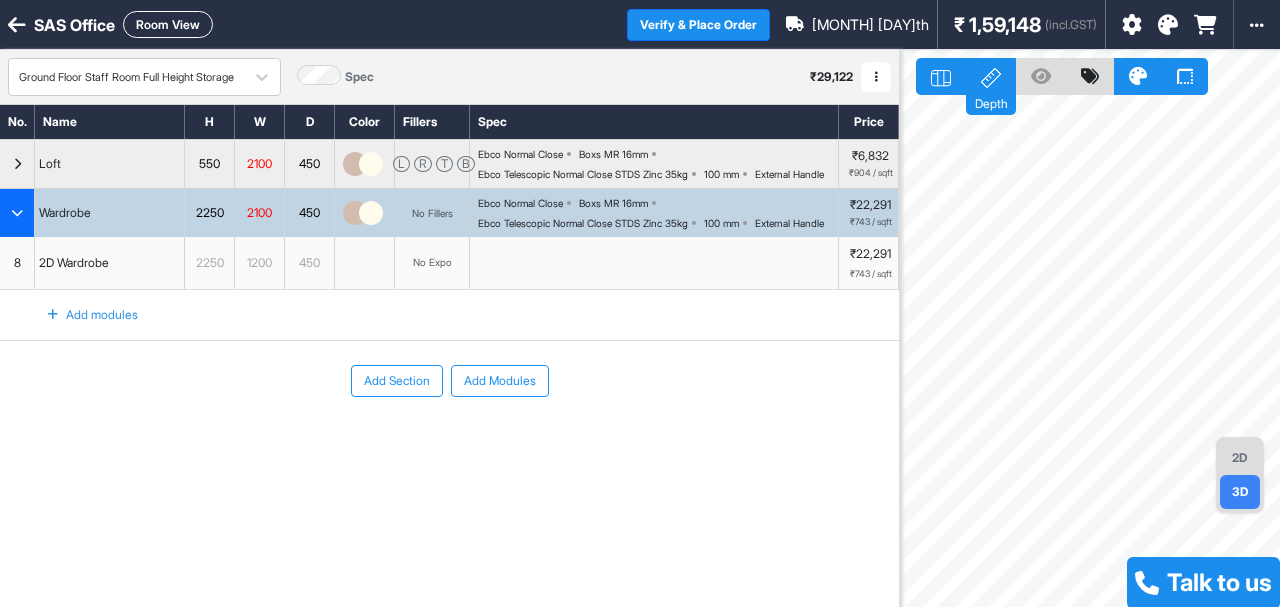 click on "8" at bounding box center [17, 263] 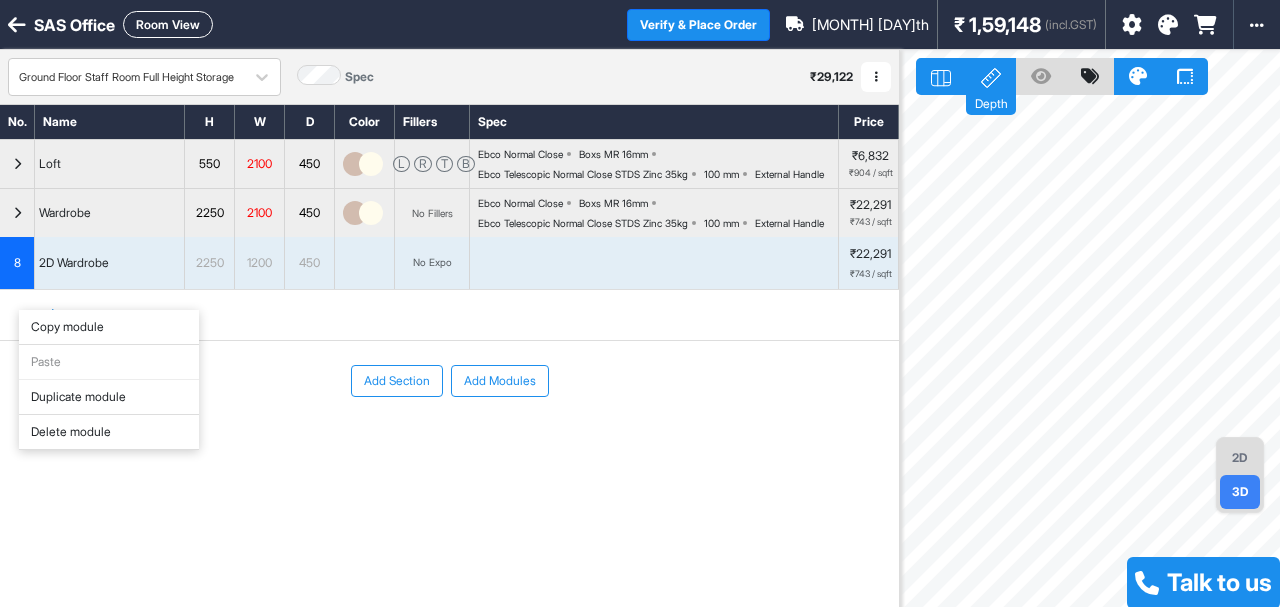 click on "Duplicate module" at bounding box center (109, 397) 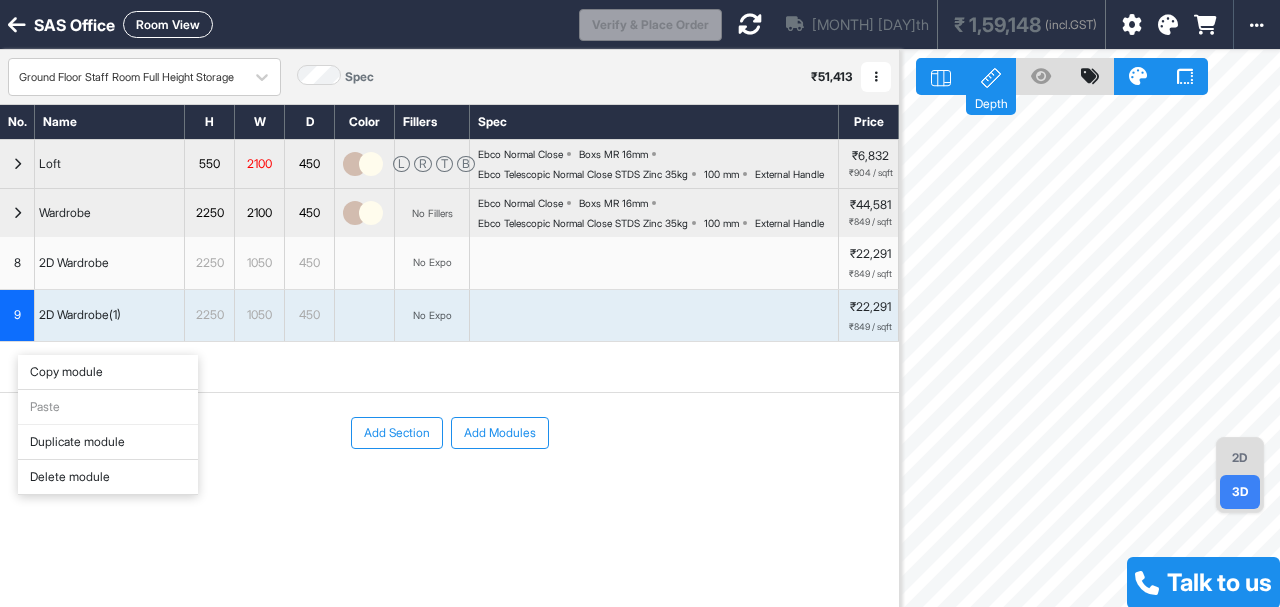 click on "Delete module" at bounding box center [108, 477] 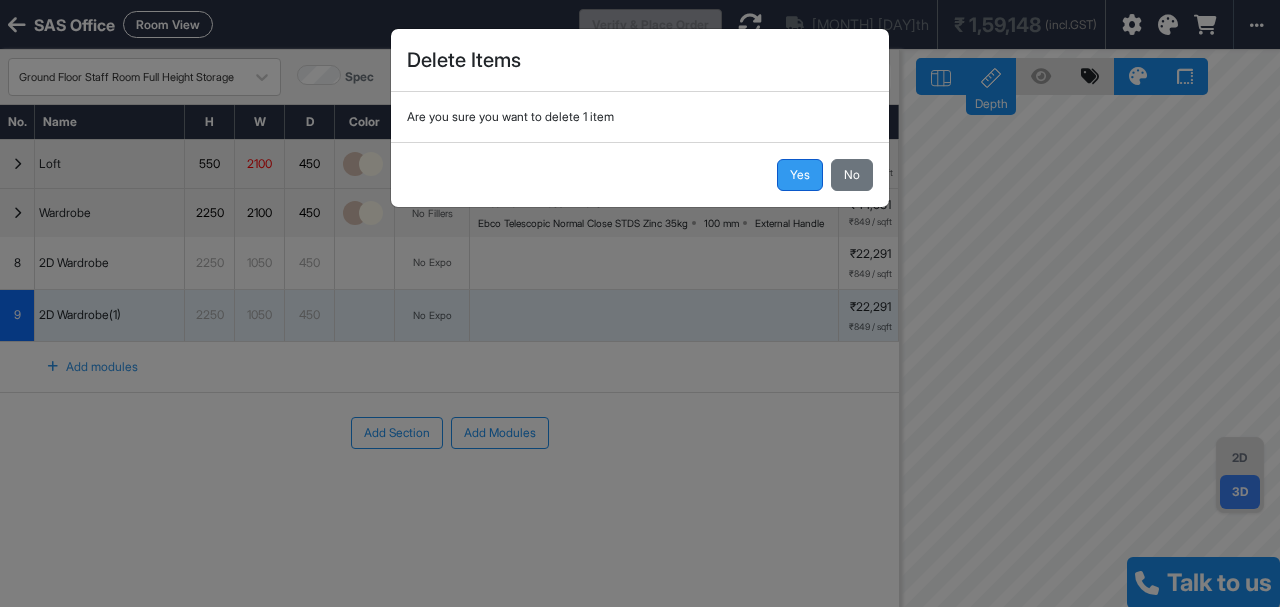 click on "Yes" at bounding box center (800, 175) 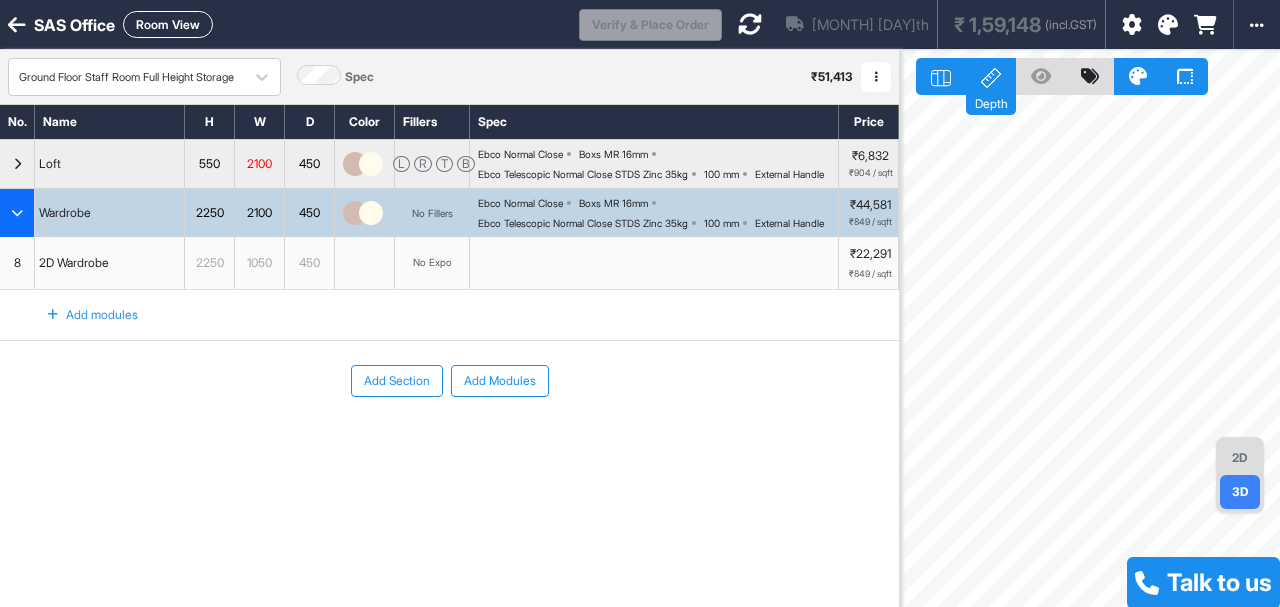 click on "8" at bounding box center [17, 263] 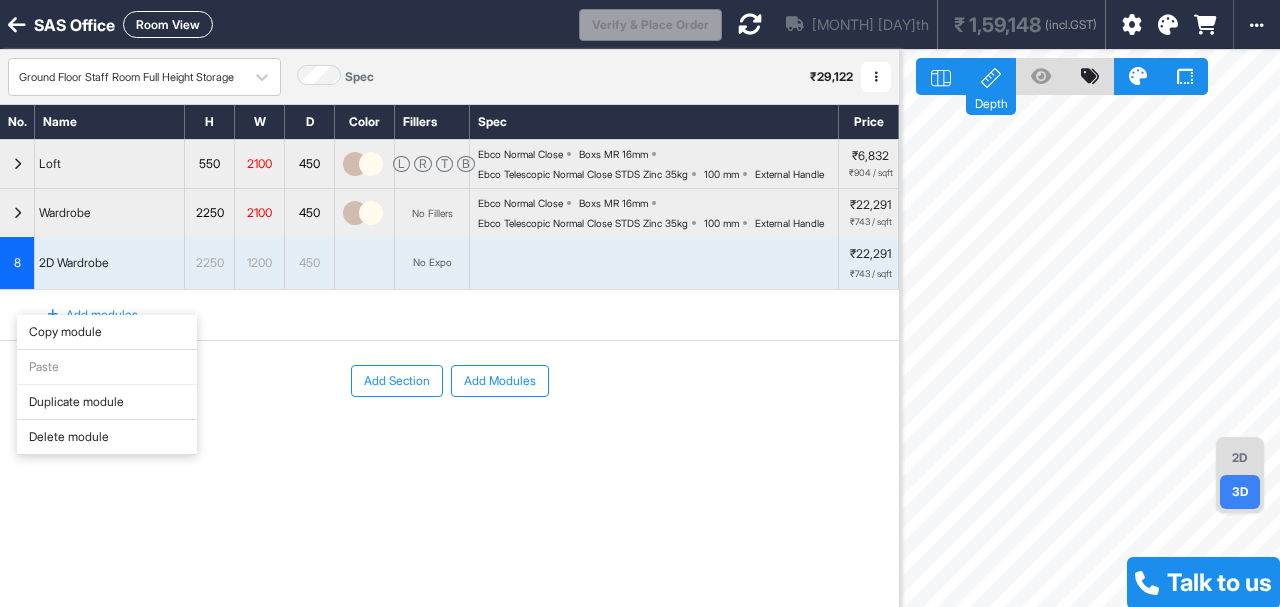 click on "Copy module" at bounding box center [107, 332] 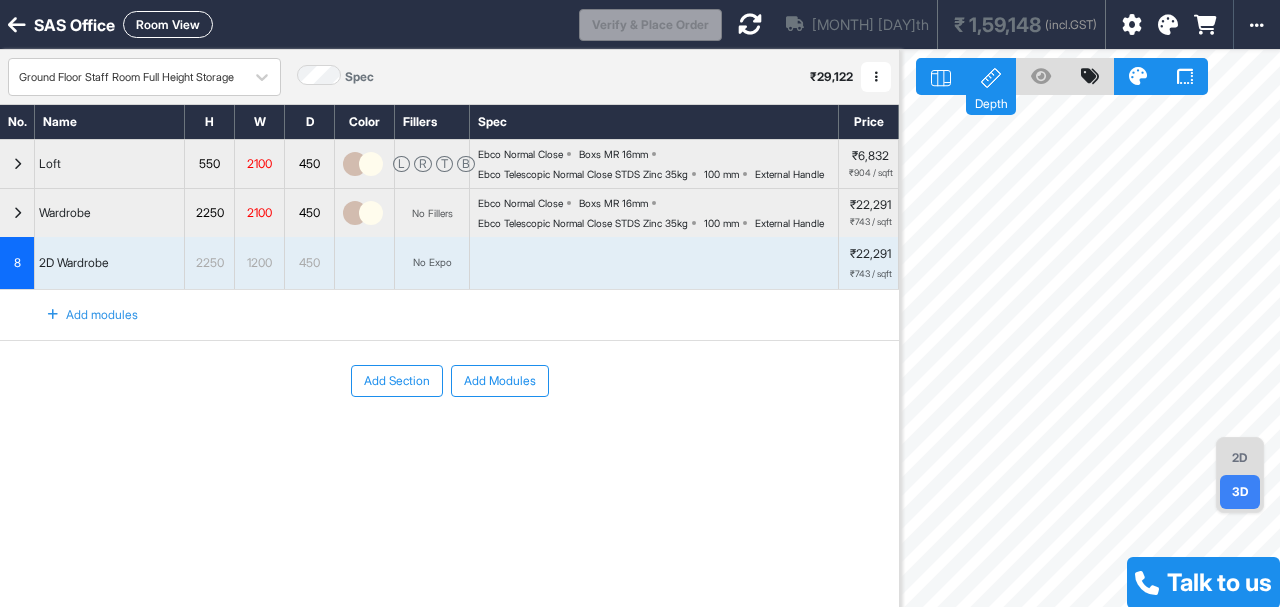 click on "Add modules" at bounding box center (81, 315) 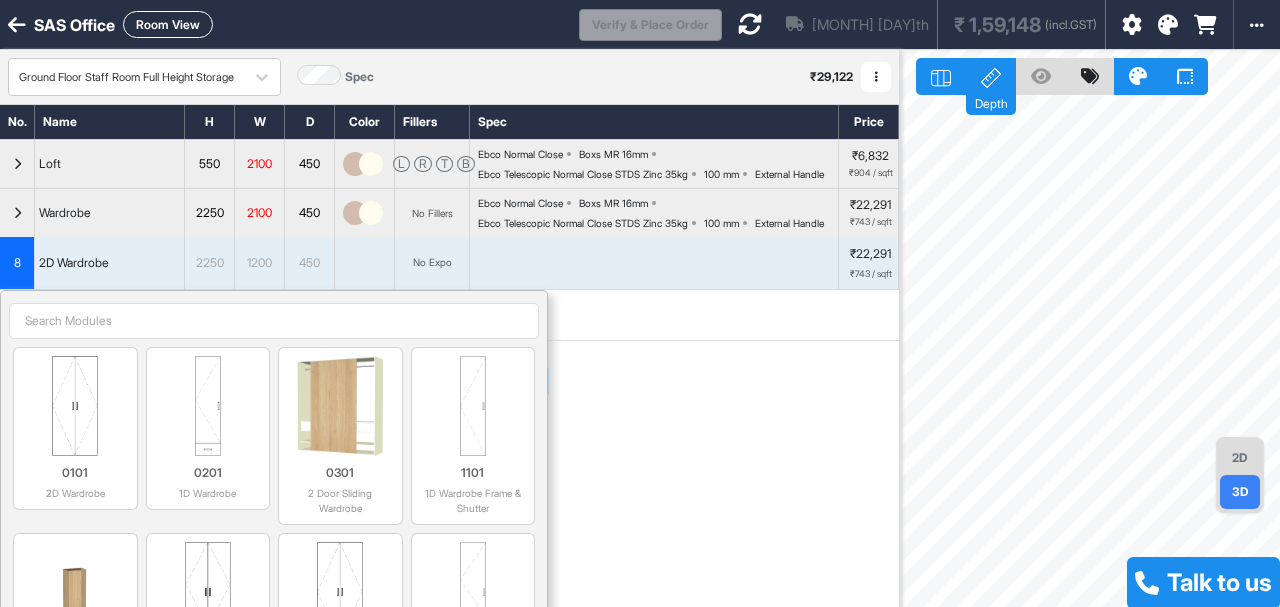 click on "Add Section Add Modules" at bounding box center (449, 441) 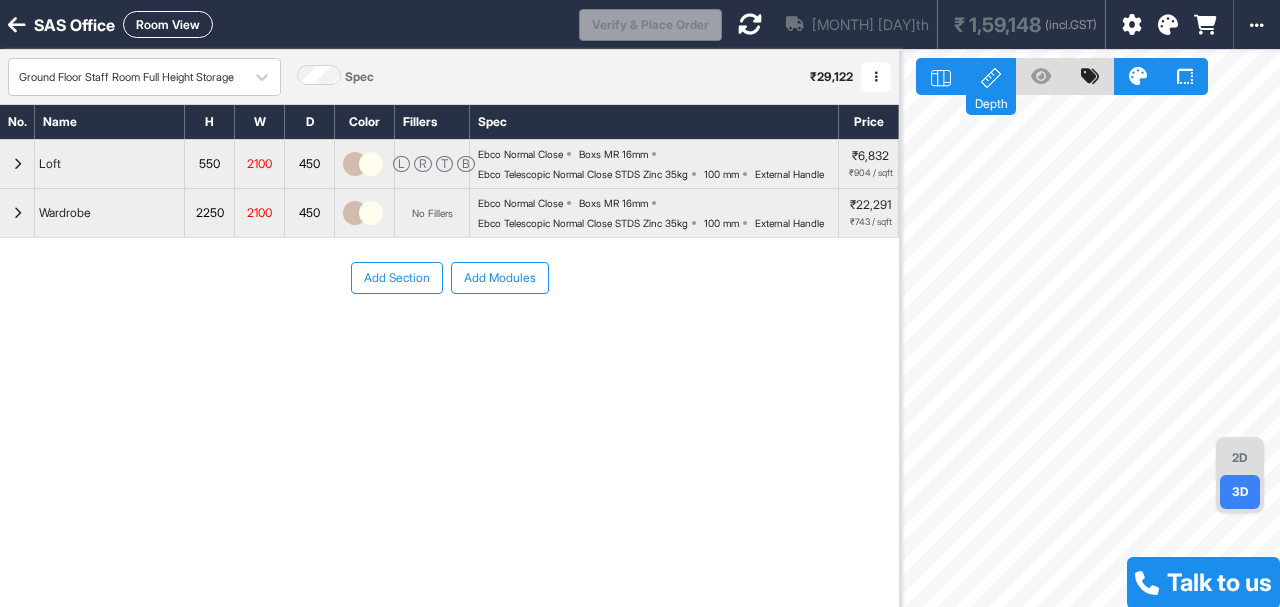 click at bounding box center [17, 213] 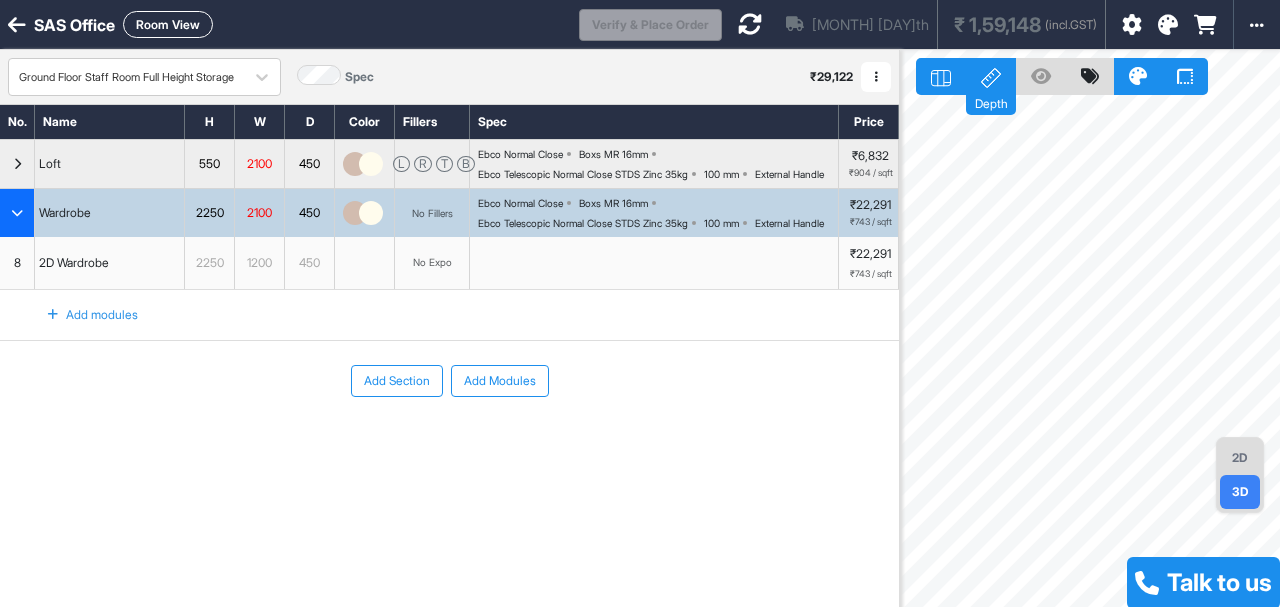 click on "8" at bounding box center [17, 263] 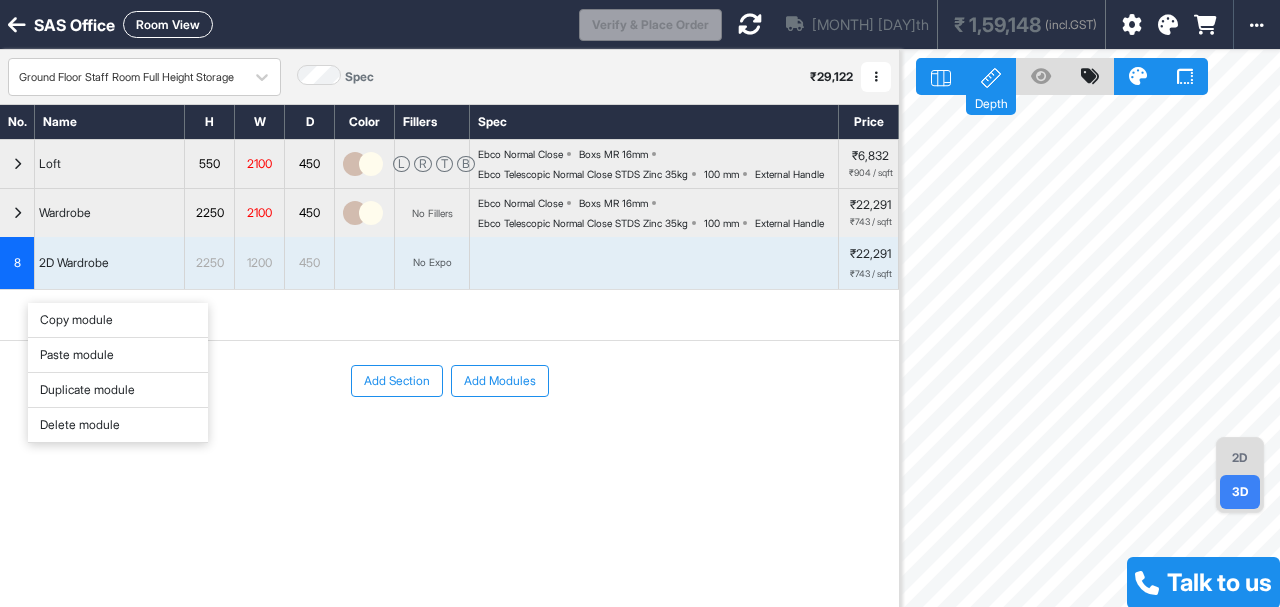 click on "Paste module" at bounding box center (118, 355) 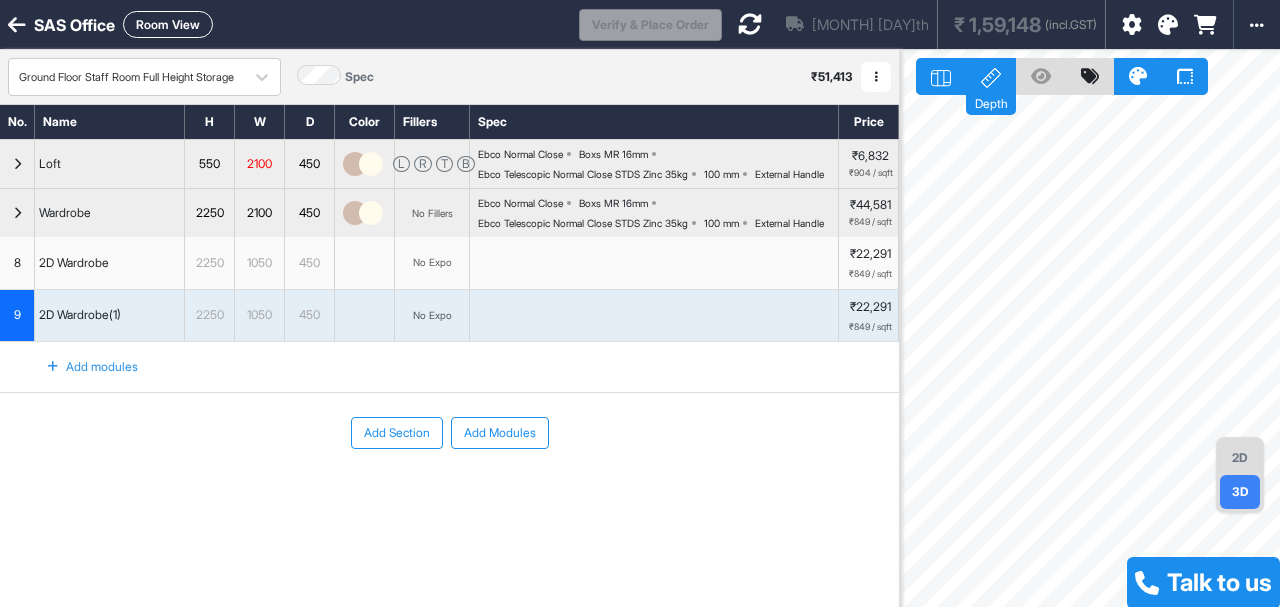 click on "2D" at bounding box center (1240, 458) 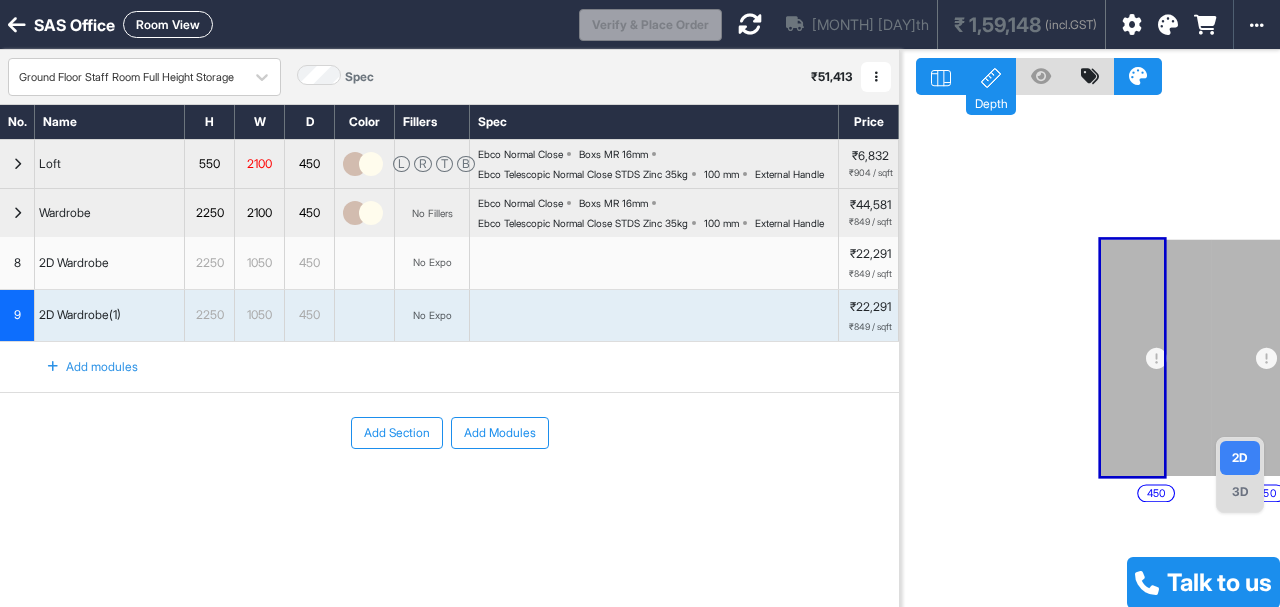 click on "3D" at bounding box center (1240, 492) 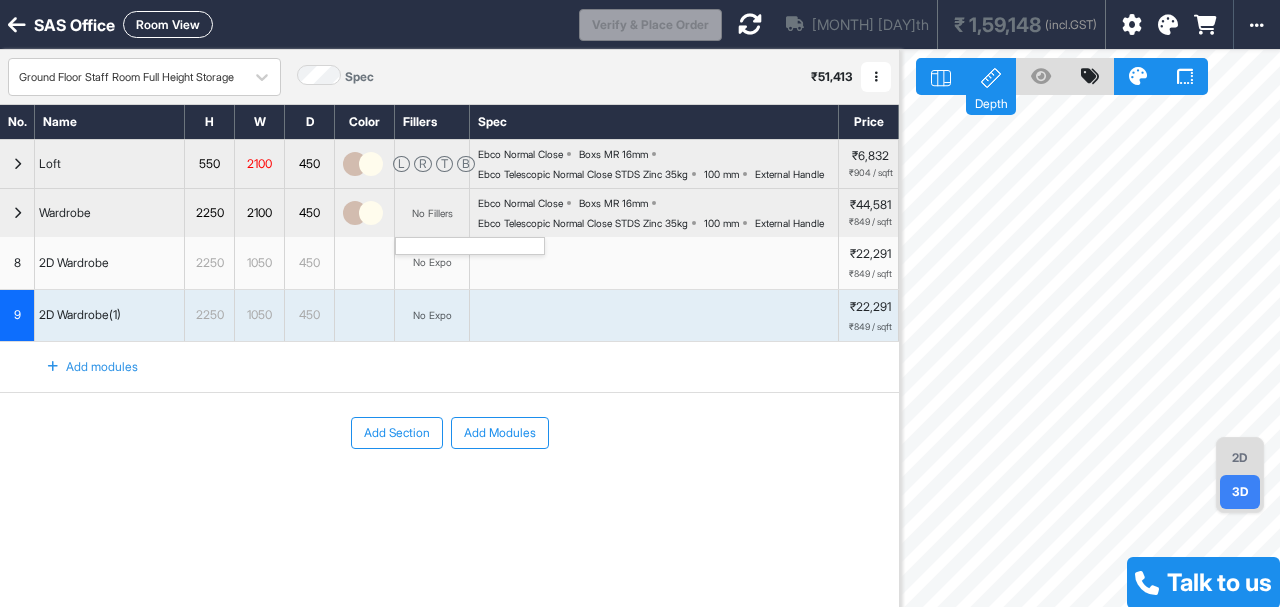 click on "No Fillers" at bounding box center (432, 213) 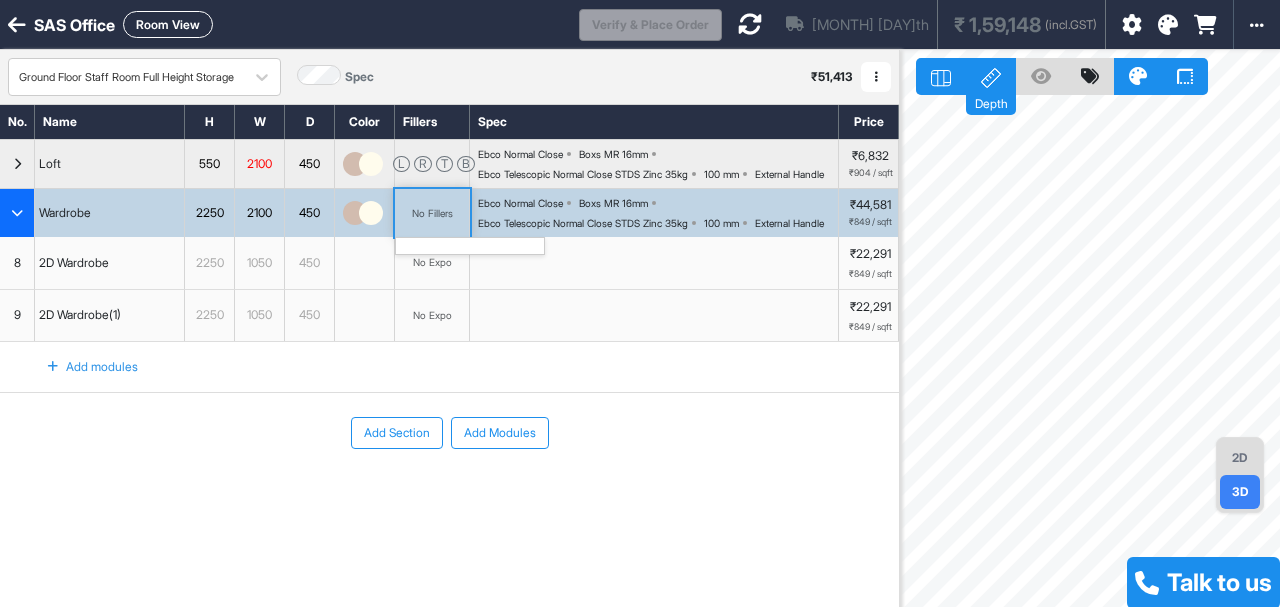click on "No Fillers" at bounding box center (432, 213) 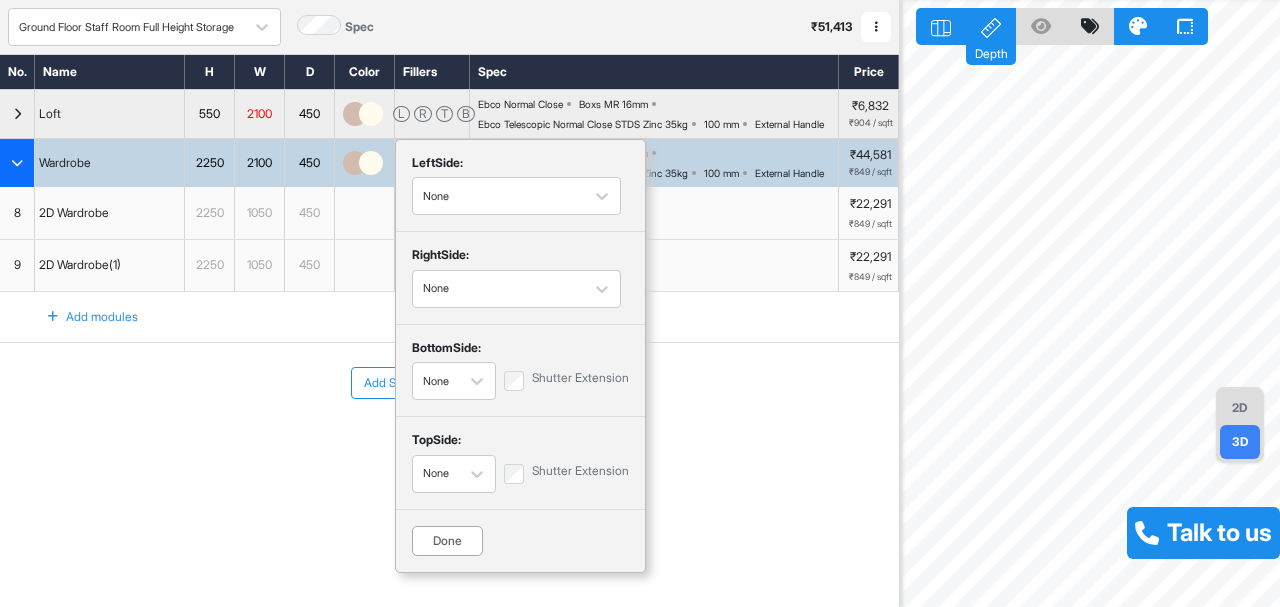 scroll, scrollTop: 0, scrollLeft: 0, axis: both 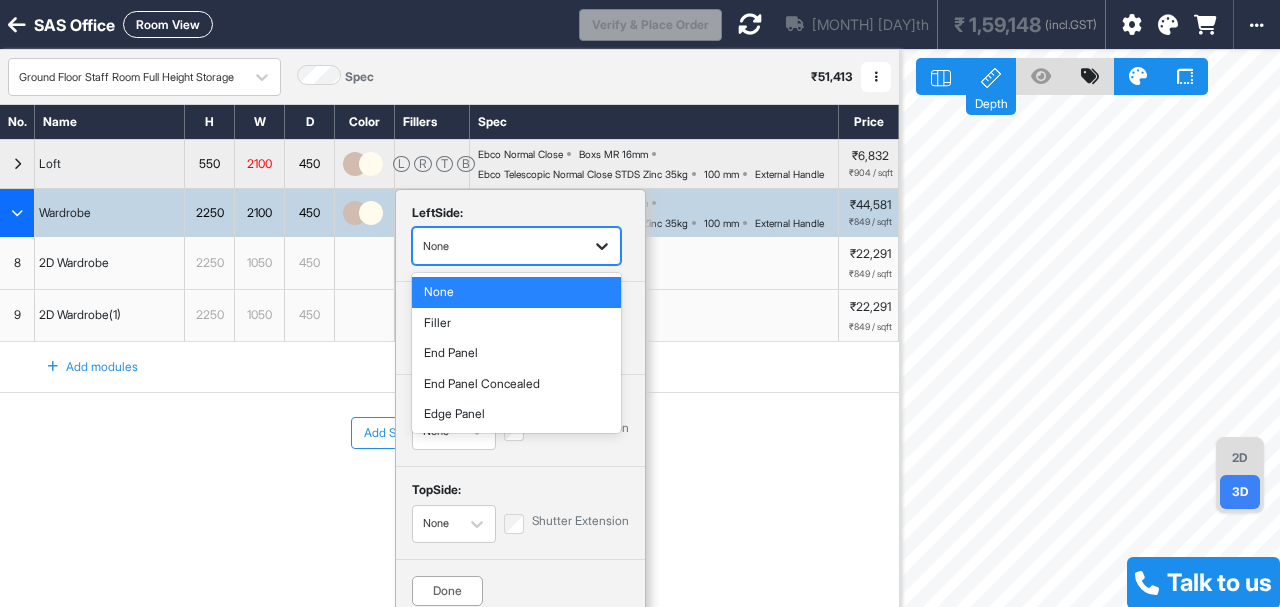 click 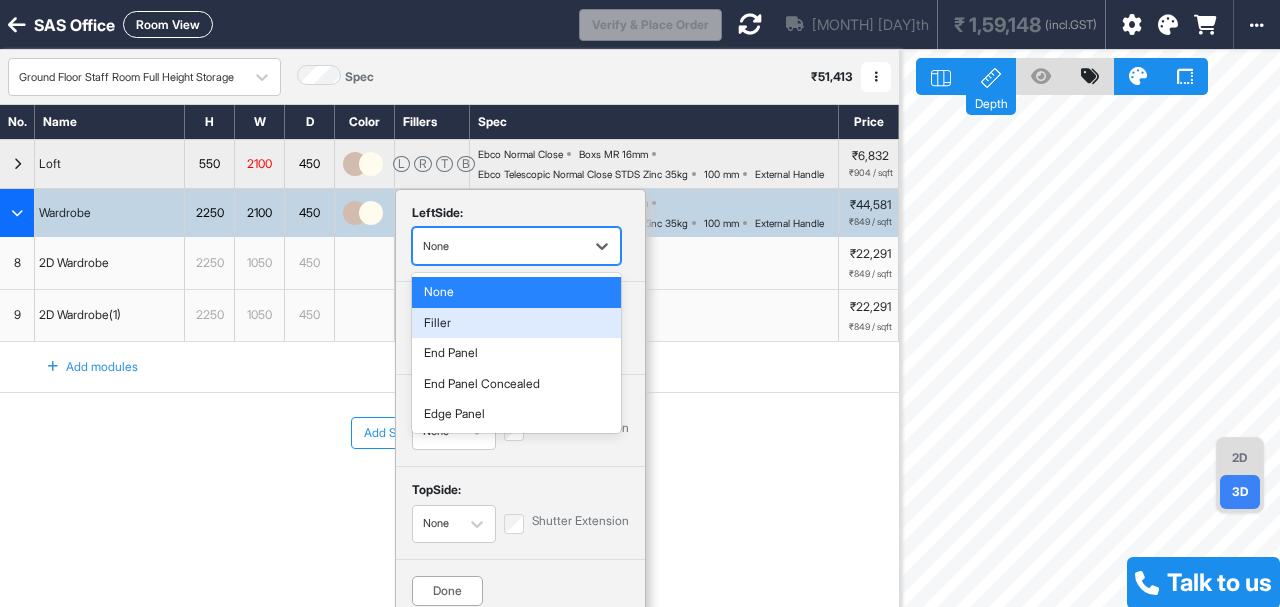 click on "Filler" at bounding box center [516, 323] 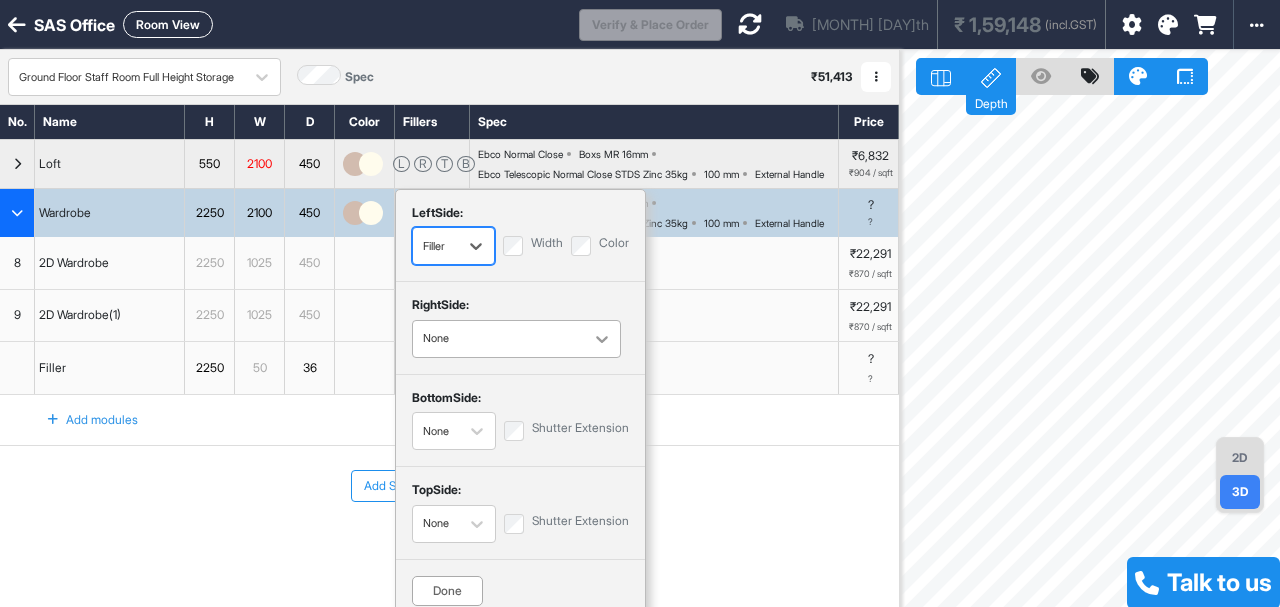 click 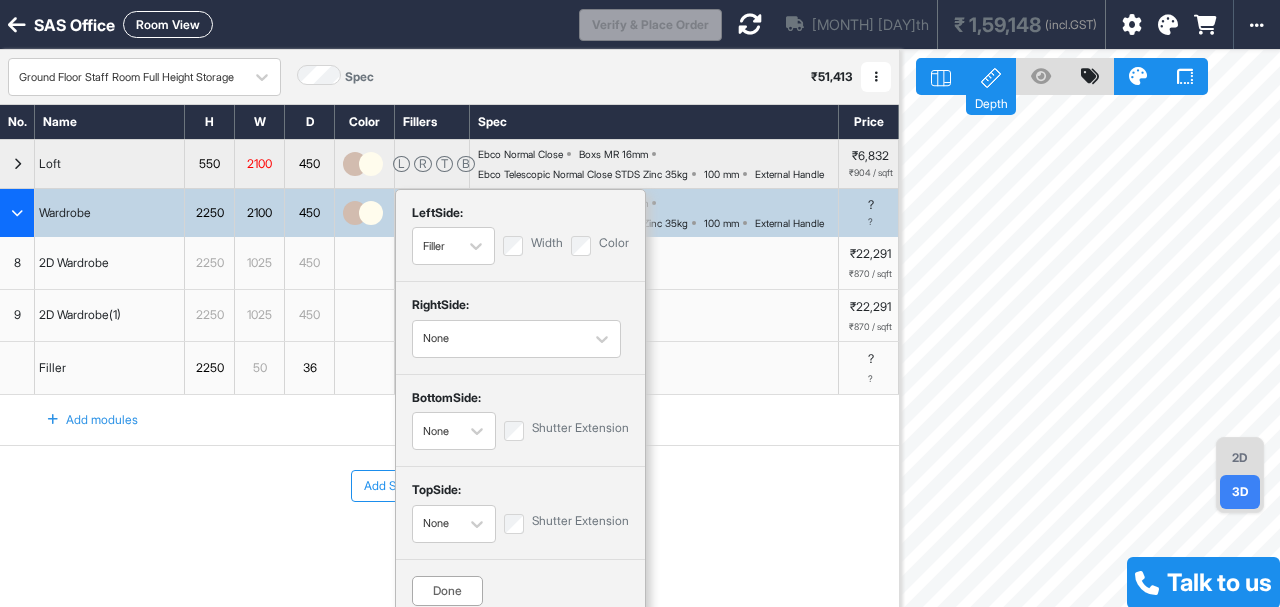 click on "Add Section Add Modules" at bounding box center (449, 486) 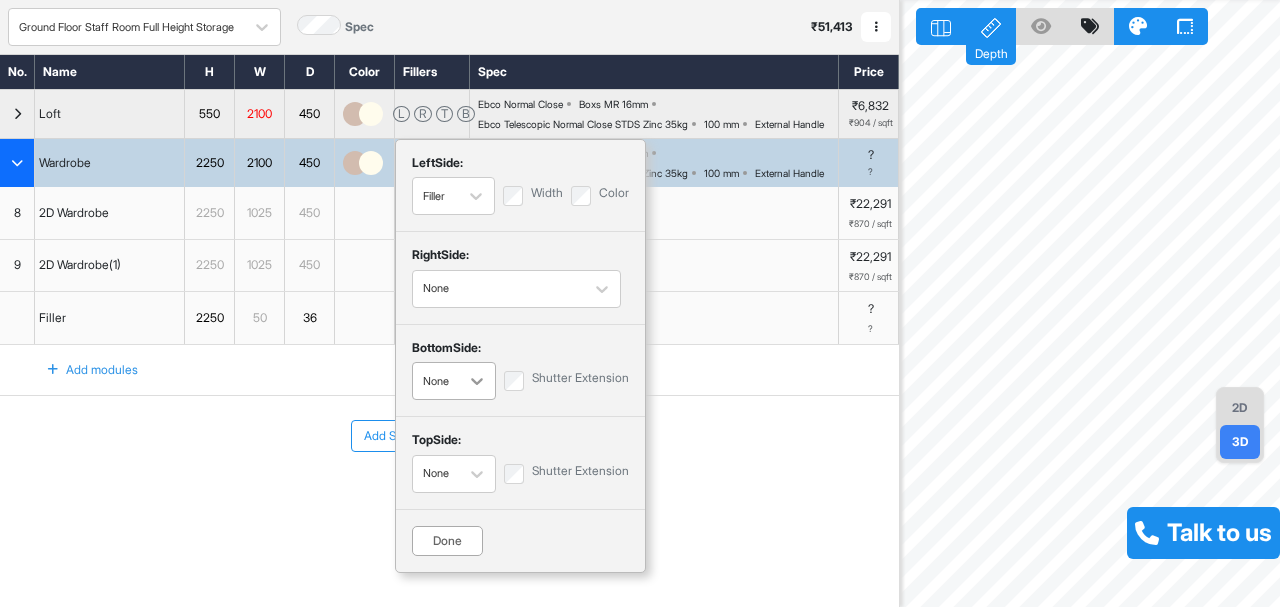 click 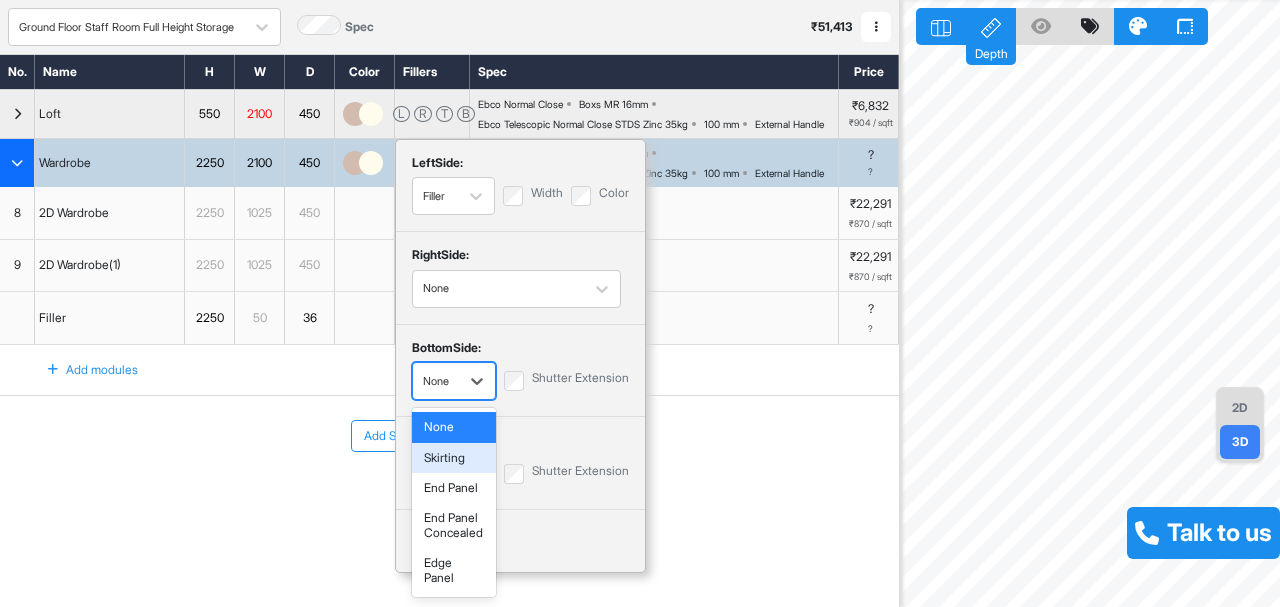 click on "Skirting" at bounding box center (454, 458) 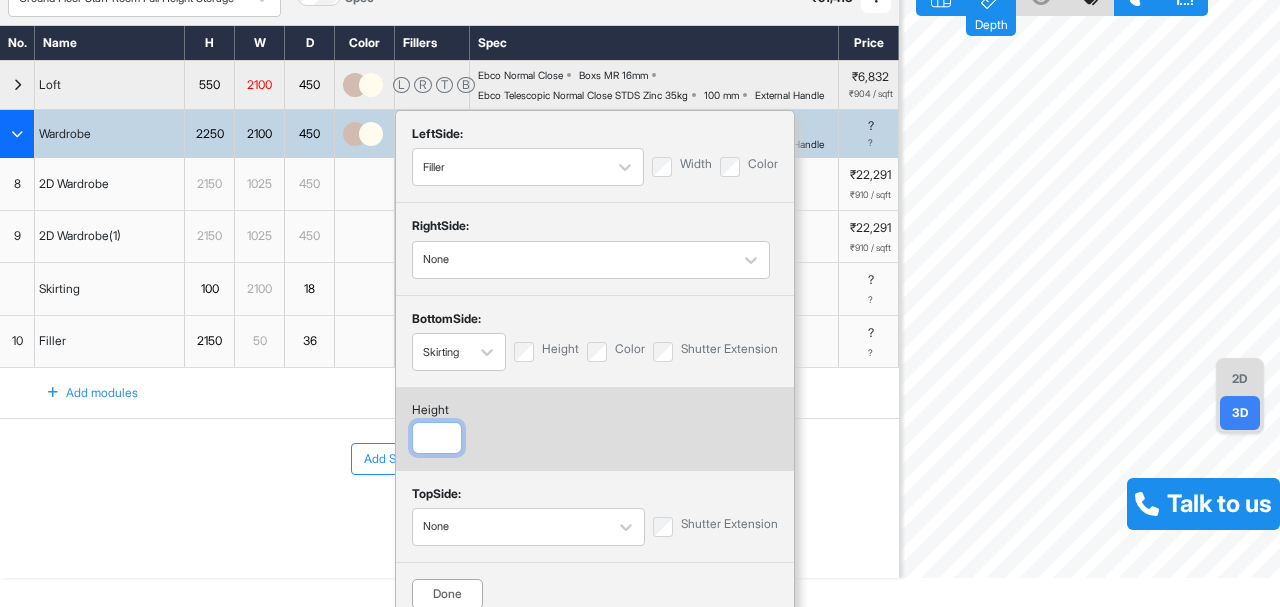 click at bounding box center (437, 438) 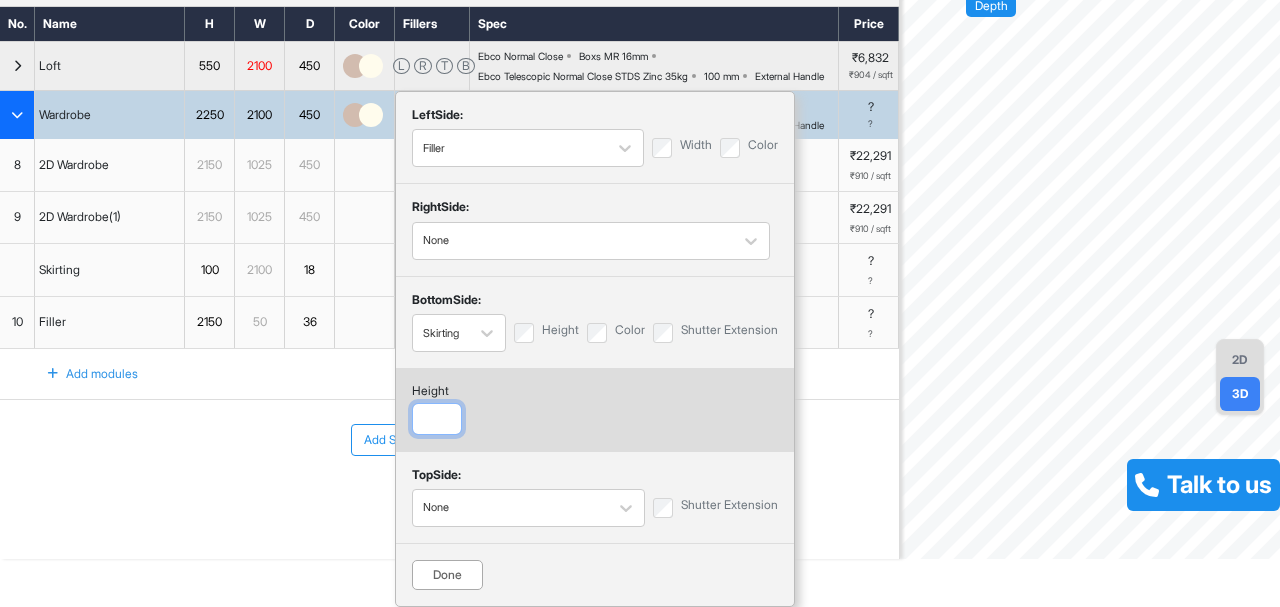 scroll, scrollTop: 131, scrollLeft: 0, axis: vertical 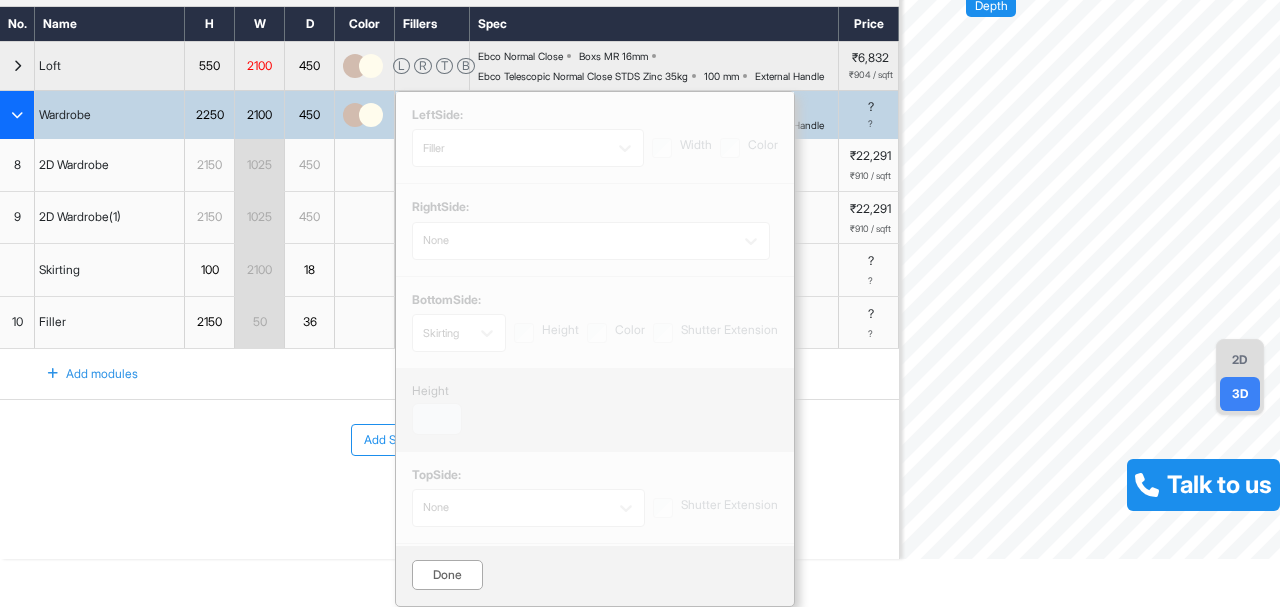 click on "Done" at bounding box center [447, 575] 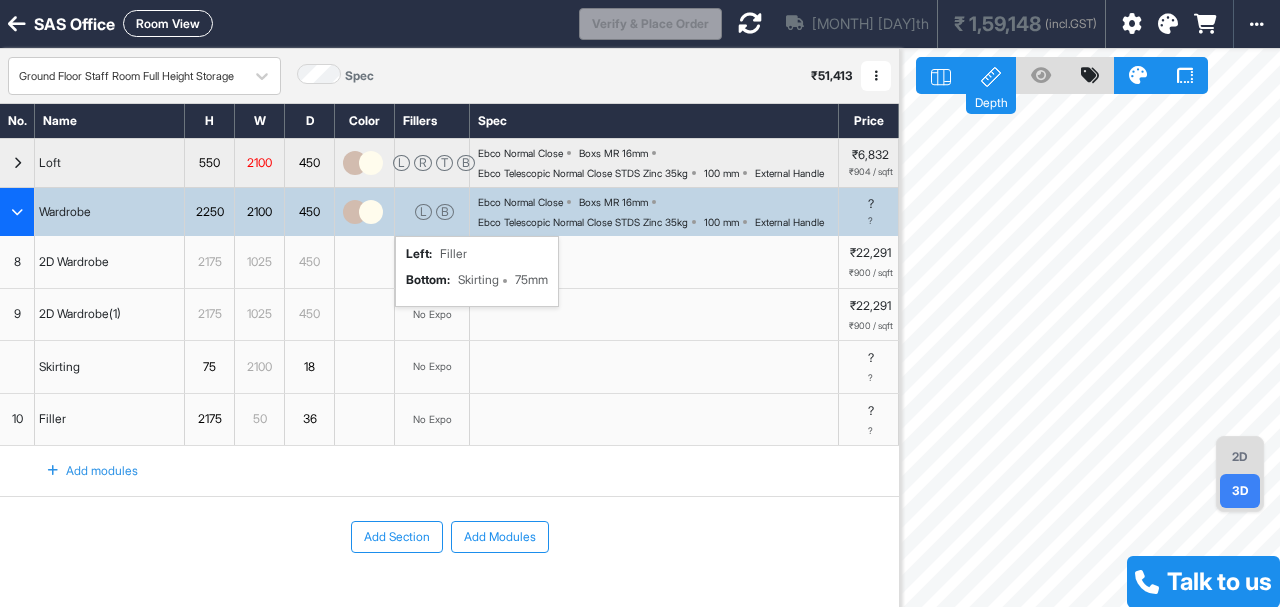scroll, scrollTop: 0, scrollLeft: 0, axis: both 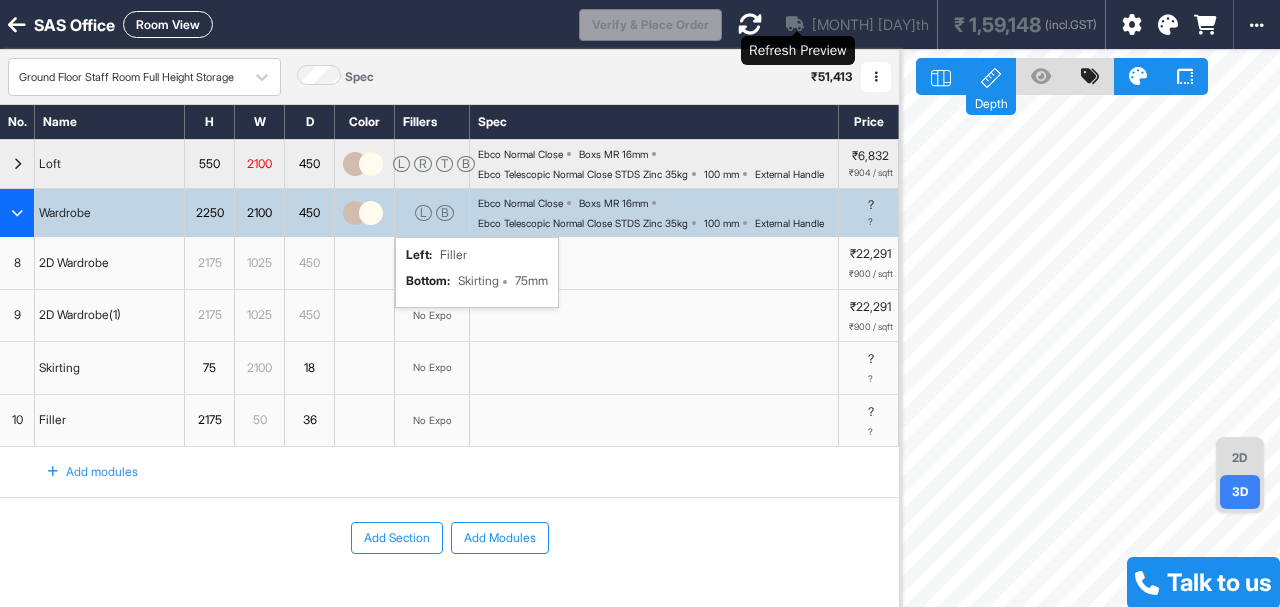 click at bounding box center [750, 24] 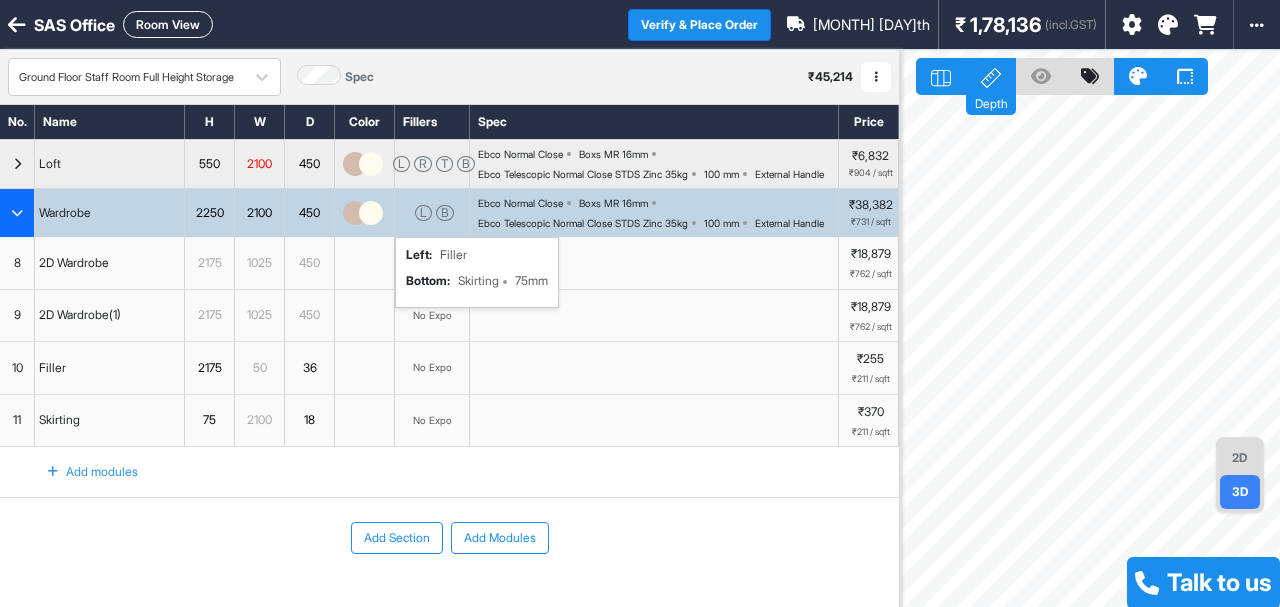 click on "2D" at bounding box center (1240, 458) 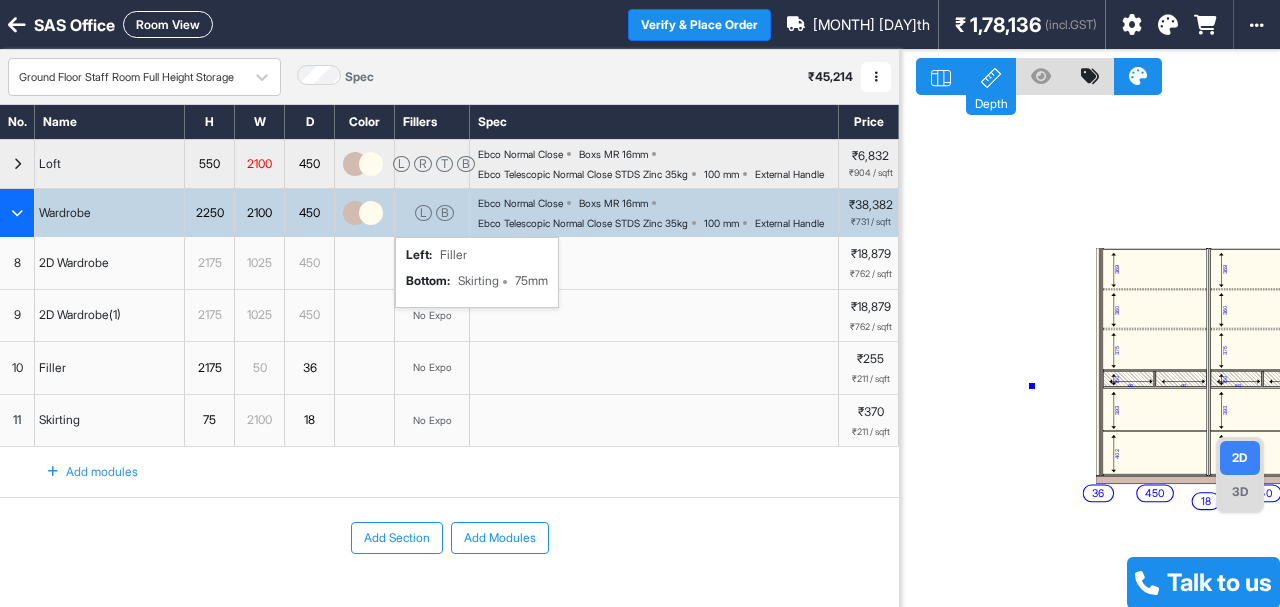 click on "36   18   369 360 375 eq eq 150 393 402 450   369 360 375 eq eq 150 393 402 450" at bounding box center [1090, 353] 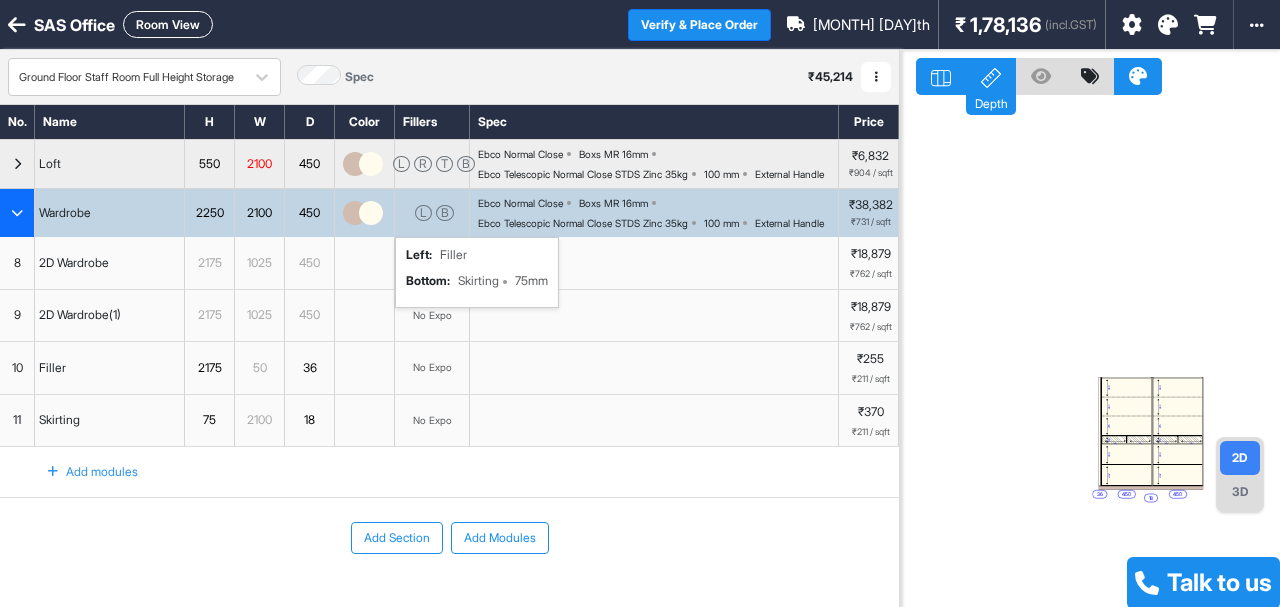 click on "36   18   369 360 375 eq eq 150 393 402 450   369 360 375 eq eq 150 393 402 450" at bounding box center (1090, 353) 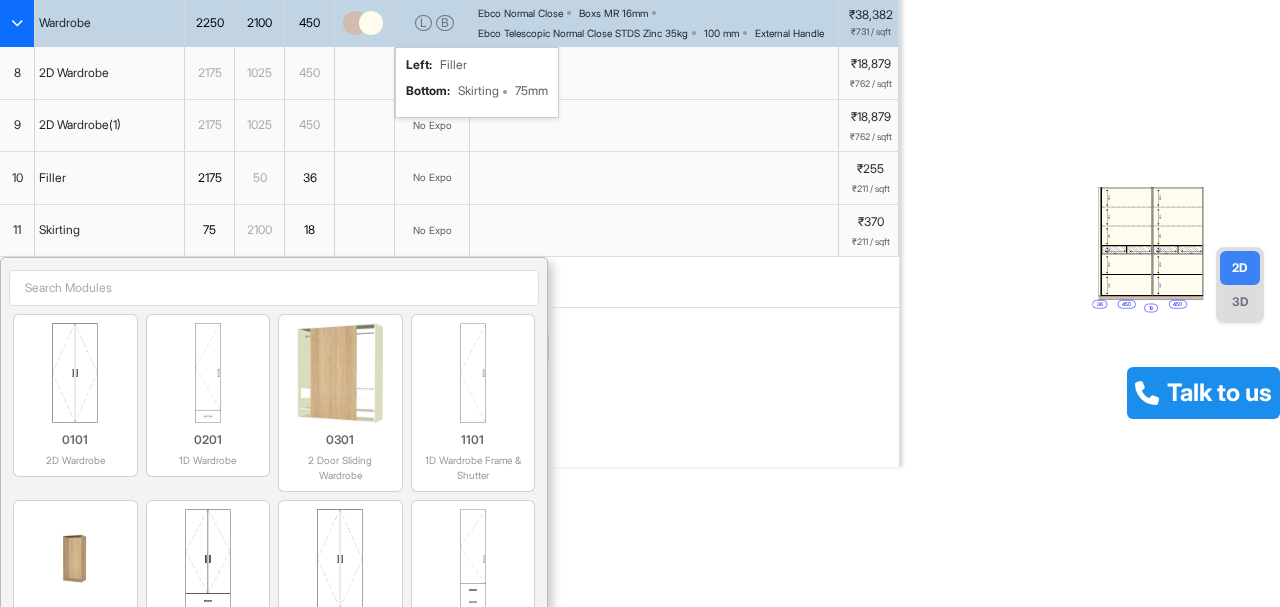 scroll, scrollTop: 300, scrollLeft: 0, axis: vertical 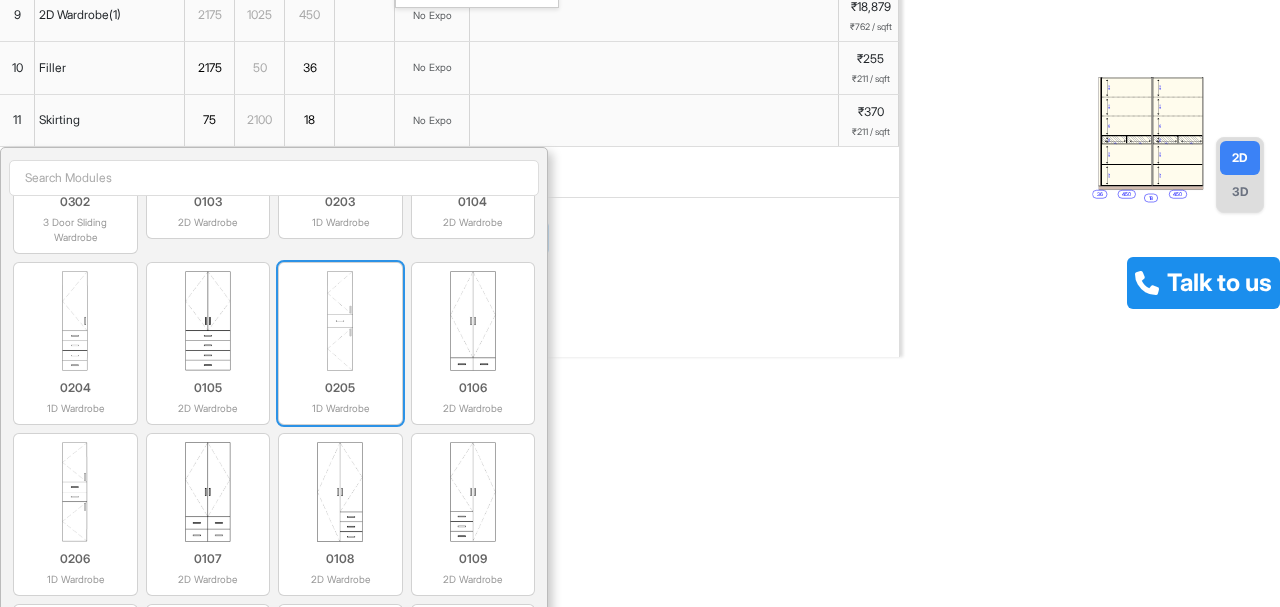 click at bounding box center (340, 321) 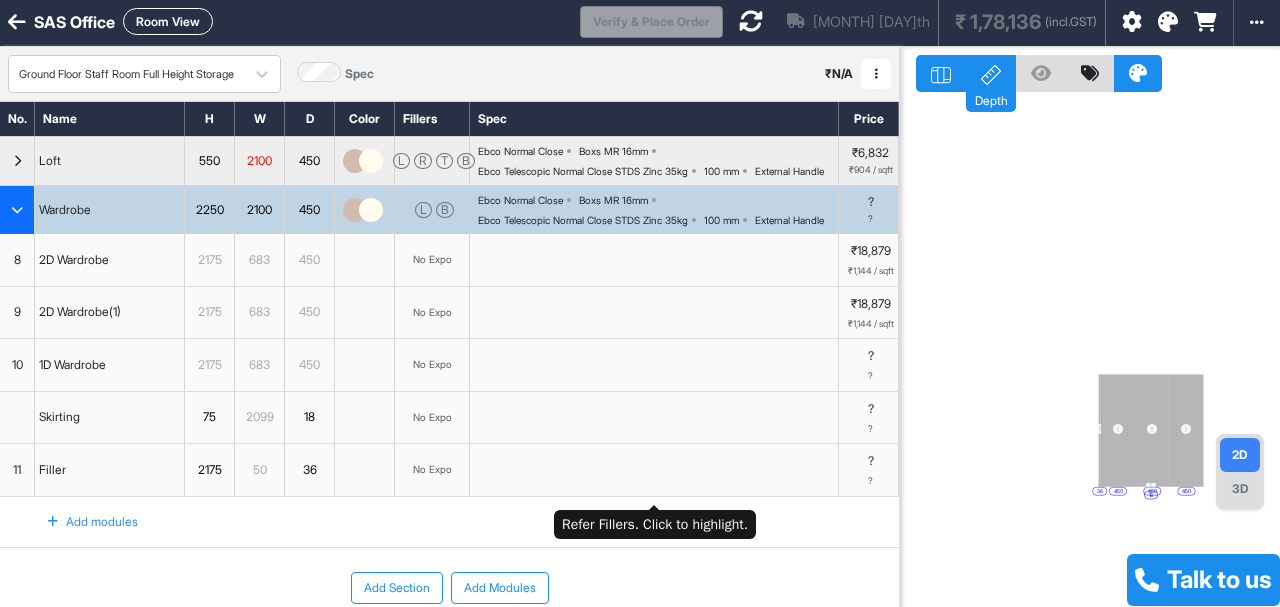 scroll, scrollTop: 0, scrollLeft: 0, axis: both 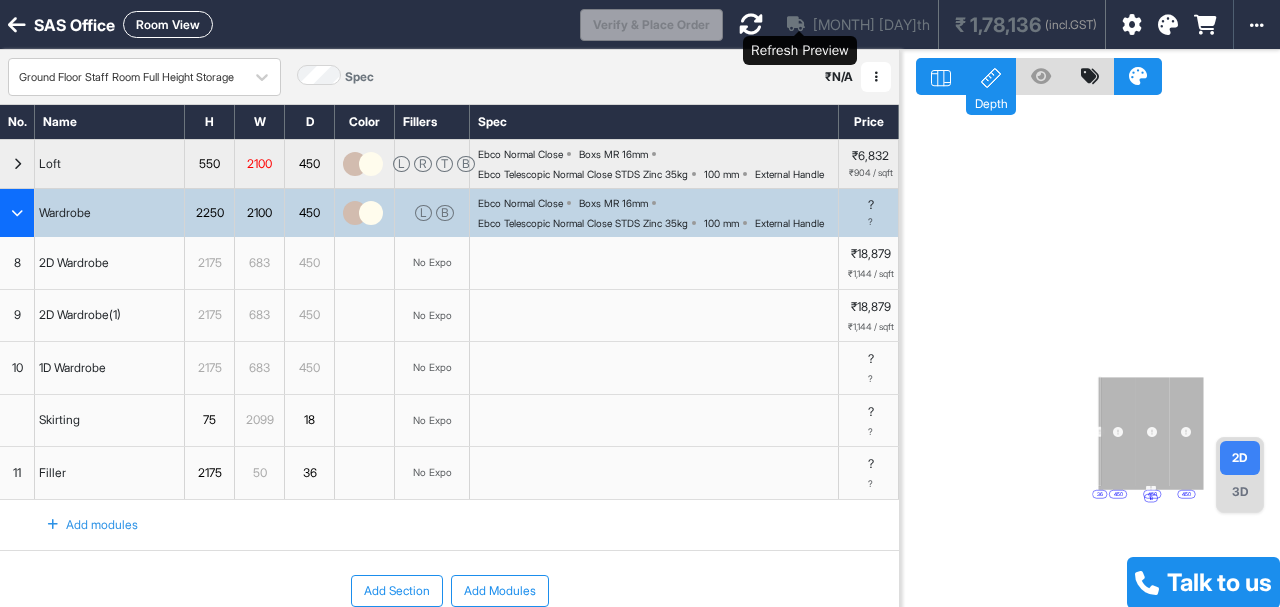 click at bounding box center [751, 24] 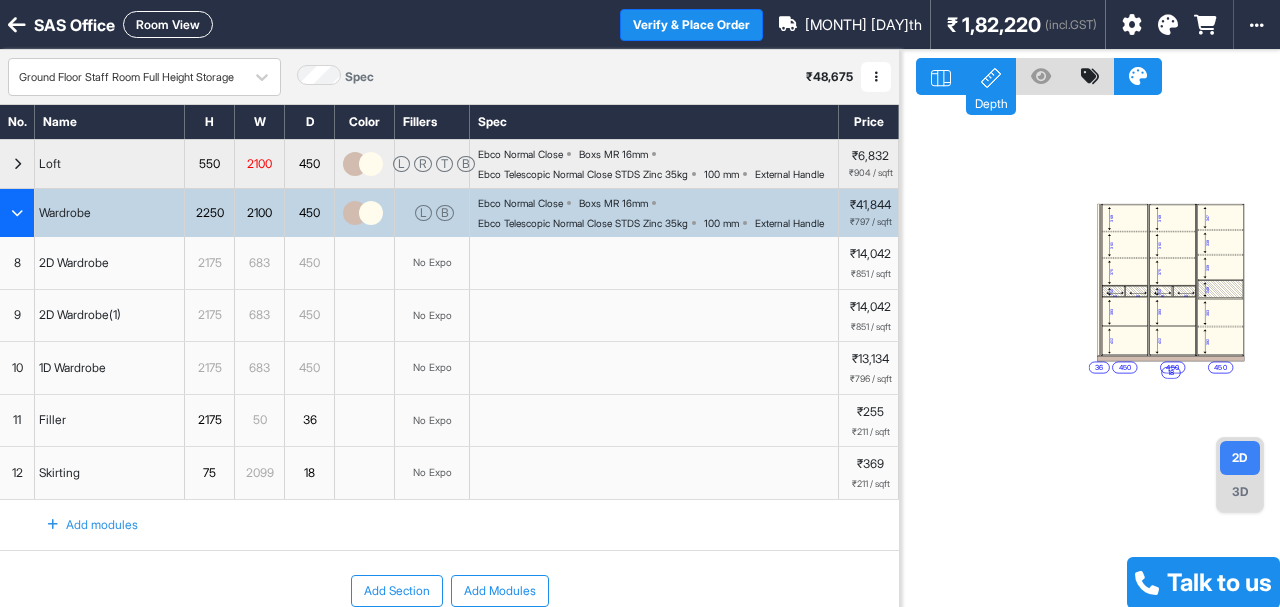 click on "8" at bounding box center [17, 263] 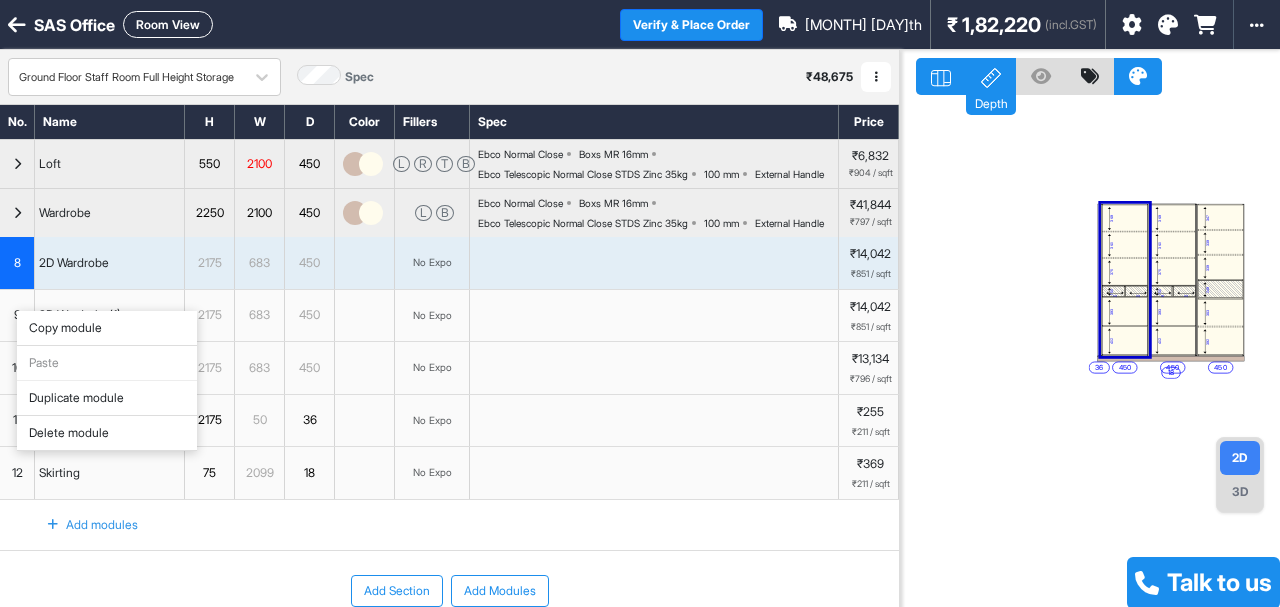click on "Delete module" at bounding box center (107, 433) 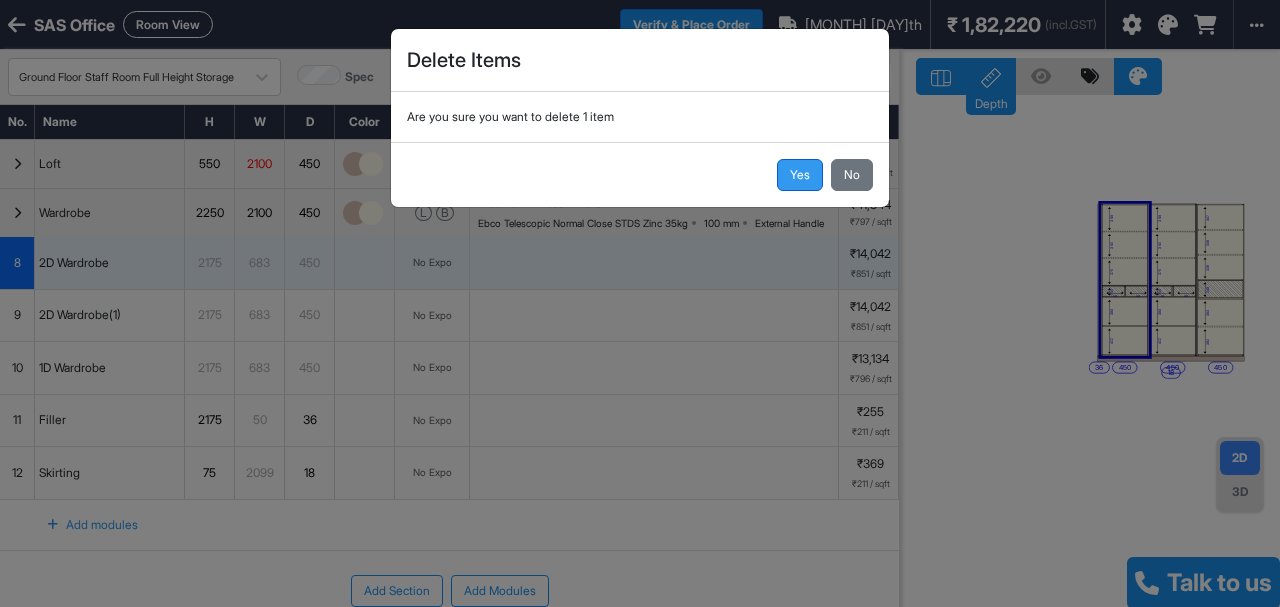 click on "Yes" at bounding box center (800, 175) 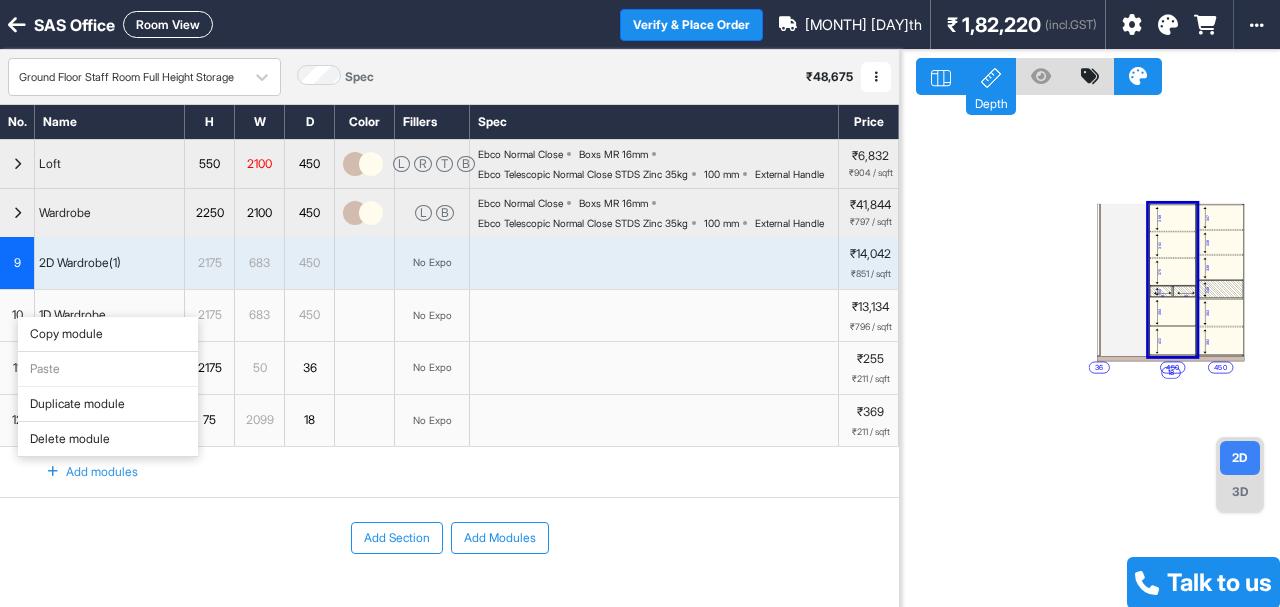 click on "Delete module" at bounding box center [108, 439] 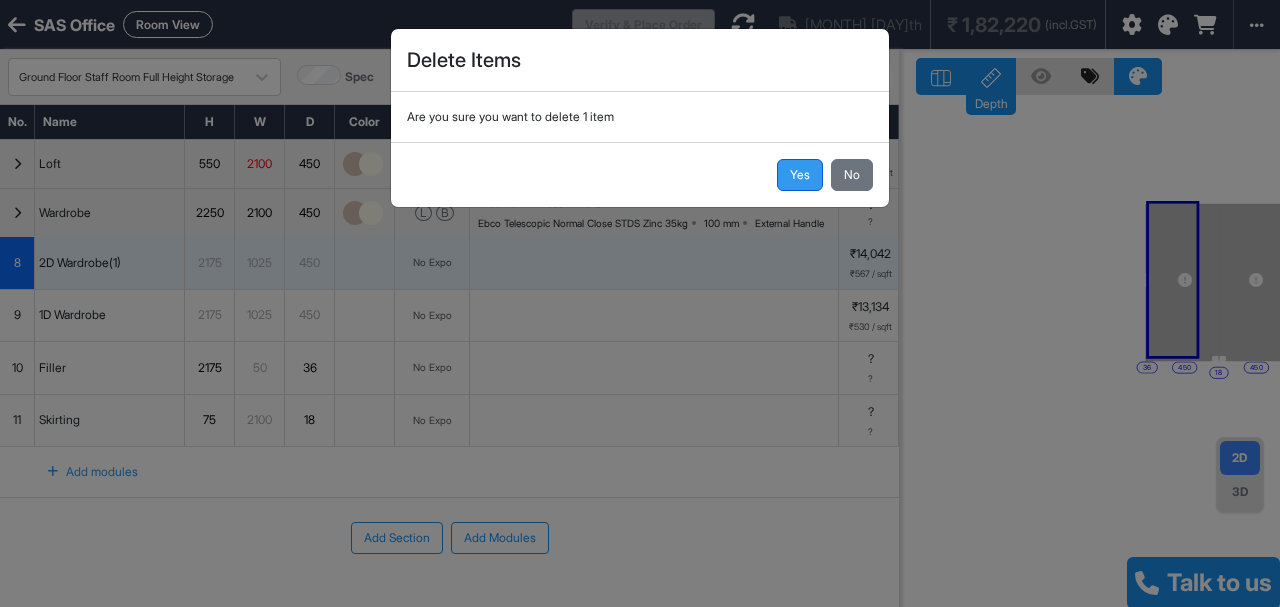 click on "Yes" at bounding box center [800, 175] 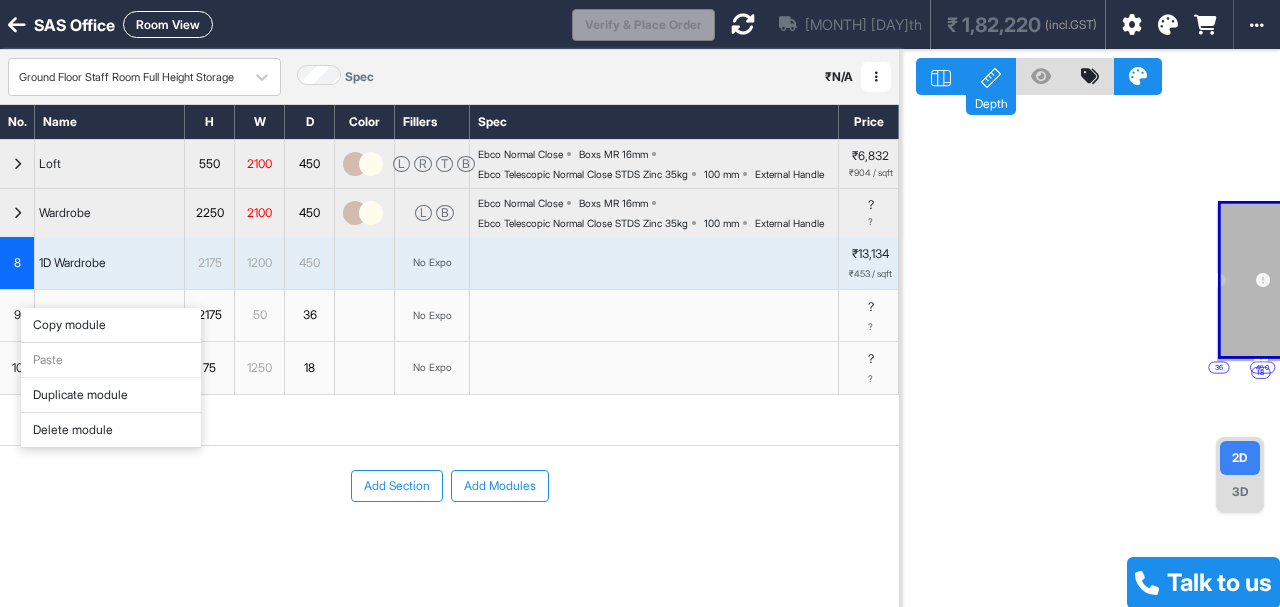 click on "Delete module" at bounding box center (111, 430) 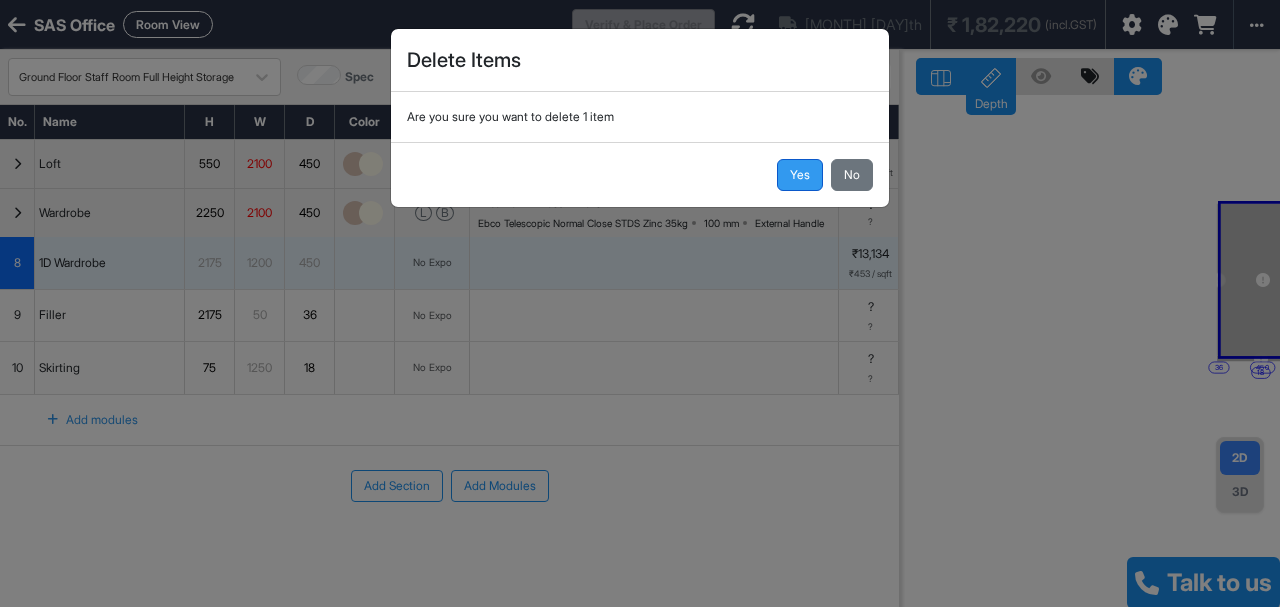 click on "Yes" at bounding box center [800, 175] 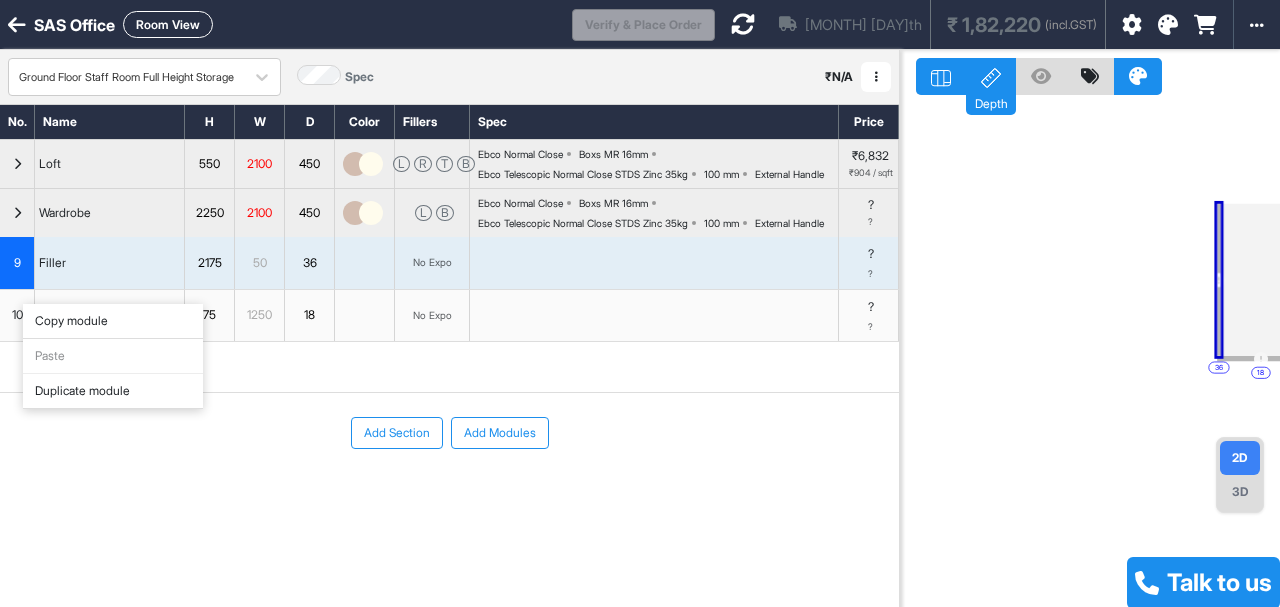 click on "Duplicate module" at bounding box center (113, 391) 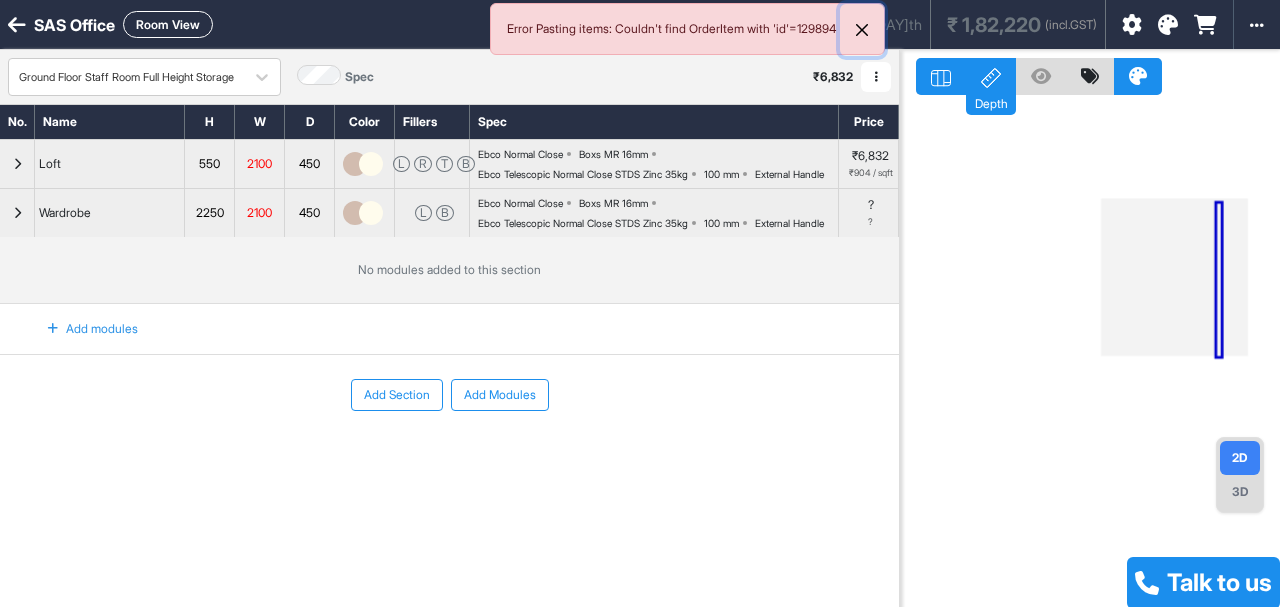 click at bounding box center [862, 30] 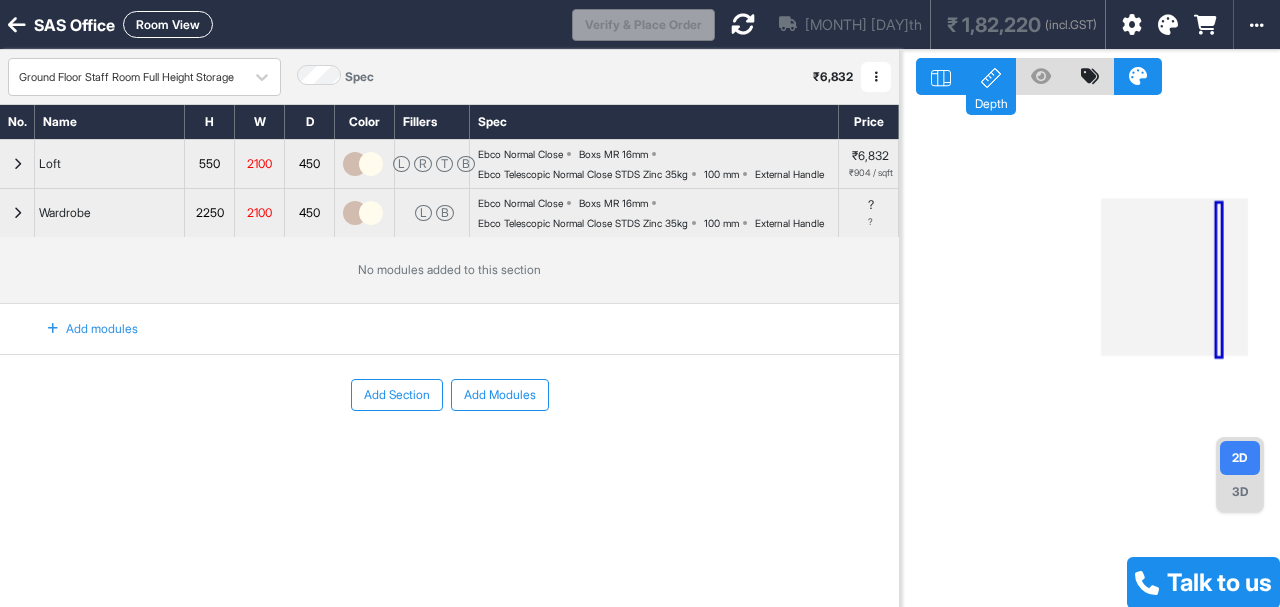click at bounding box center (17, 213) 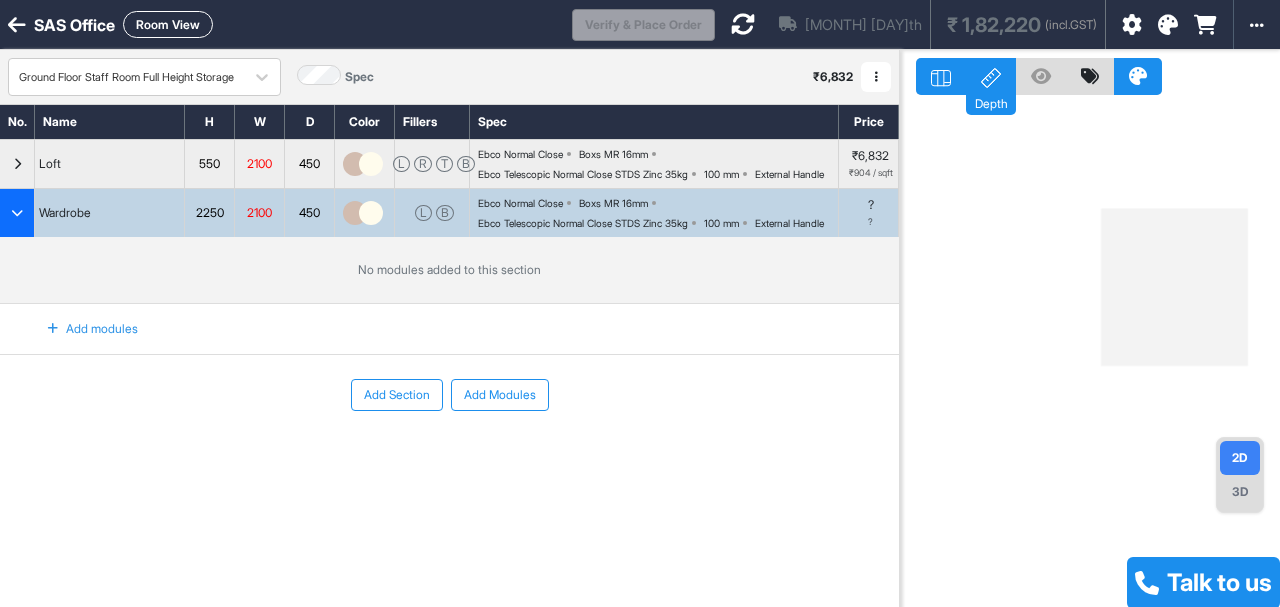 click on "Add modules" at bounding box center (81, 329) 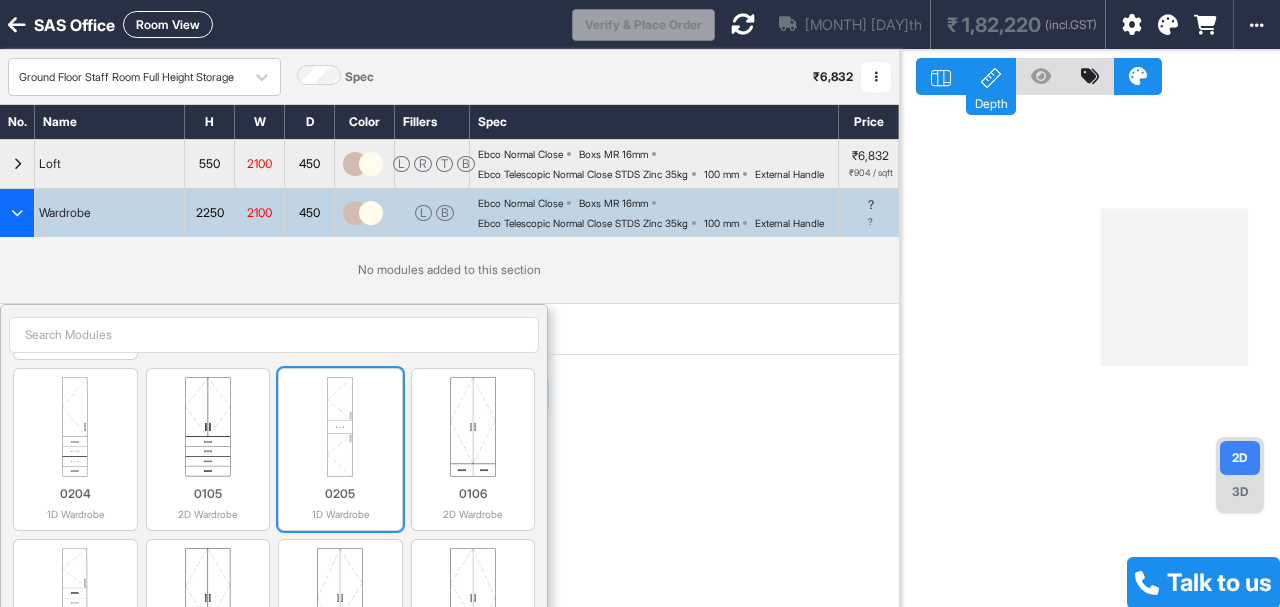 scroll, scrollTop: 600, scrollLeft: 0, axis: vertical 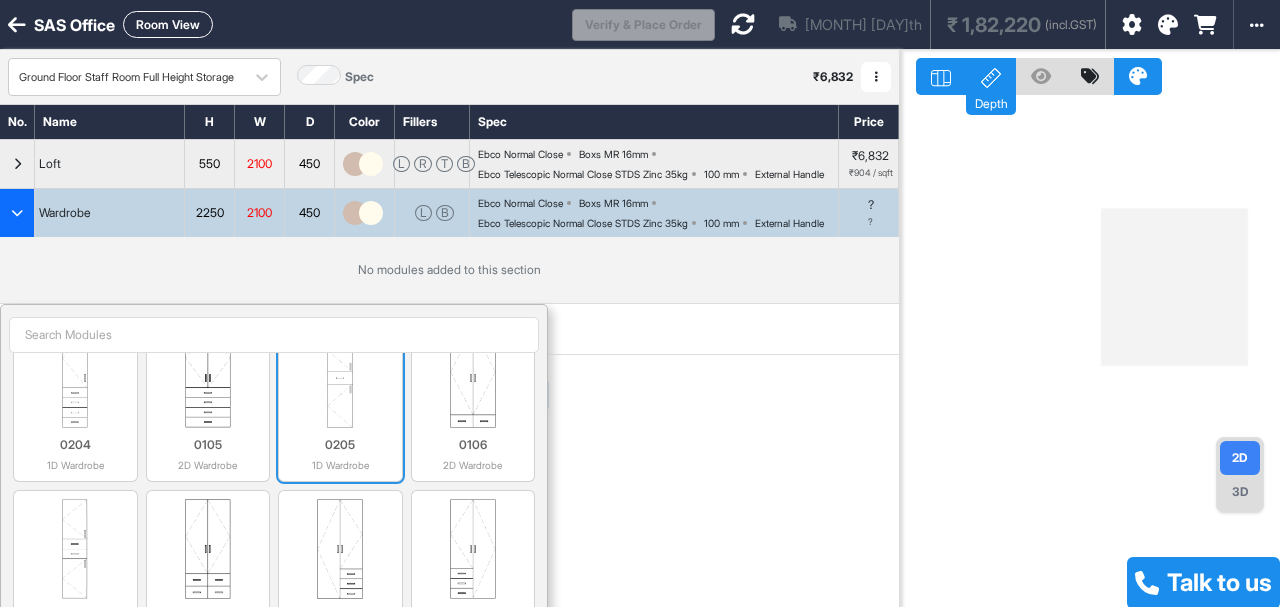click at bounding box center [340, 378] 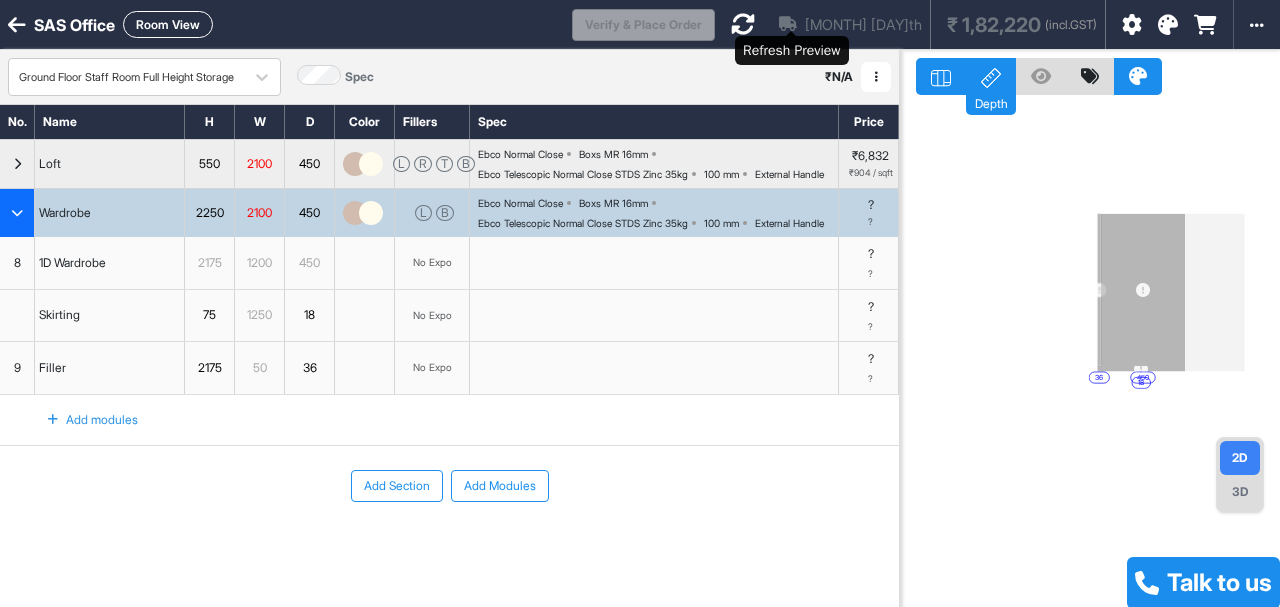 click at bounding box center (743, 24) 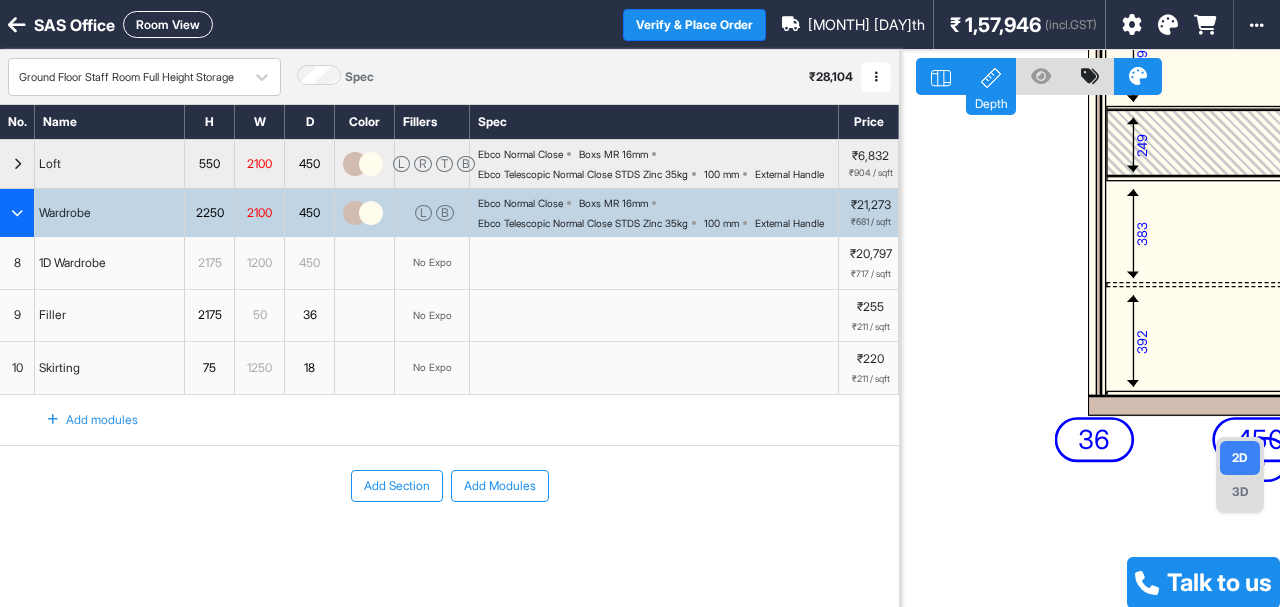 click on "249" at bounding box center (1142, 145) 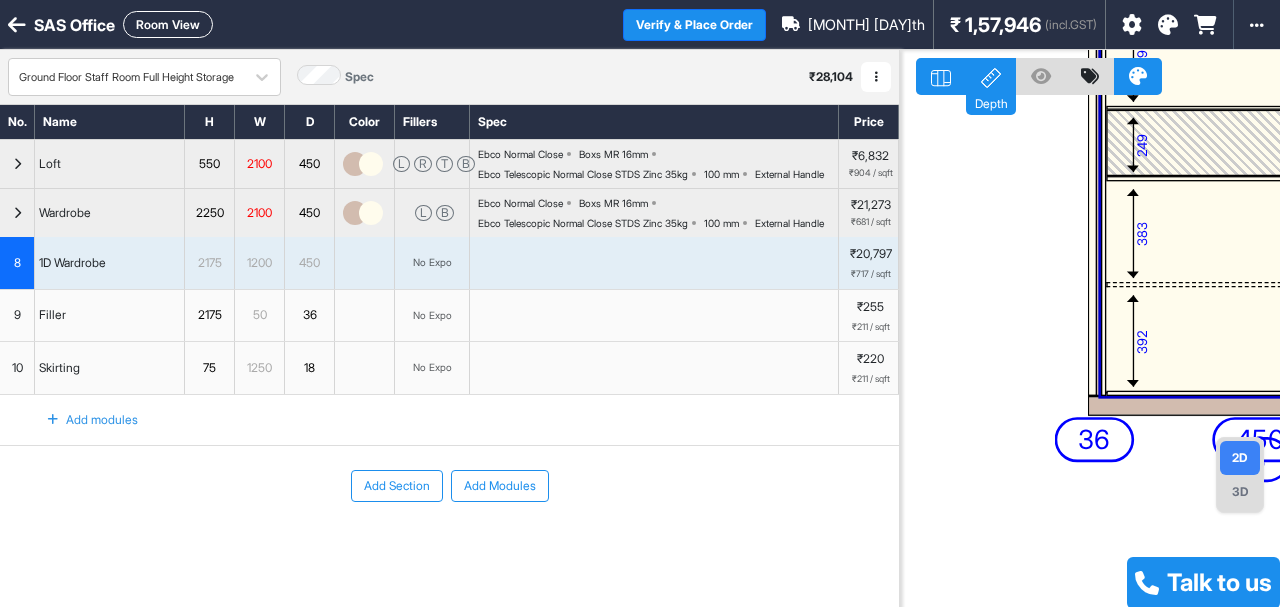 click on "249" at bounding box center [1142, 145] 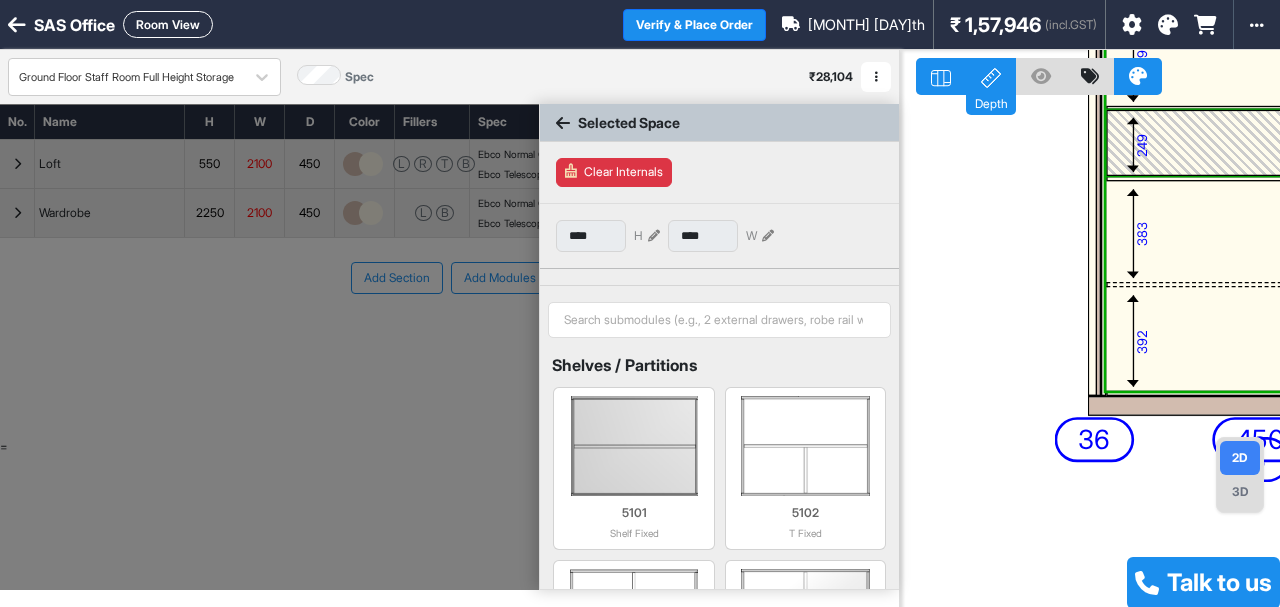 click on "249" at bounding box center (1142, 145) 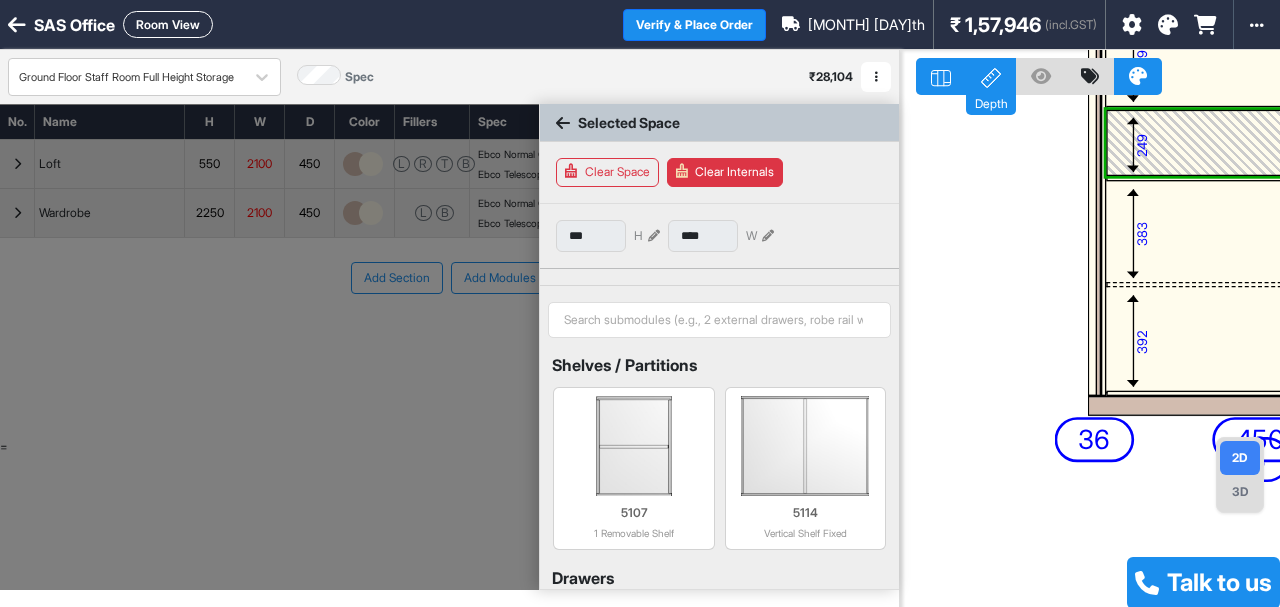 click at bounding box center (654, 236) 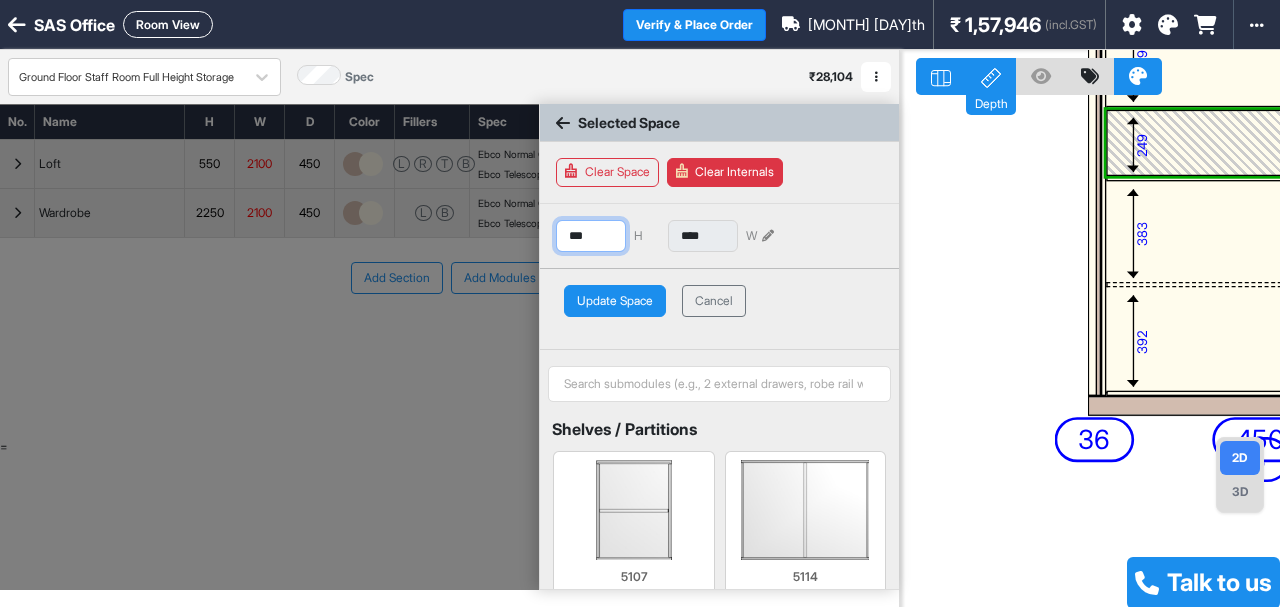 click on "***" at bounding box center (591, 236) 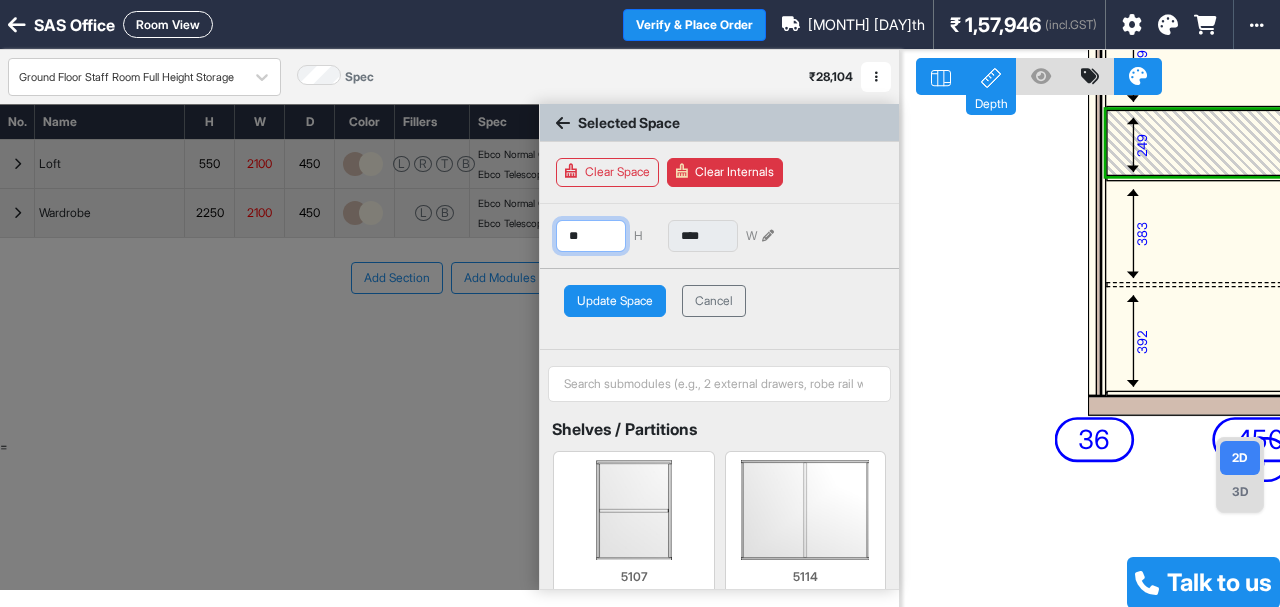 type on "*" 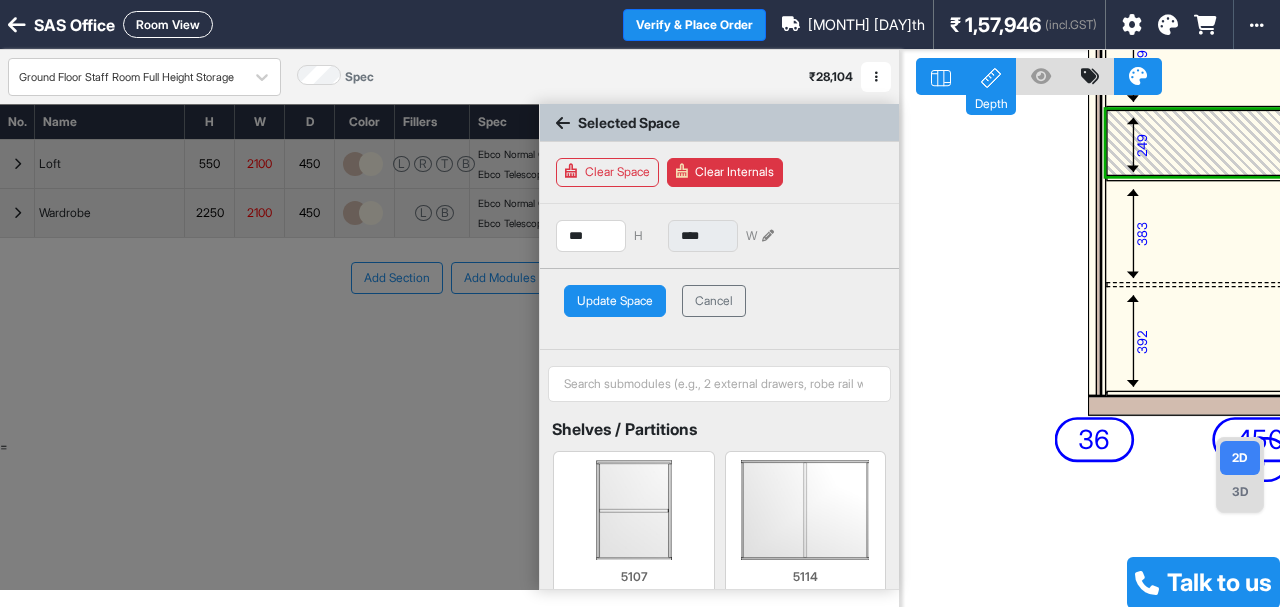 click on "Update Space" at bounding box center (615, 301) 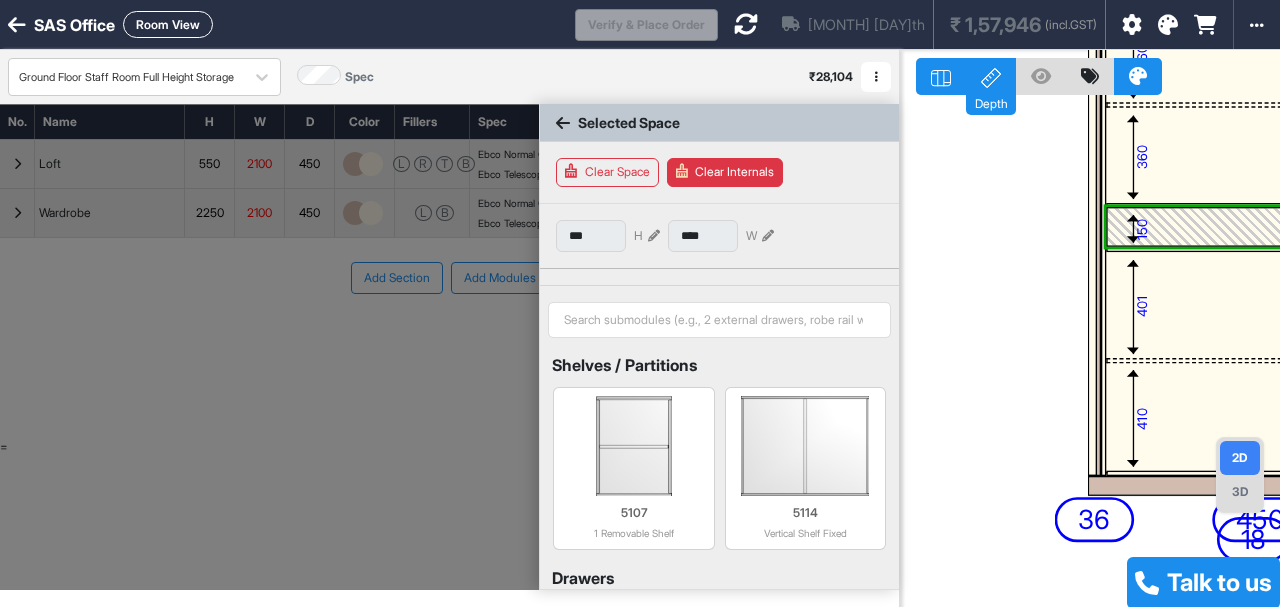 click on "360" at bounding box center [1142, 157] 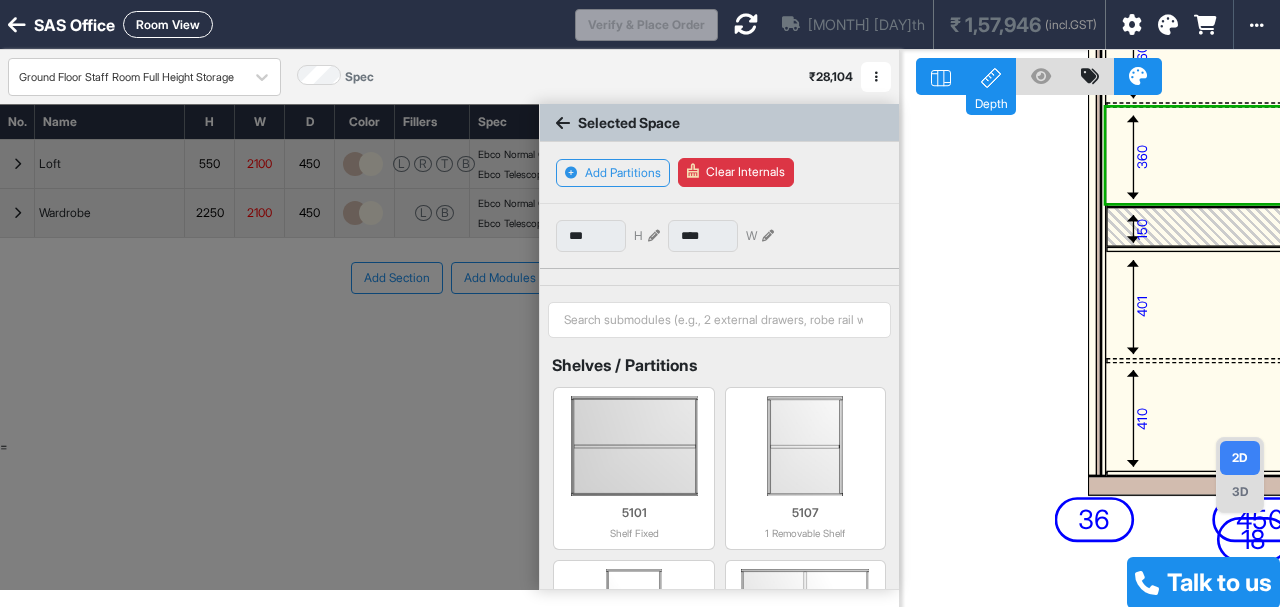click at bounding box center (654, 236) 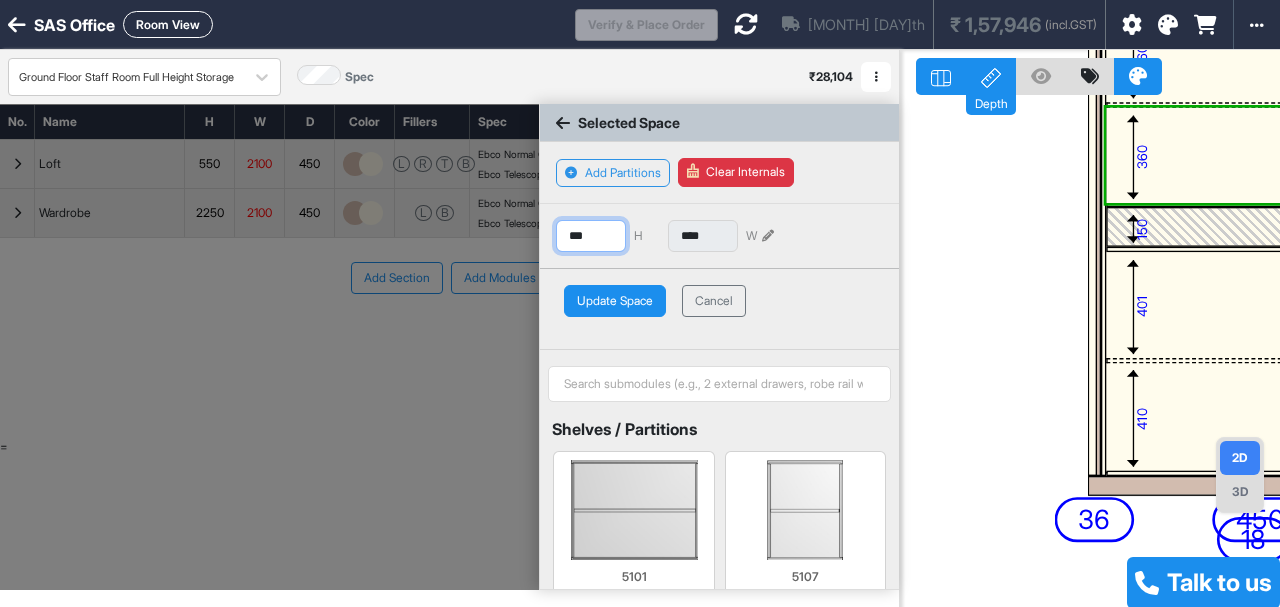 click on "***" at bounding box center [591, 236] 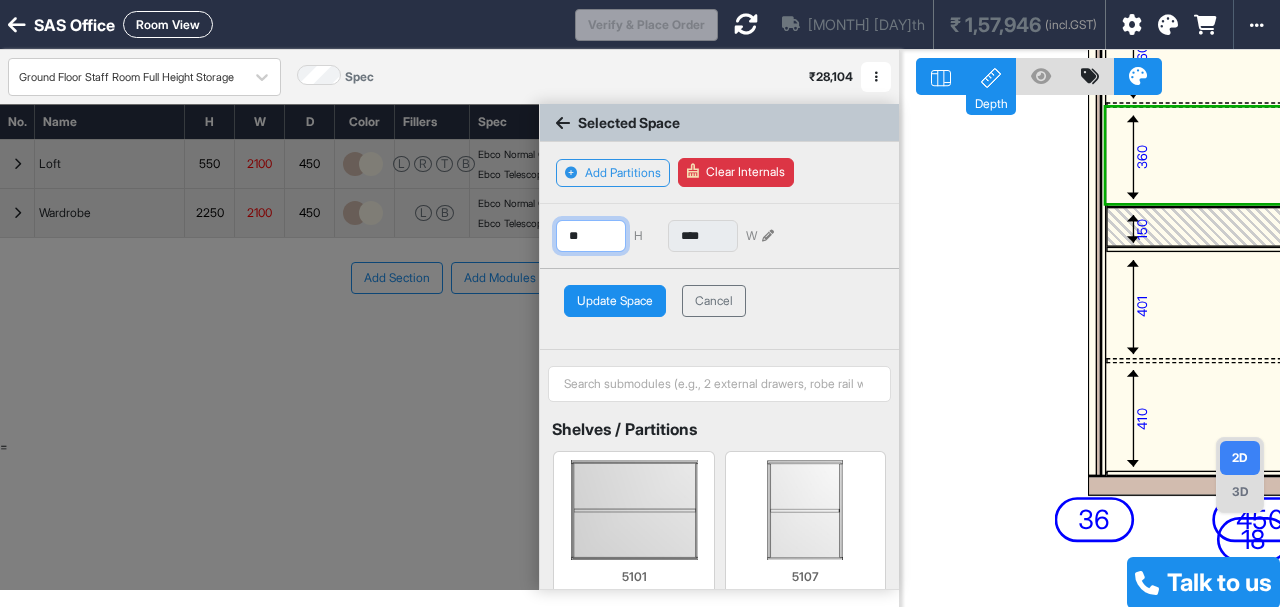 type on "*" 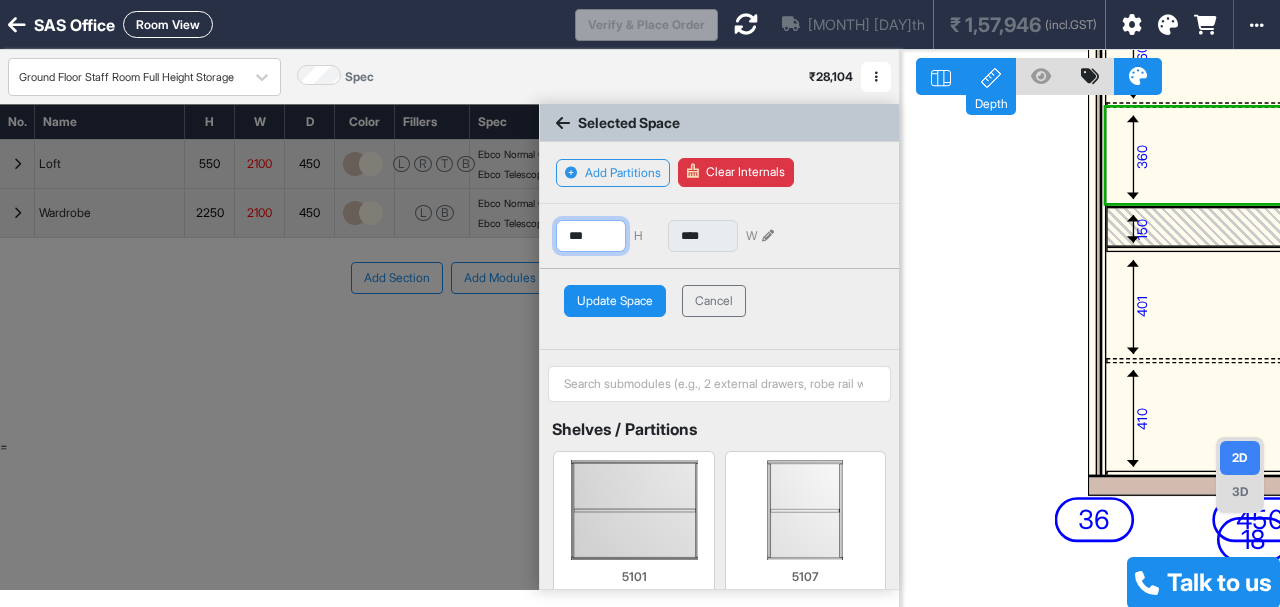 type on "***" 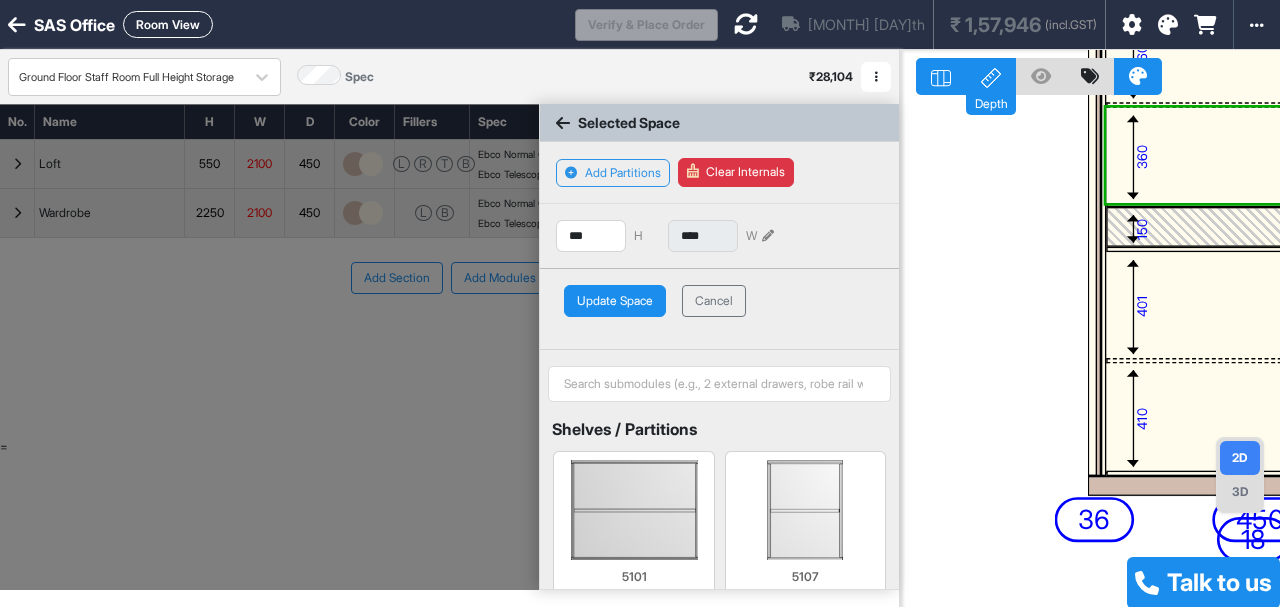 click on "Update Space" at bounding box center [615, 301] 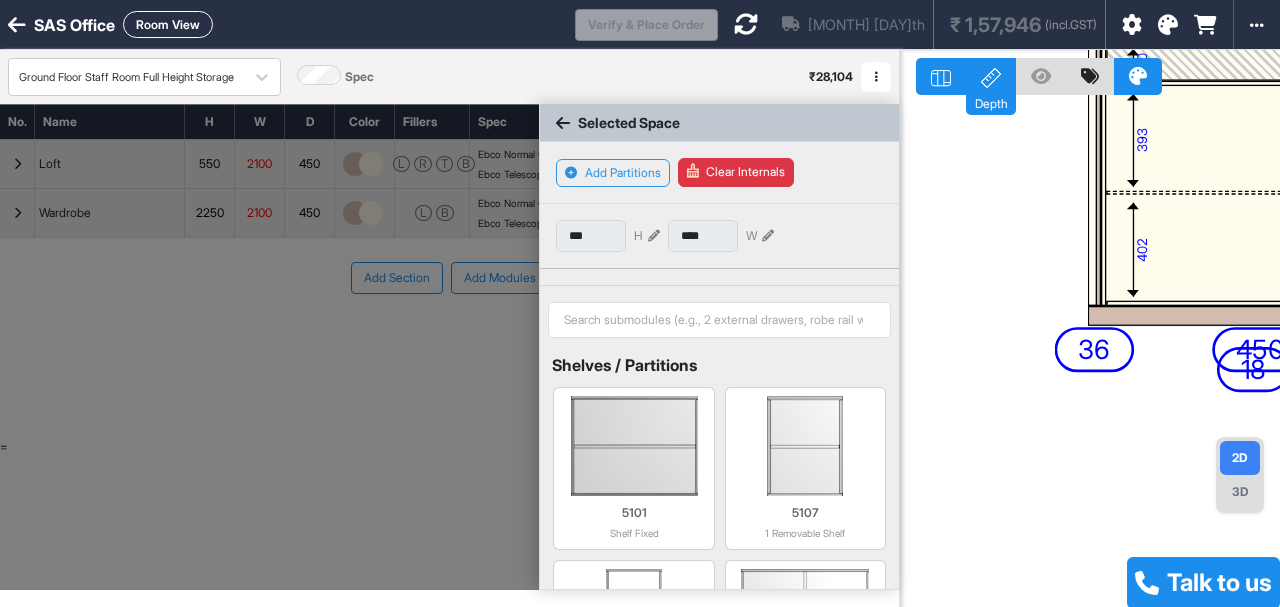 click at bounding box center [1253, 316] 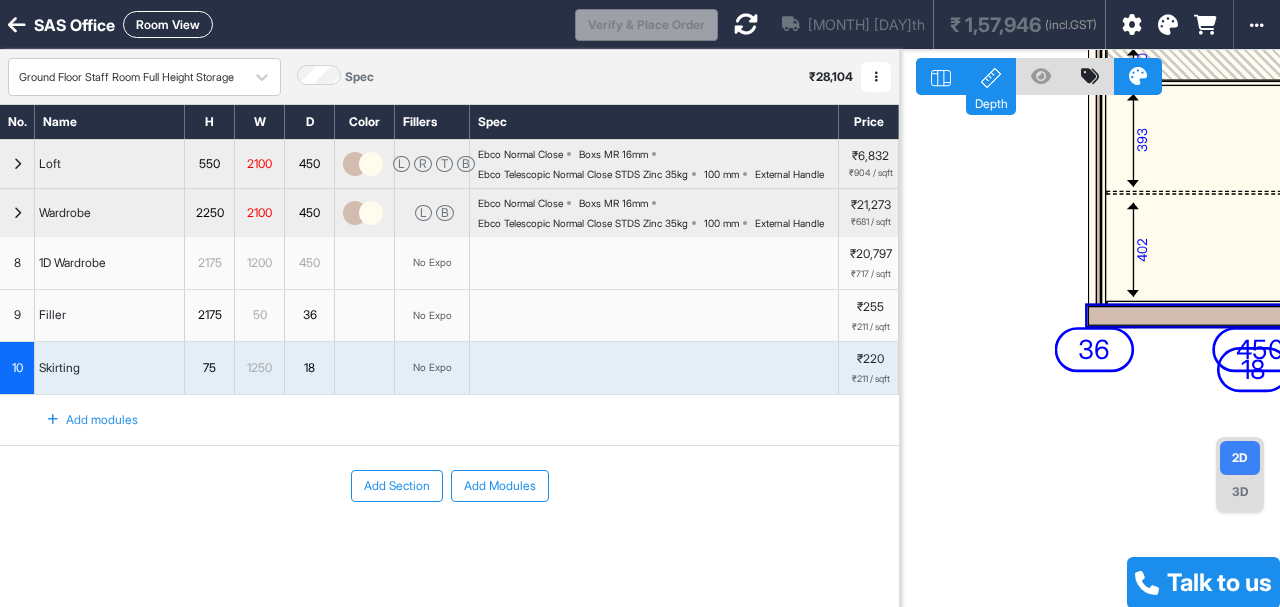 click at bounding box center (1253, 316) 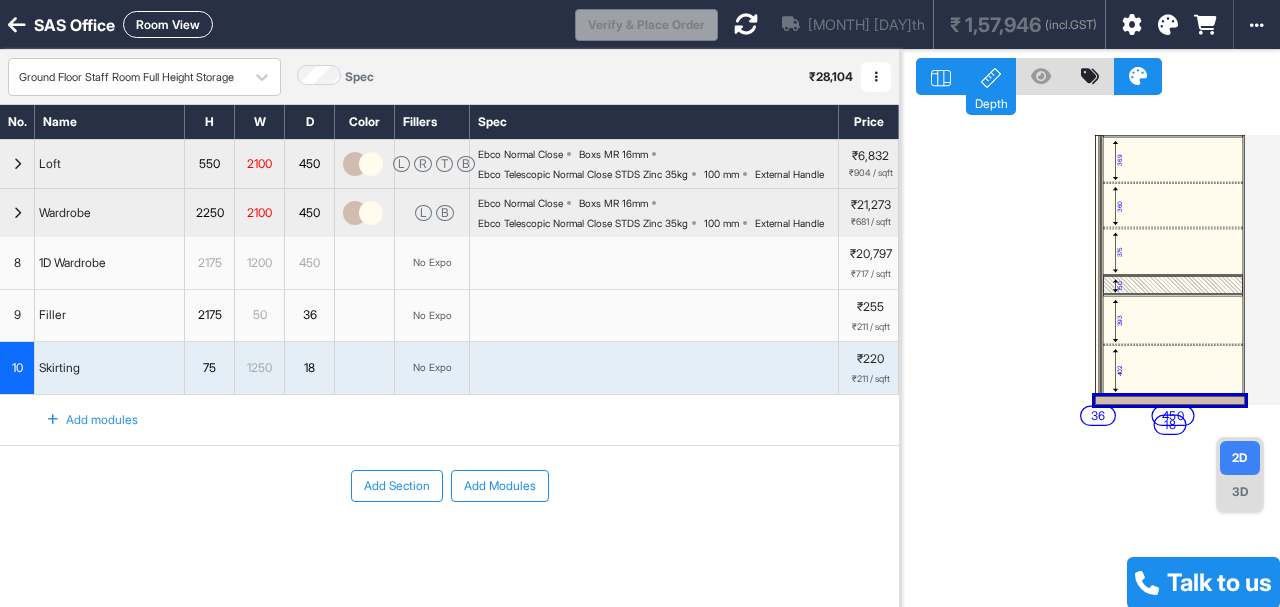 click at bounding box center (1172, 345) 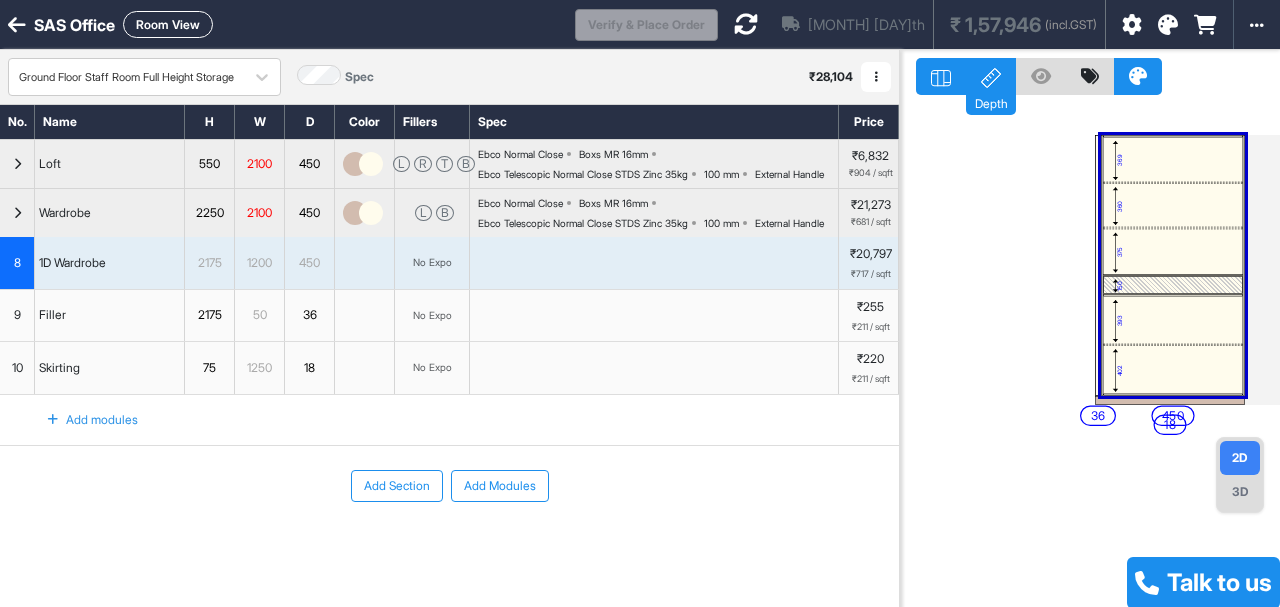 click at bounding box center [1172, 345] 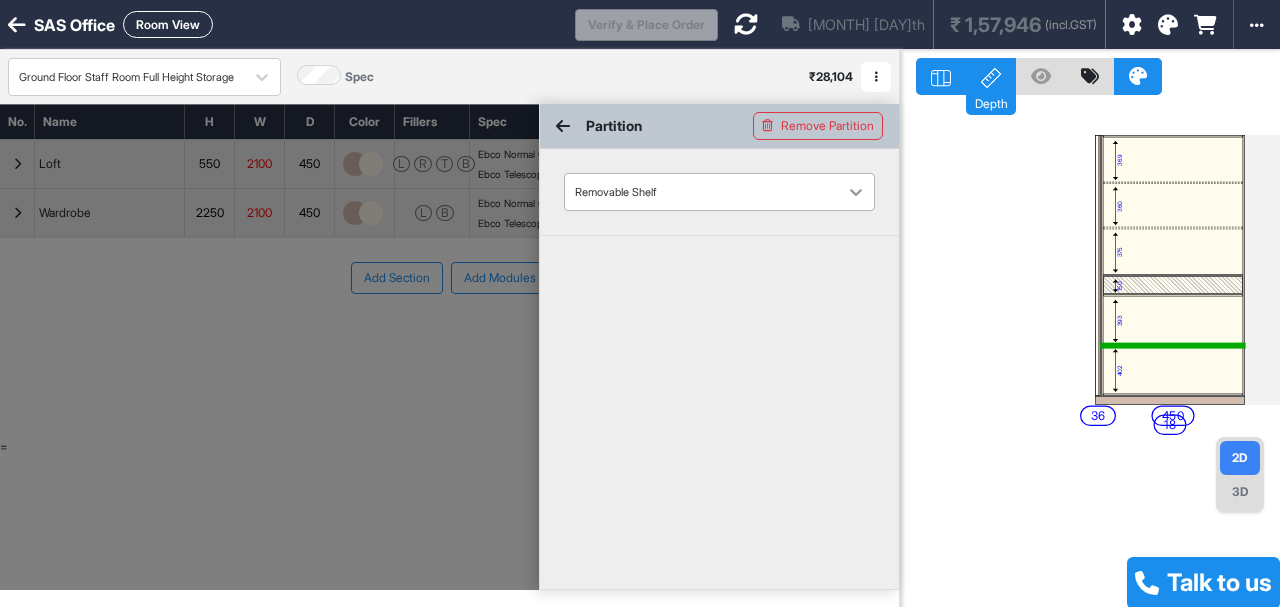 click 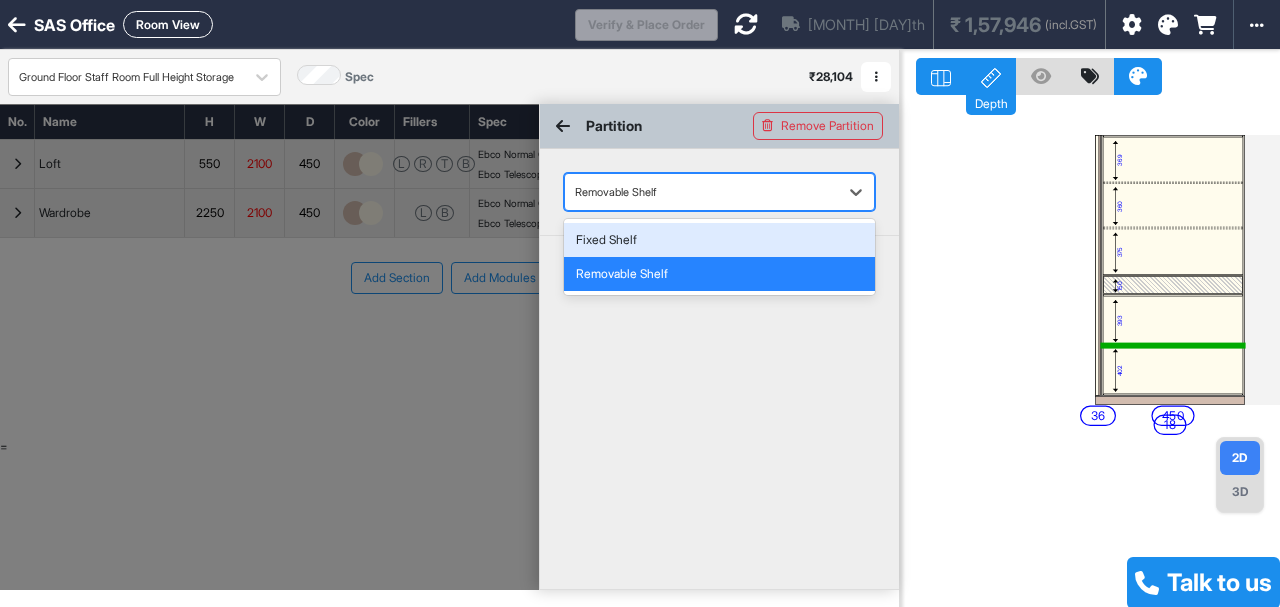 click on "Fixed Shelf" at bounding box center (719, 240) 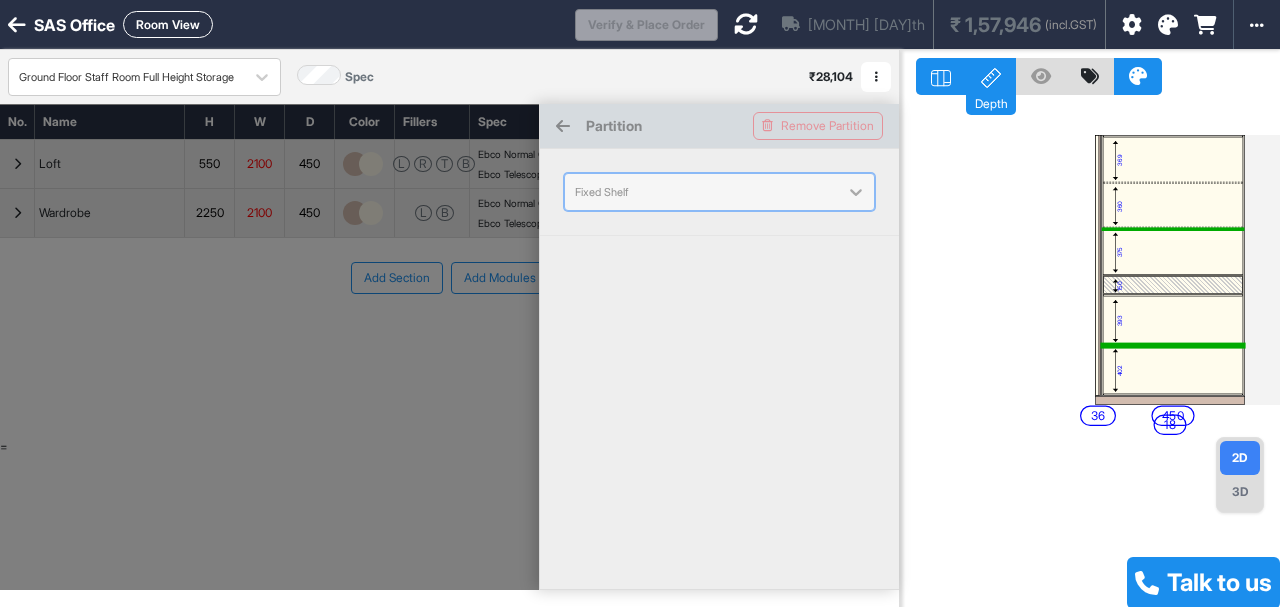 click at bounding box center (1172, 228) 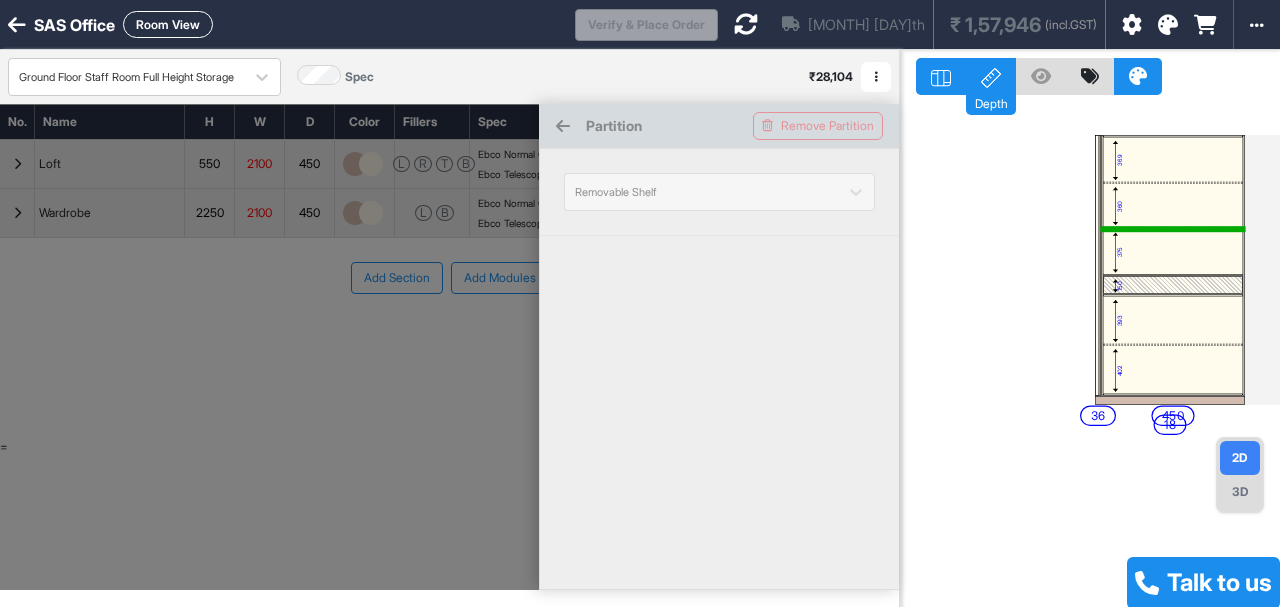 click at bounding box center [1172, 228] 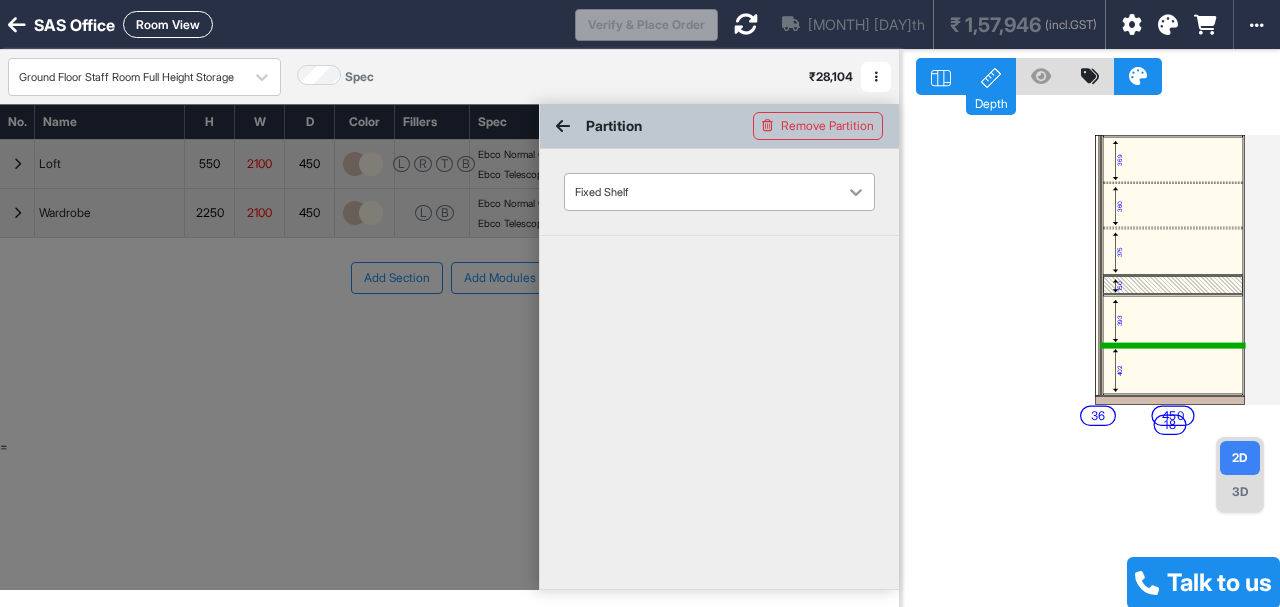 click 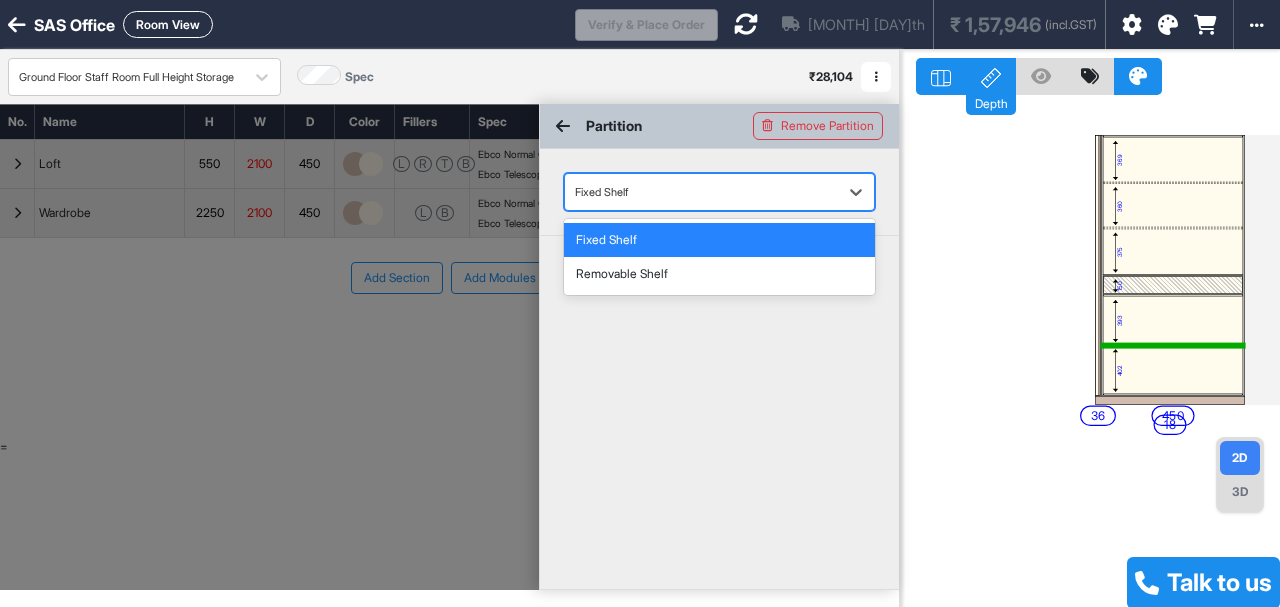 click on "Fixed Shelf" at bounding box center (719, 240) 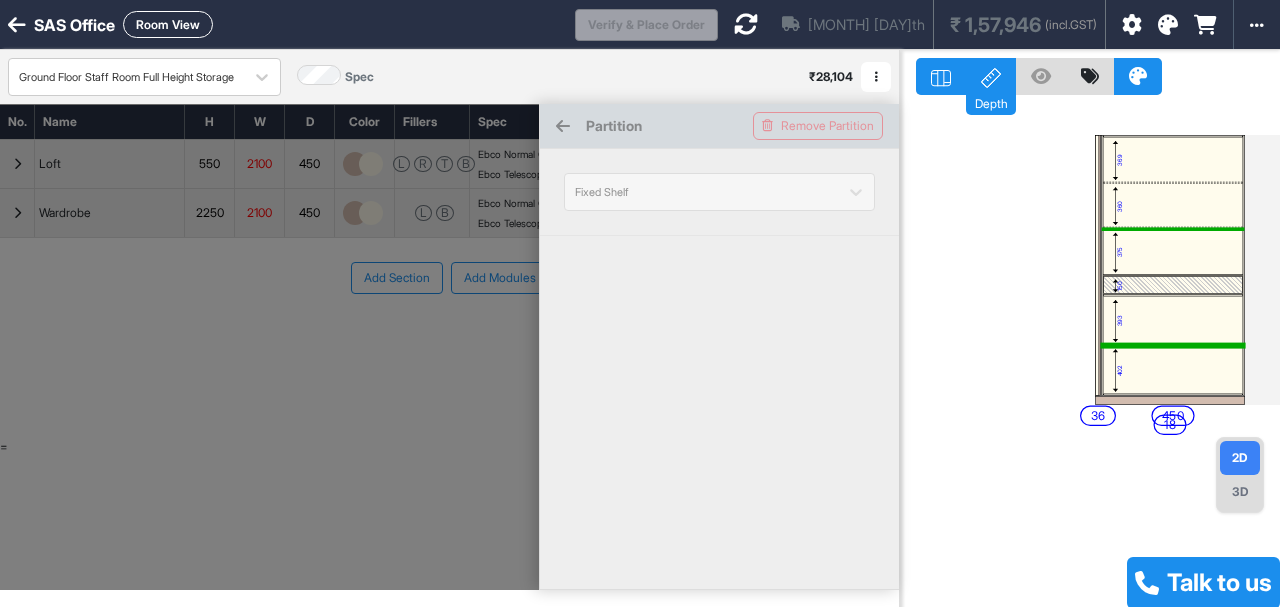 click at bounding box center [1172, 228] 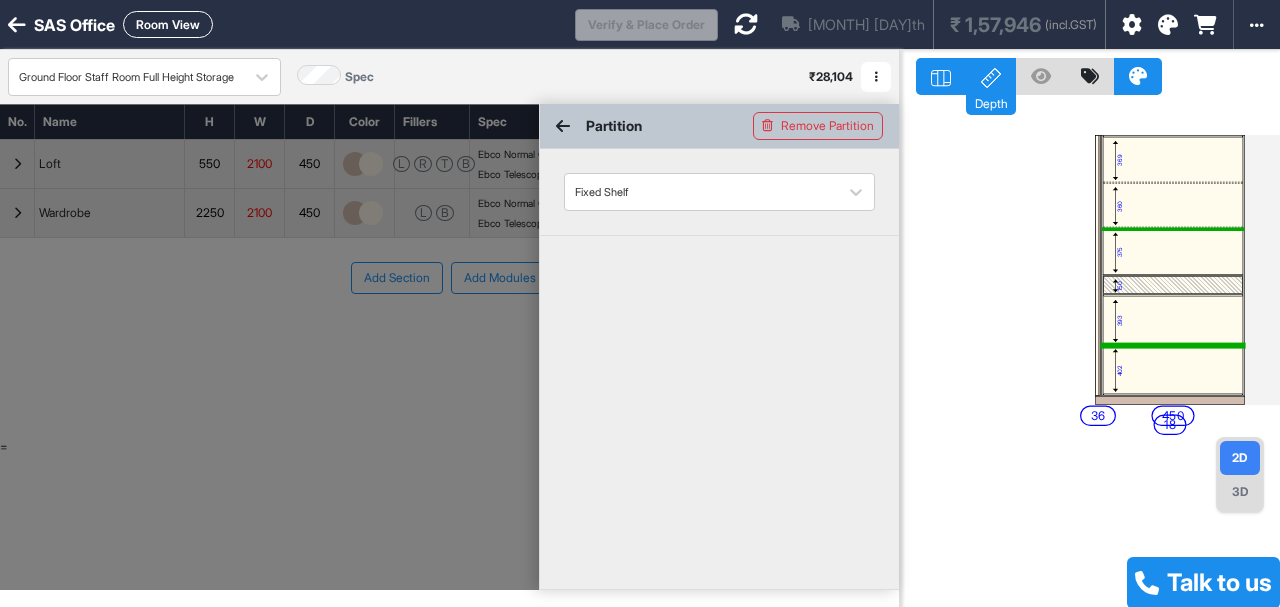 click on "360" at bounding box center [1173, 205] 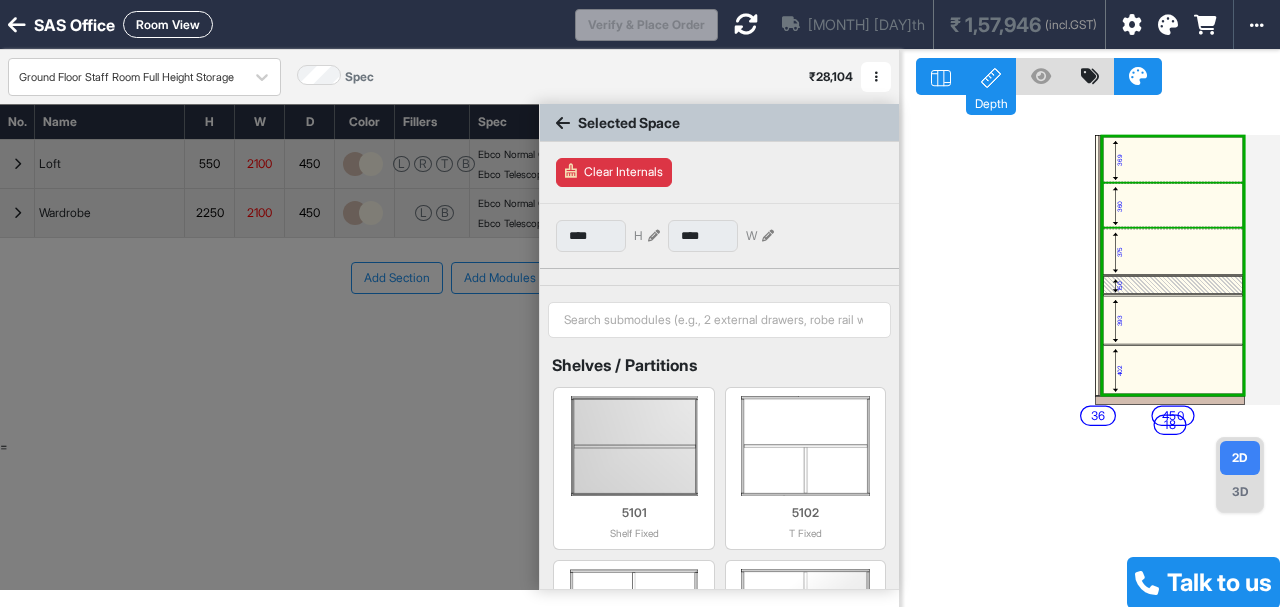 click on "360" at bounding box center [1173, 205] 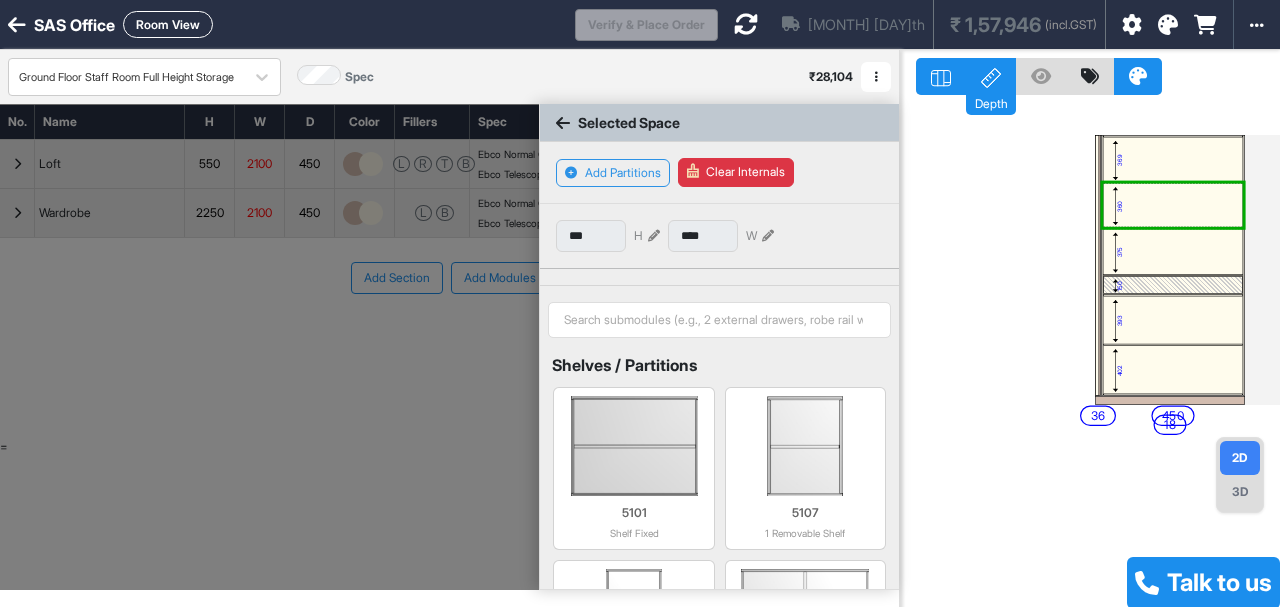 click on "369" at bounding box center [1173, 159] 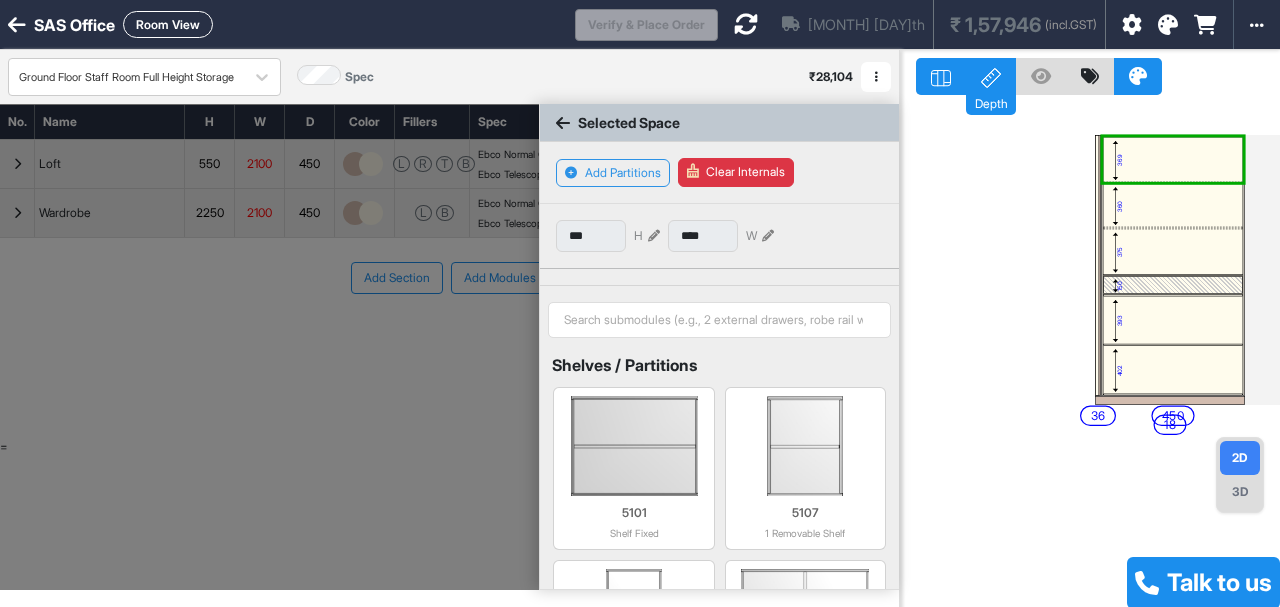 click on "369" at bounding box center [1173, 159] 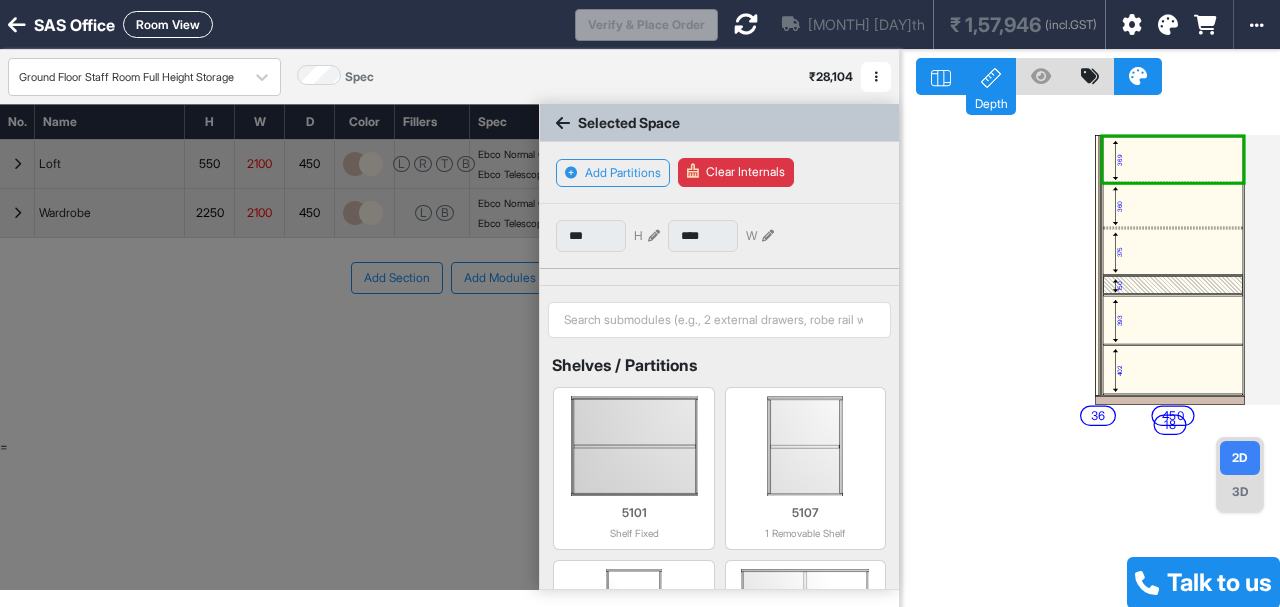 click on "402" at bounding box center (1173, 370) 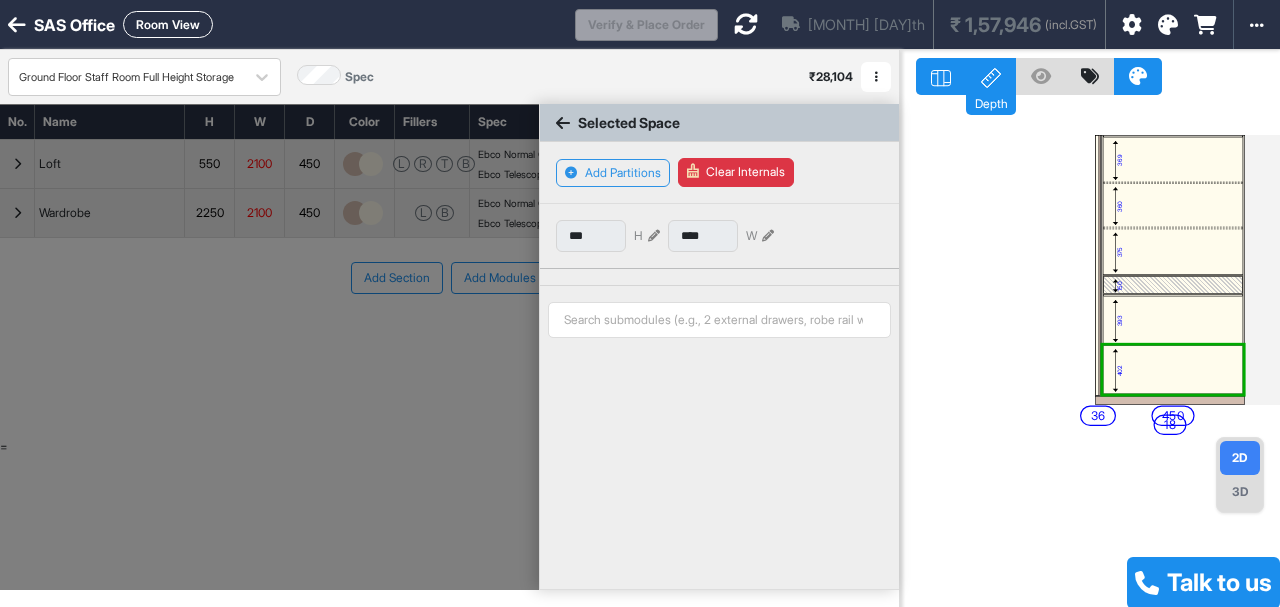 type on "***" 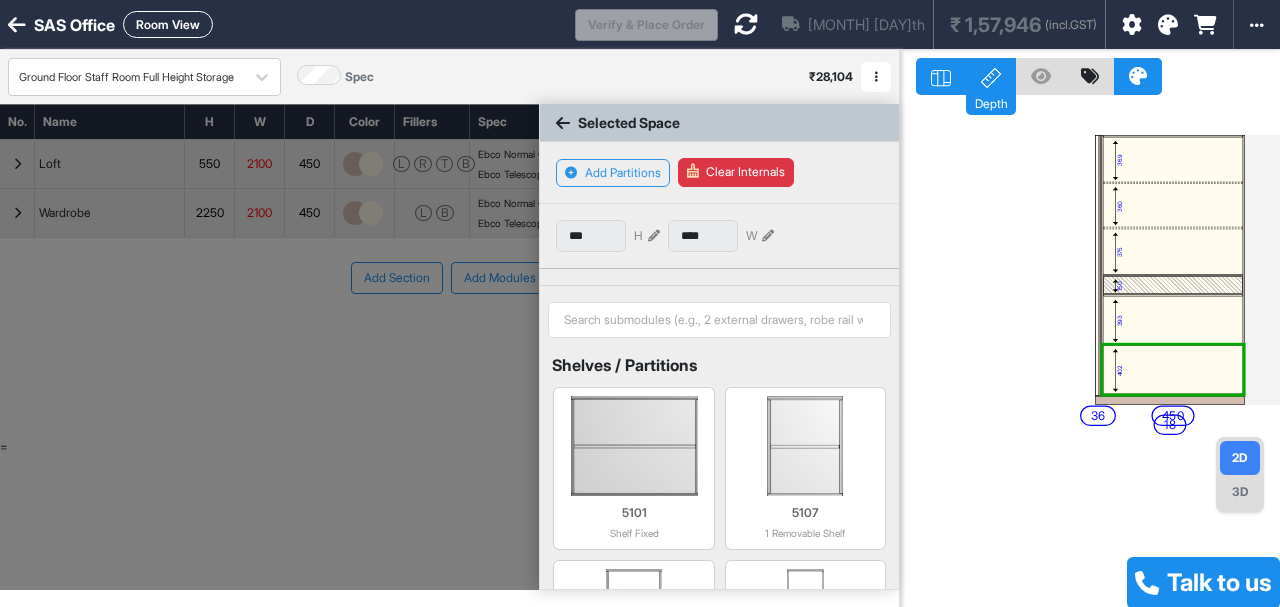 click at bounding box center [1172, 228] 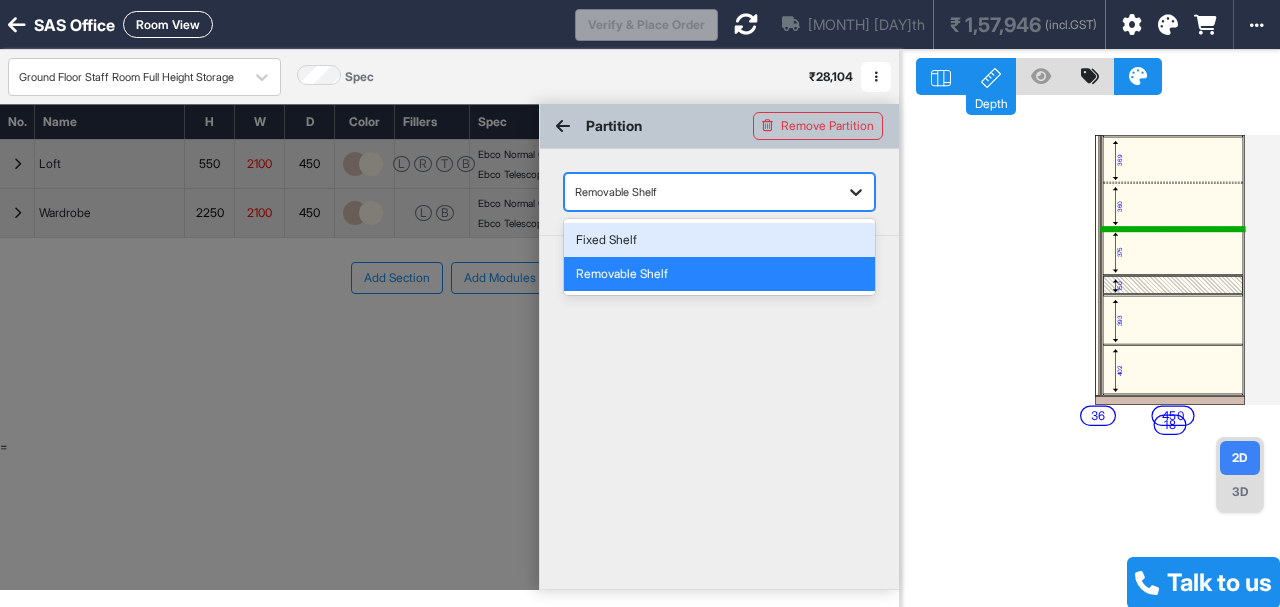 click 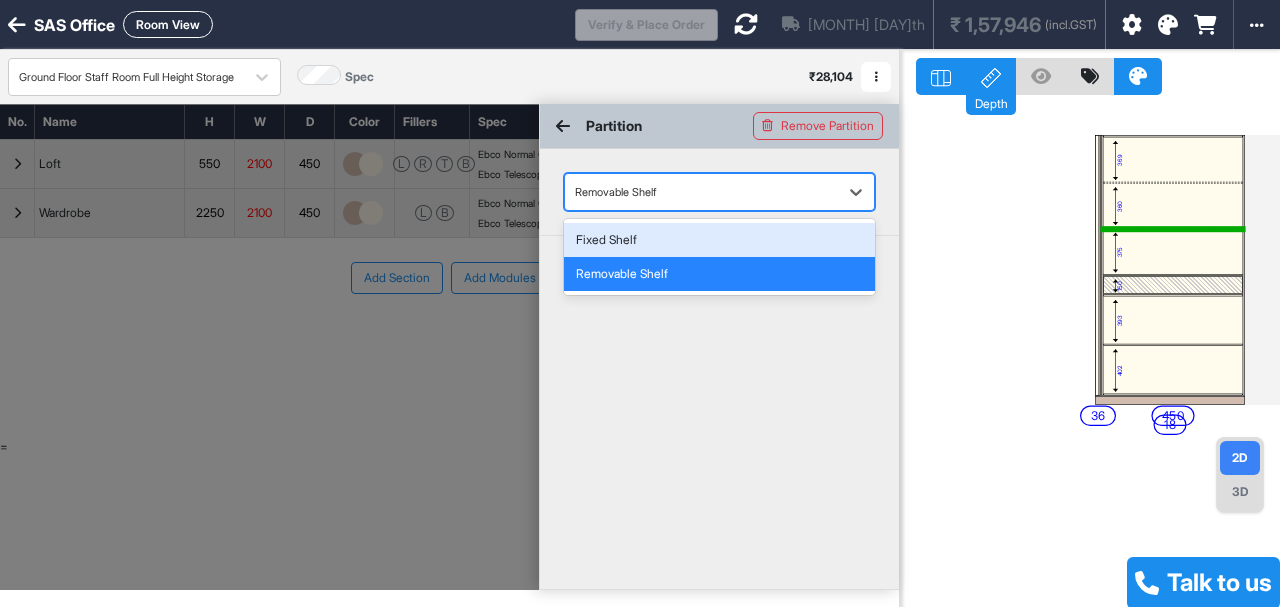 click on "Fixed Shelf" at bounding box center [719, 240] 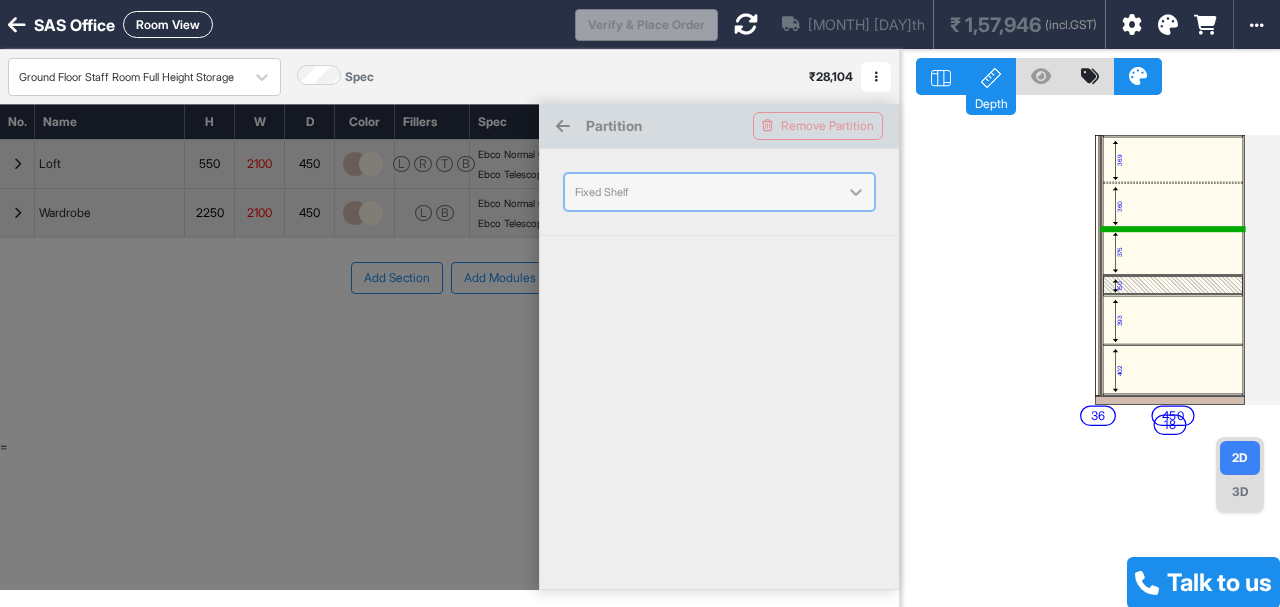 click on "369" at bounding box center [1173, 159] 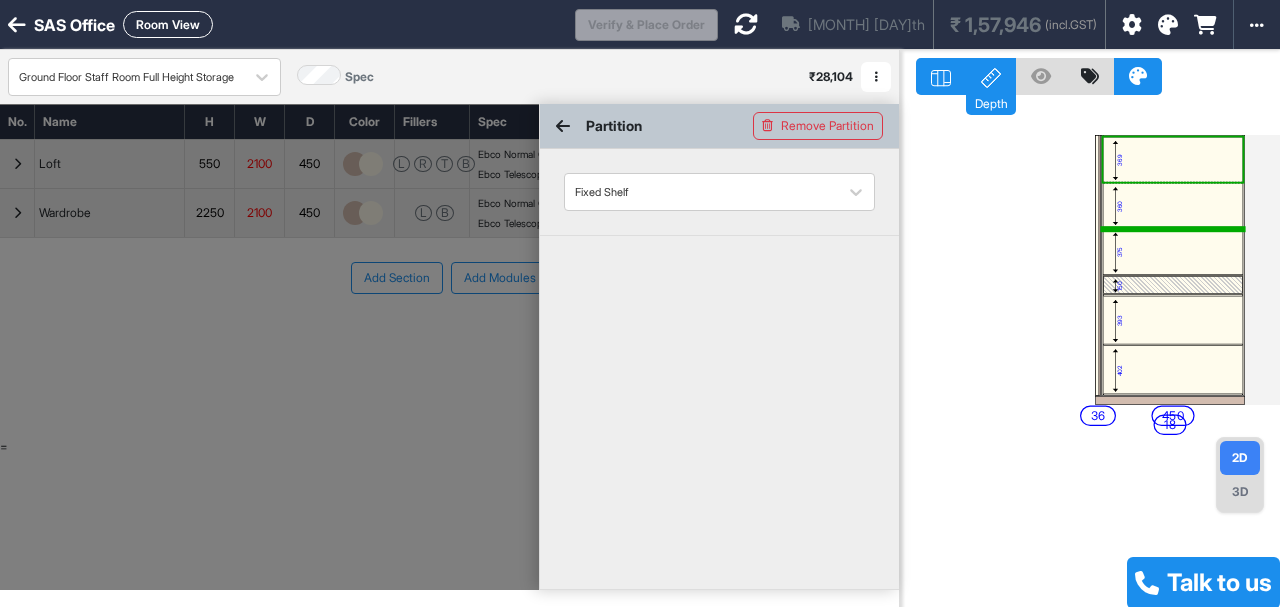 click on "369" at bounding box center (1173, 159) 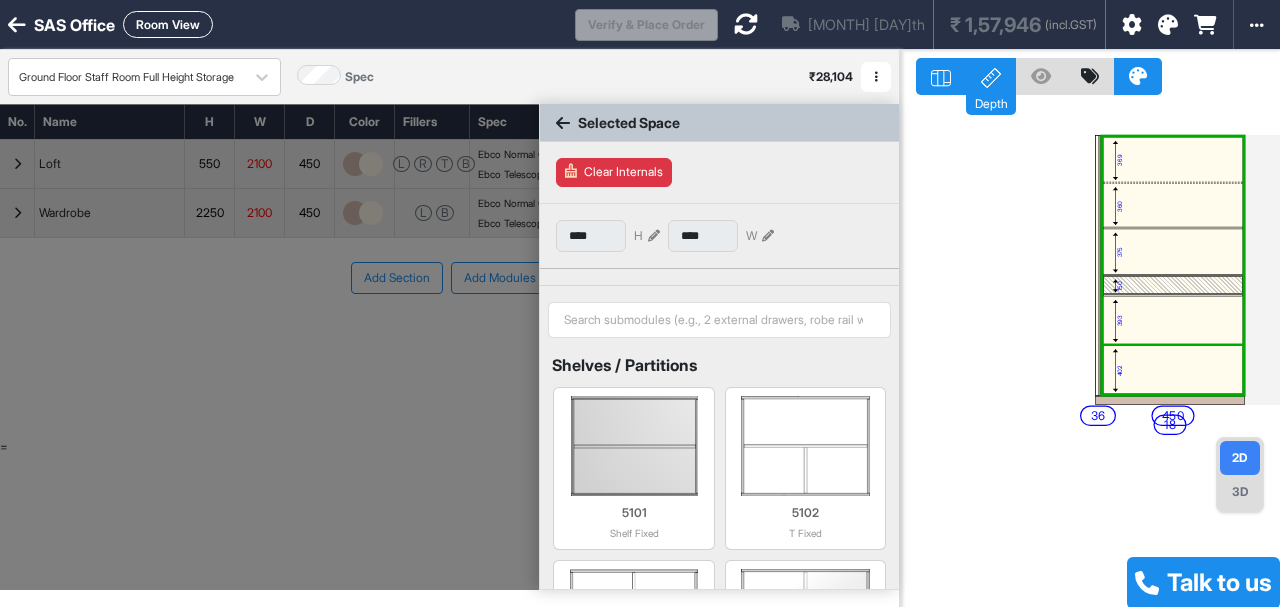 click on "402" at bounding box center [1173, 370] 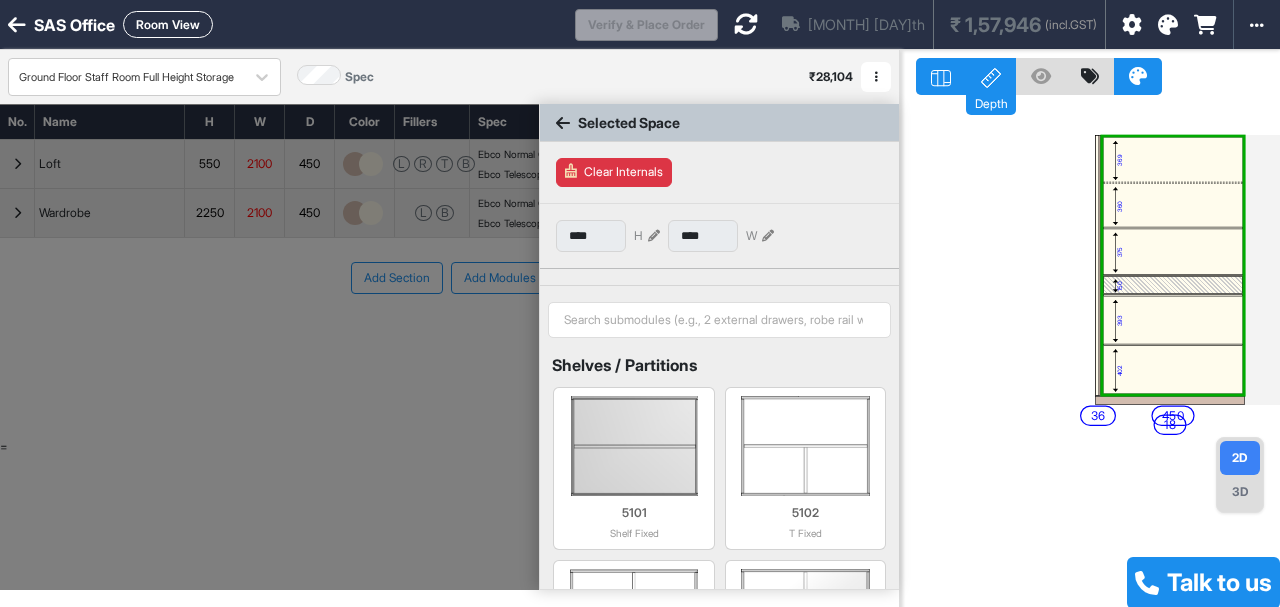 click at bounding box center (1172, 183) 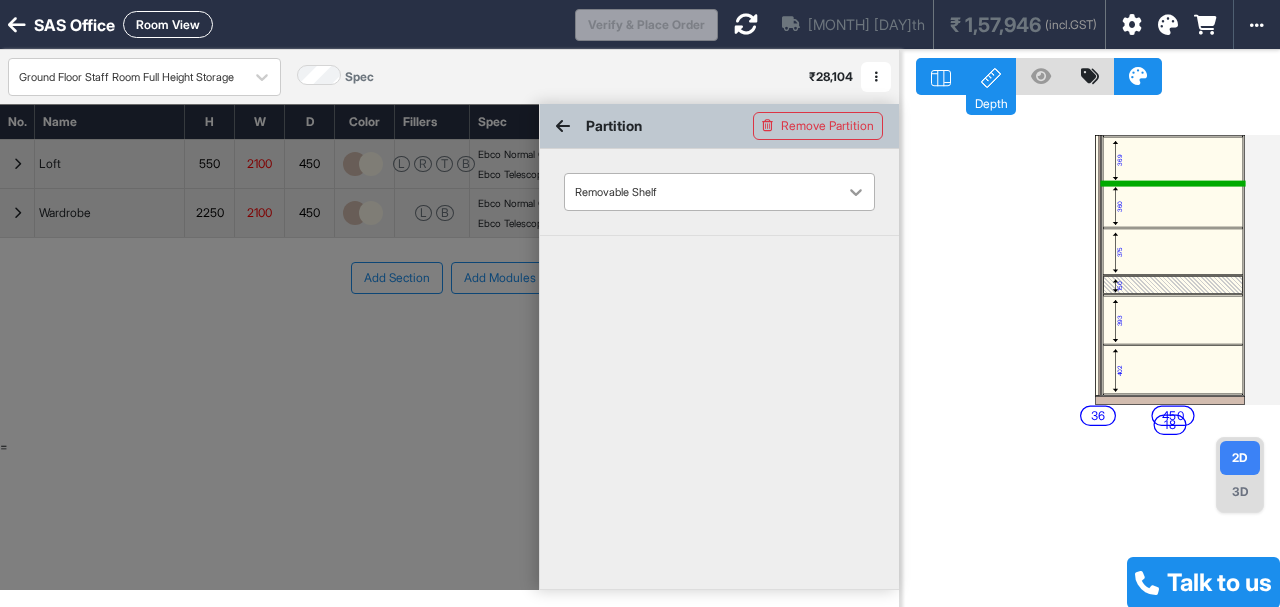click 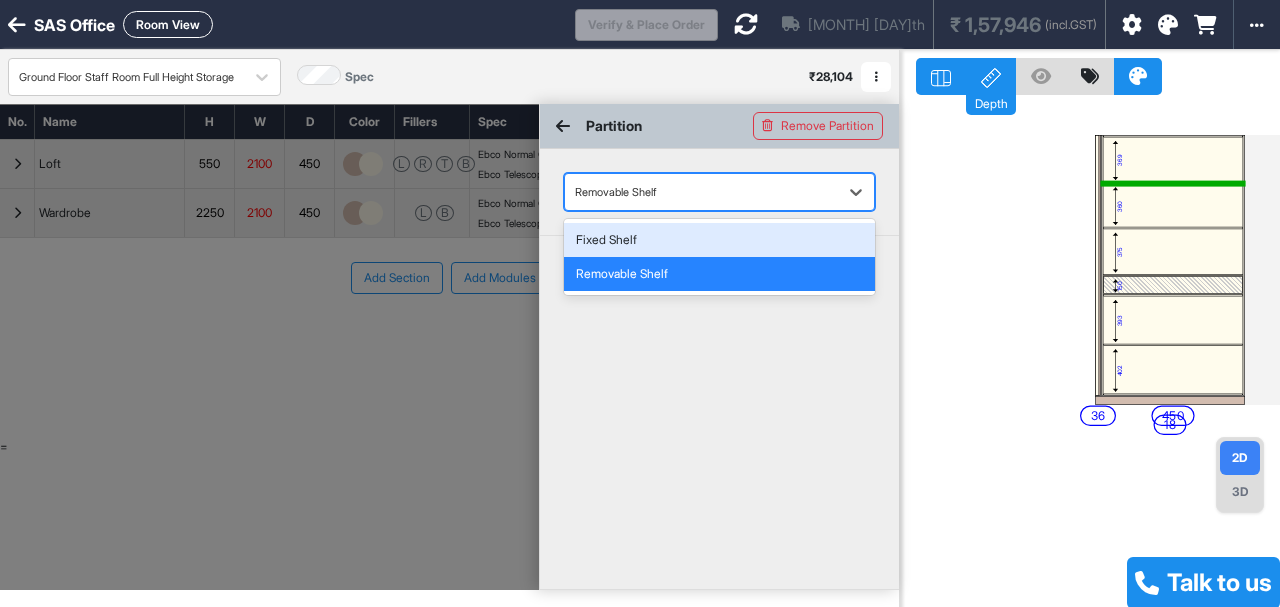 click on "Fixed Shelf" at bounding box center (719, 240) 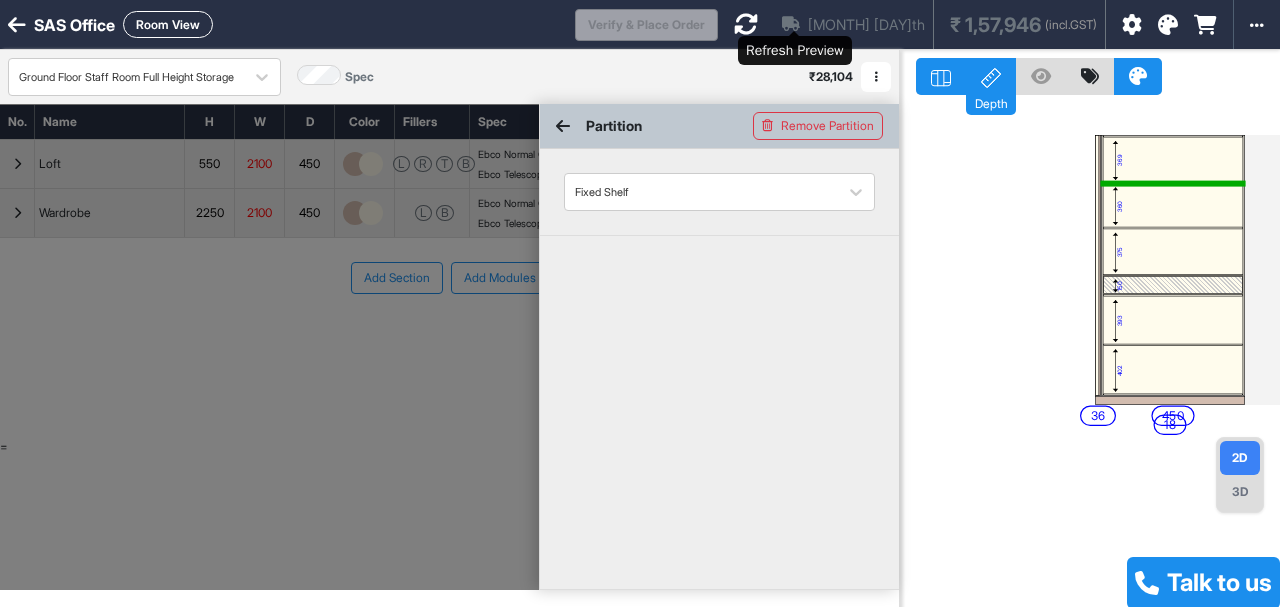 click at bounding box center (746, 24) 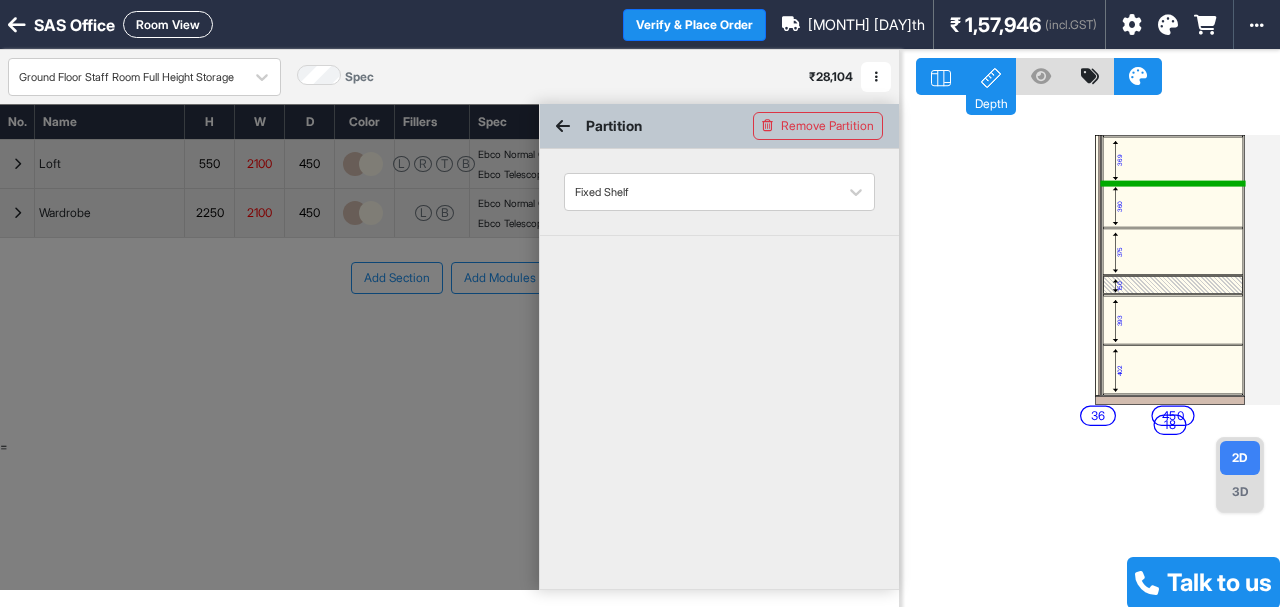 click on "18   369 360 375 150 393 402 450   36" at bounding box center [1090, 353] 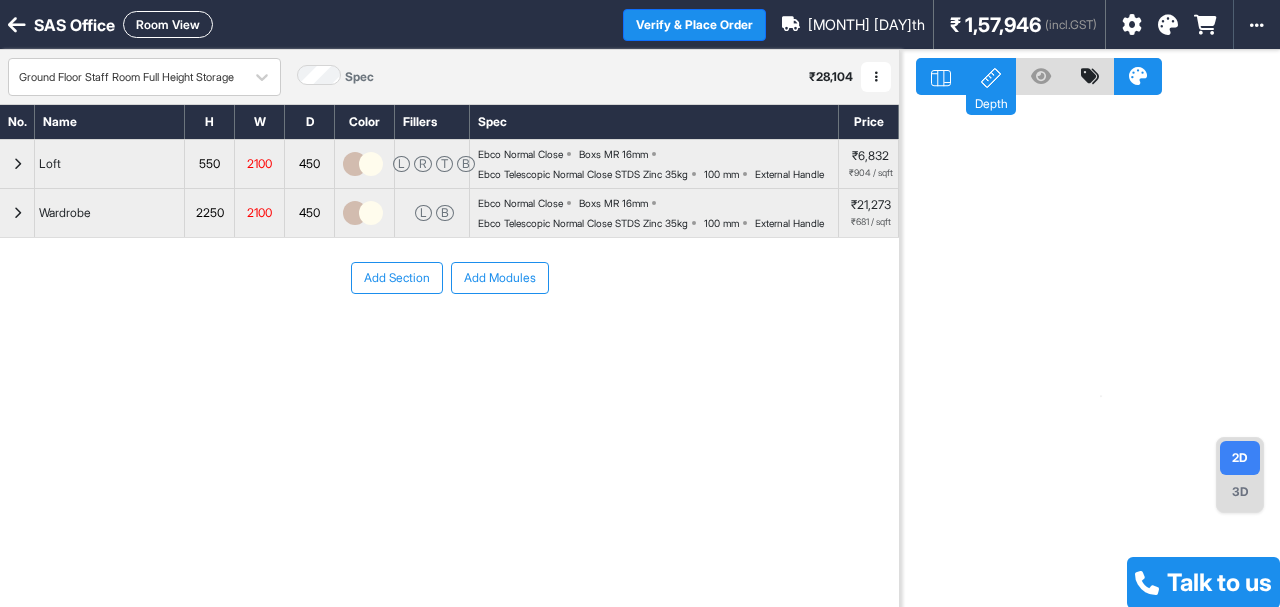 click at bounding box center (17, 213) 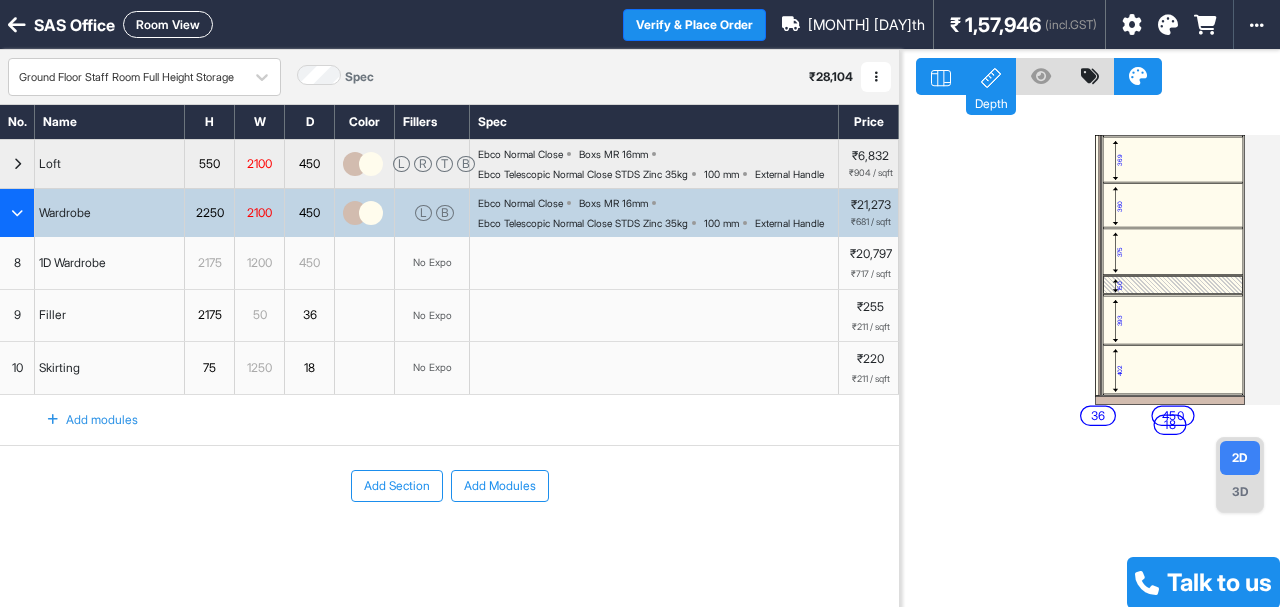 click on "8" at bounding box center (17, 263) 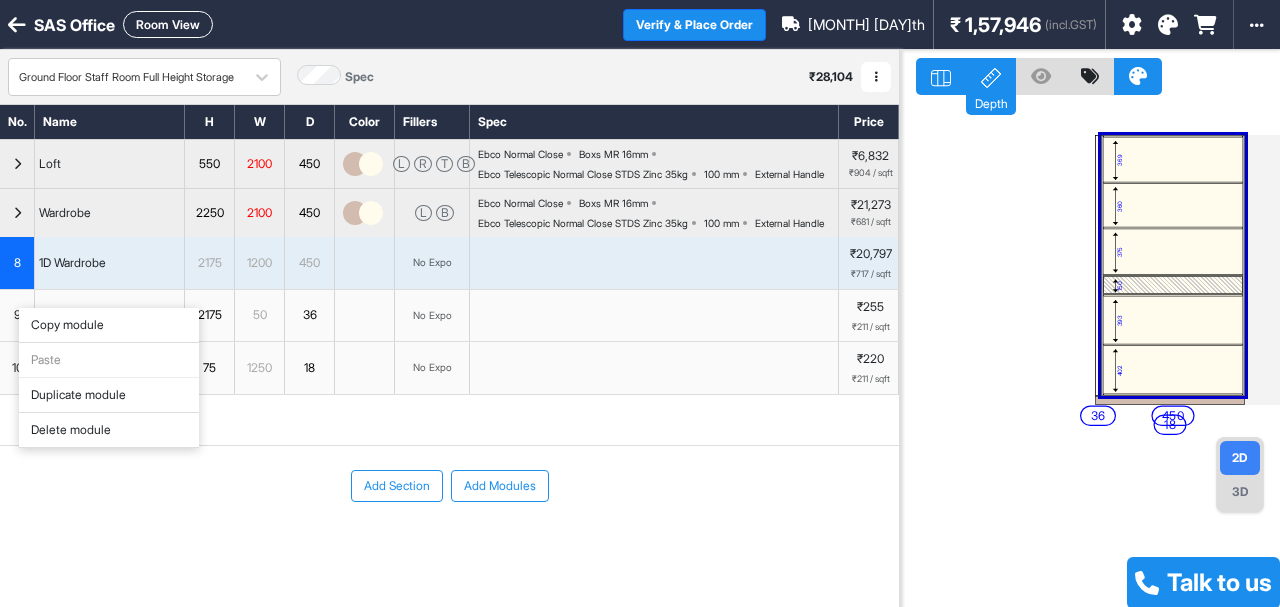 click on "Copy module" at bounding box center (109, 325) 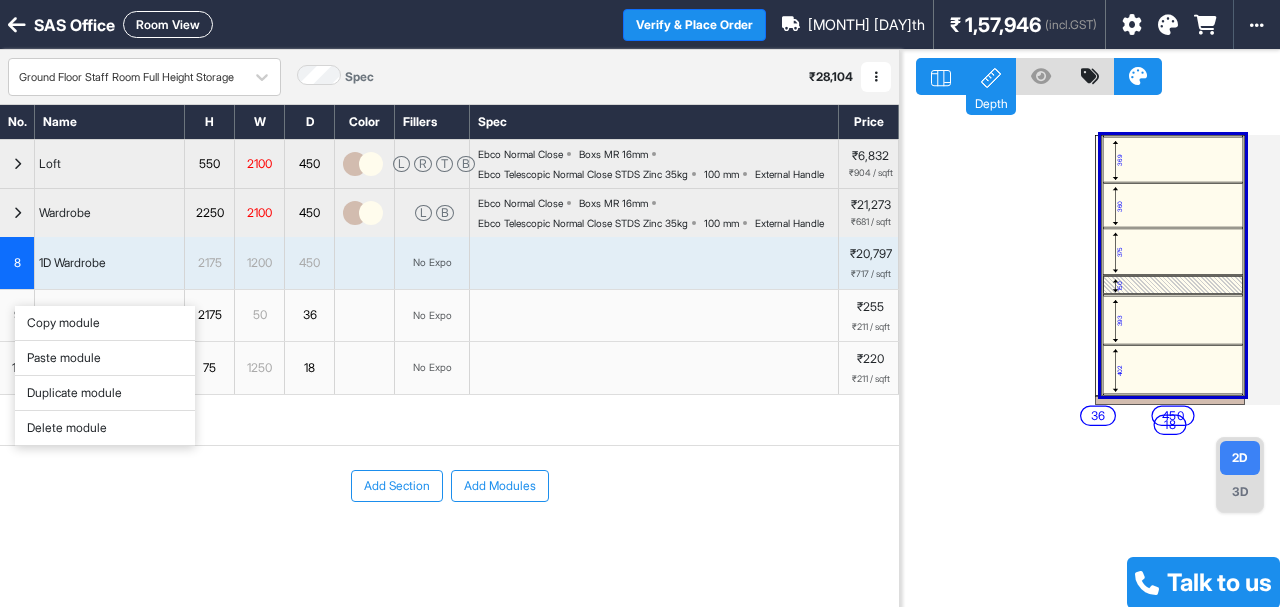 click on "Paste module" at bounding box center [105, 358] 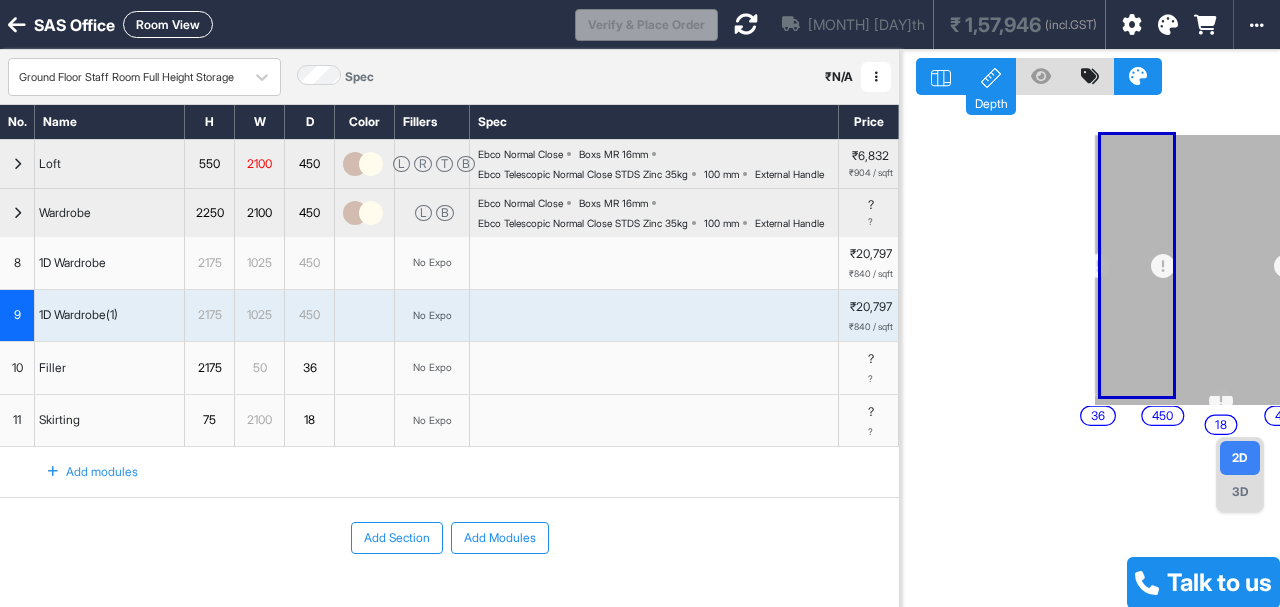 click on "36   18   450   450" at bounding box center [1090, 353] 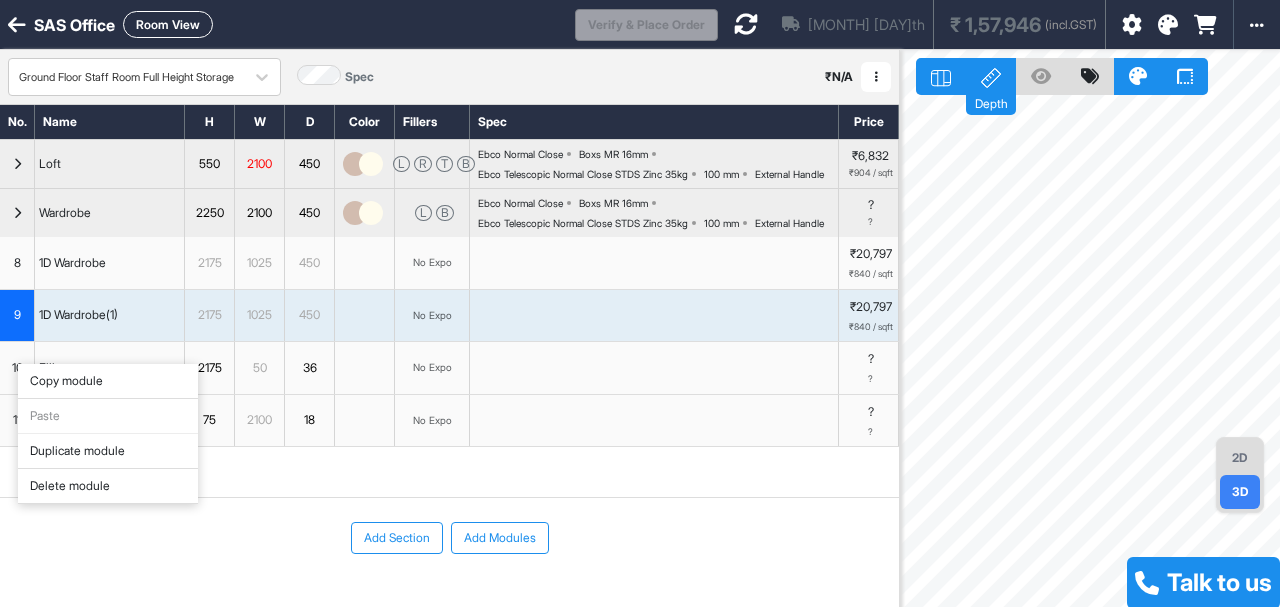 click on "Copy module" at bounding box center [108, 381] 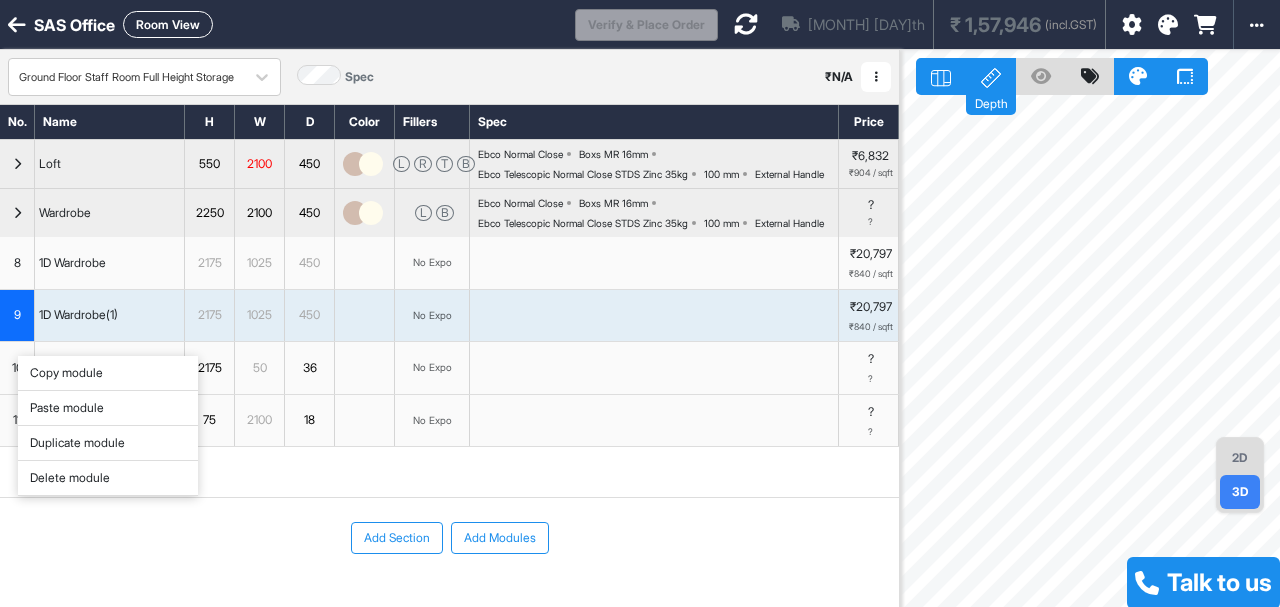 click on "Paste module" at bounding box center (108, 408) 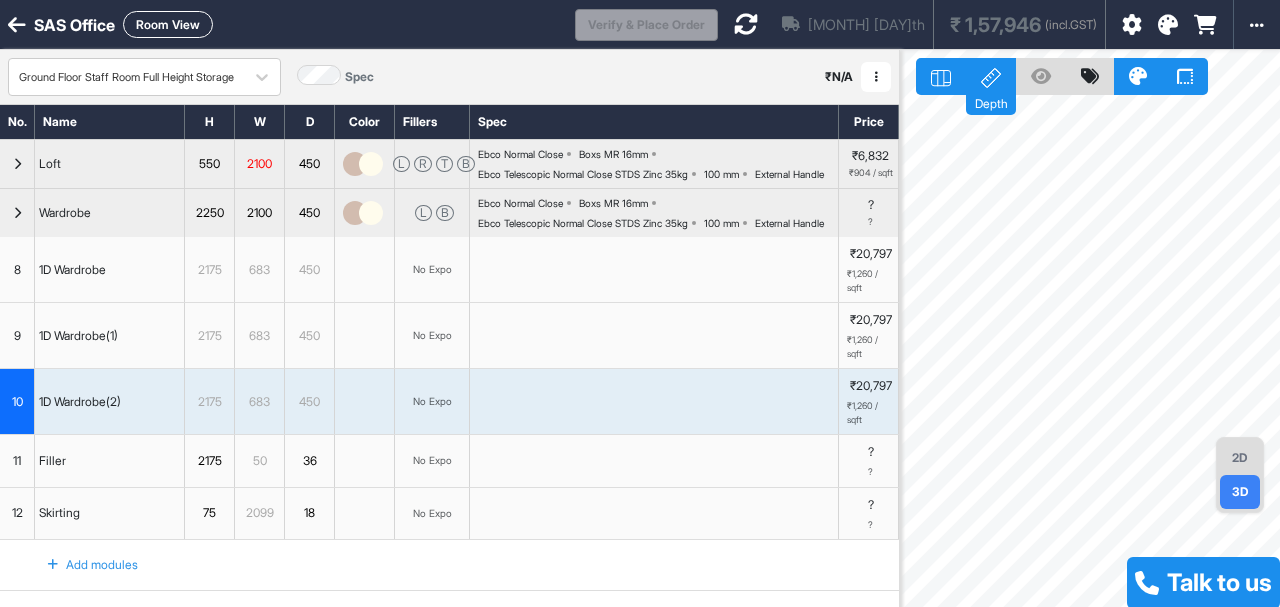 click on "2D" at bounding box center [1240, 458] 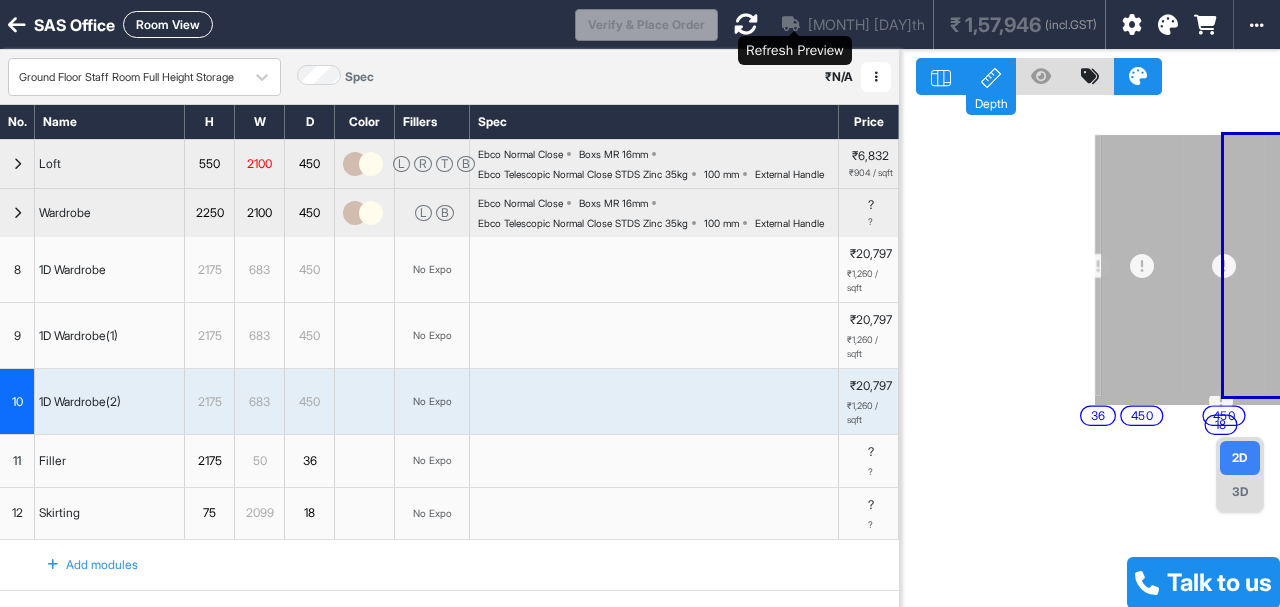 click at bounding box center [746, 24] 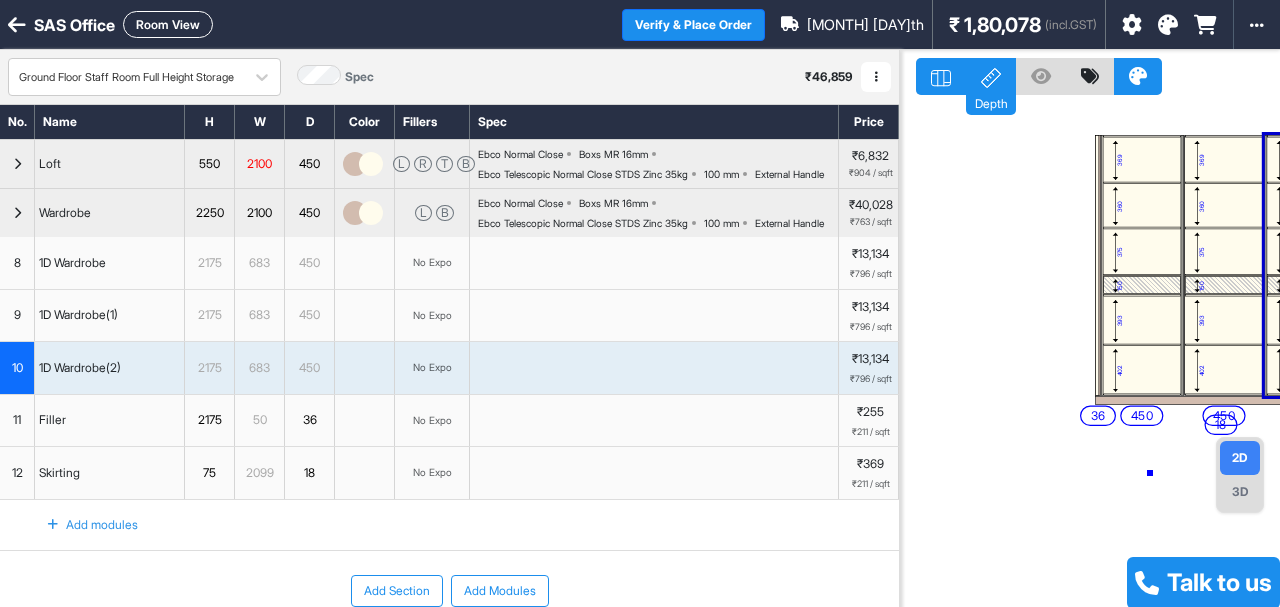drag, startPoint x: 1150, startPoint y: 473, endPoint x: 1074, endPoint y: 363, distance: 133.70116 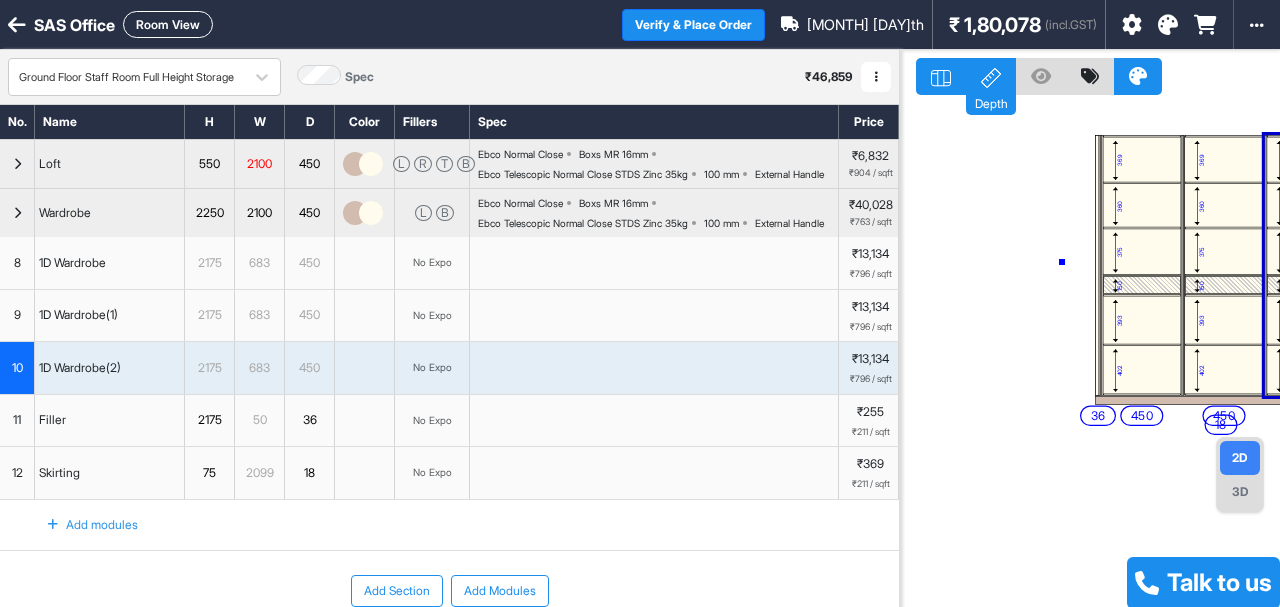 drag, startPoint x: 1062, startPoint y: 262, endPoint x: 1019, endPoint y: 253, distance: 43.931767 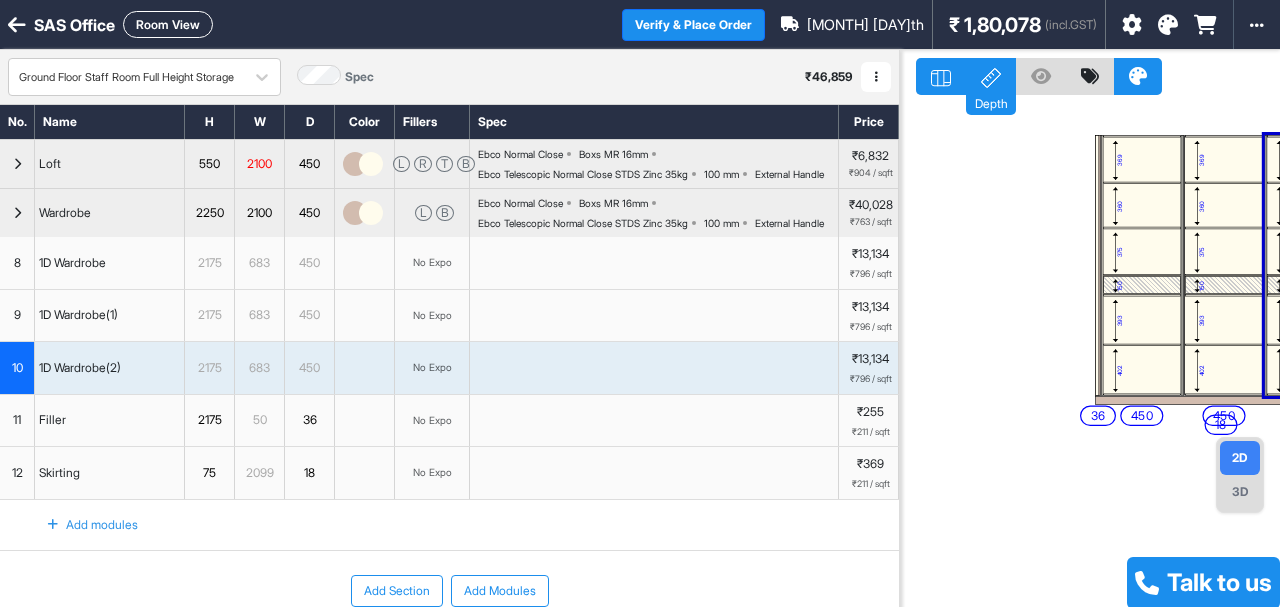 click on "3D" at bounding box center [1240, 492] 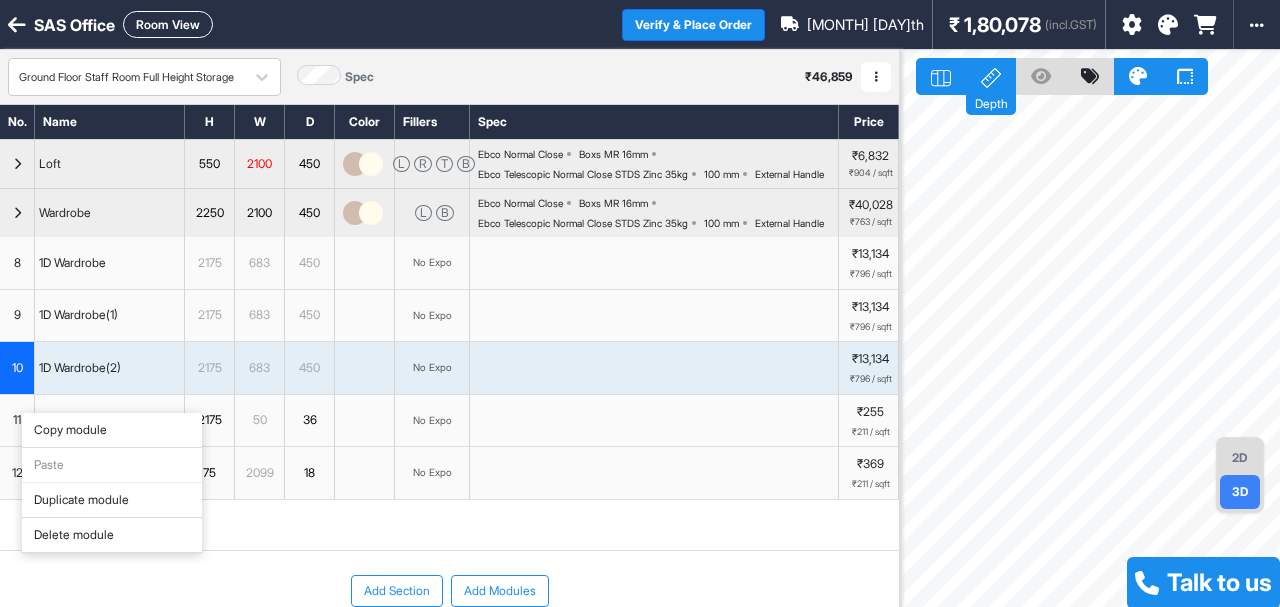 click on "Copy module" at bounding box center (112, 430) 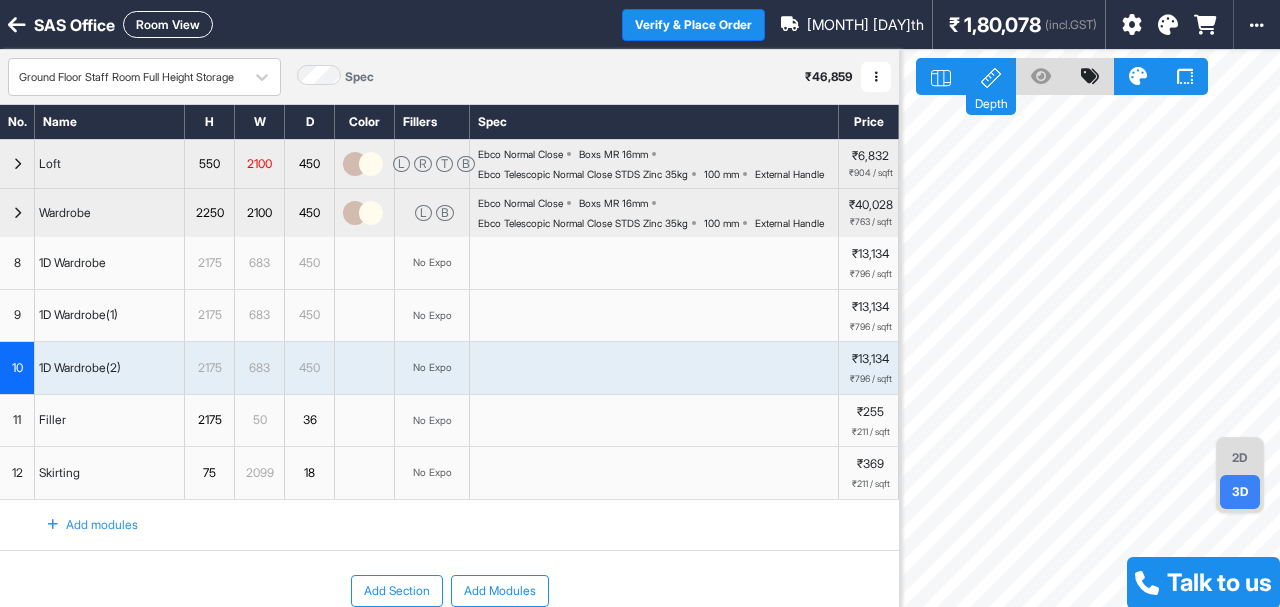 click on "10" at bounding box center [17, 368] 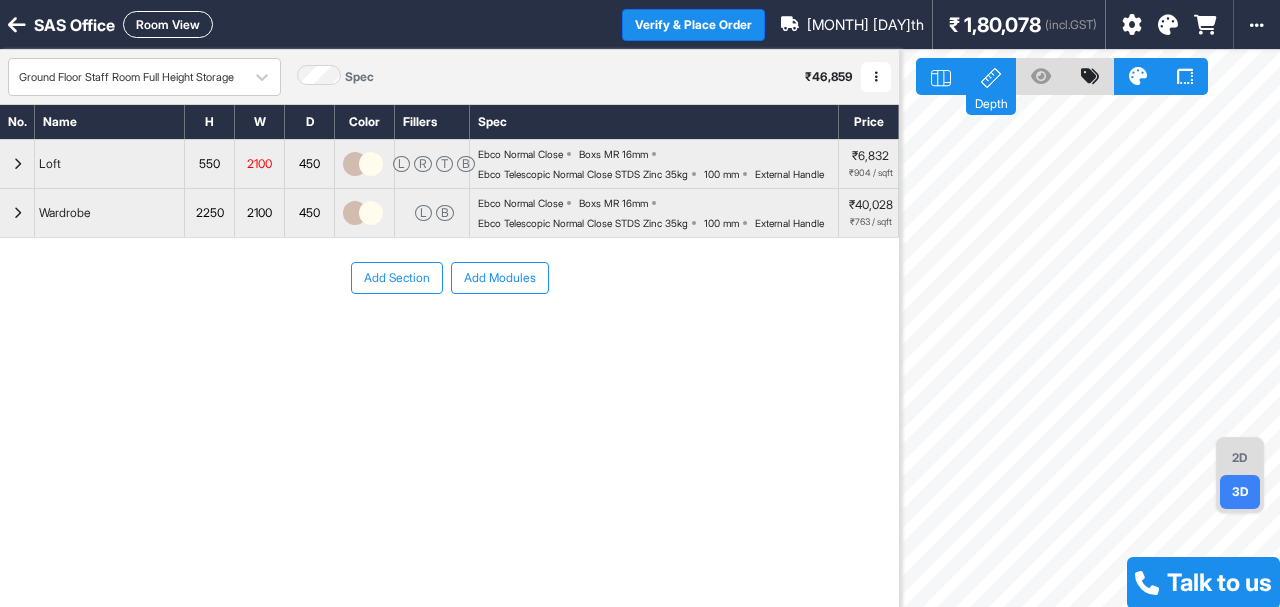 click at bounding box center [17, 213] 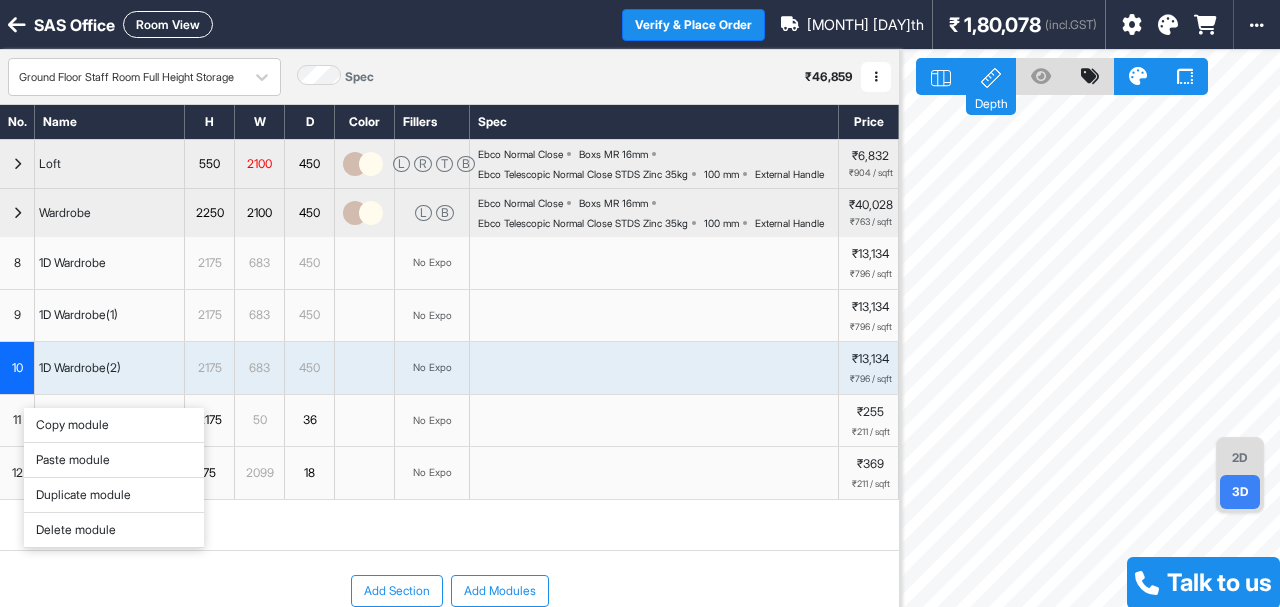 click on "Paste module" at bounding box center [114, 460] 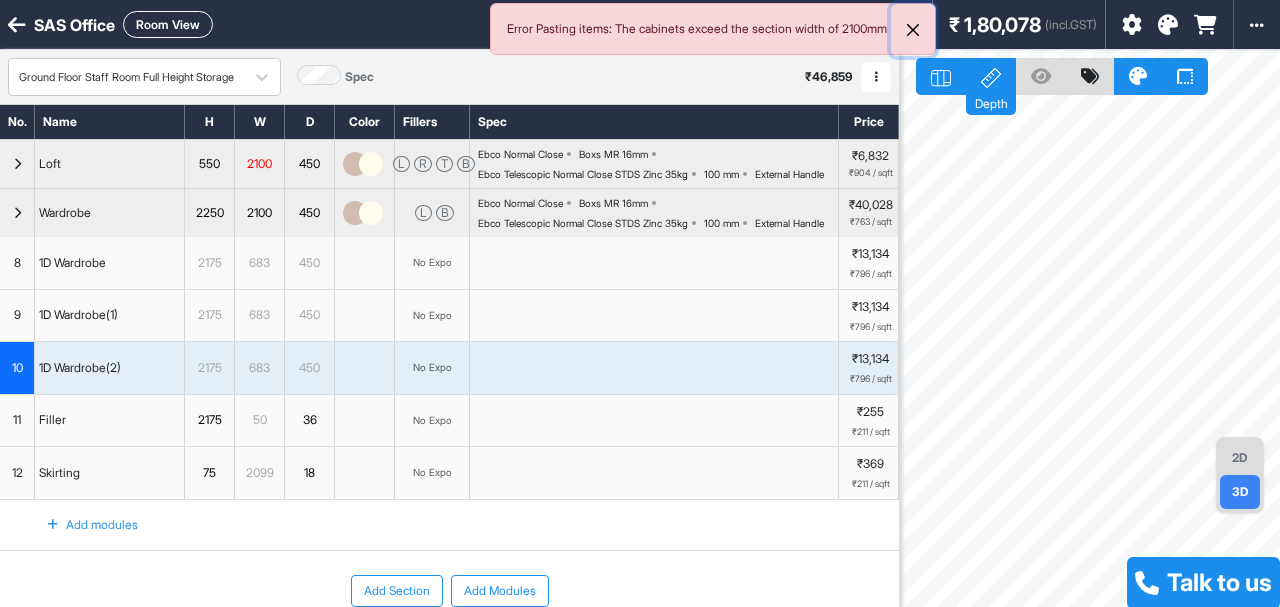 click at bounding box center [913, 30] 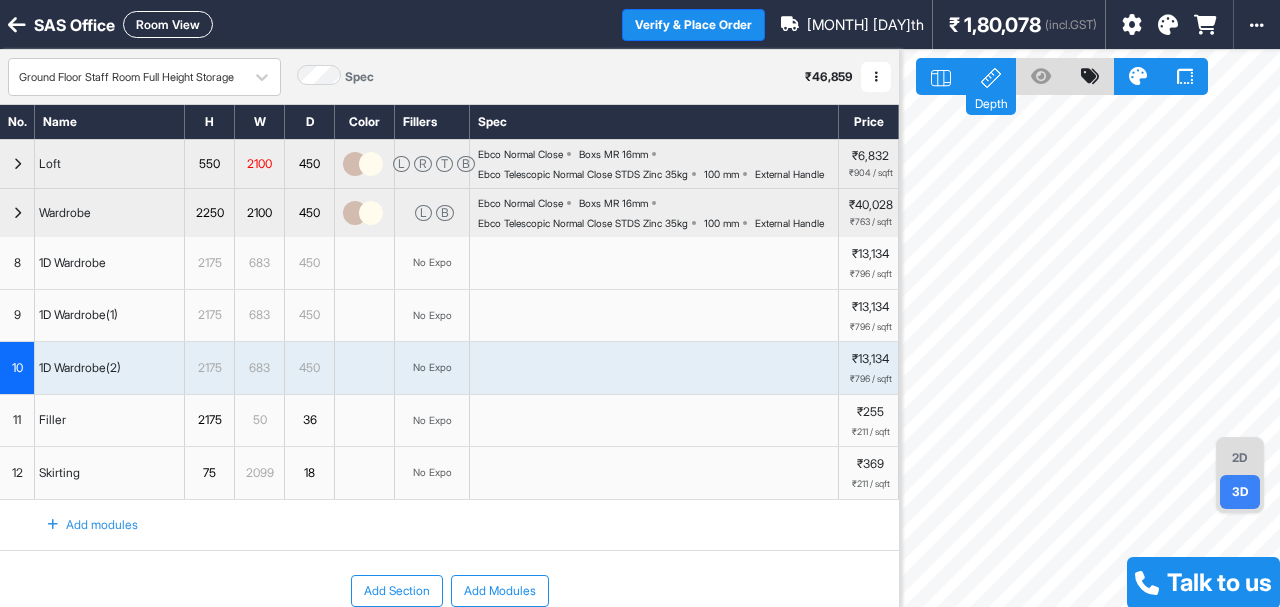 click on "10" at bounding box center (17, 368) 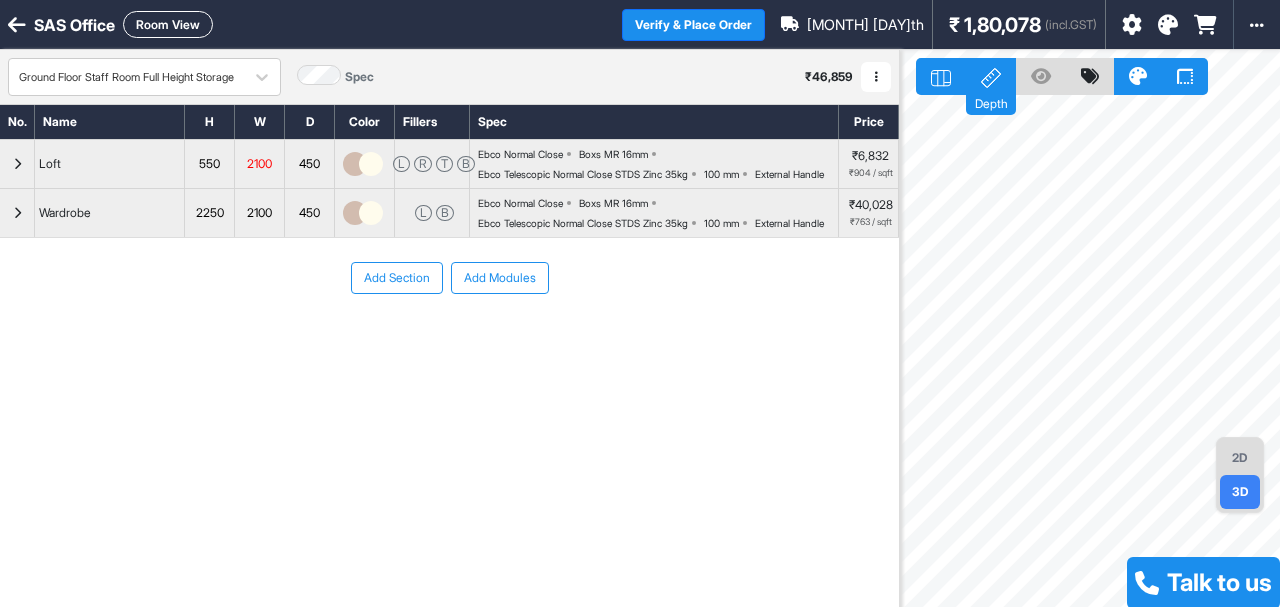 click at bounding box center (17, 213) 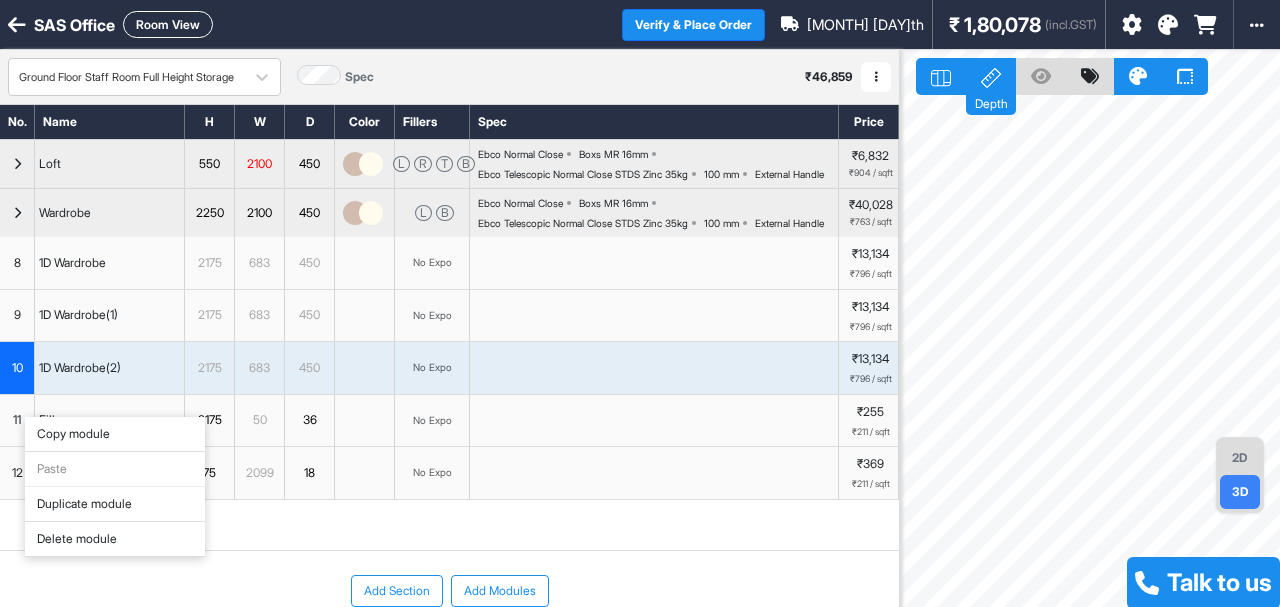 click on "Copy module" at bounding box center (115, 434) 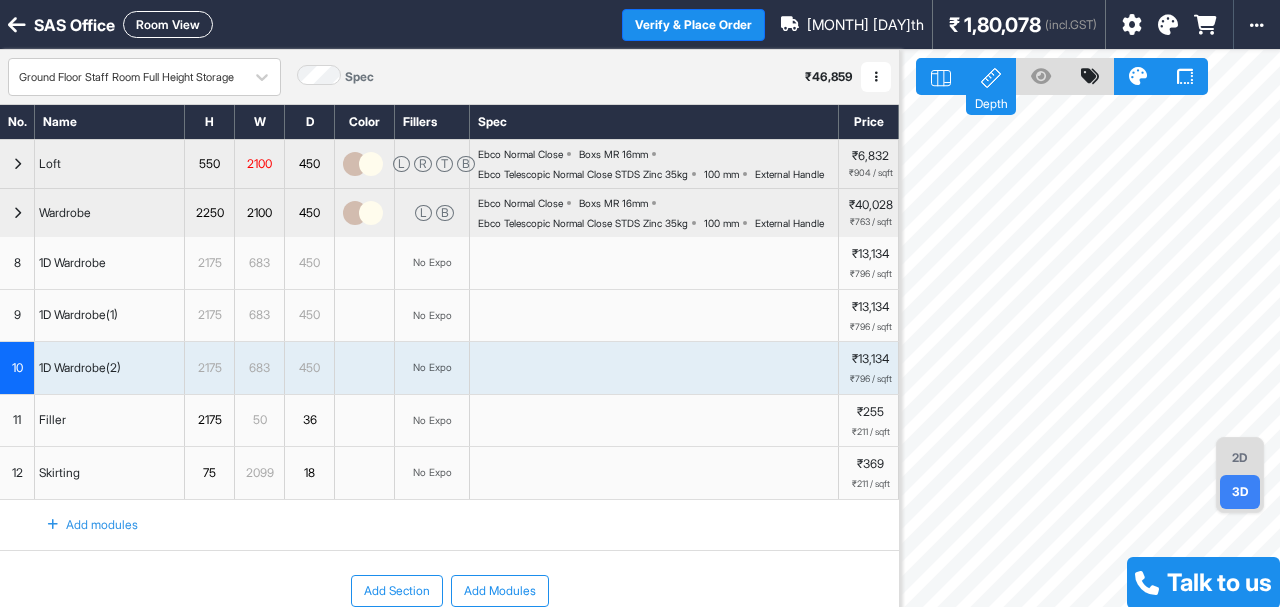 click on "10" at bounding box center [17, 368] 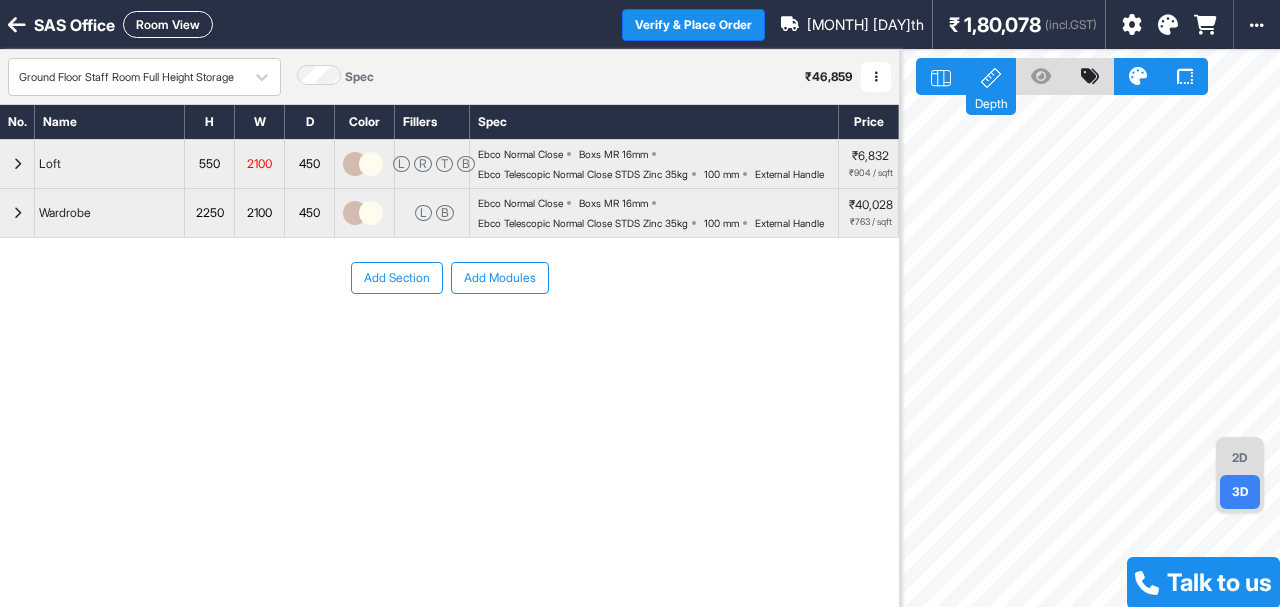 click at bounding box center (17, 213) 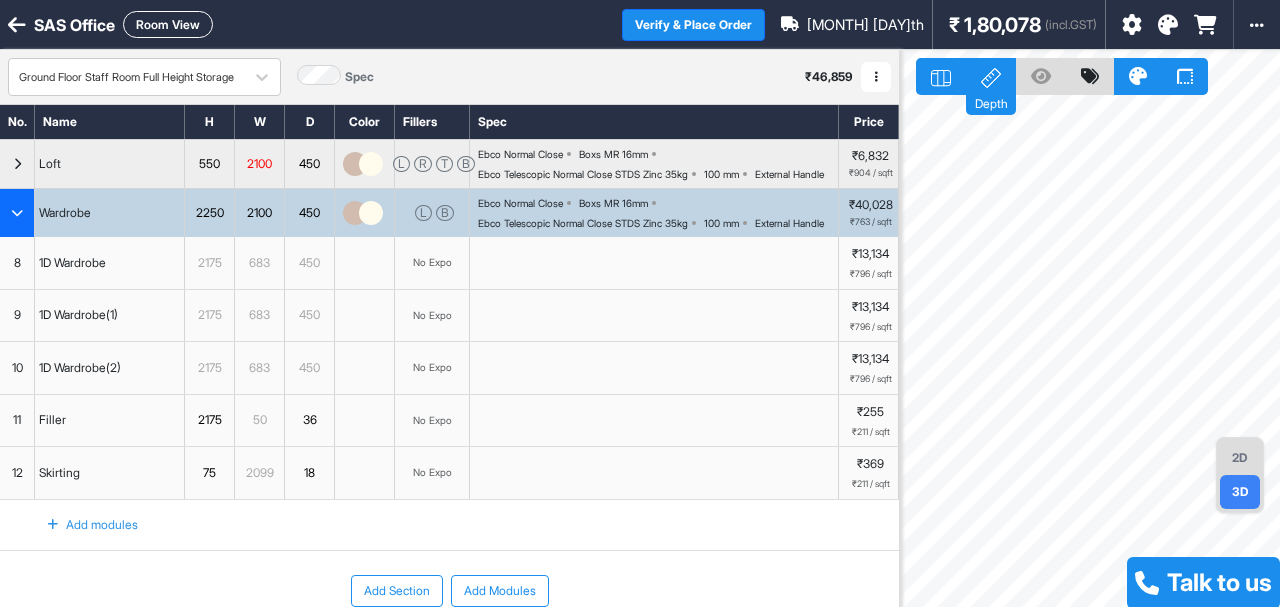 click on "10" at bounding box center [17, 368] 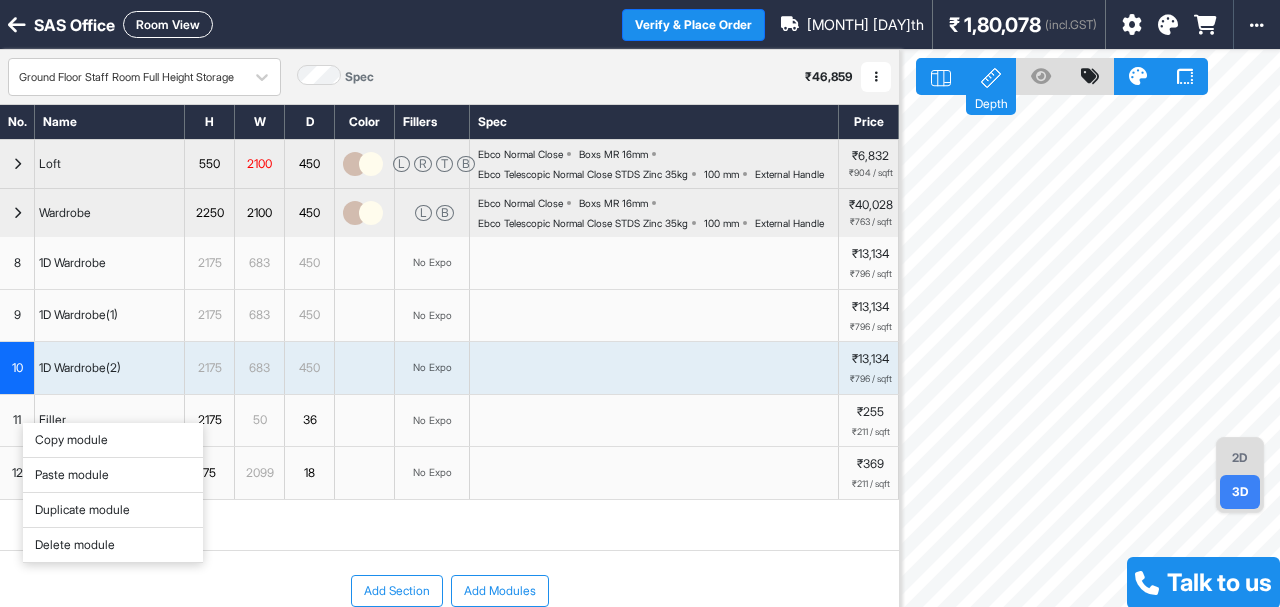 click on "Paste module" at bounding box center [113, 475] 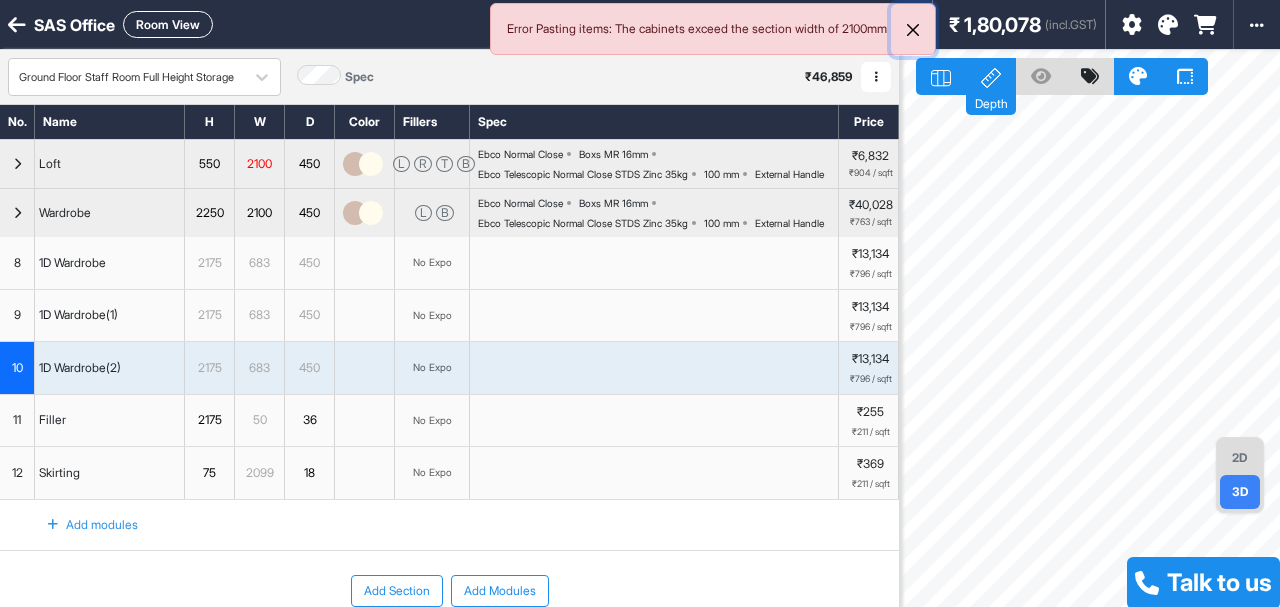 click at bounding box center (913, 30) 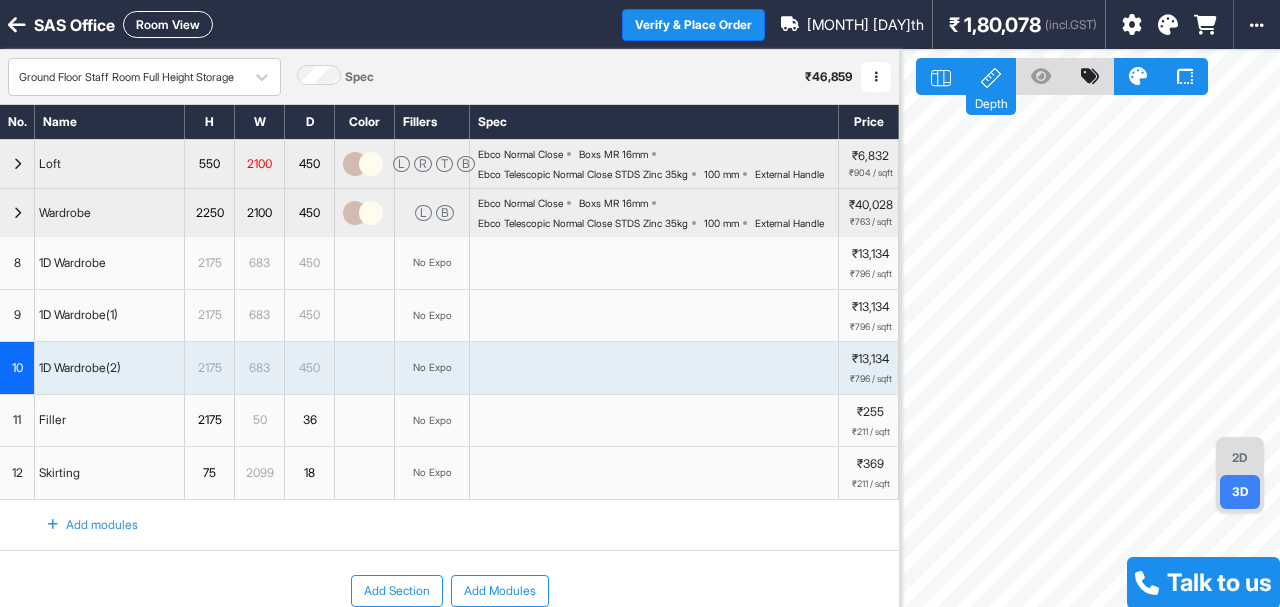 click at bounding box center [17, 213] 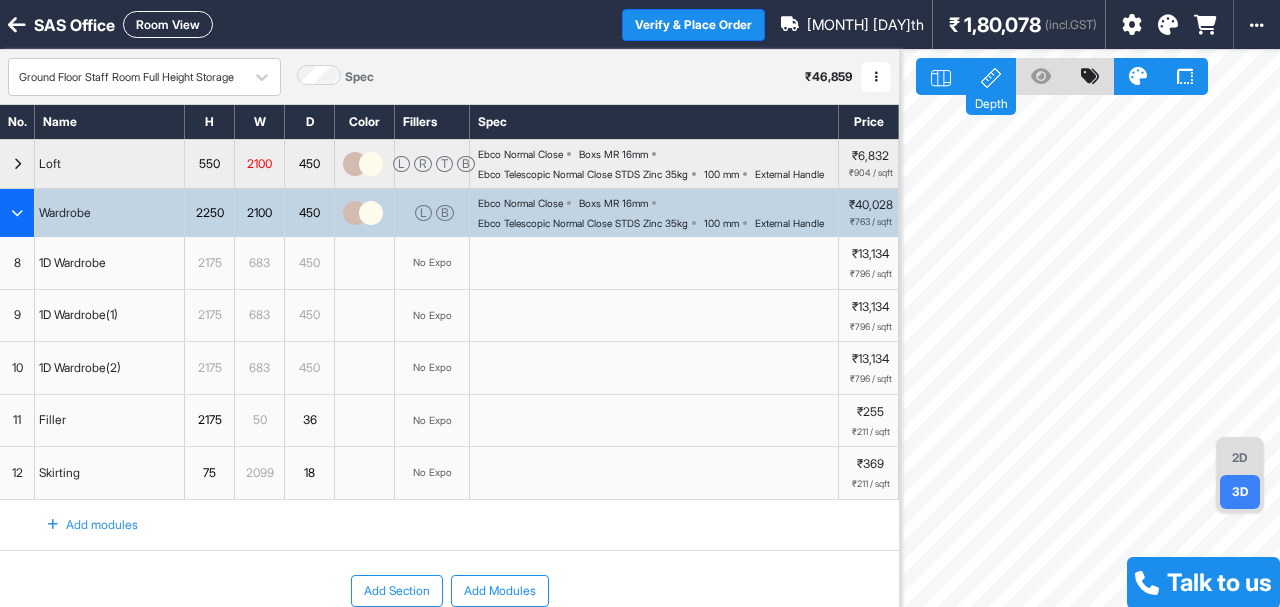 click on "2D" at bounding box center (1240, 458) 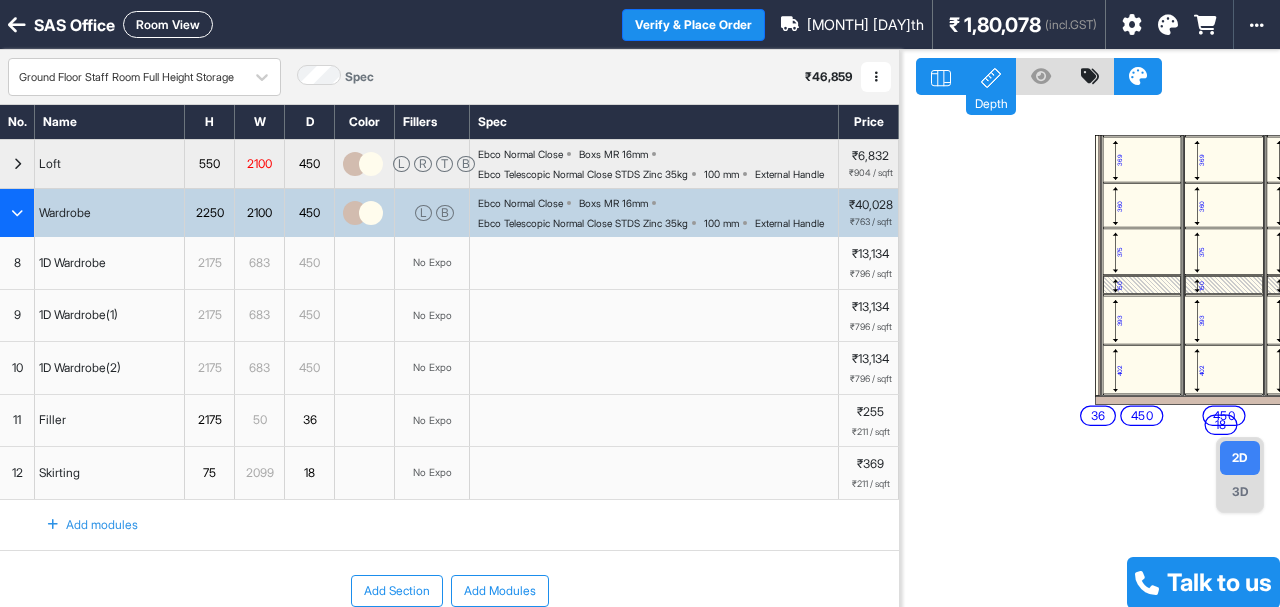 click on "3D" at bounding box center (1240, 492) 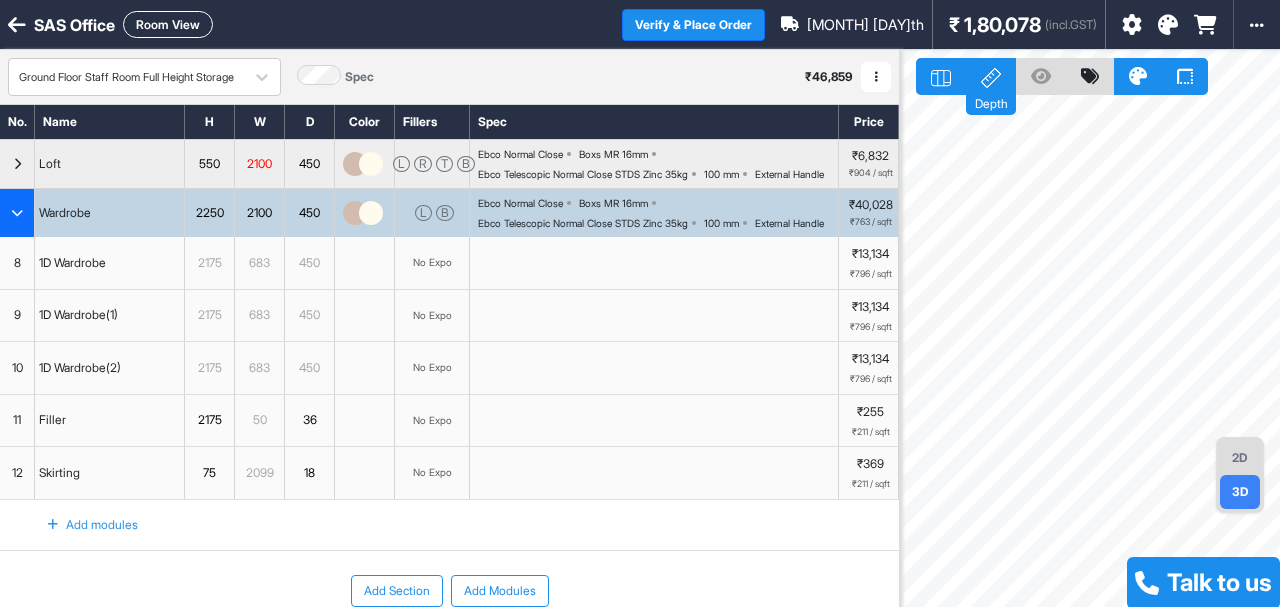 click on "683" at bounding box center [259, 263] 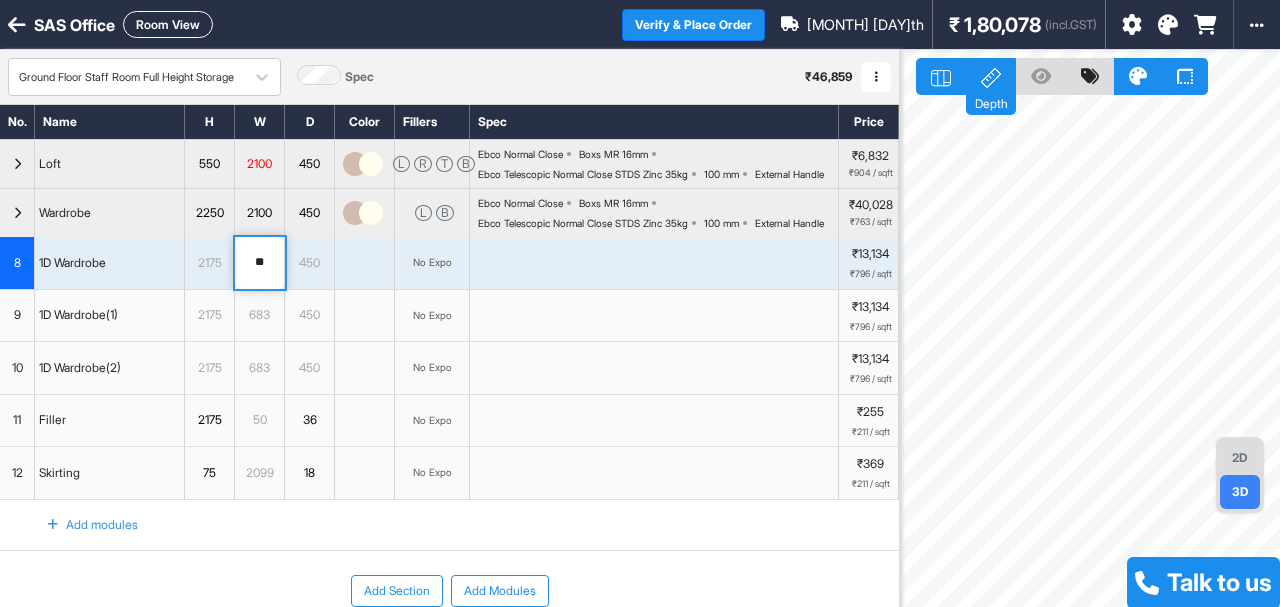 type on "*" 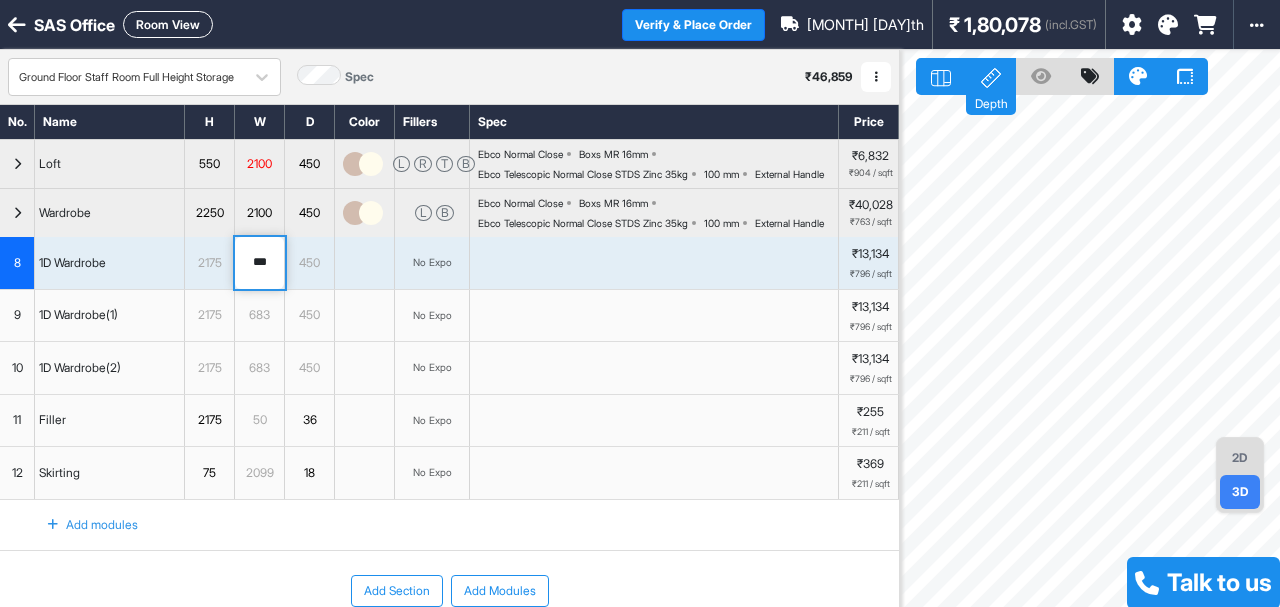 click on "683" at bounding box center [259, 315] 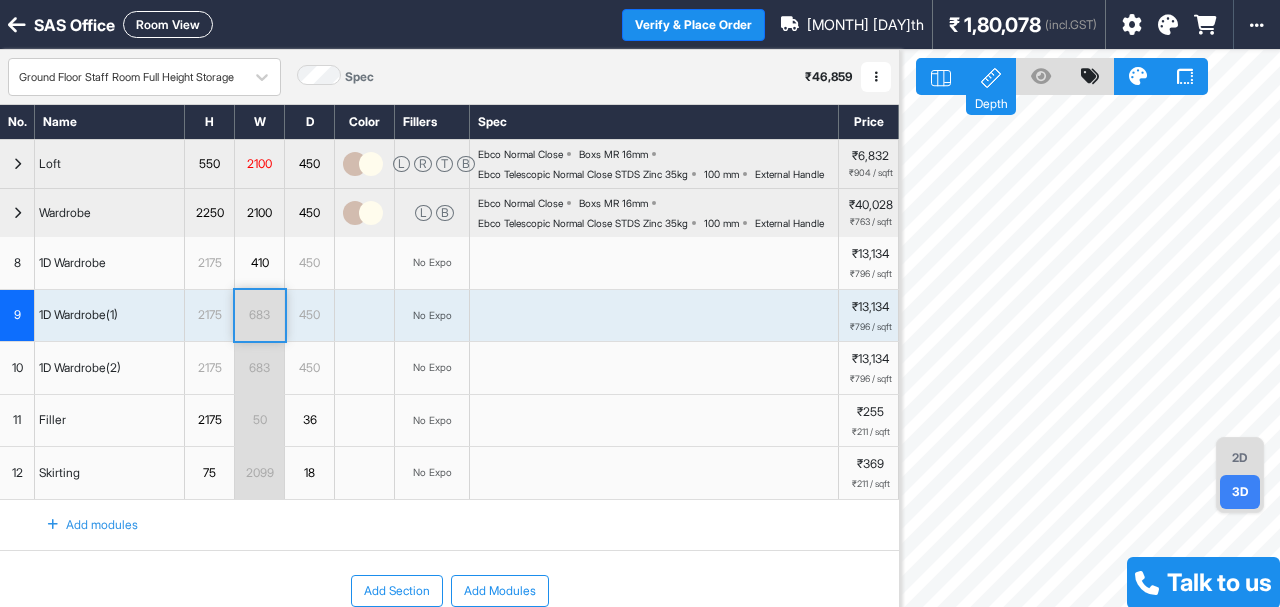 click on "683" at bounding box center (259, 315) 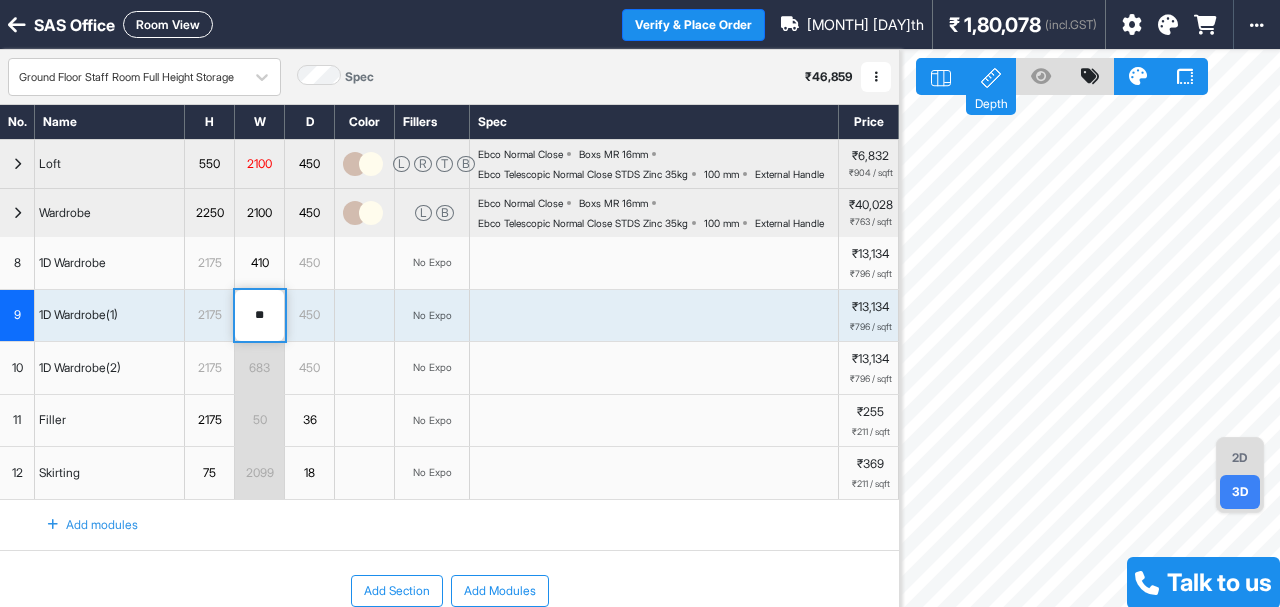 type on "*" 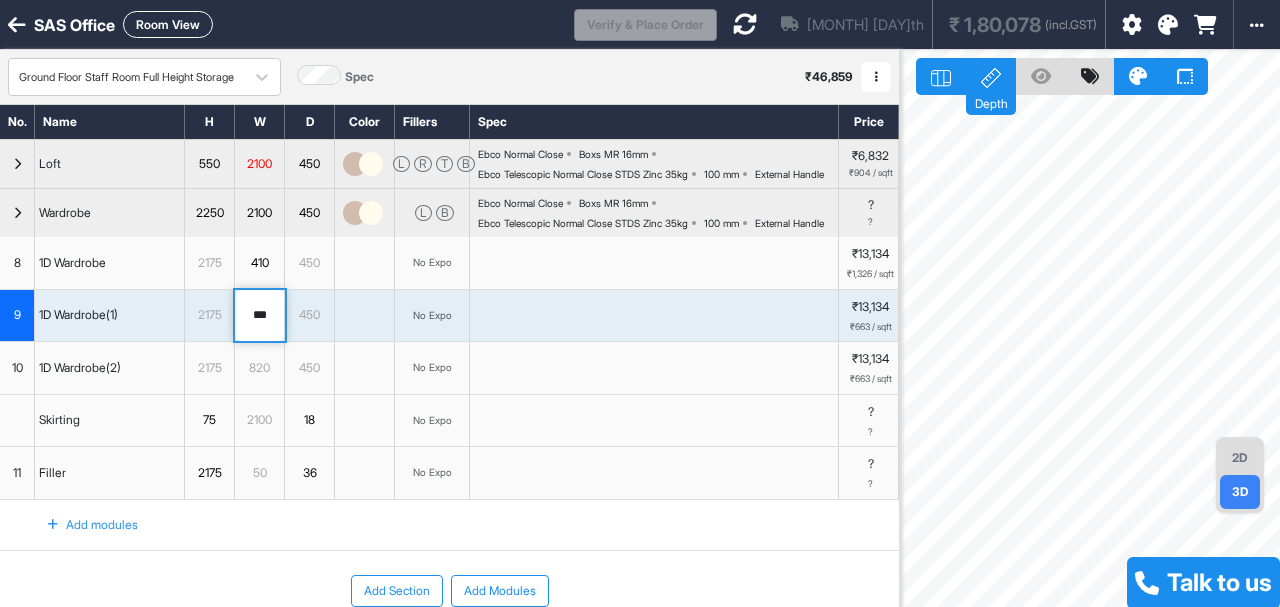 type on "***" 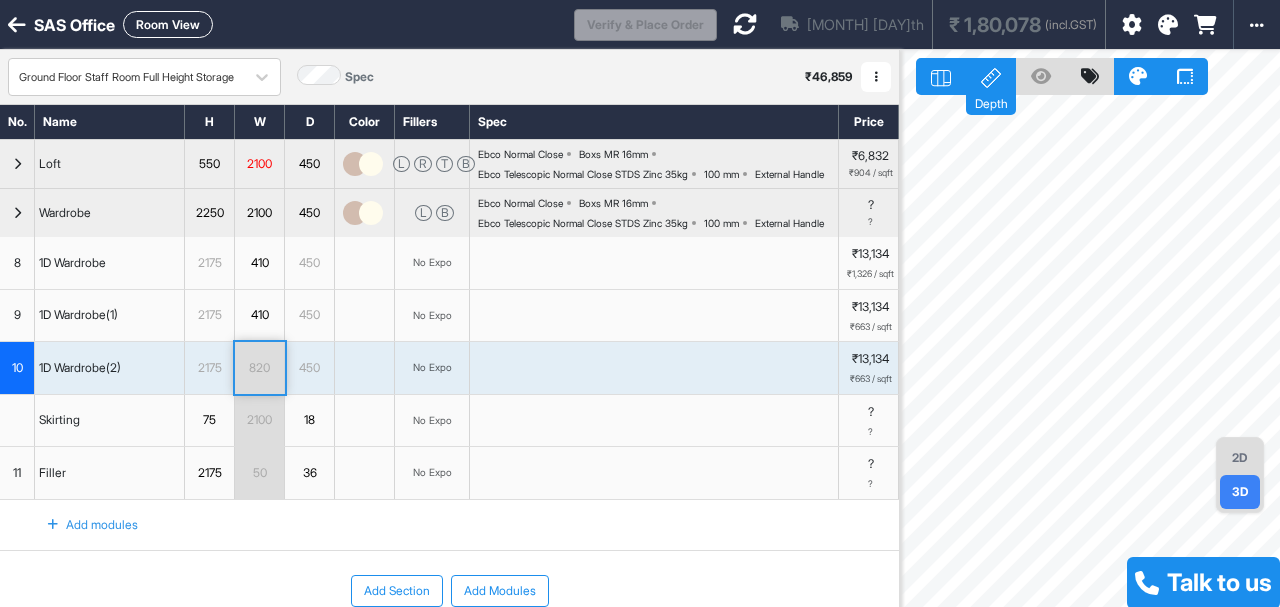 click on "820" at bounding box center (259, 368) 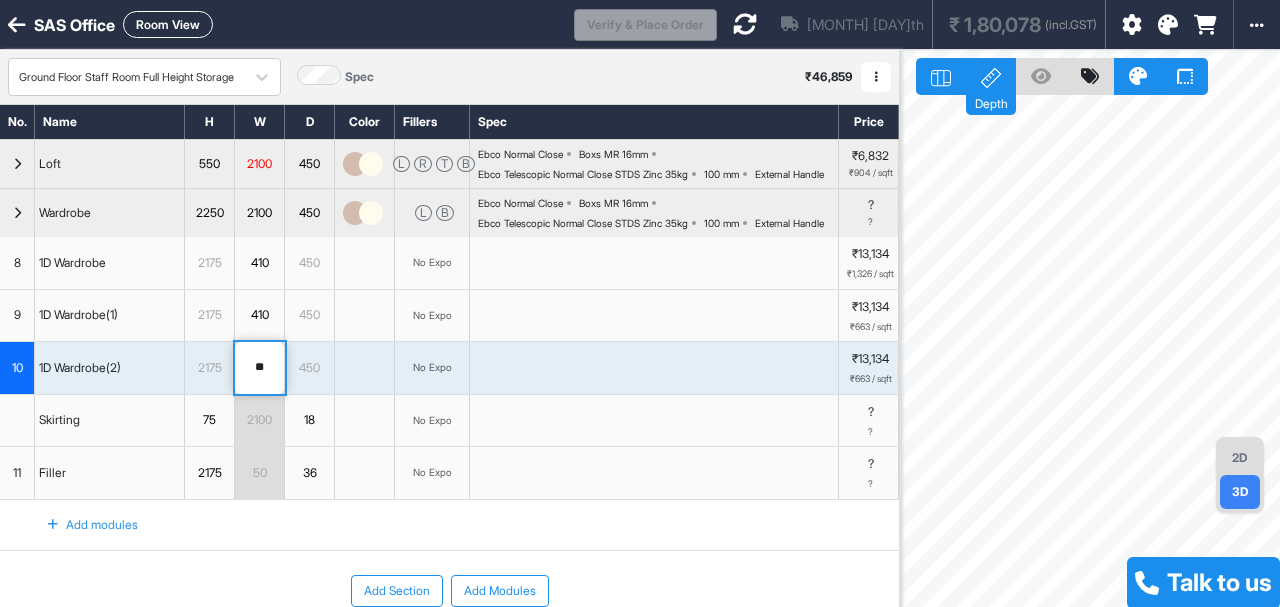 type on "*" 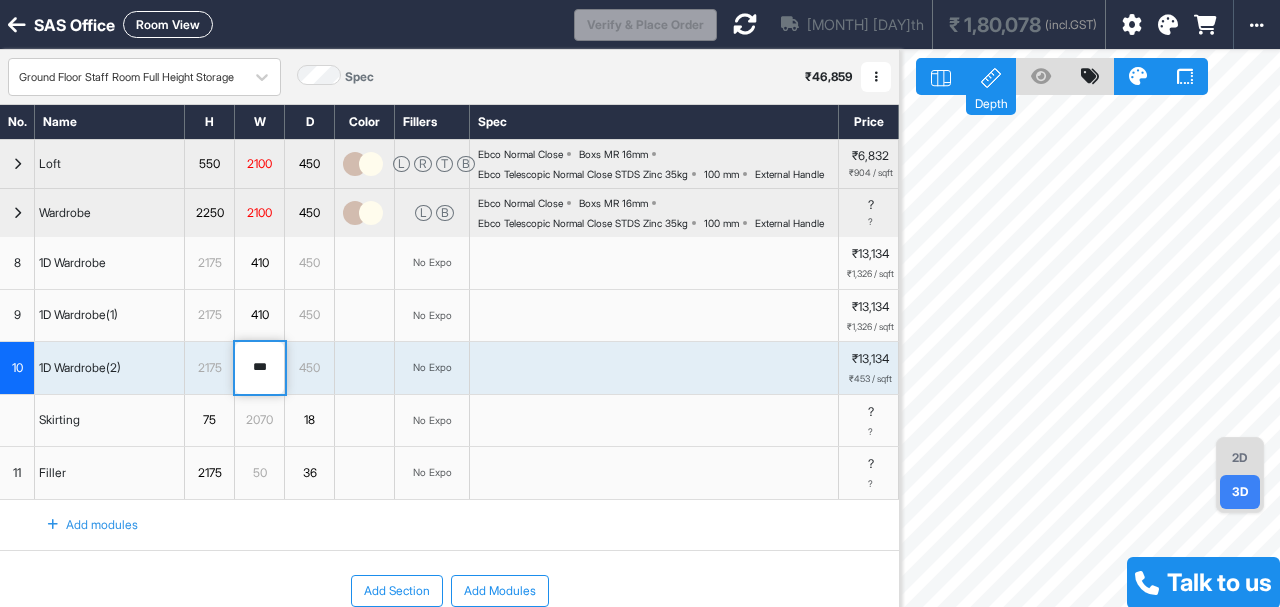 type on "***" 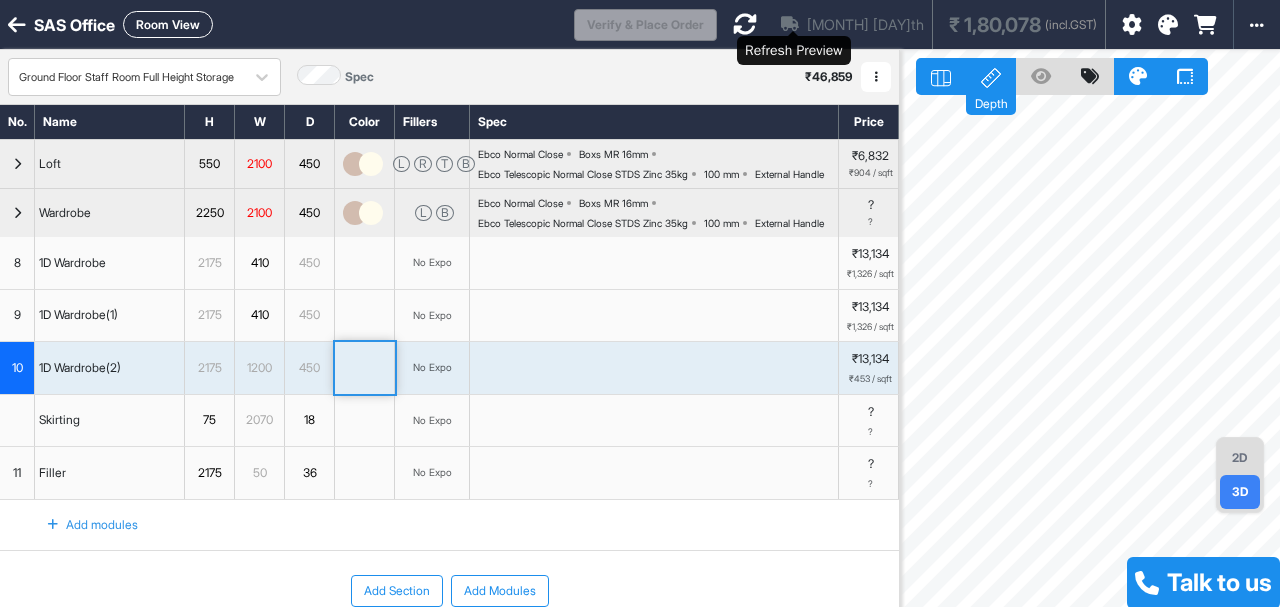 click at bounding box center [745, 24] 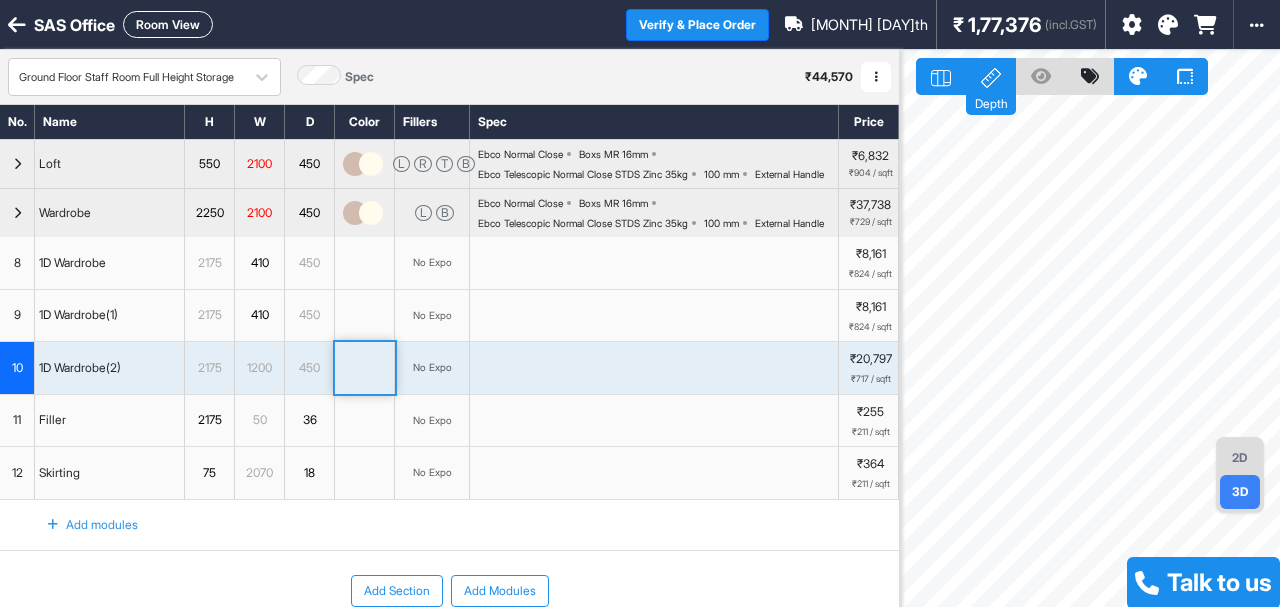 click on "1200" at bounding box center (259, 368) 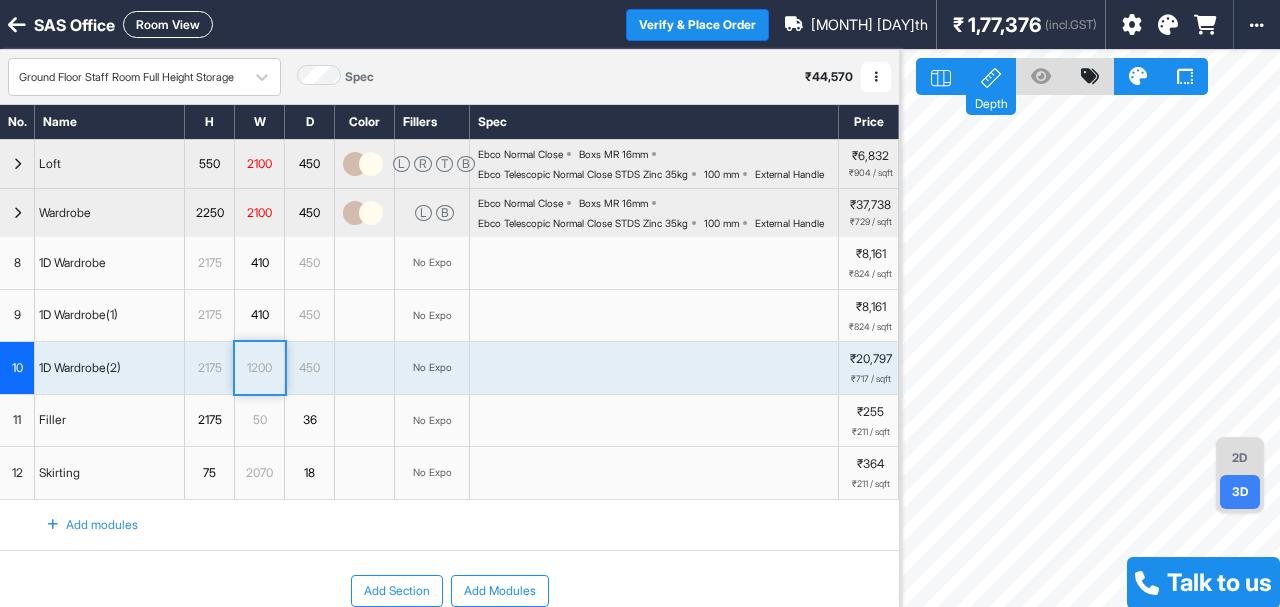 click on "1200" at bounding box center (259, 368) 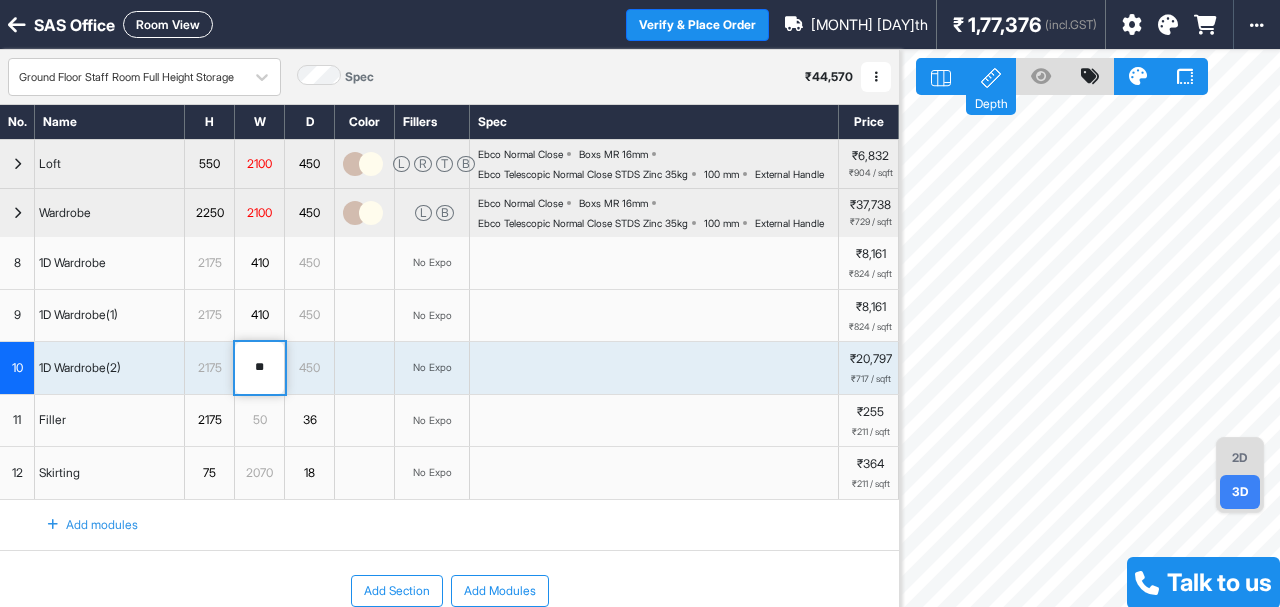 type on "*" 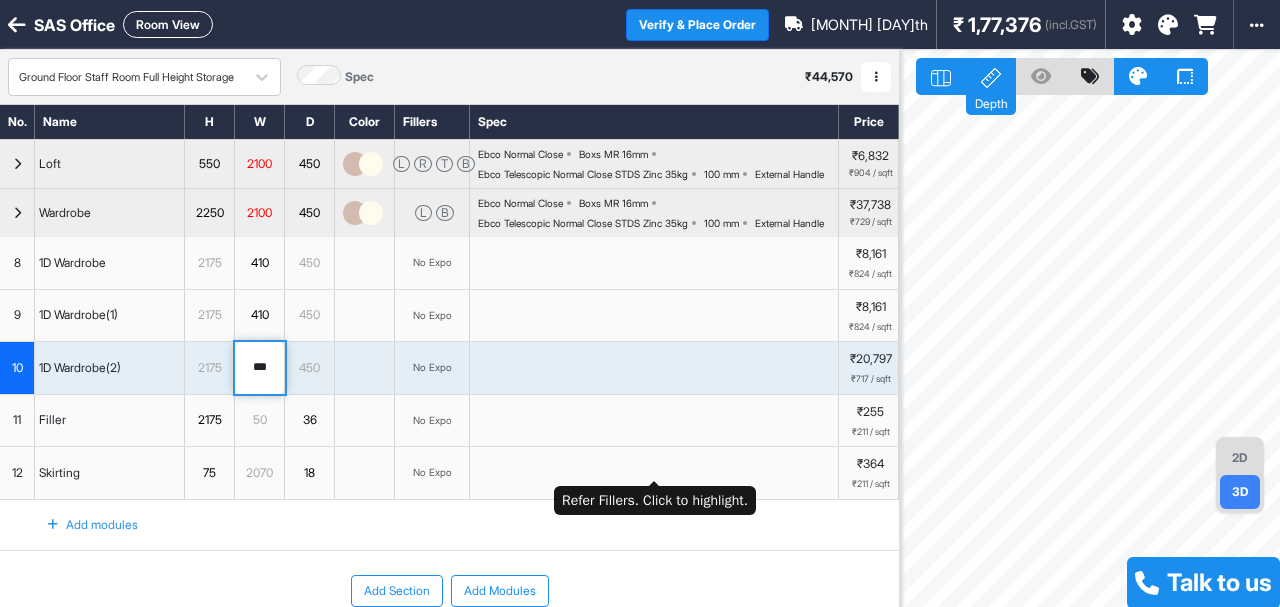 type on "***" 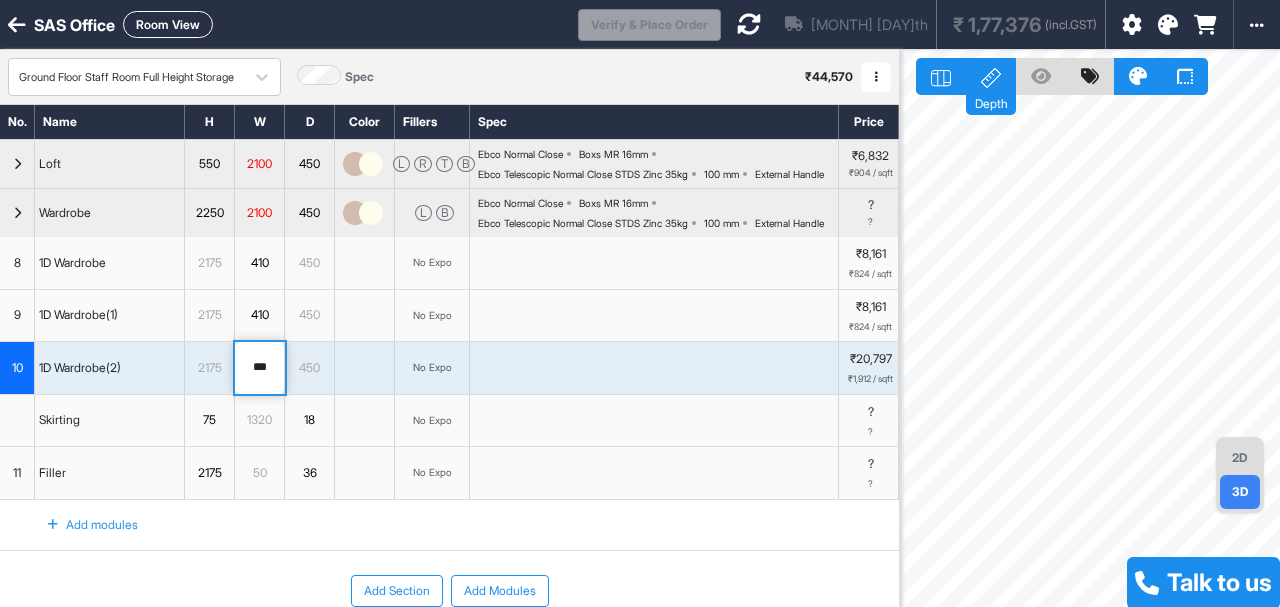 click at bounding box center (749, 24) 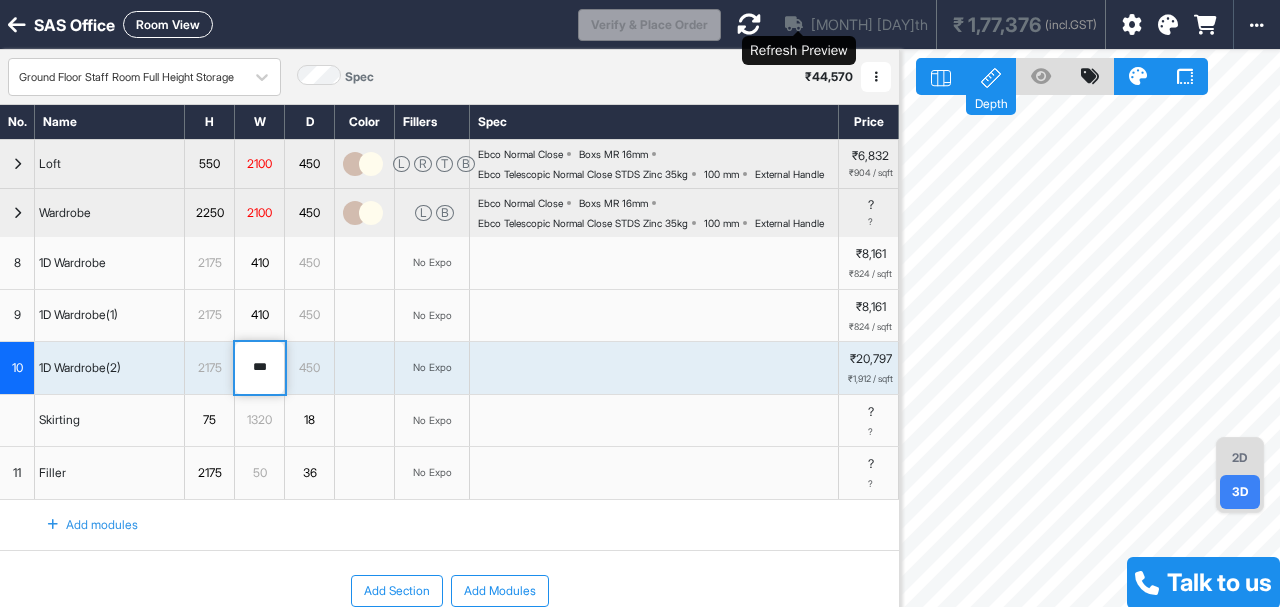 click at bounding box center [749, 24] 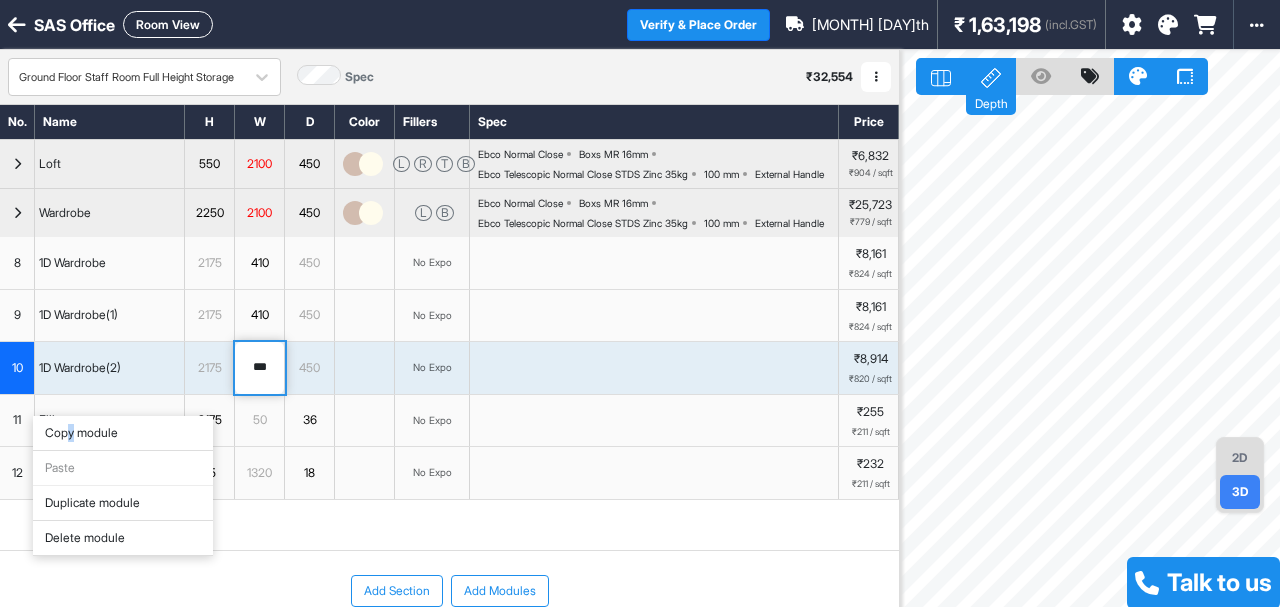 click on "Copy module" at bounding box center (123, 433) 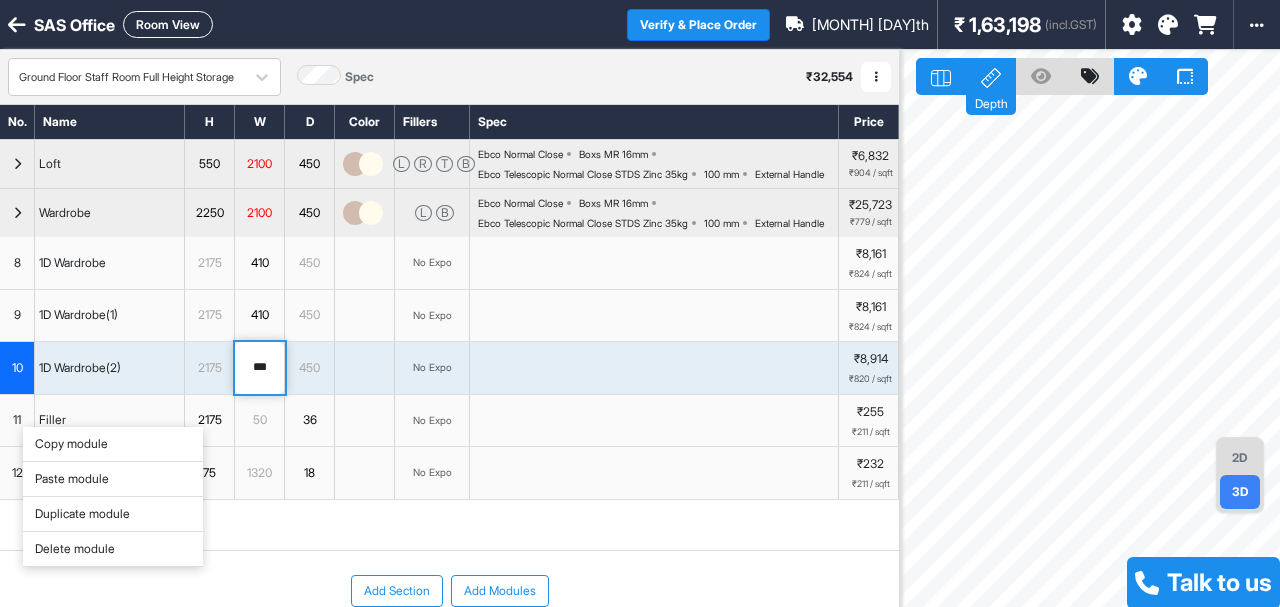 click on "Paste module" at bounding box center [113, 479] 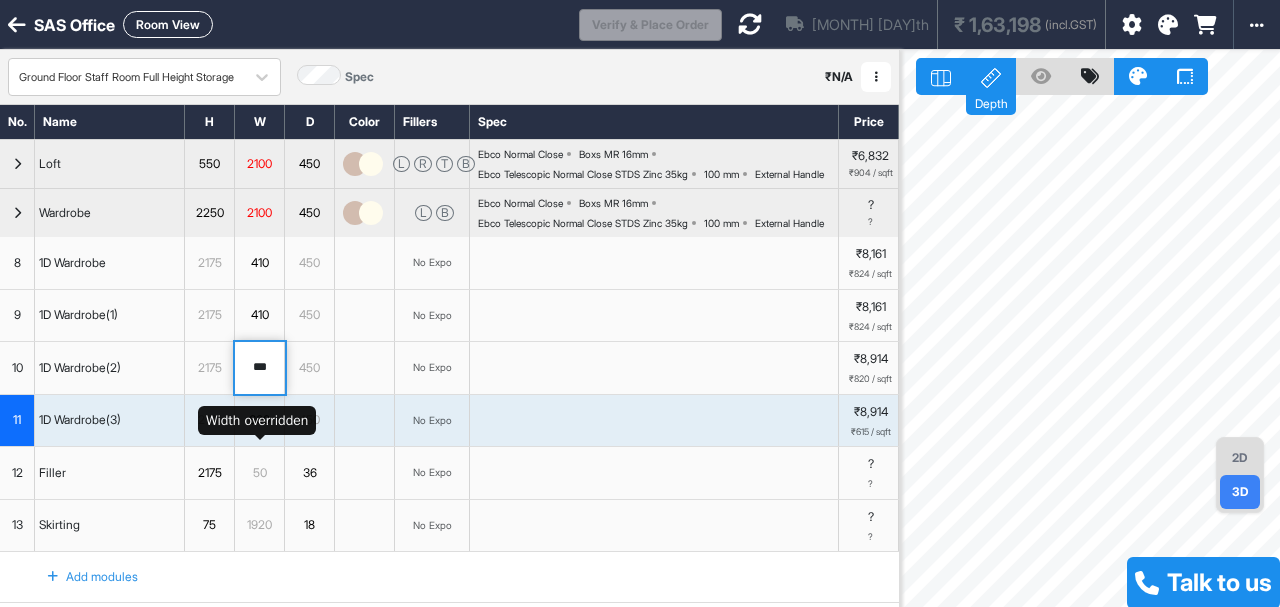 click on "600" at bounding box center [259, 420] 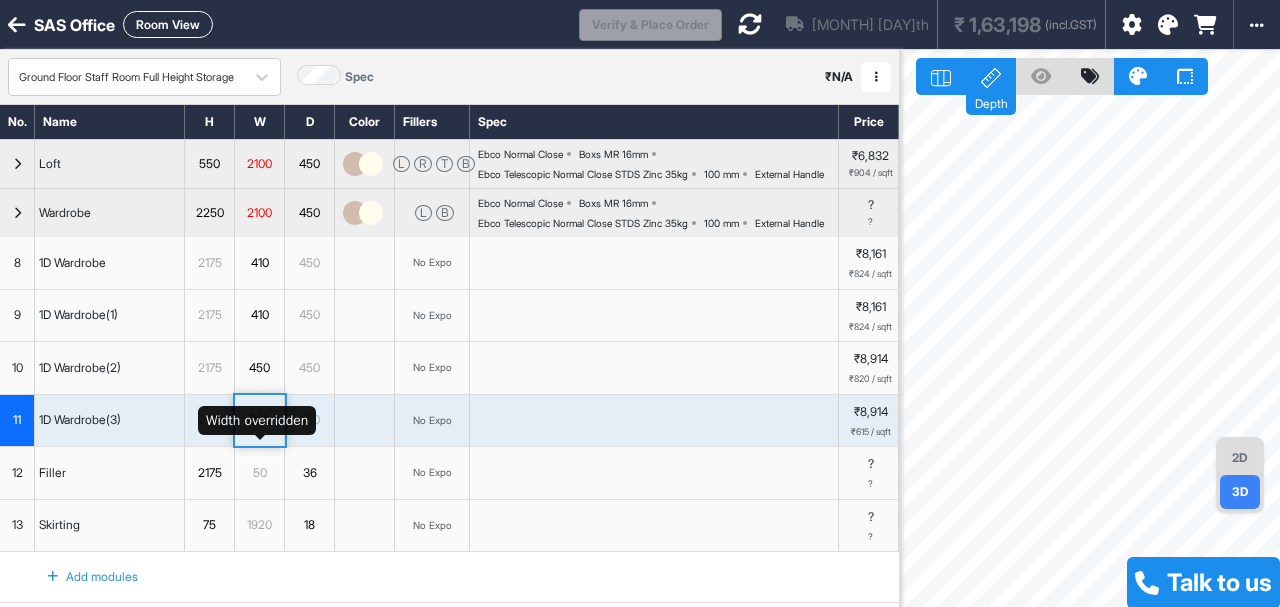 click on "600" at bounding box center (259, 420) 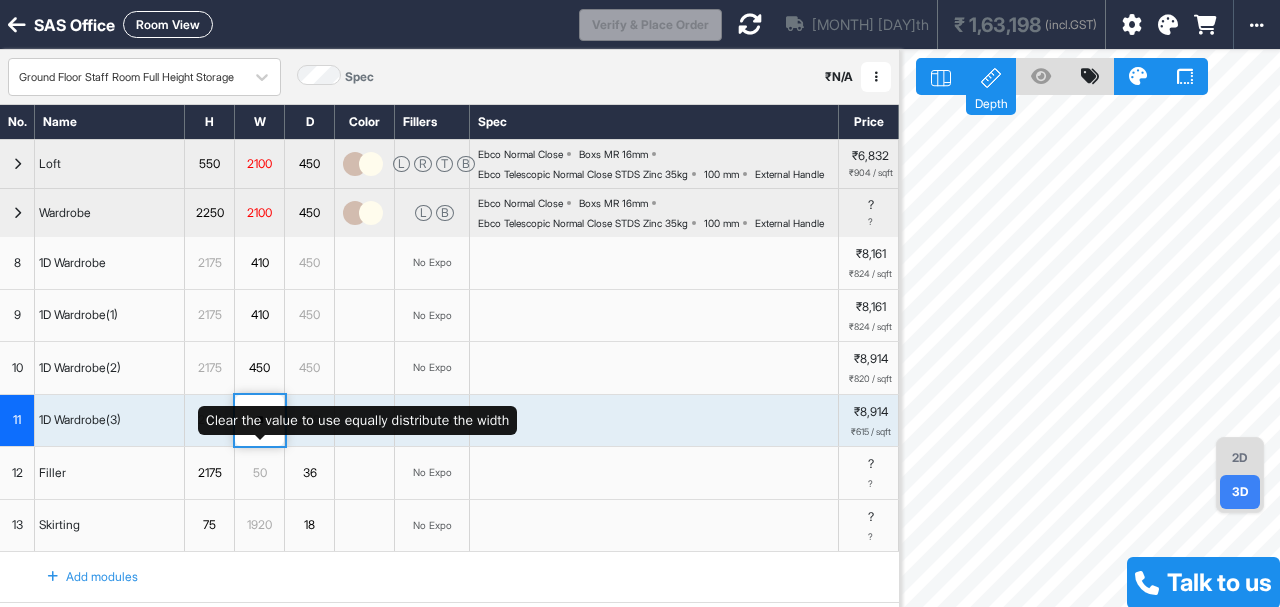 type on "*" 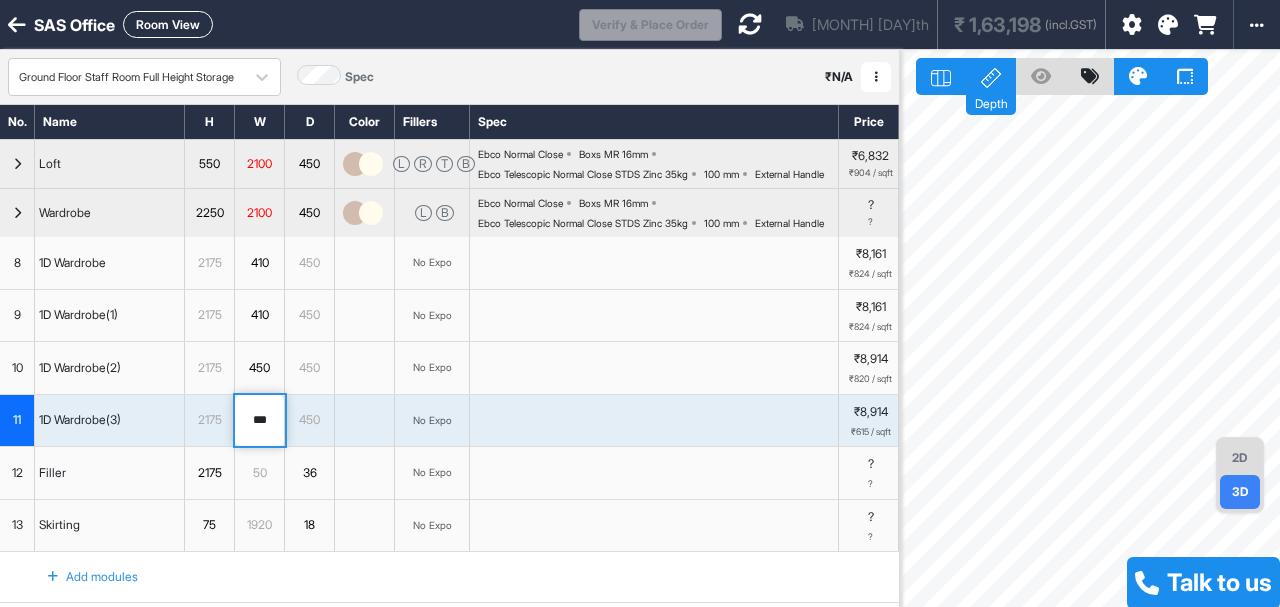 type on "***" 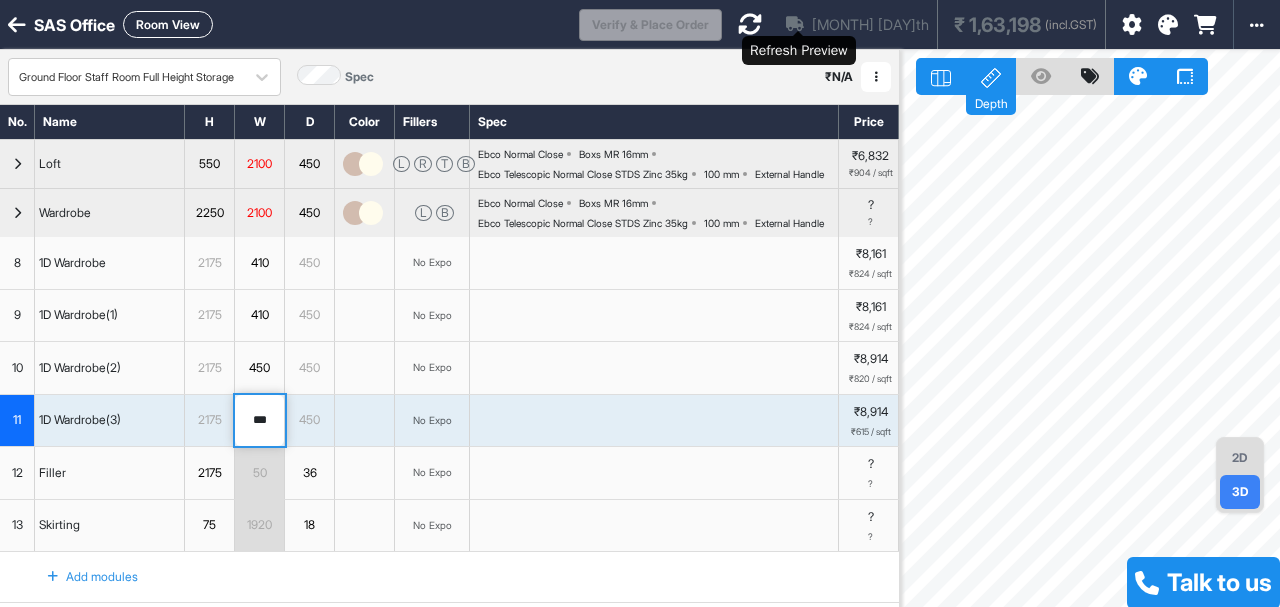 click at bounding box center (750, 24) 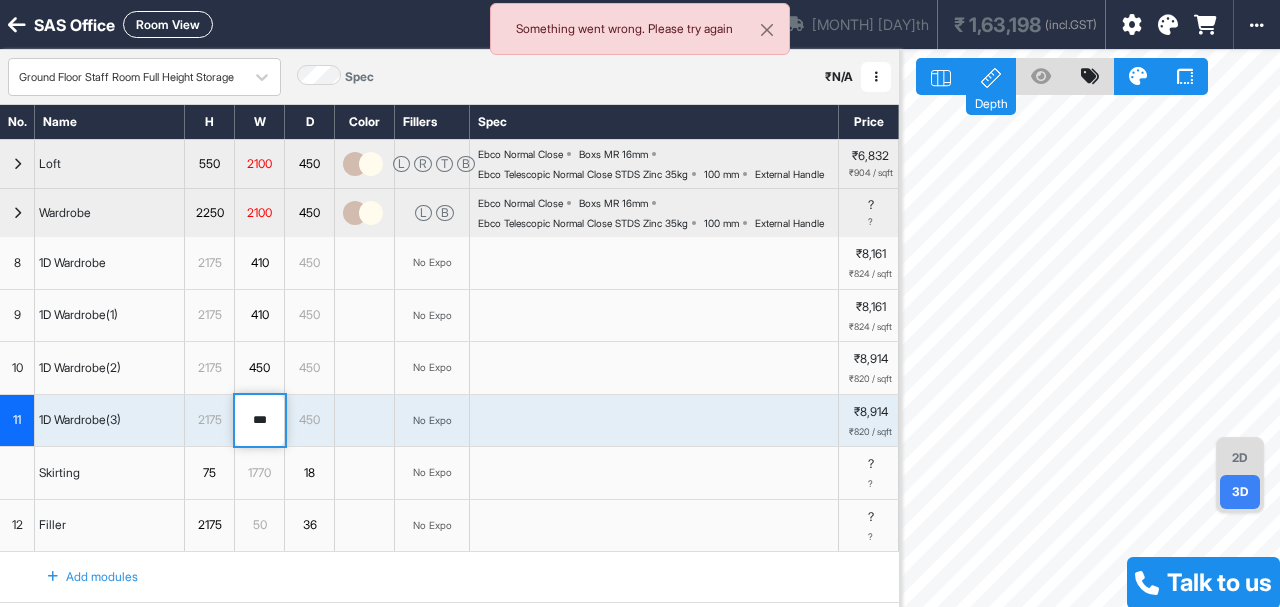 click on "3D" at bounding box center (1240, 492) 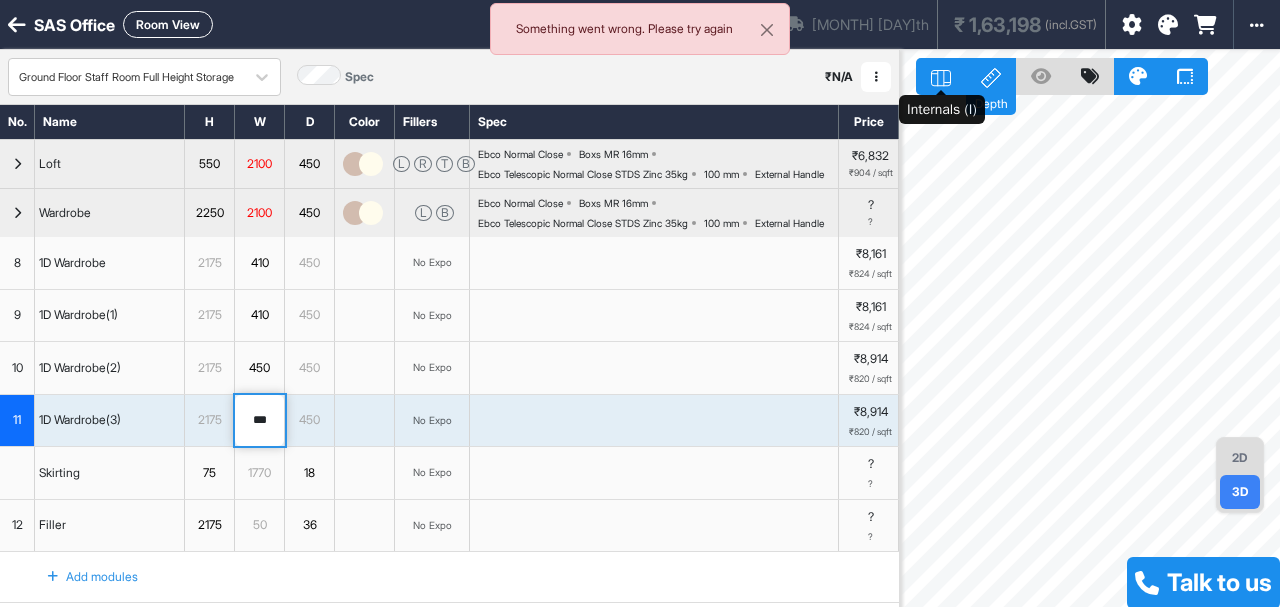 click 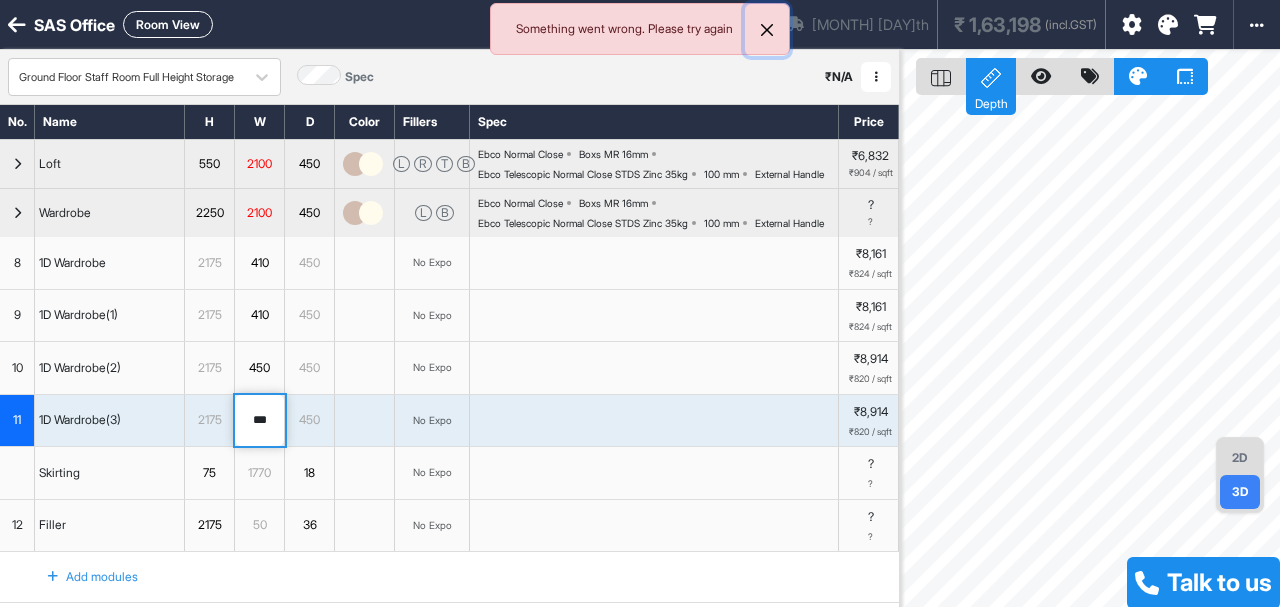 click at bounding box center [767, 30] 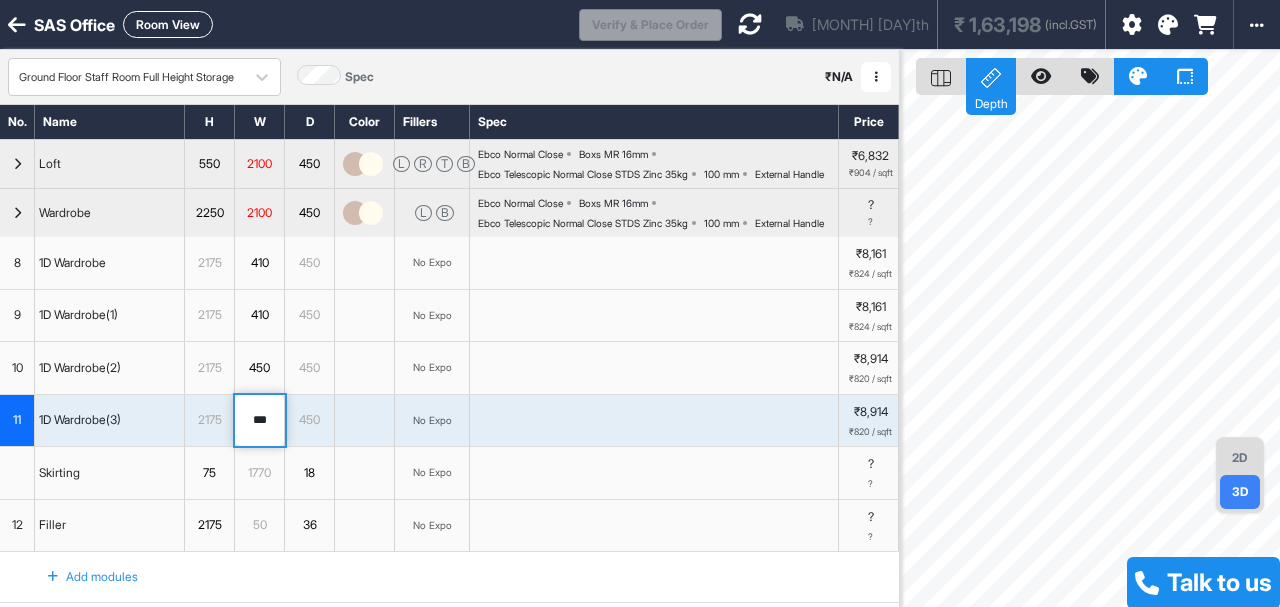 click on "11" at bounding box center (17, 421) 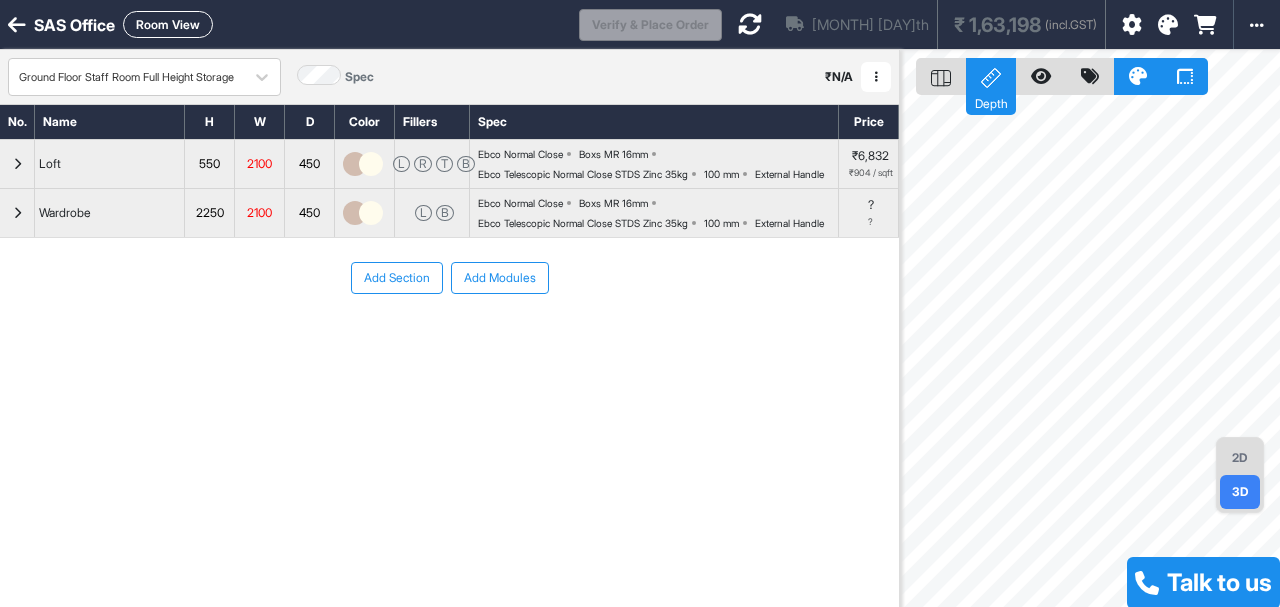 click at bounding box center [17, 213] 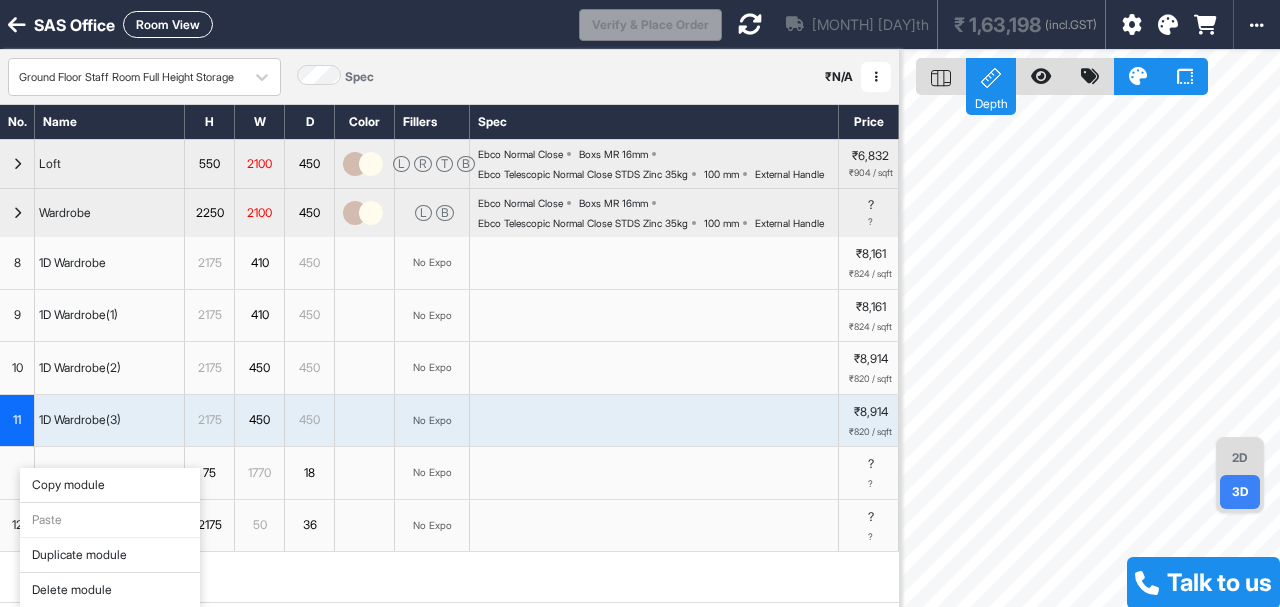 click on "Copy module" at bounding box center (110, 485) 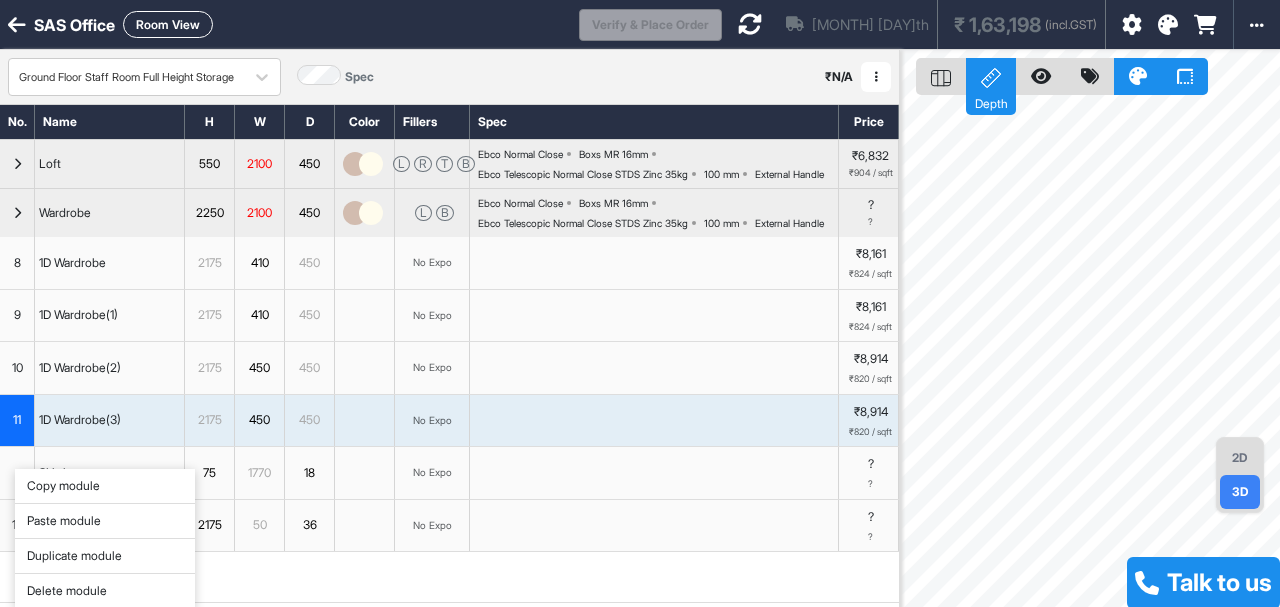 click on "Paste module" at bounding box center [105, 521] 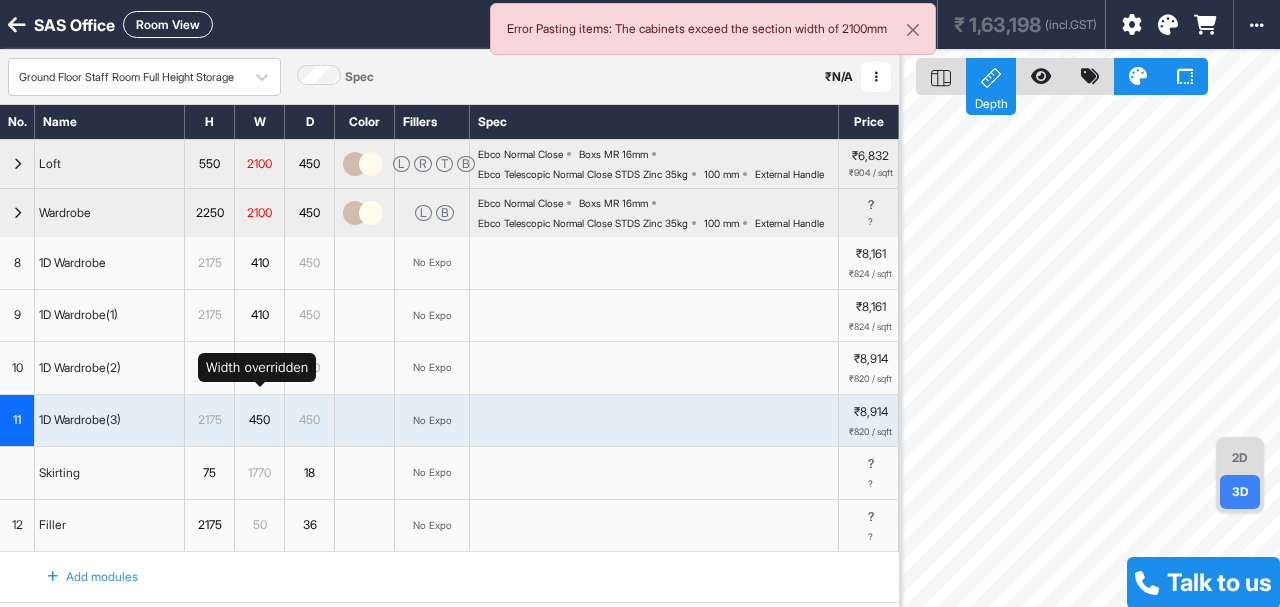 click on "450" at bounding box center [259, 368] 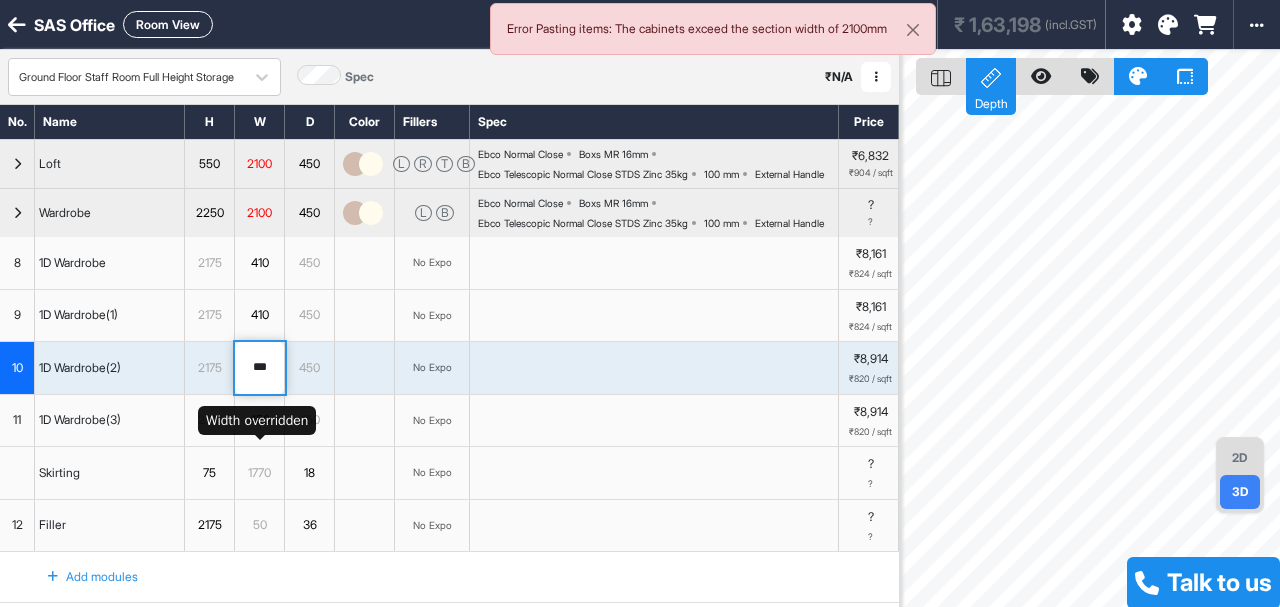 type on "***" 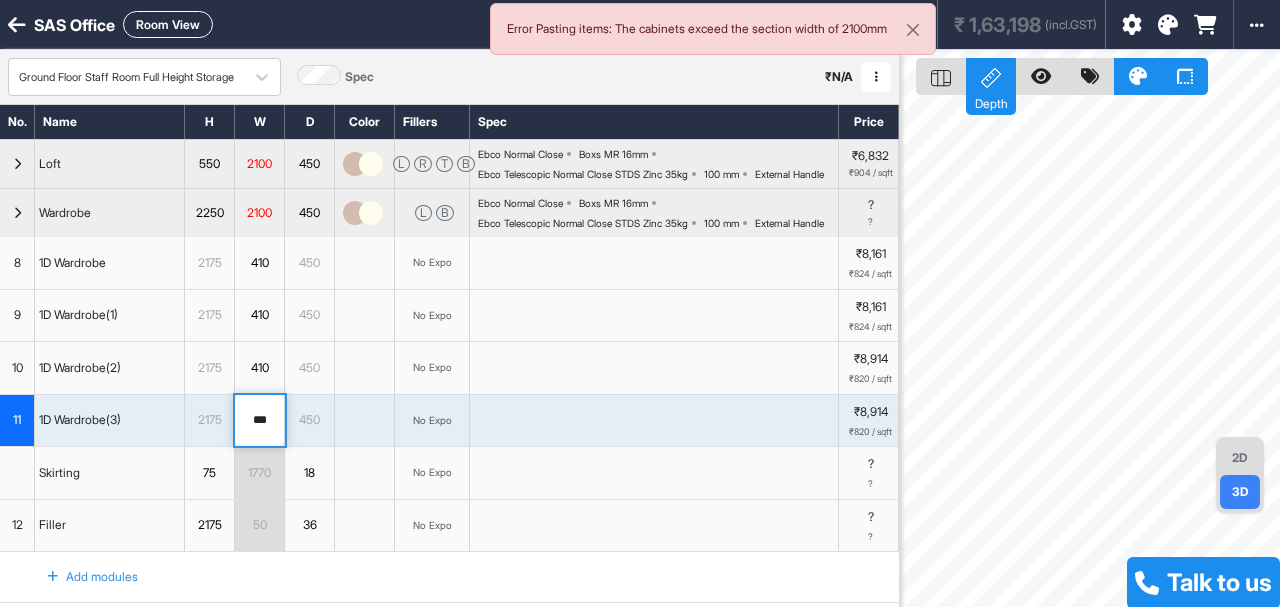 type on "***" 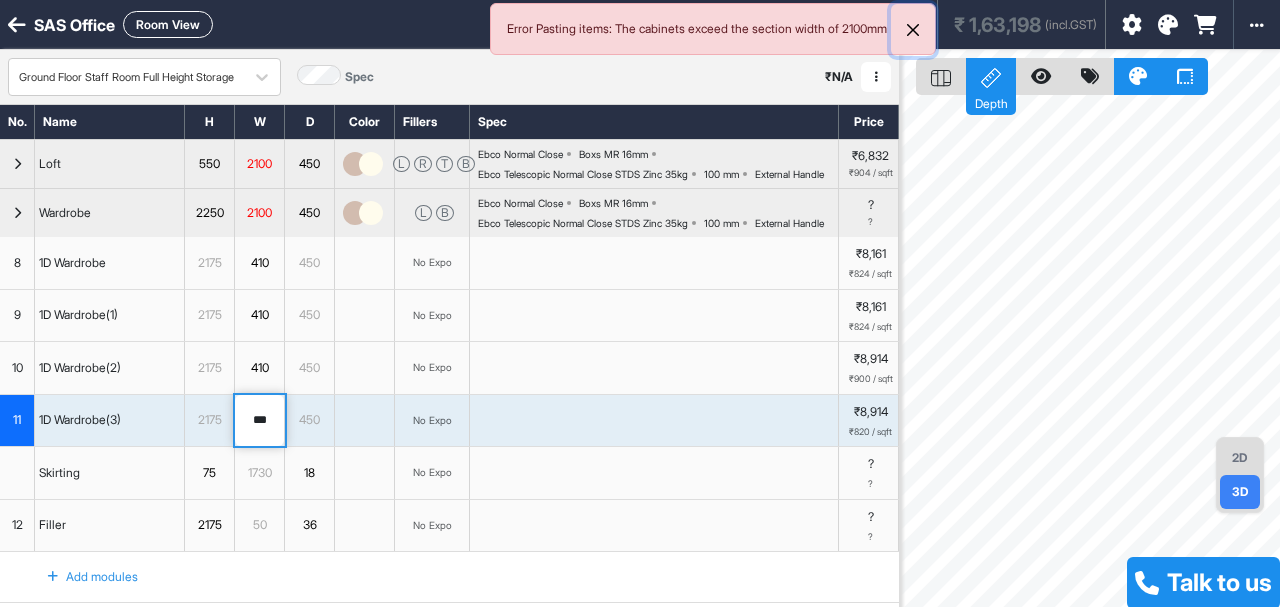 click at bounding box center (913, 30) 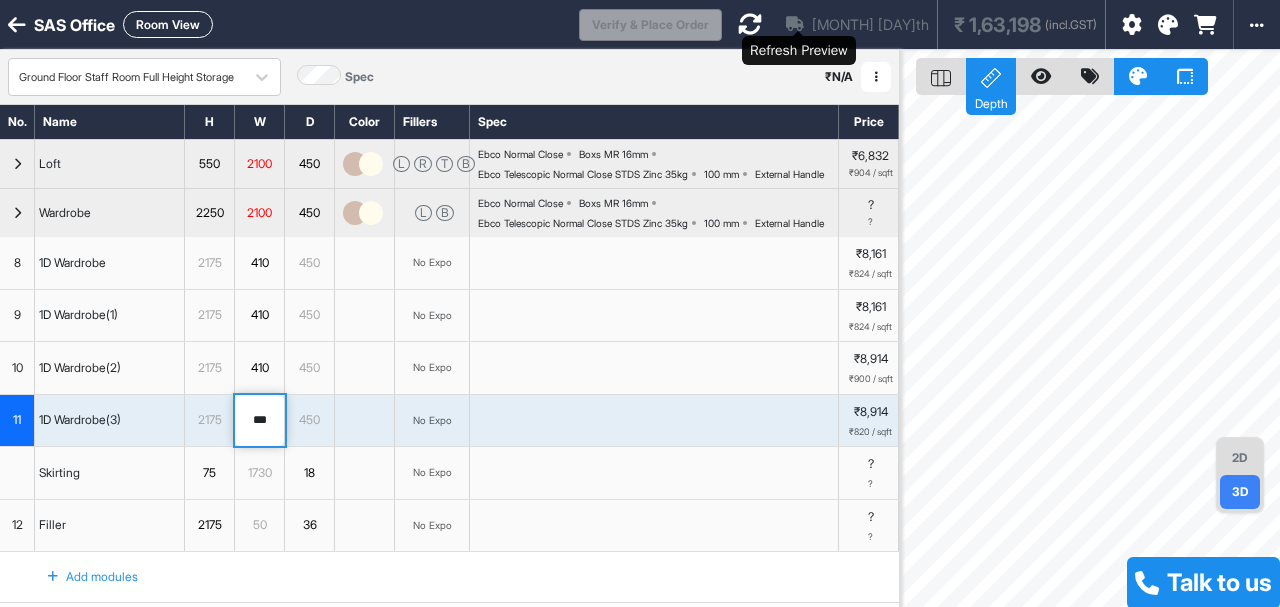click at bounding box center (750, 24) 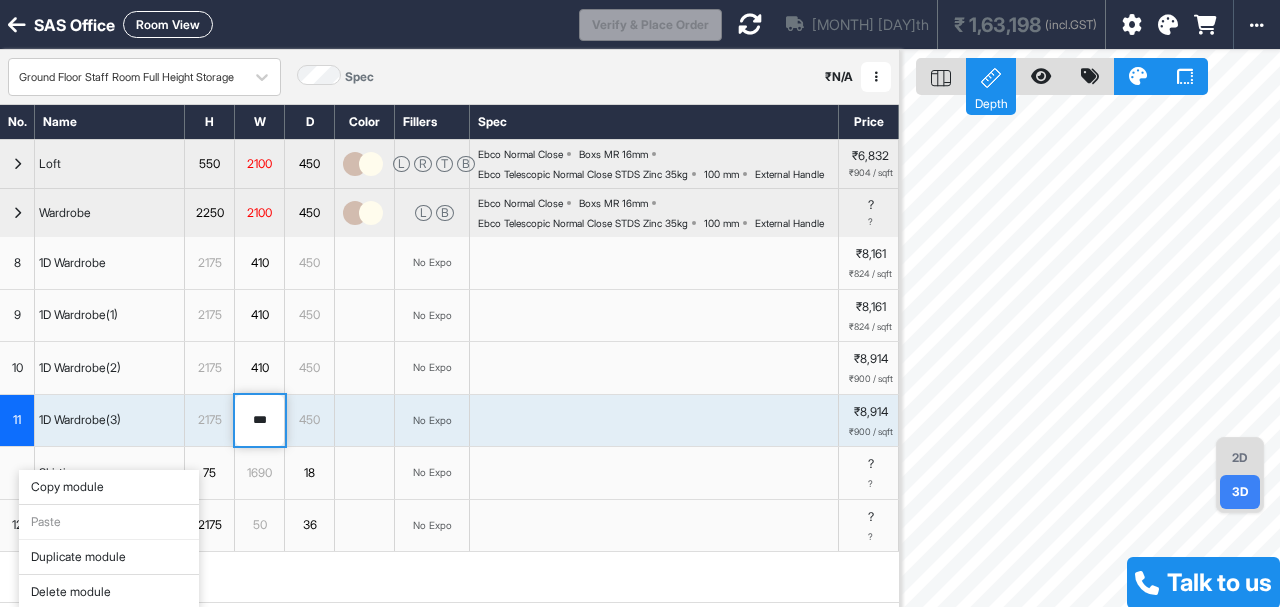 click on "Copy module" at bounding box center (109, 487) 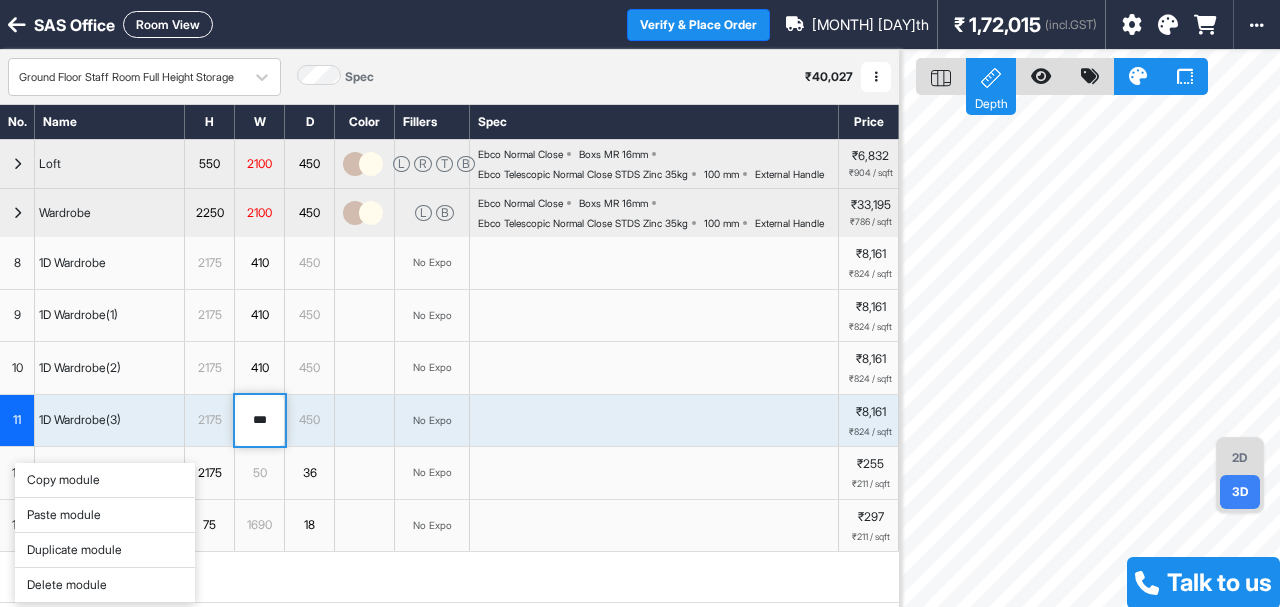 click on "Paste module" at bounding box center [105, 515] 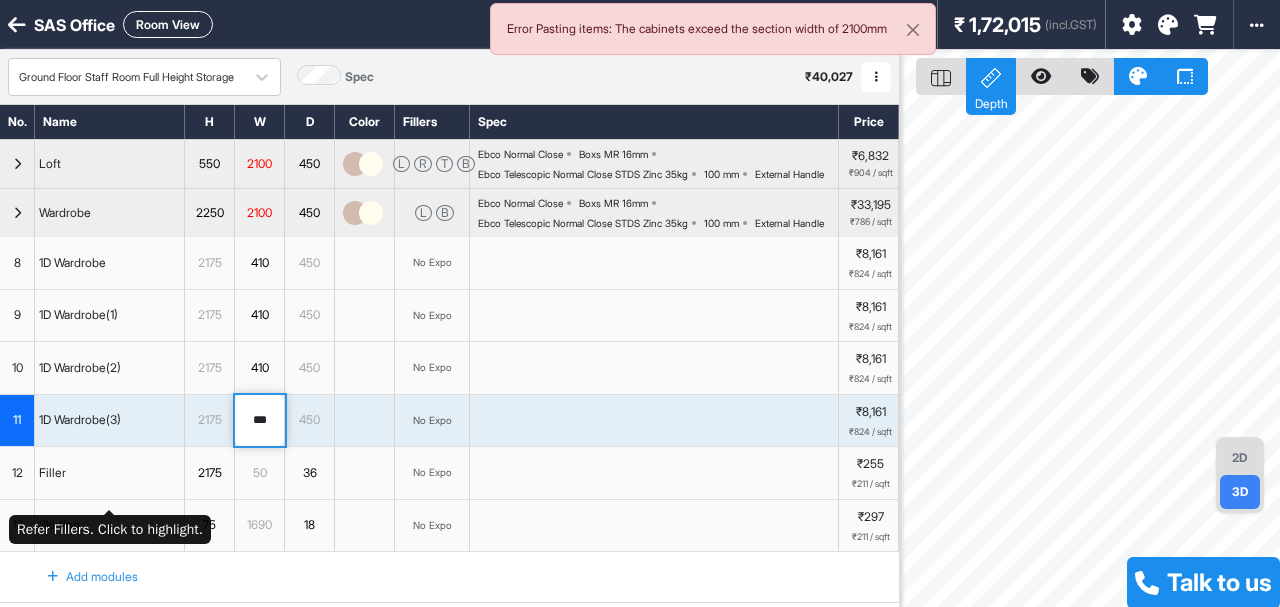 scroll, scrollTop: 100, scrollLeft: 0, axis: vertical 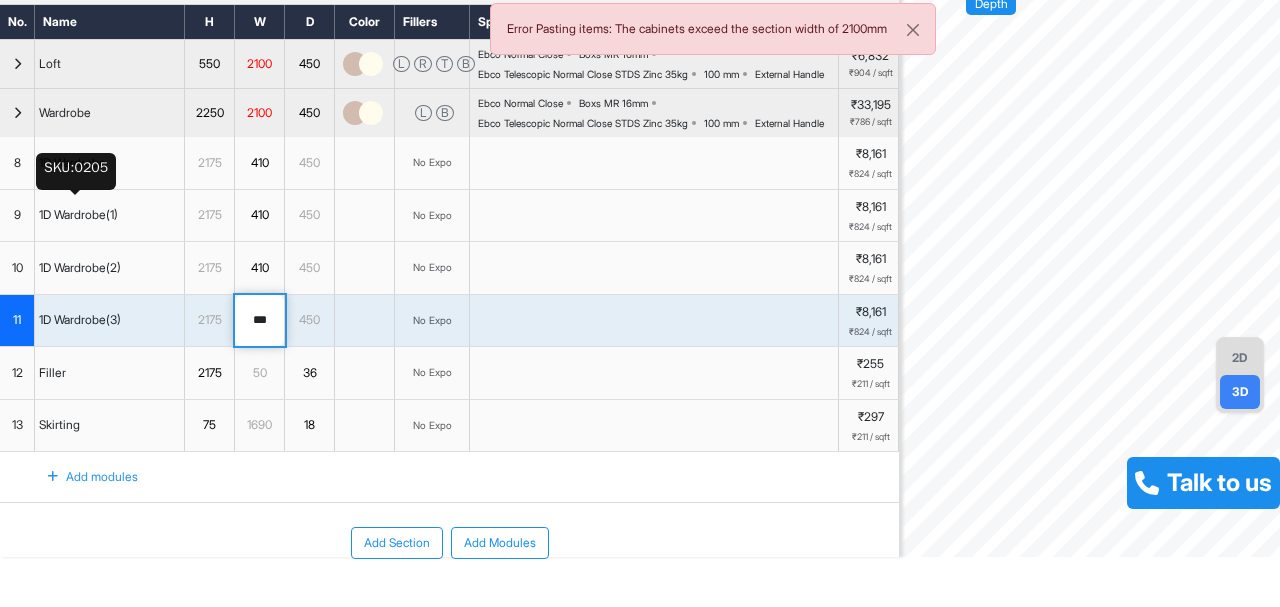 click on "1D Wardrobe" at bounding box center (72, 163) 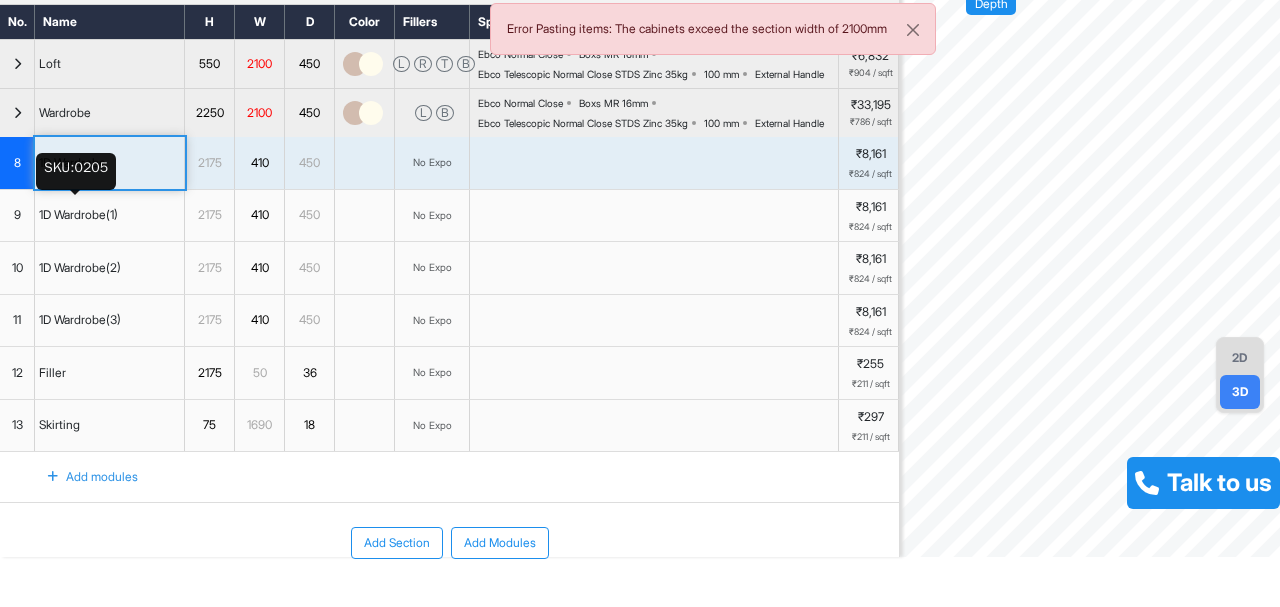 click on "1D Wardrobe" at bounding box center [72, 163] 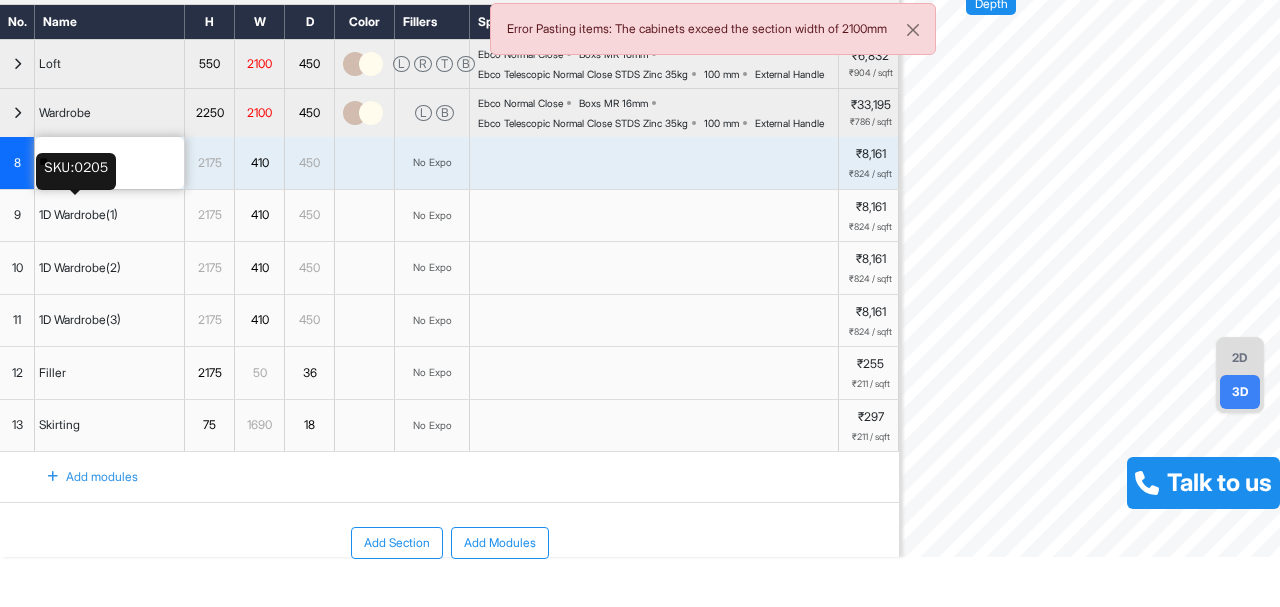type on "*" 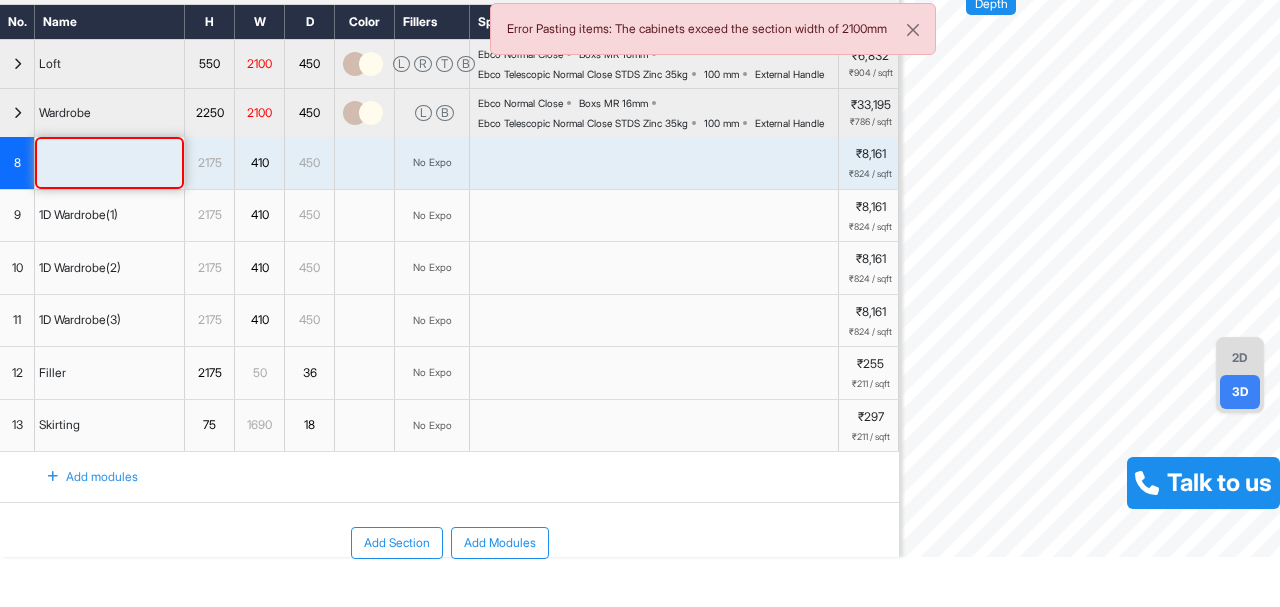 type 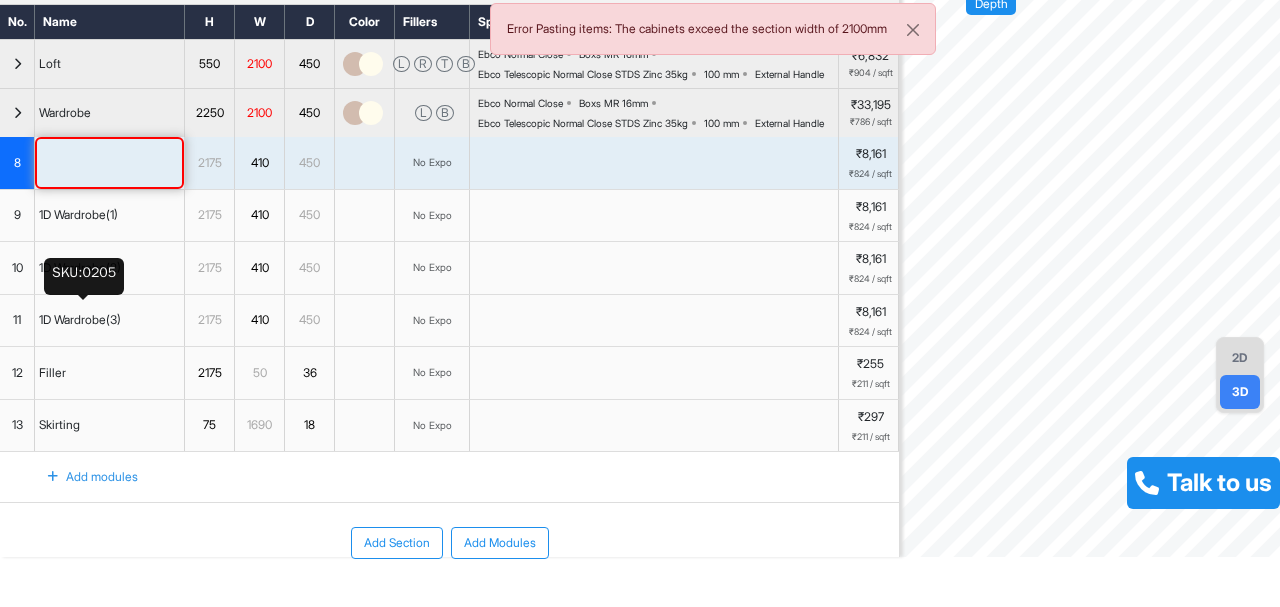 click on "1D Wardrobe(2)" at bounding box center [80, 268] 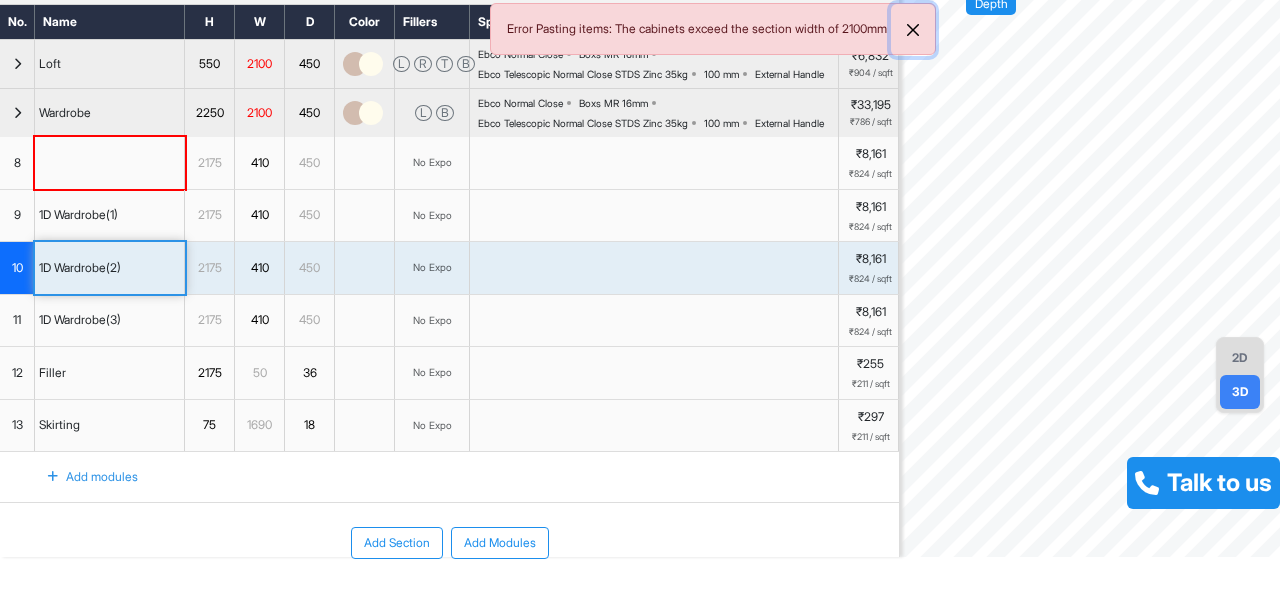 click at bounding box center (913, 30) 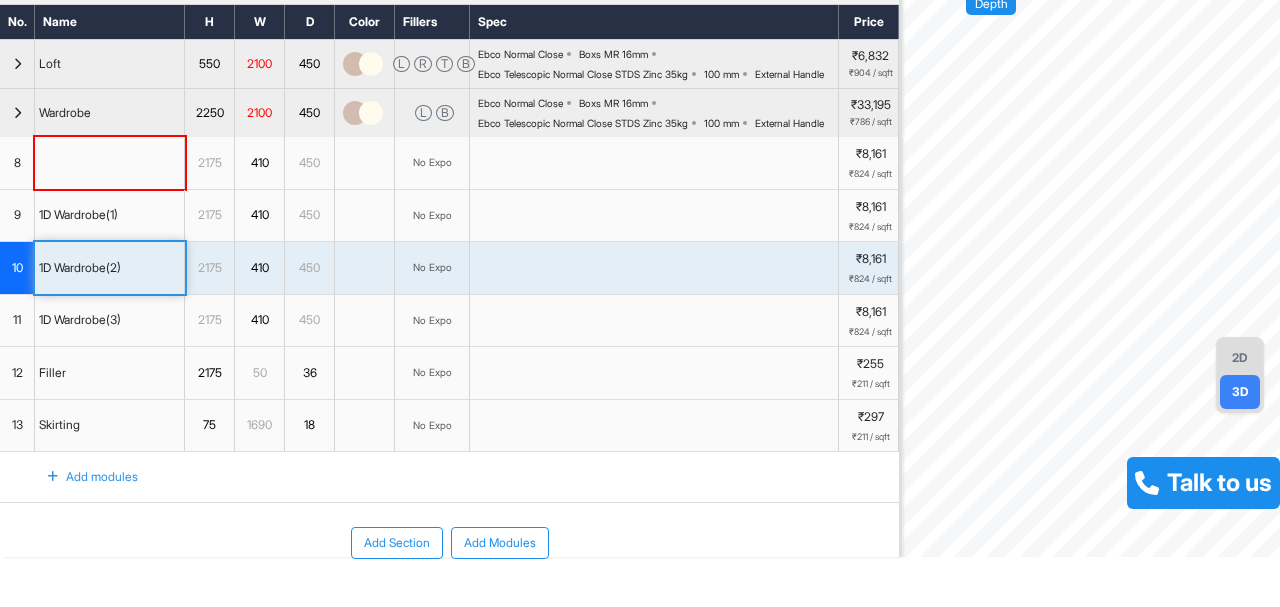 click on "9" at bounding box center (17, 216) 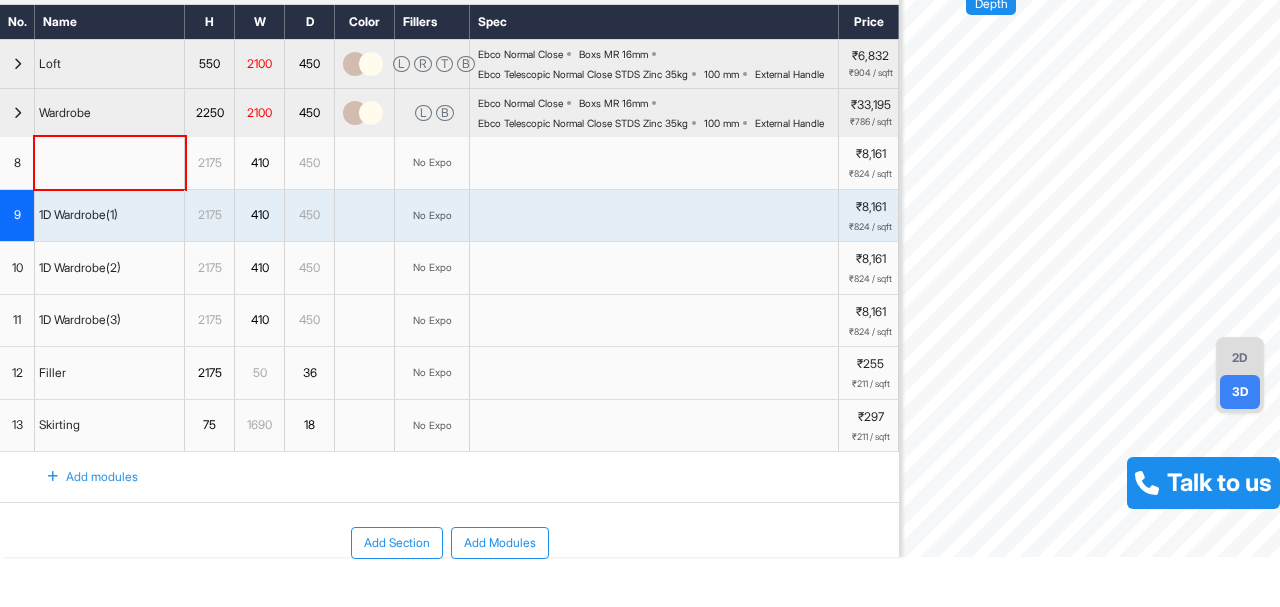click on "10" at bounding box center [17, 268] 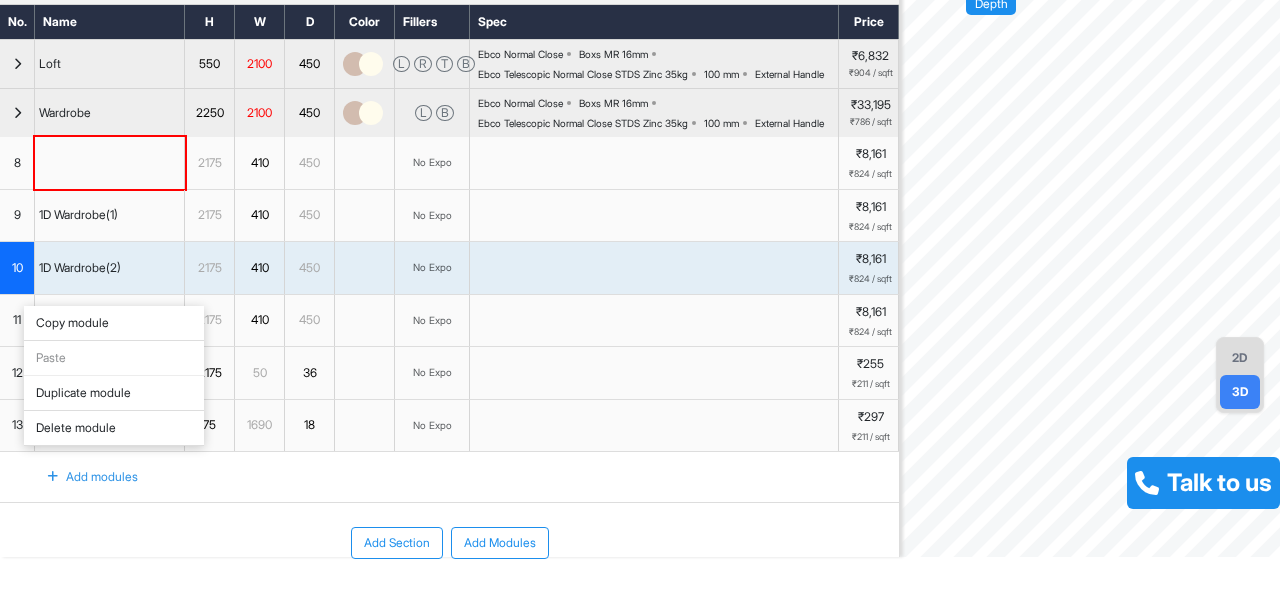 click on "Delete module" at bounding box center (114, 428) 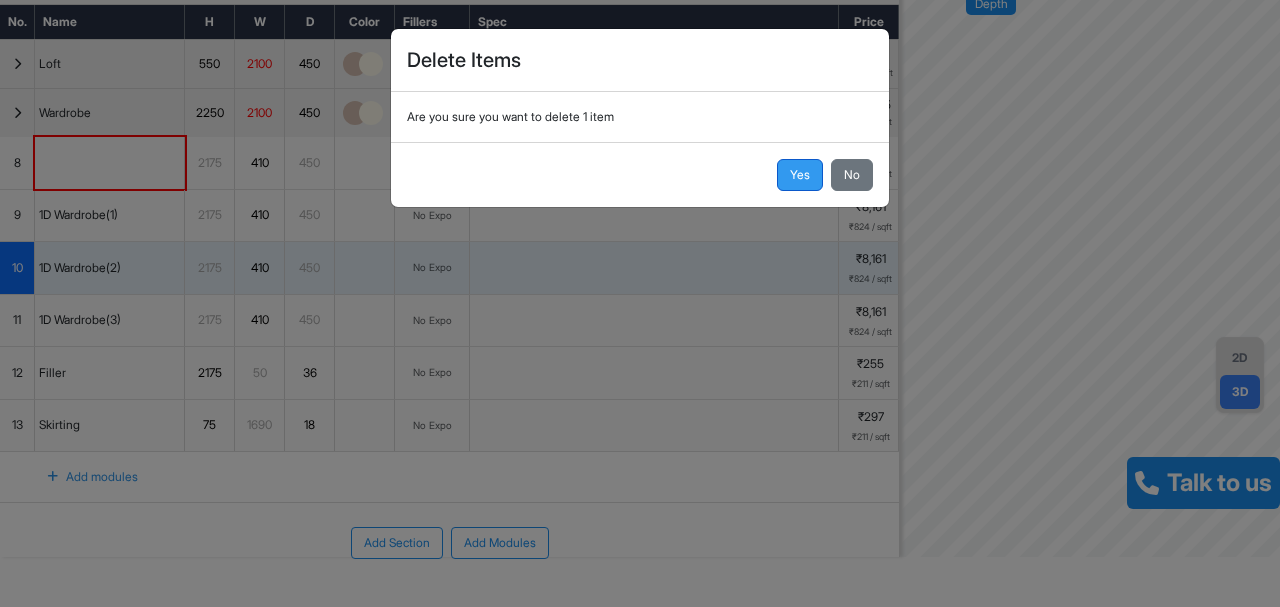 click on "Yes" at bounding box center [800, 175] 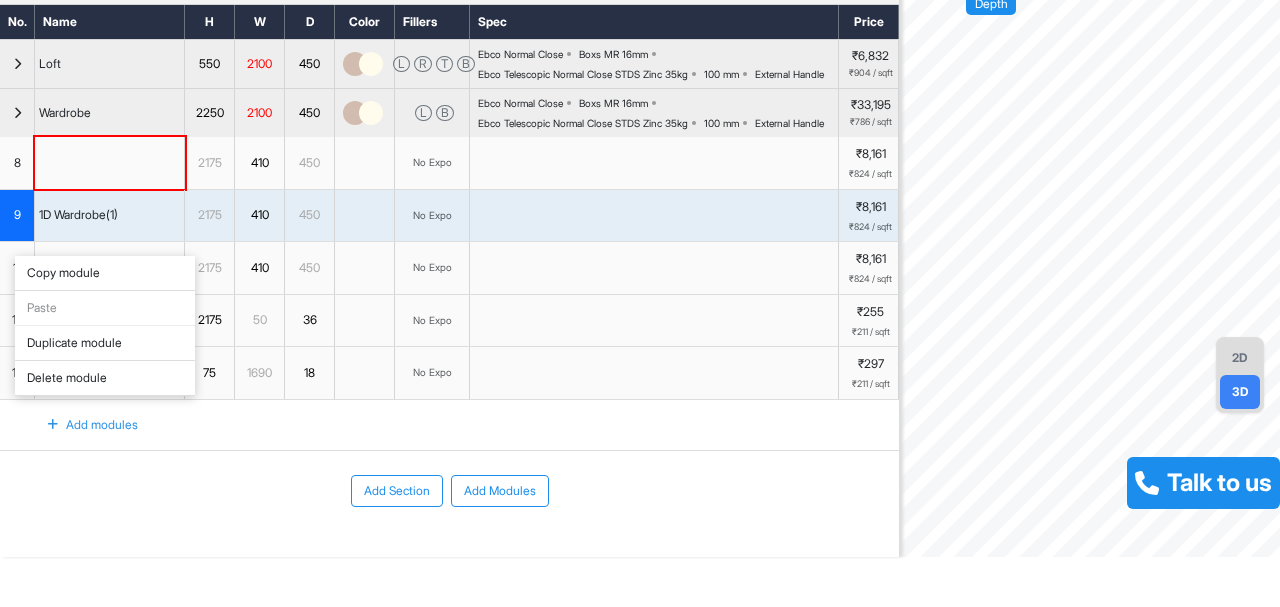 click on "Delete module" at bounding box center (105, 378) 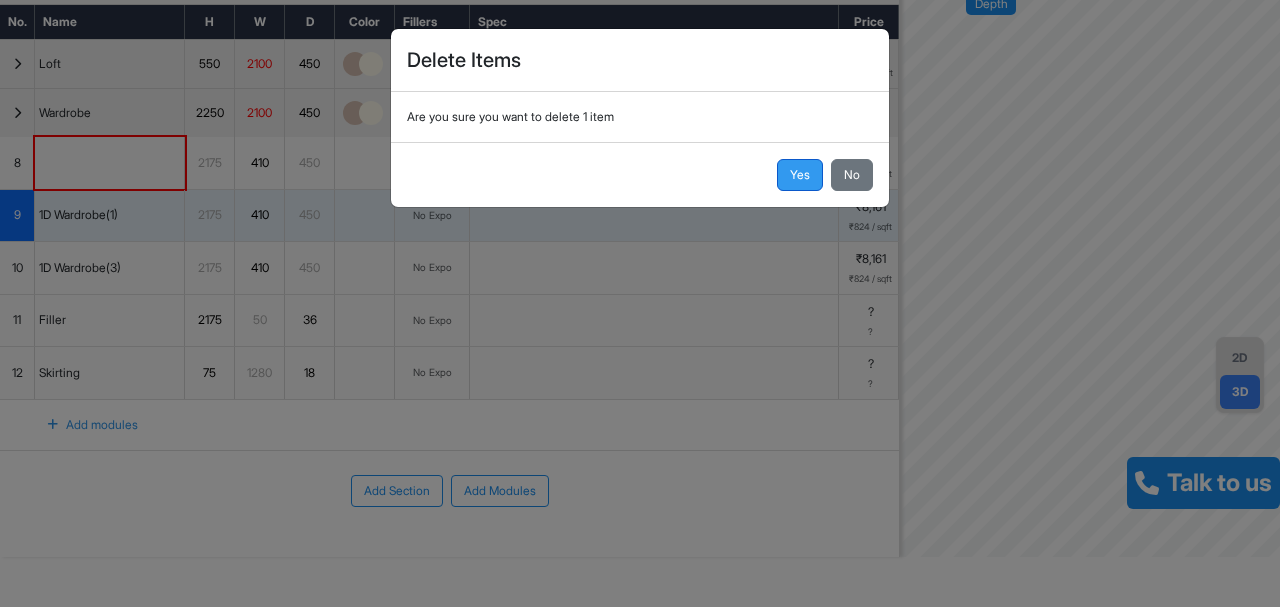 click on "Yes" at bounding box center (800, 175) 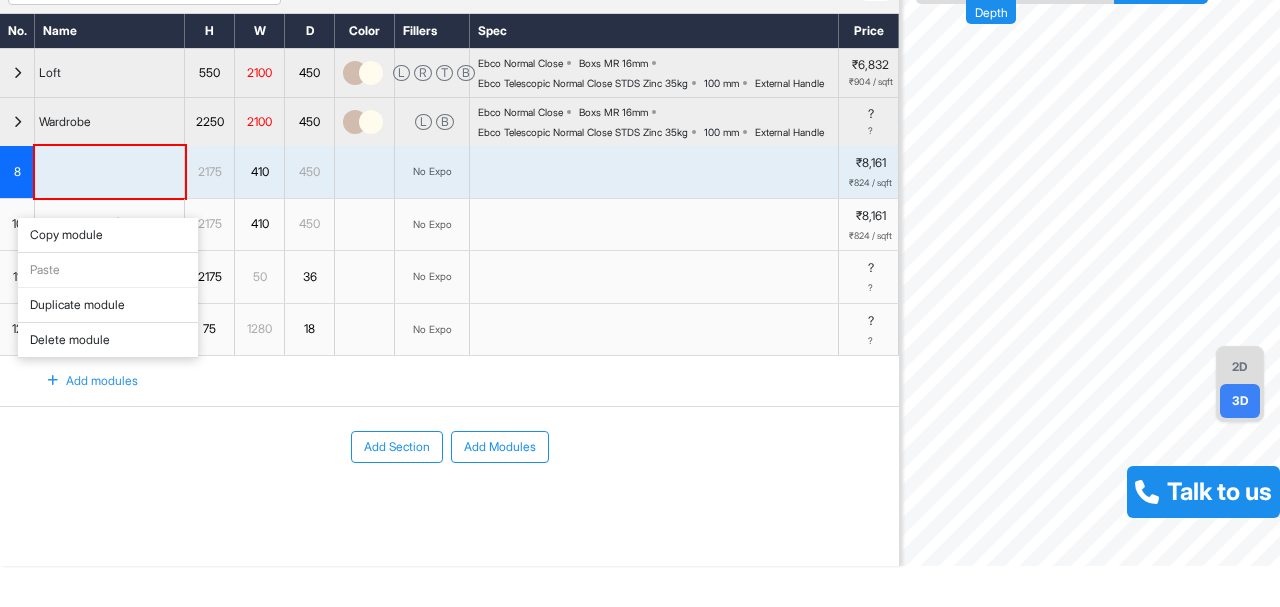 click on "Delete module" at bounding box center (108, 340) 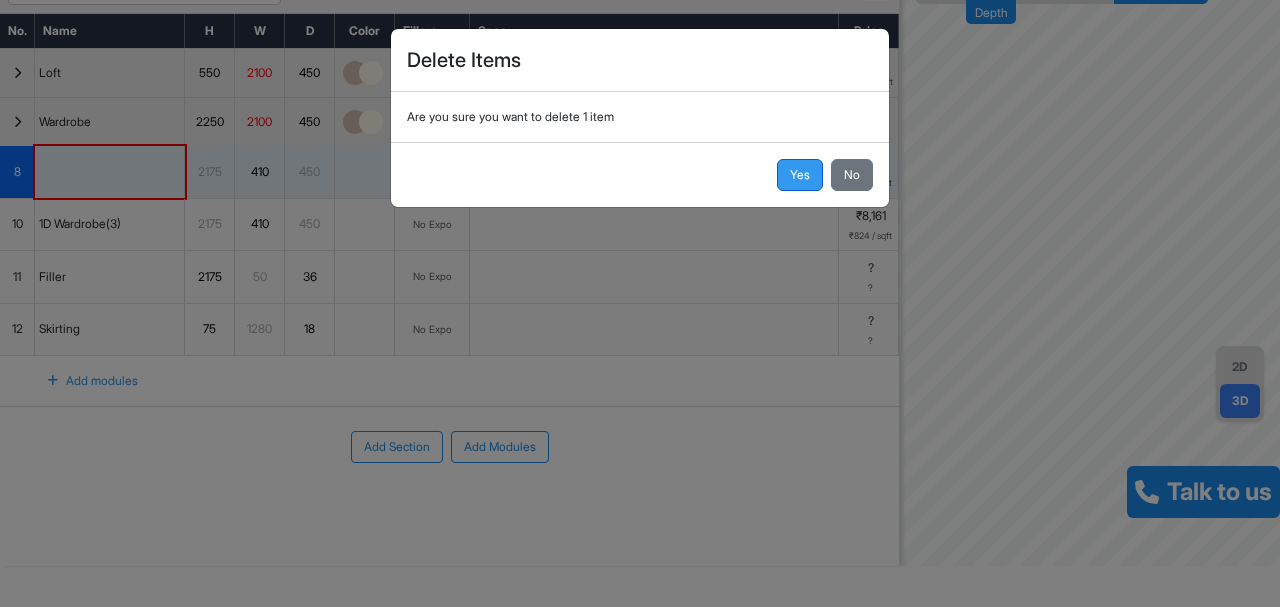 click on "Yes" at bounding box center [800, 175] 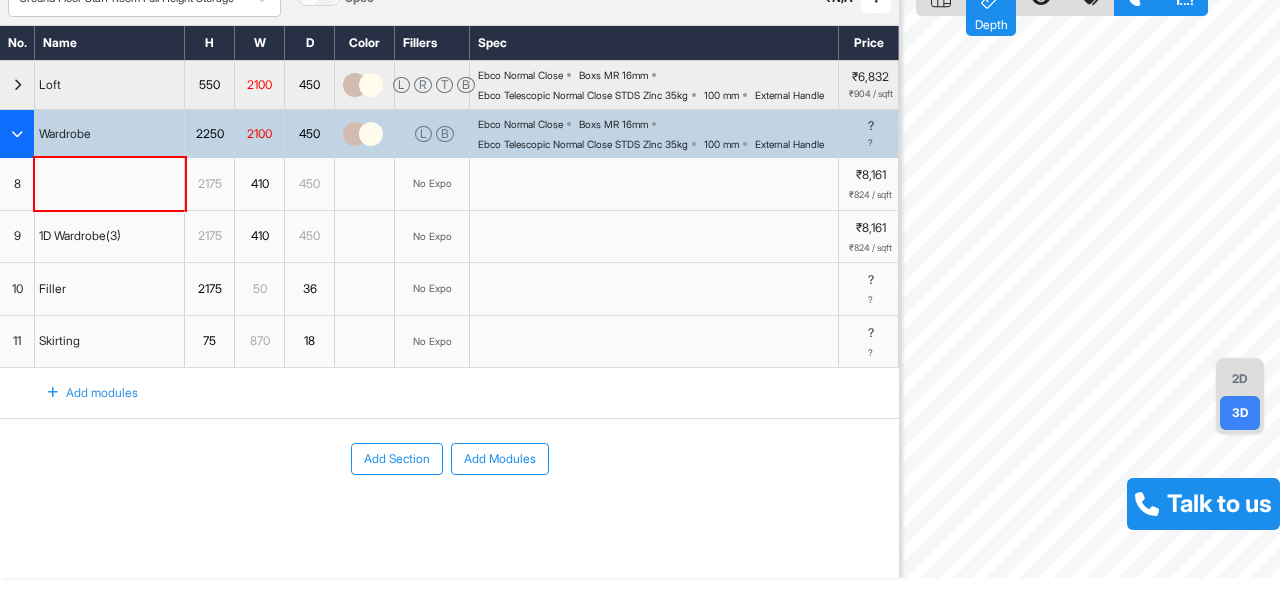 scroll, scrollTop: 100, scrollLeft: 0, axis: vertical 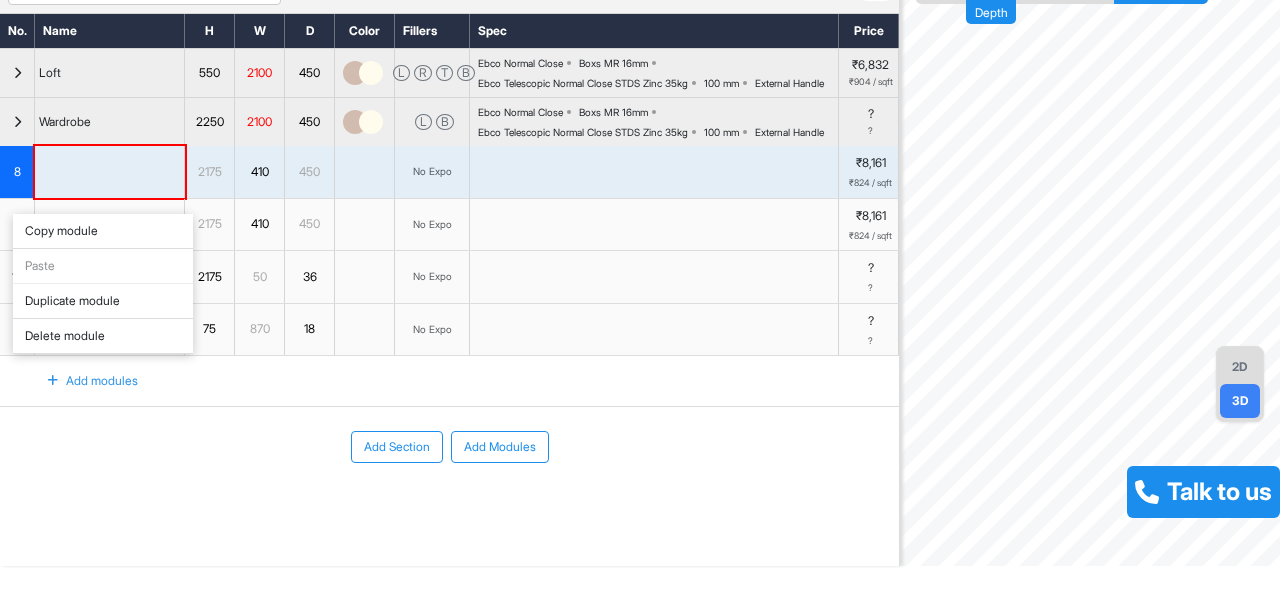 click on "Delete module" at bounding box center [103, 336] 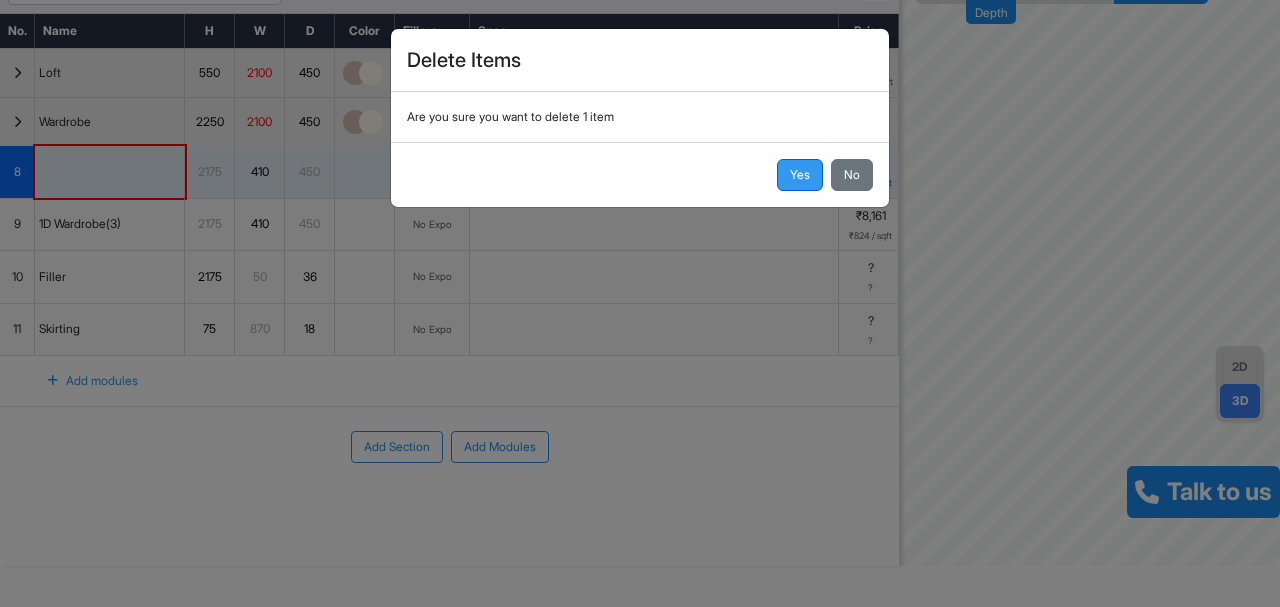 click on "Yes" at bounding box center (800, 175) 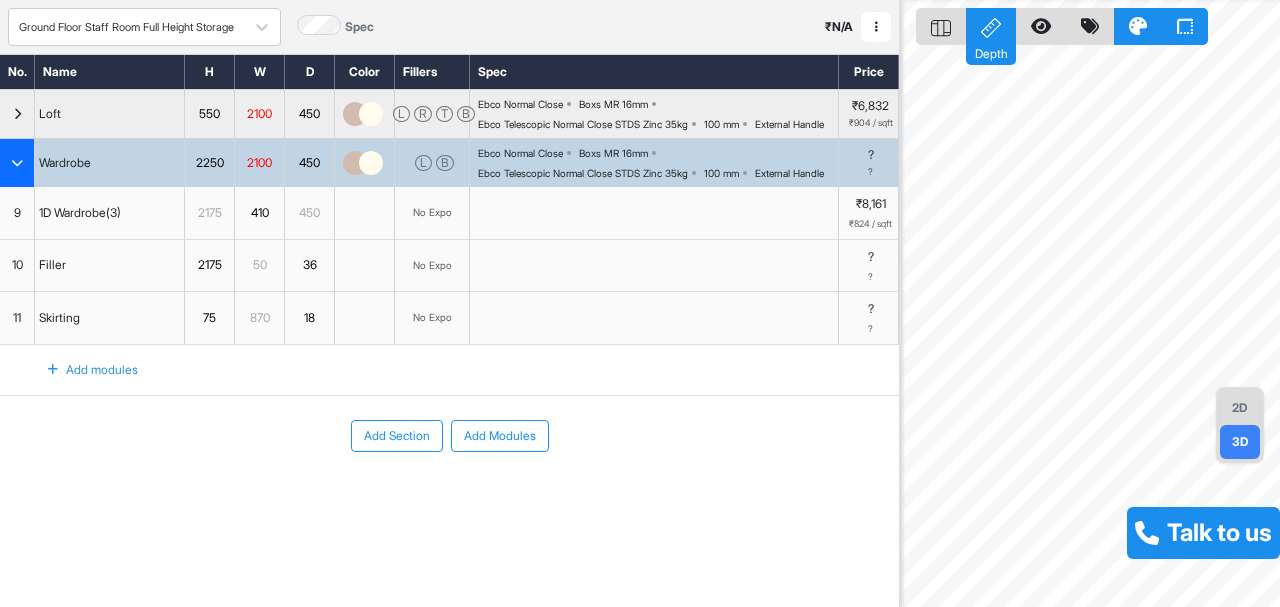 scroll, scrollTop: 79, scrollLeft: 0, axis: vertical 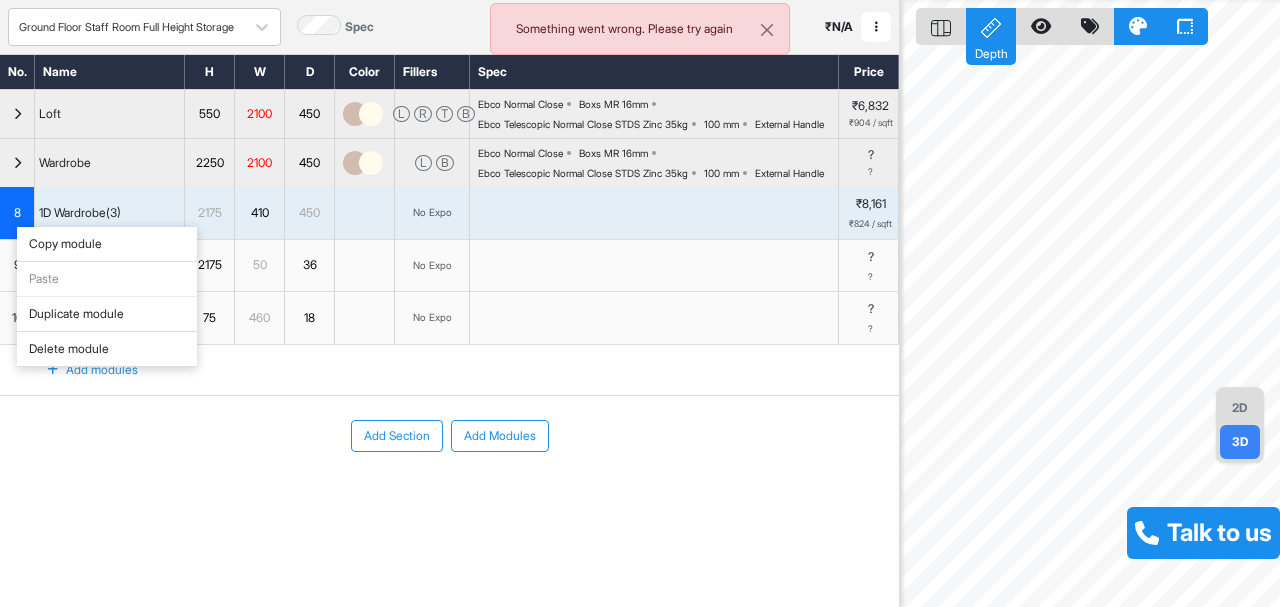 click on "Delete module" at bounding box center [107, 349] 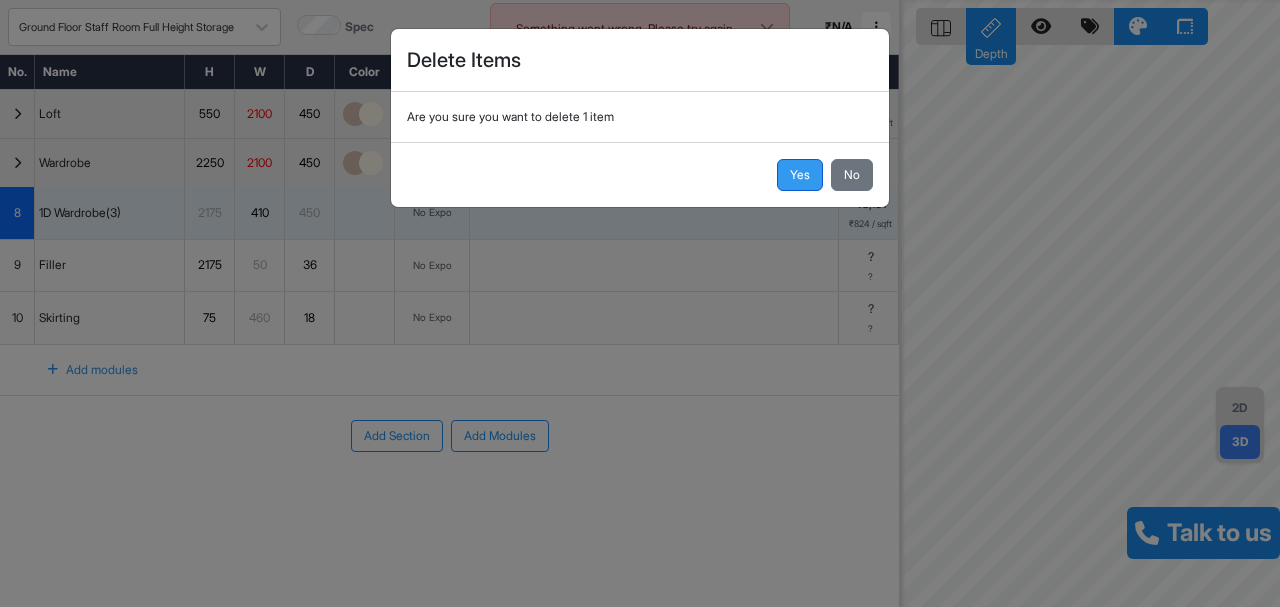 click on "Yes" at bounding box center [800, 175] 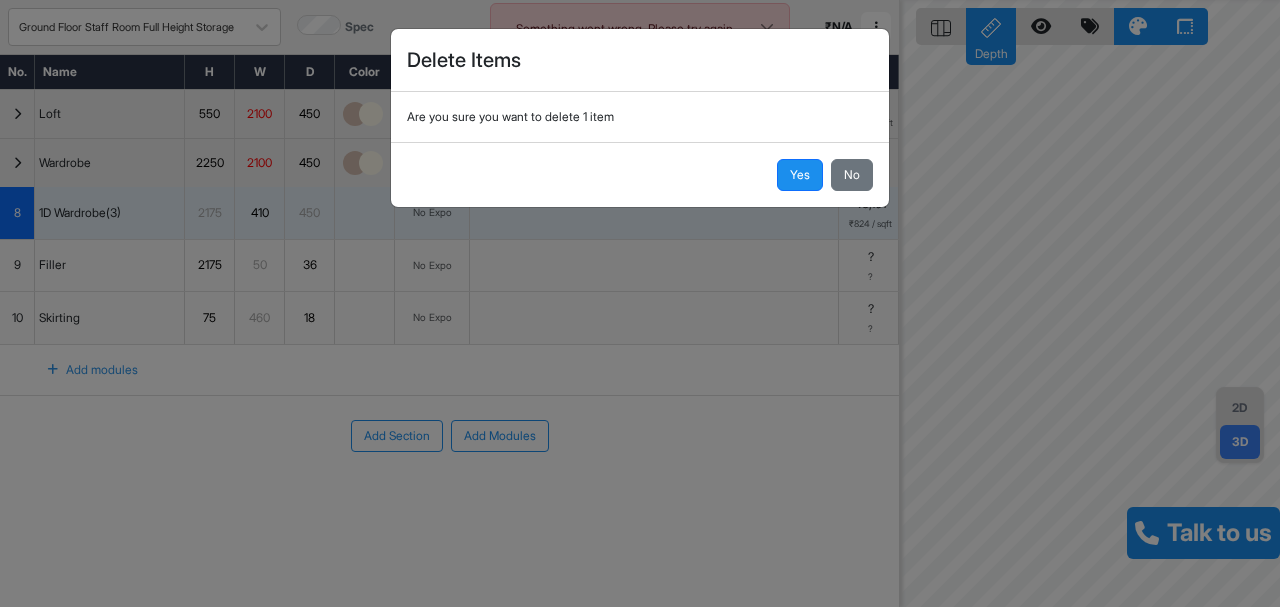 scroll, scrollTop: 50, scrollLeft: 0, axis: vertical 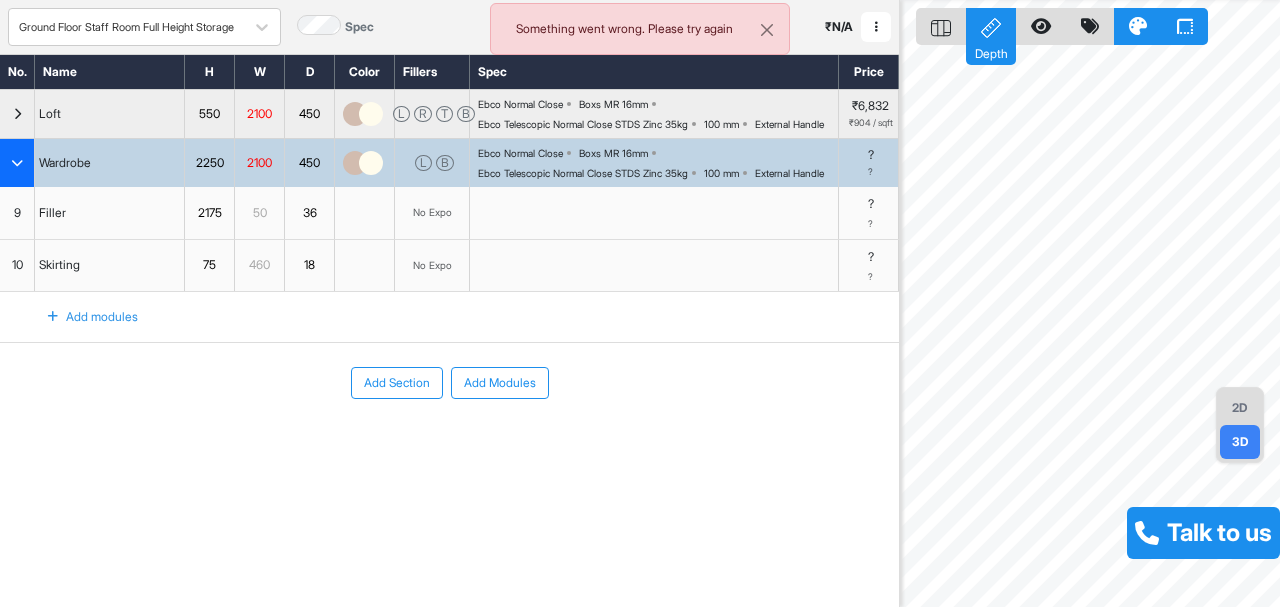 click on "Add modules" at bounding box center [81, 317] 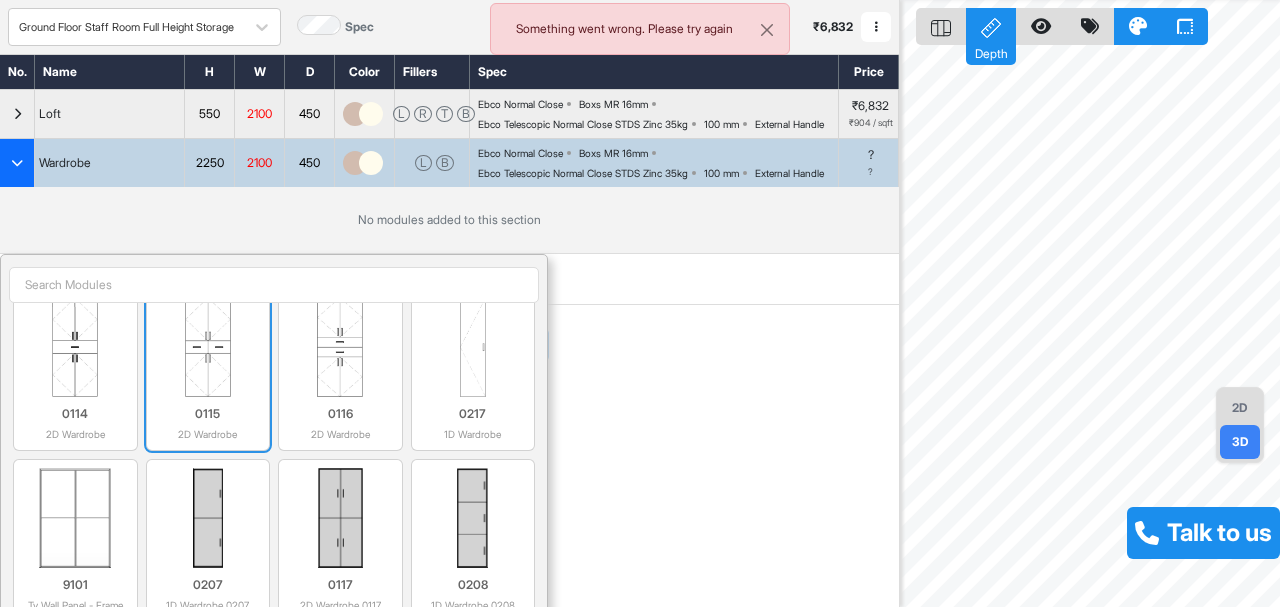 scroll, scrollTop: 1100, scrollLeft: 0, axis: vertical 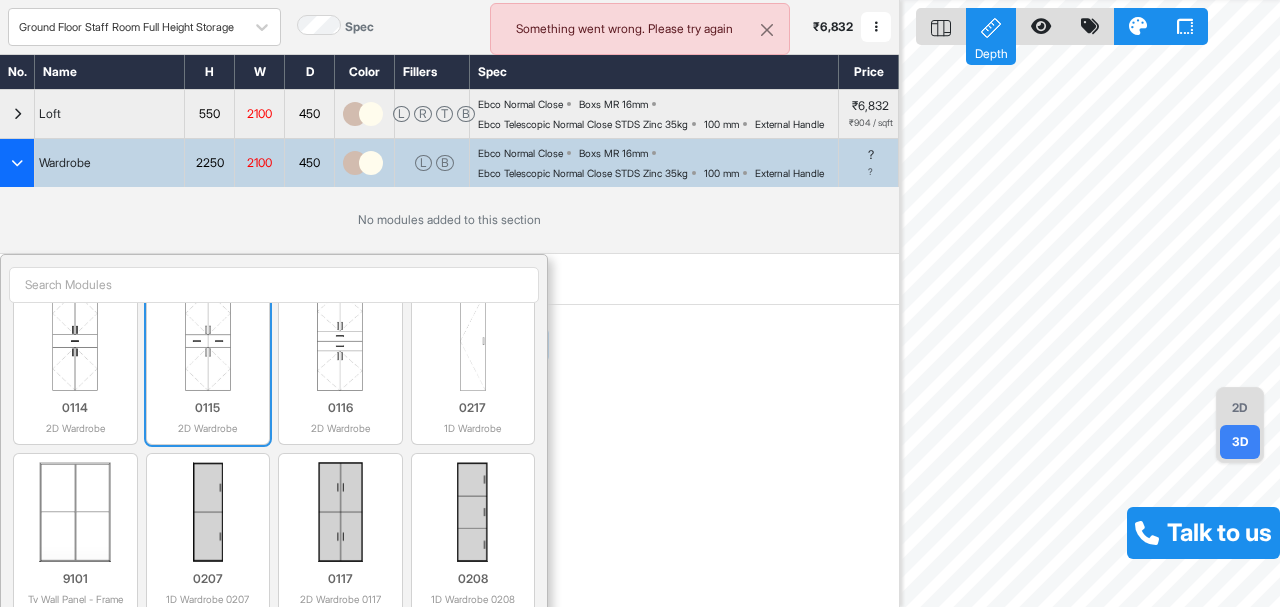 click at bounding box center [208, 341] 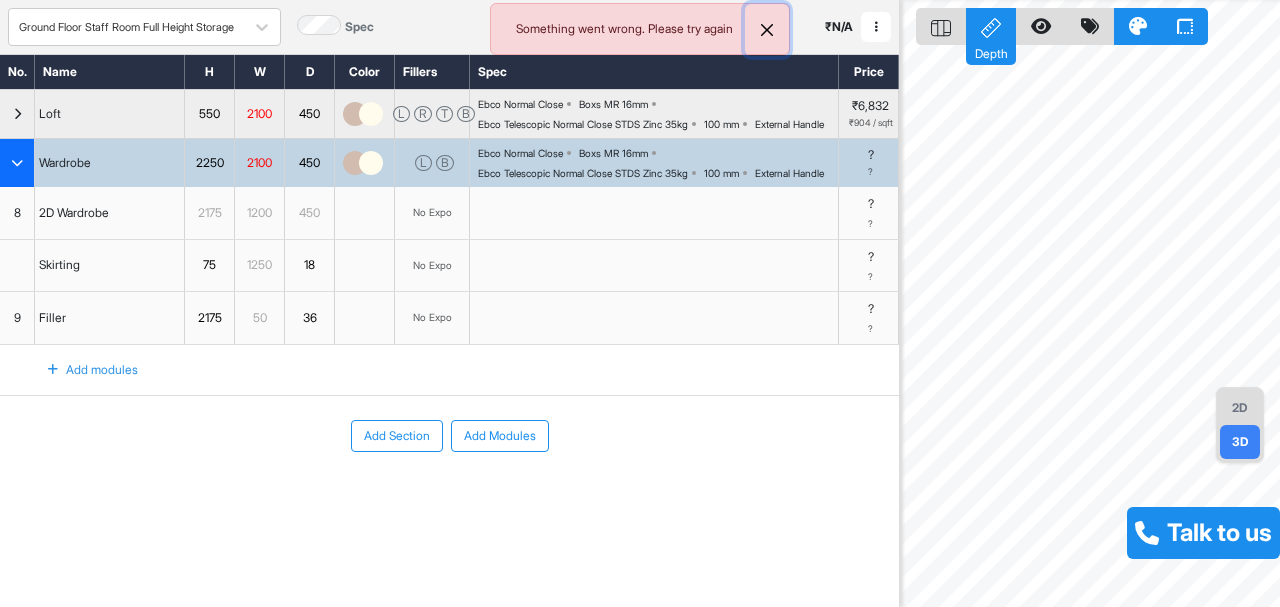 click at bounding box center (767, 30) 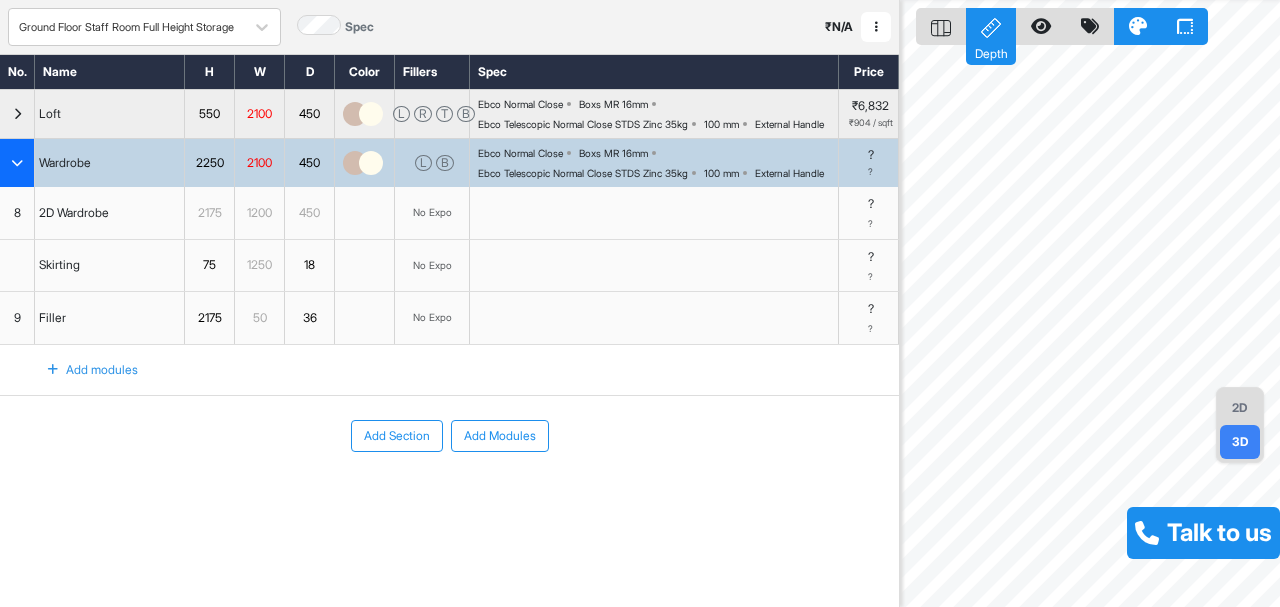 click on "3D" at bounding box center [1240, 442] 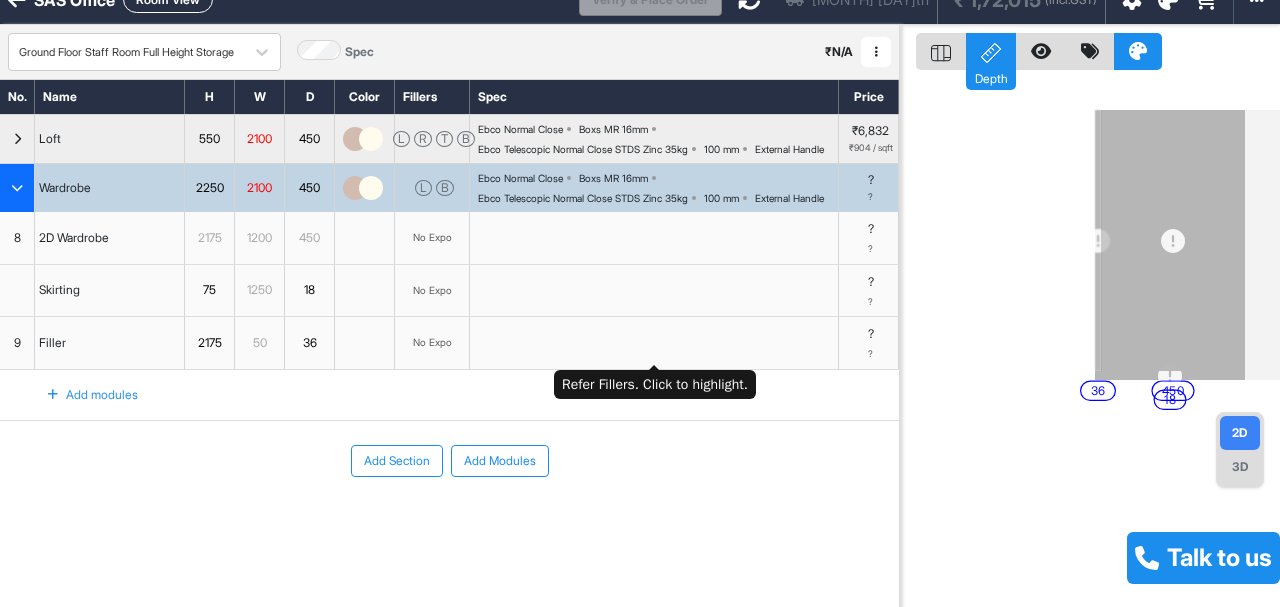 scroll, scrollTop: 0, scrollLeft: 0, axis: both 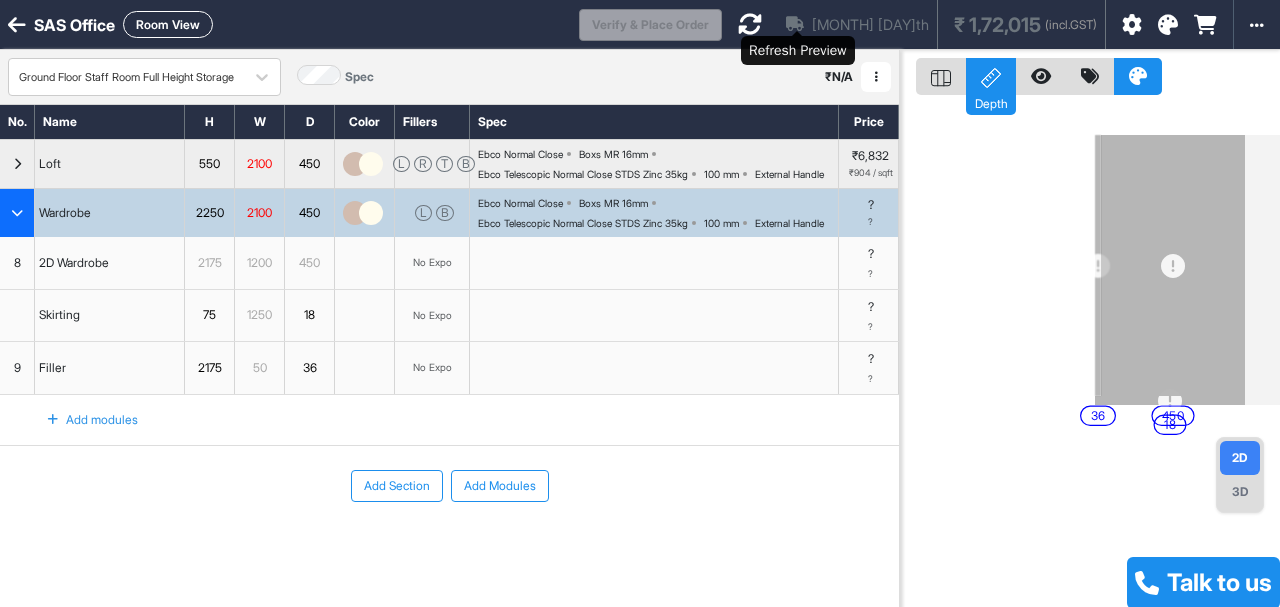 click at bounding box center (750, 24) 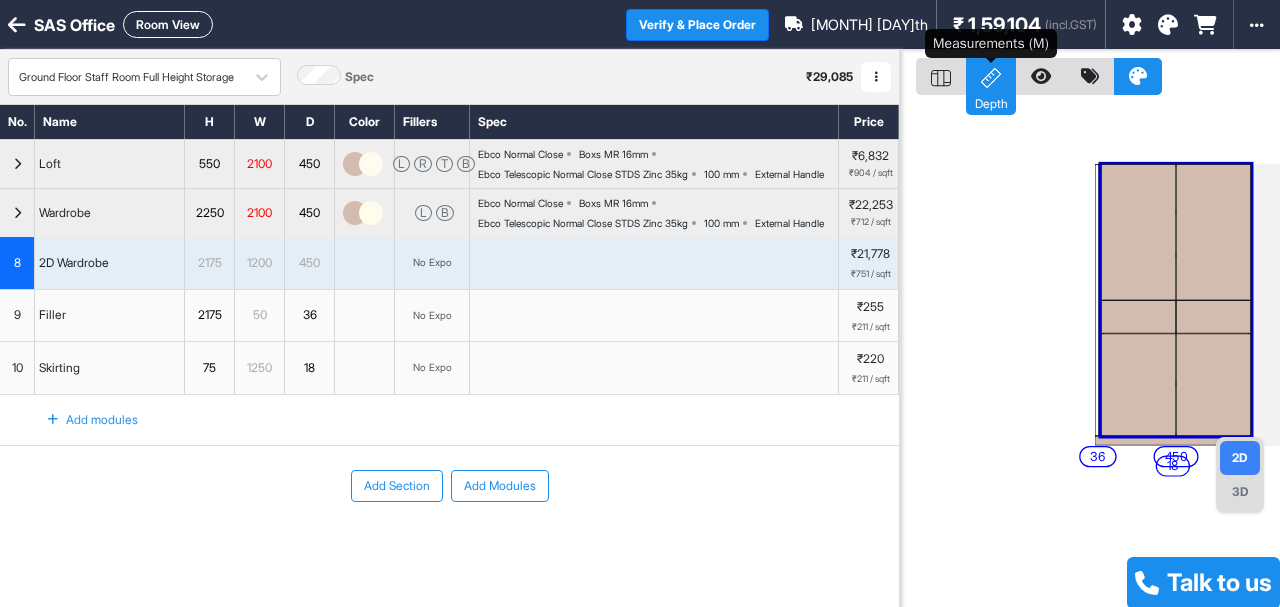 click 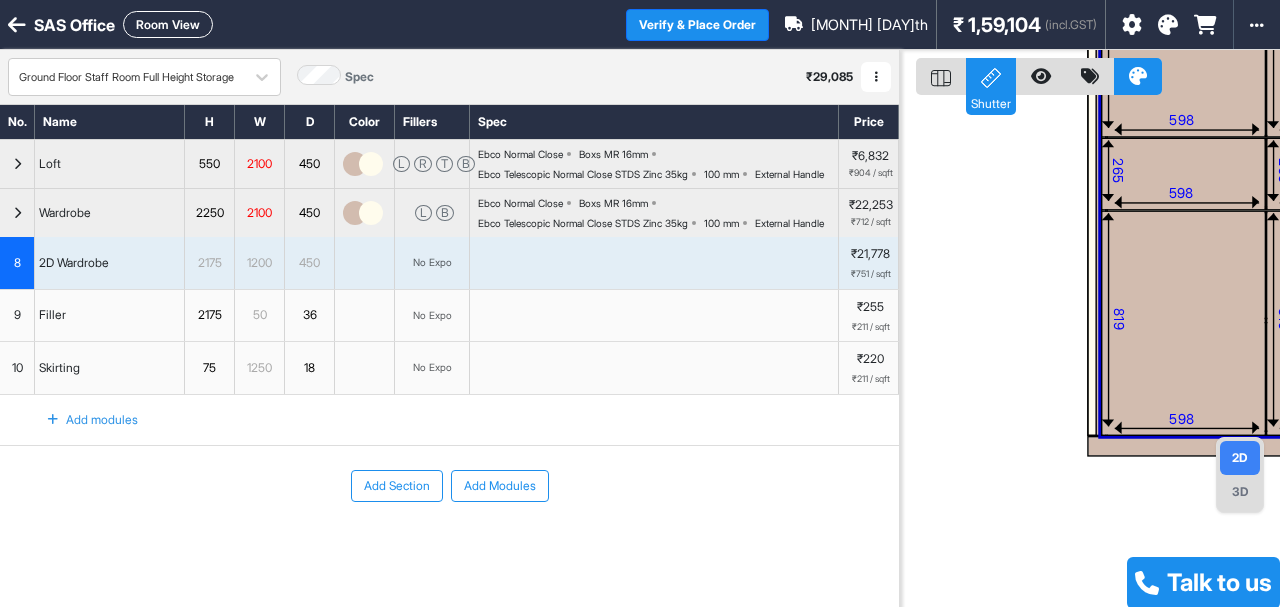 click on "265" at bounding box center (1118, 170) 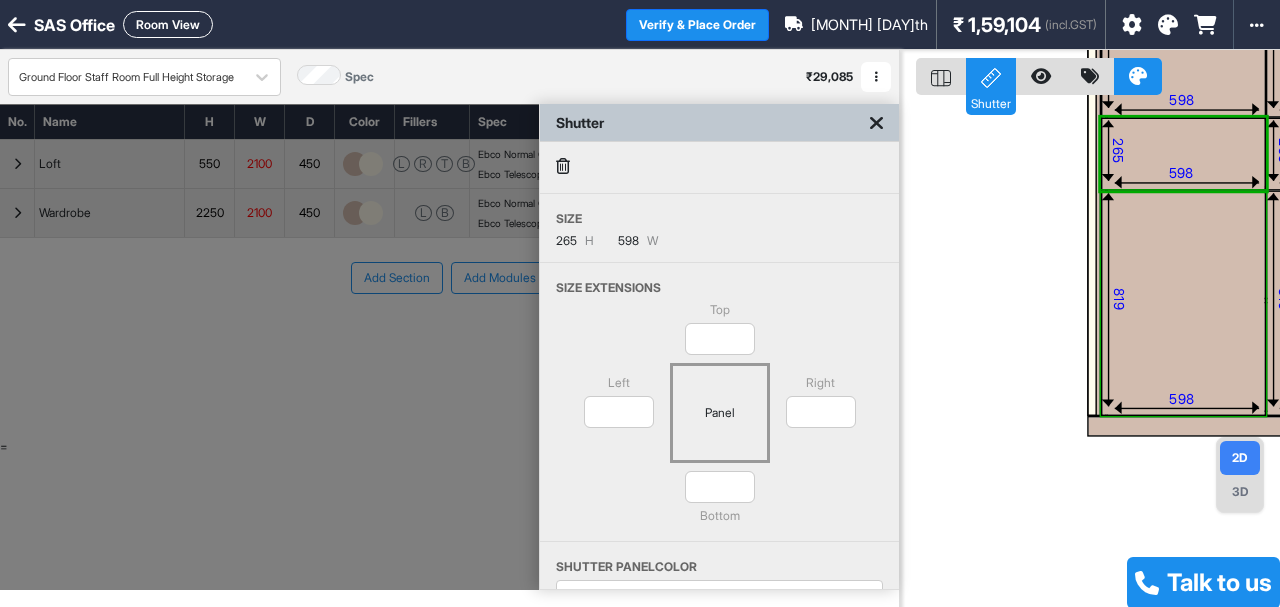 click at bounding box center [876, 123] 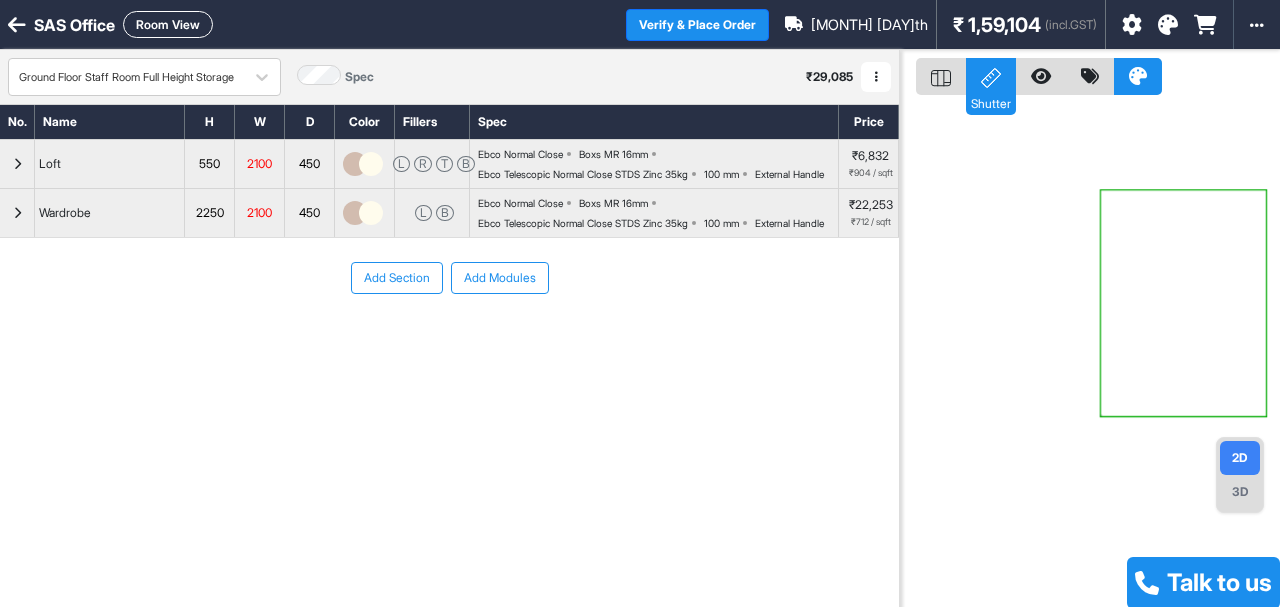 click on "2D" at bounding box center [1240, 458] 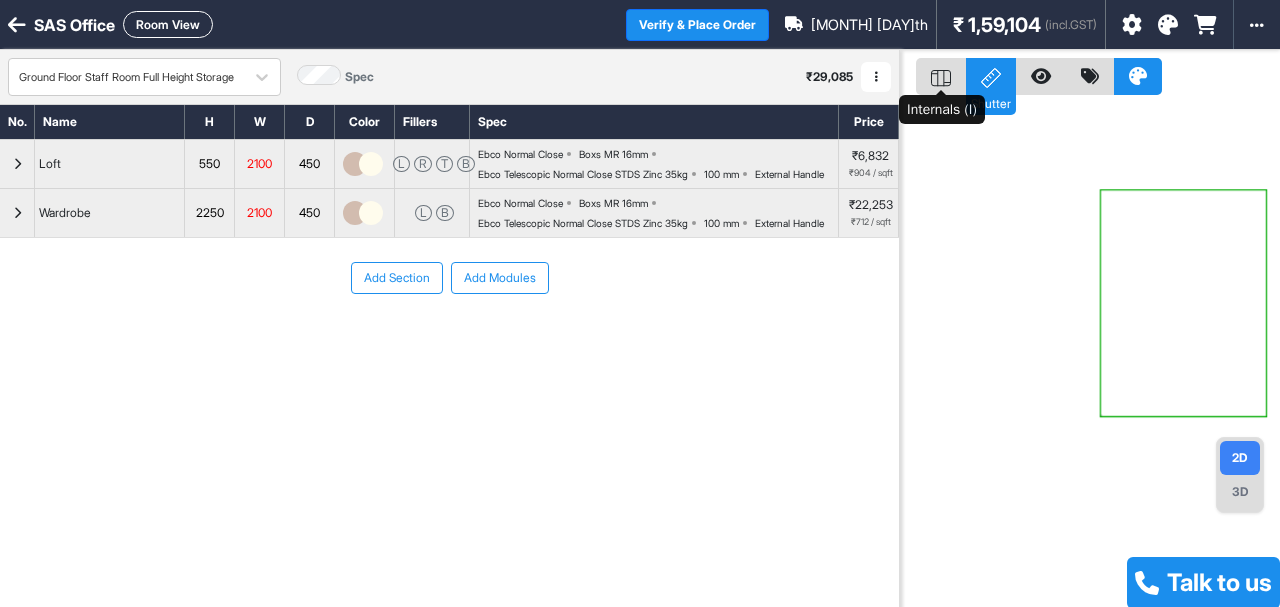 click 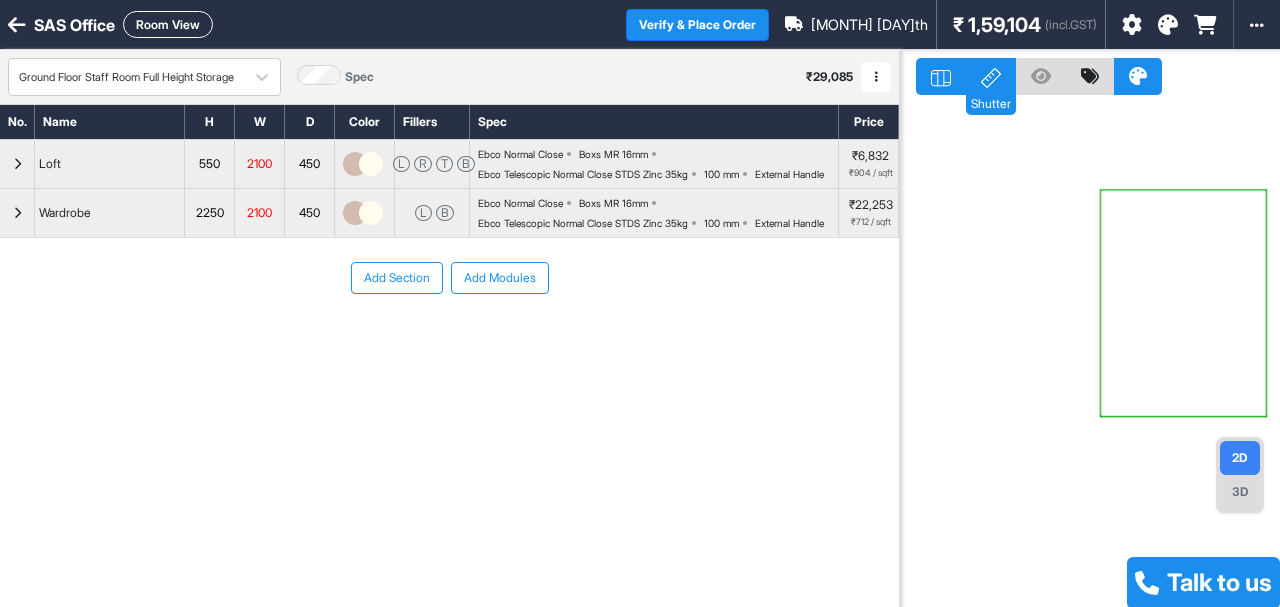 click on "2D" at bounding box center [1240, 458] 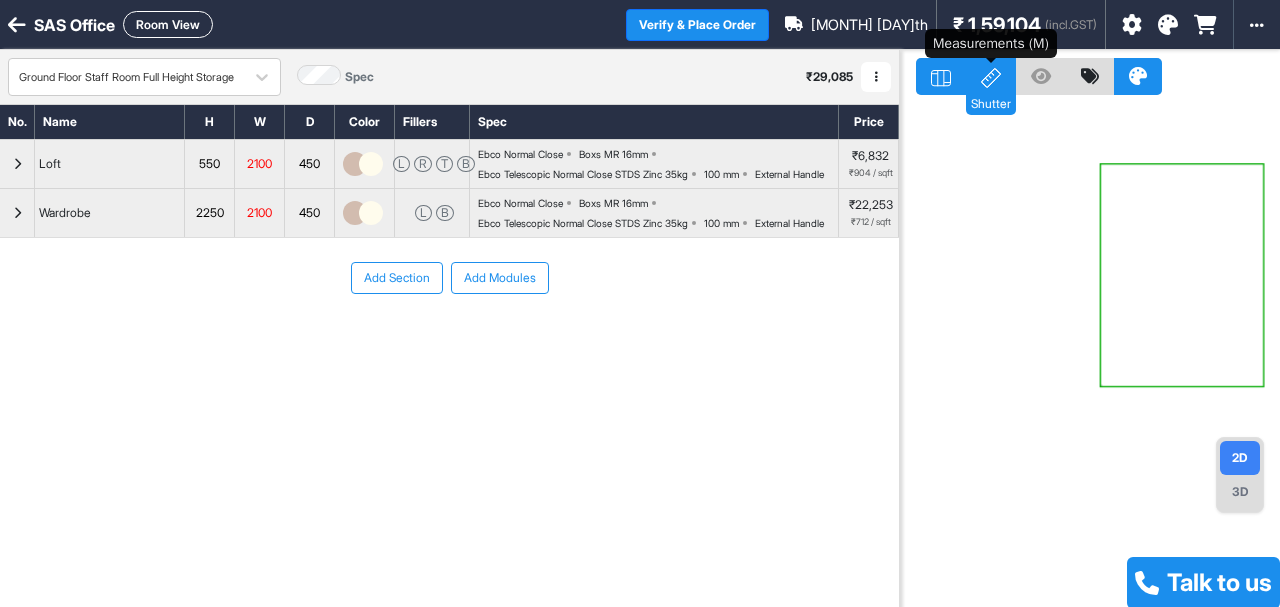 click 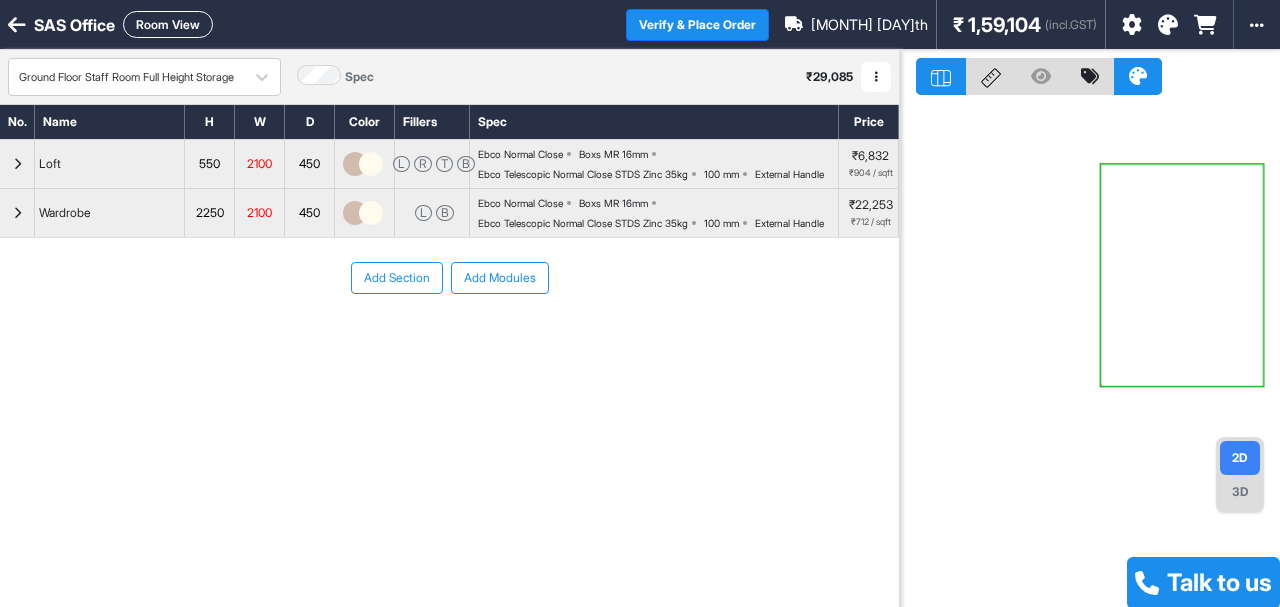 click 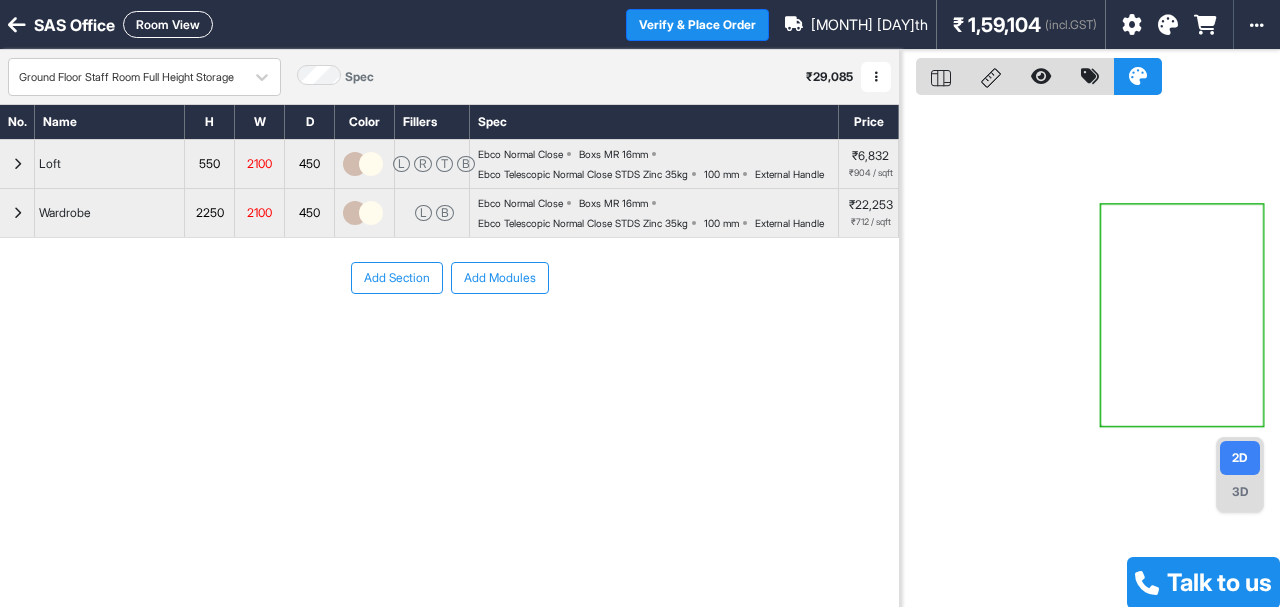 click on "3D" at bounding box center [1240, 492] 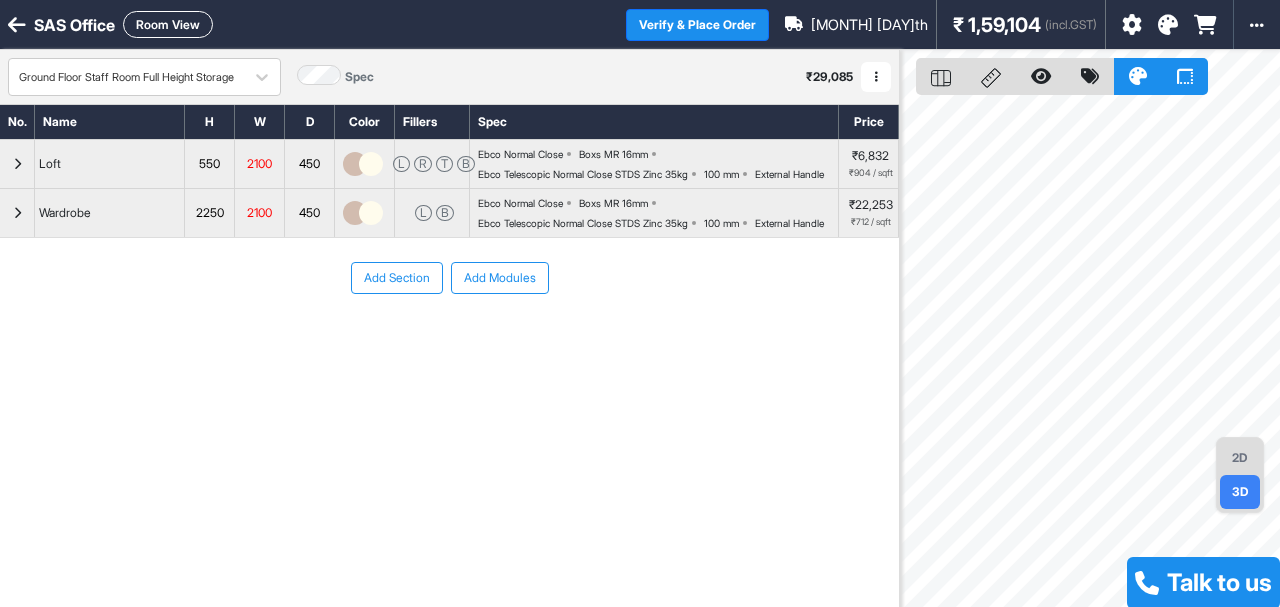 click on "2D" at bounding box center (1240, 458) 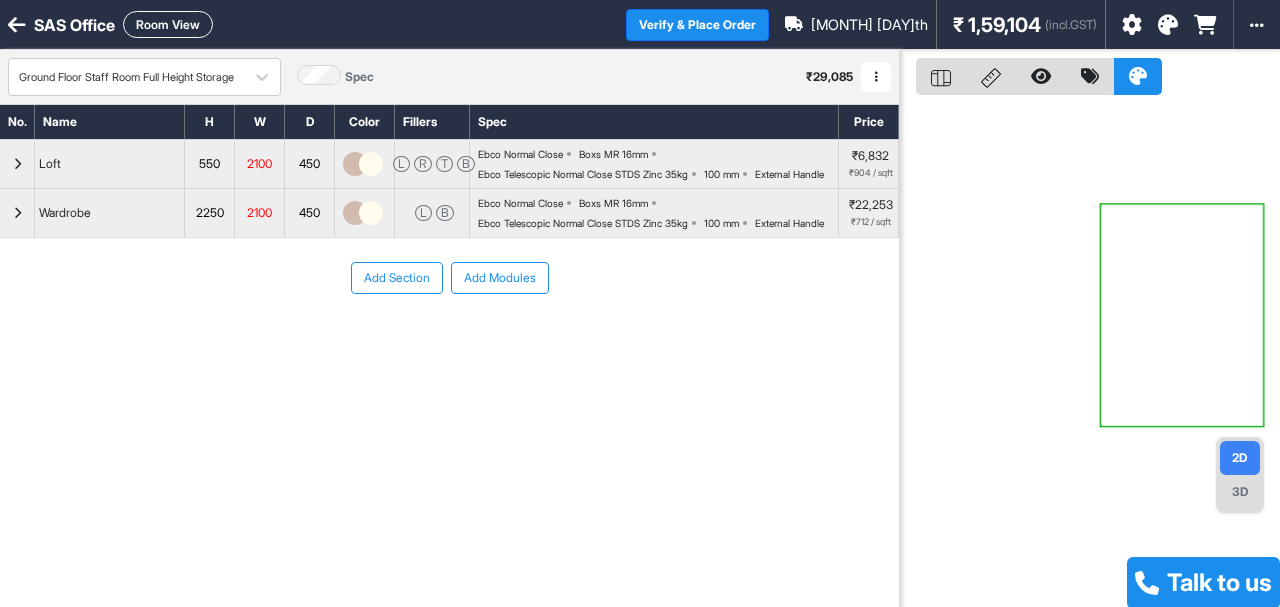 click at bounding box center (17, 213) 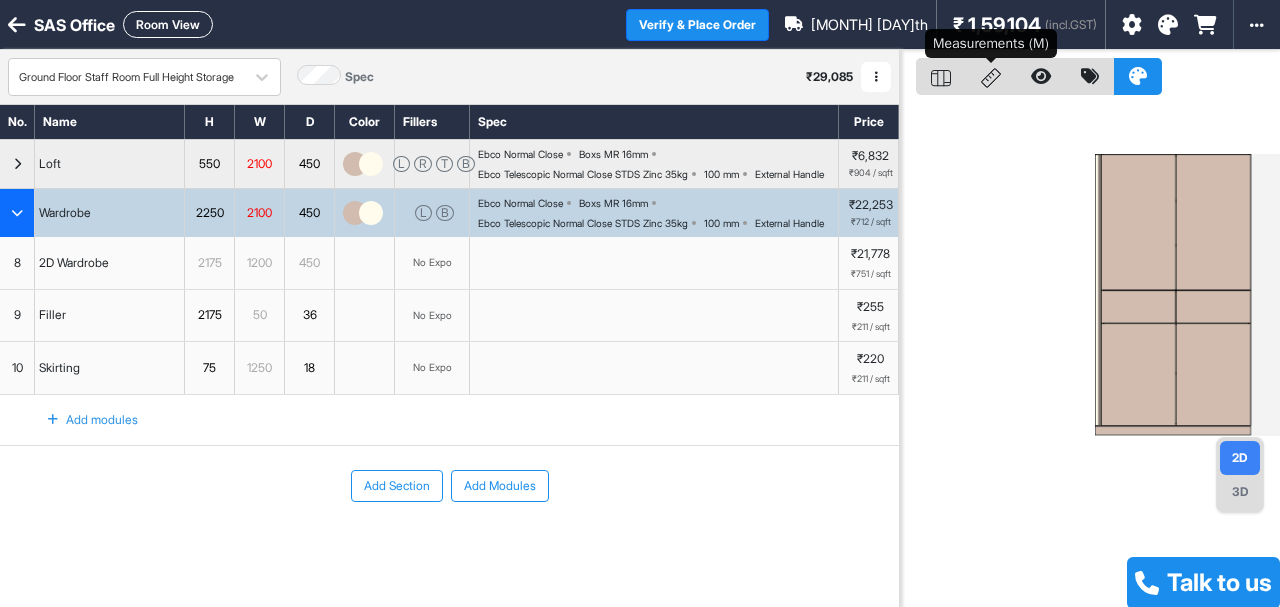 click 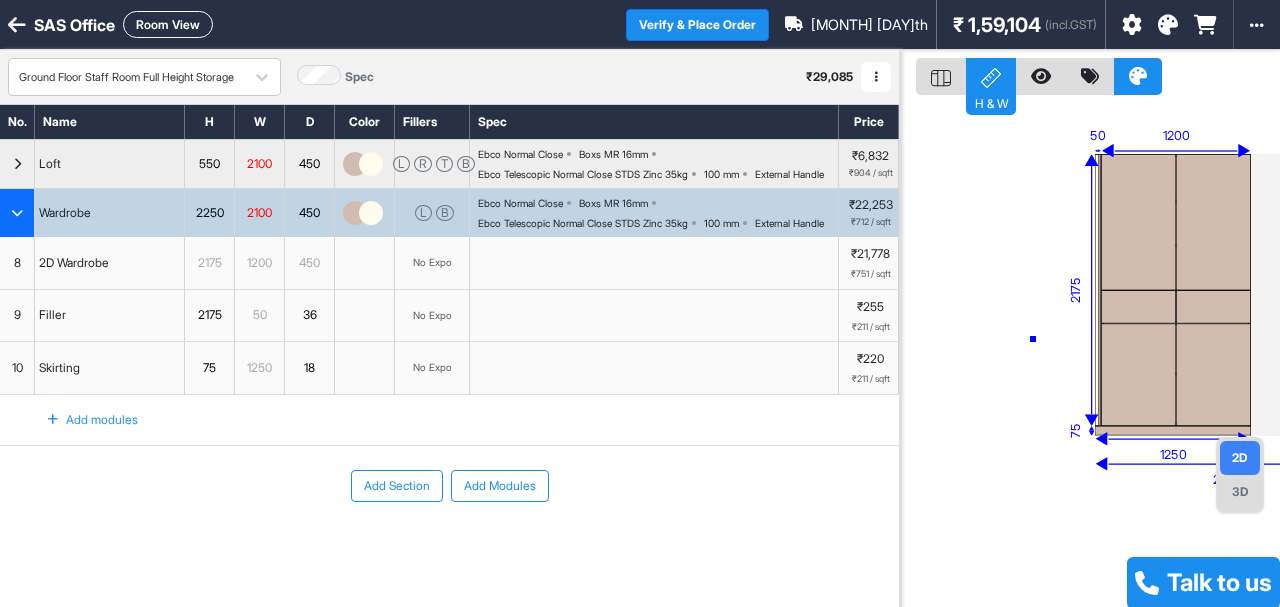 drag, startPoint x: 1033, startPoint y: 339, endPoint x: 960, endPoint y: 322, distance: 74.953316 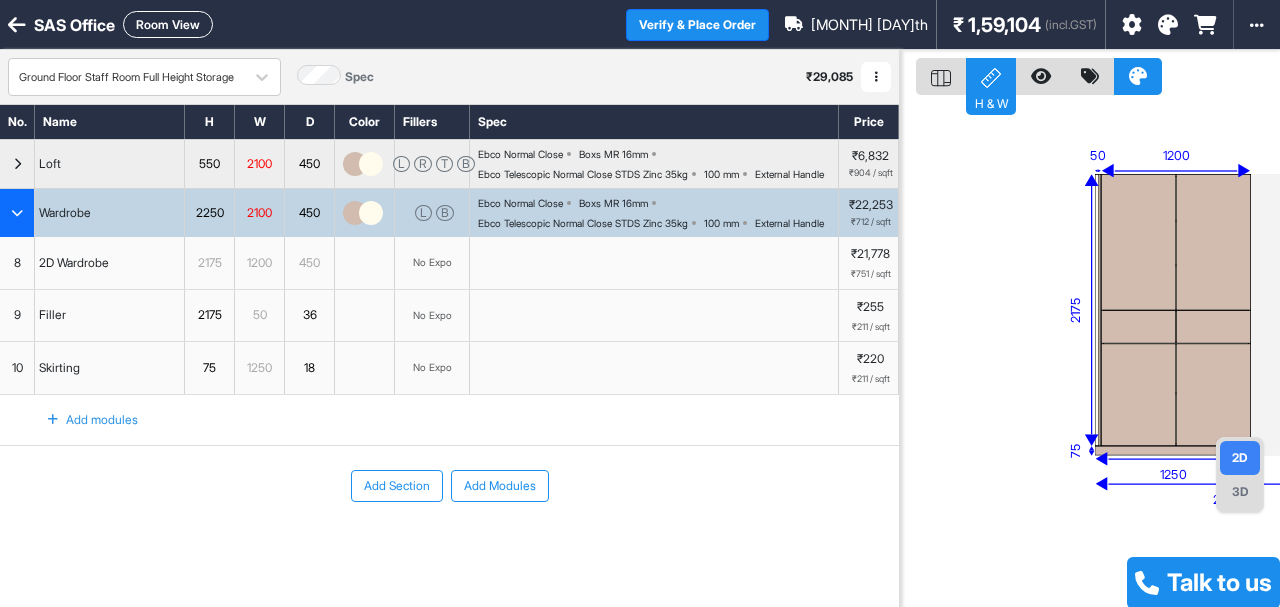 click on "347 339 339 eq eq 249 383 392 2100 75 1250 1200 2175 50" at bounding box center [1090, 353] 